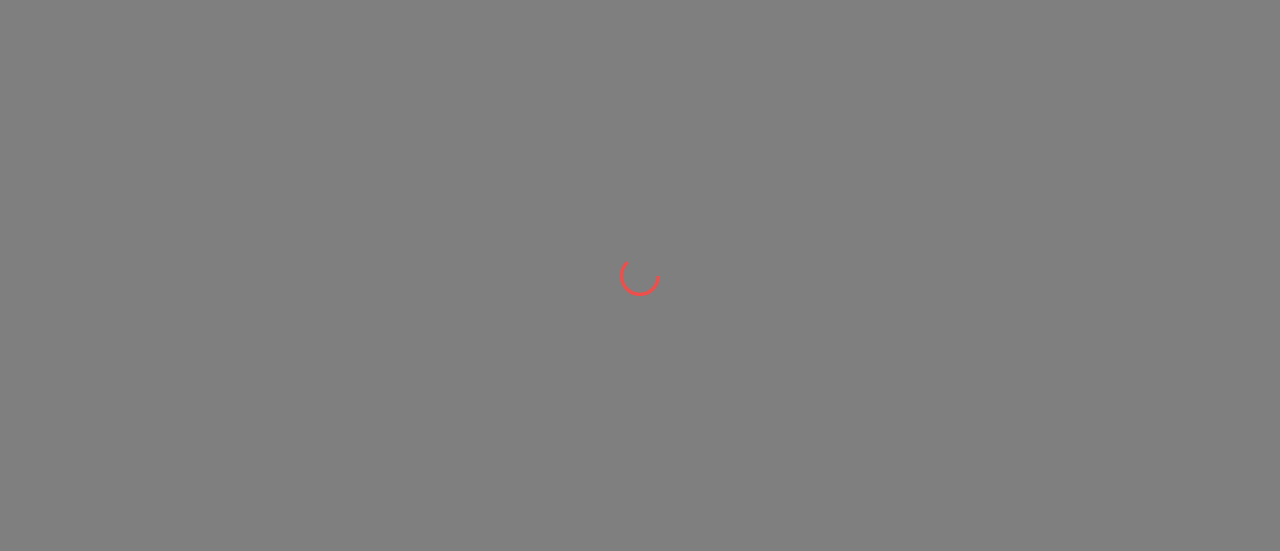 scroll, scrollTop: 0, scrollLeft: 0, axis: both 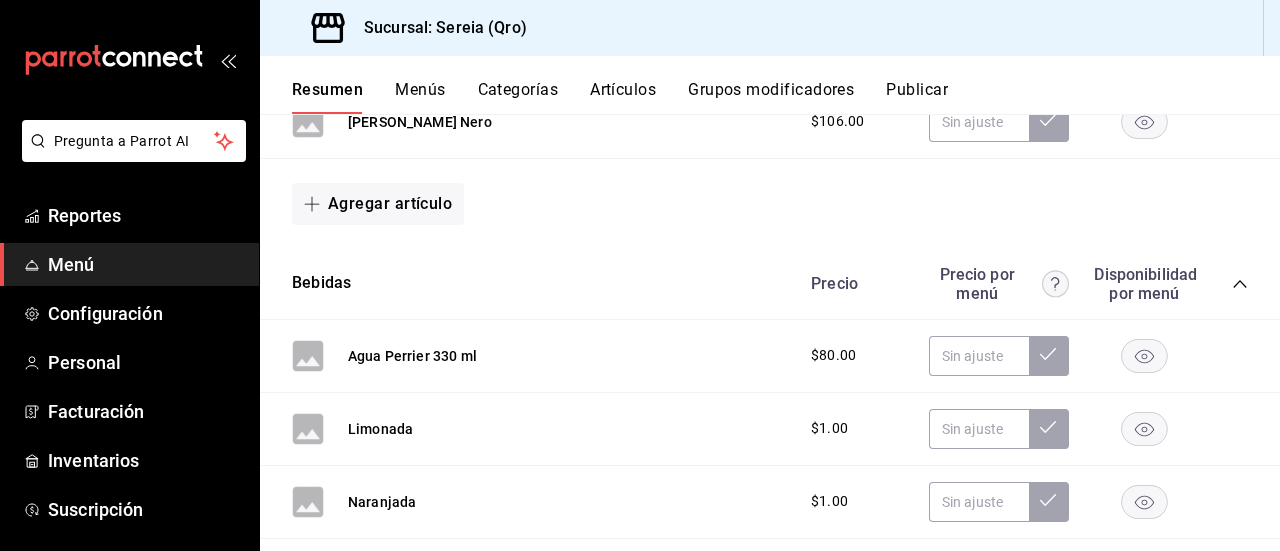 click 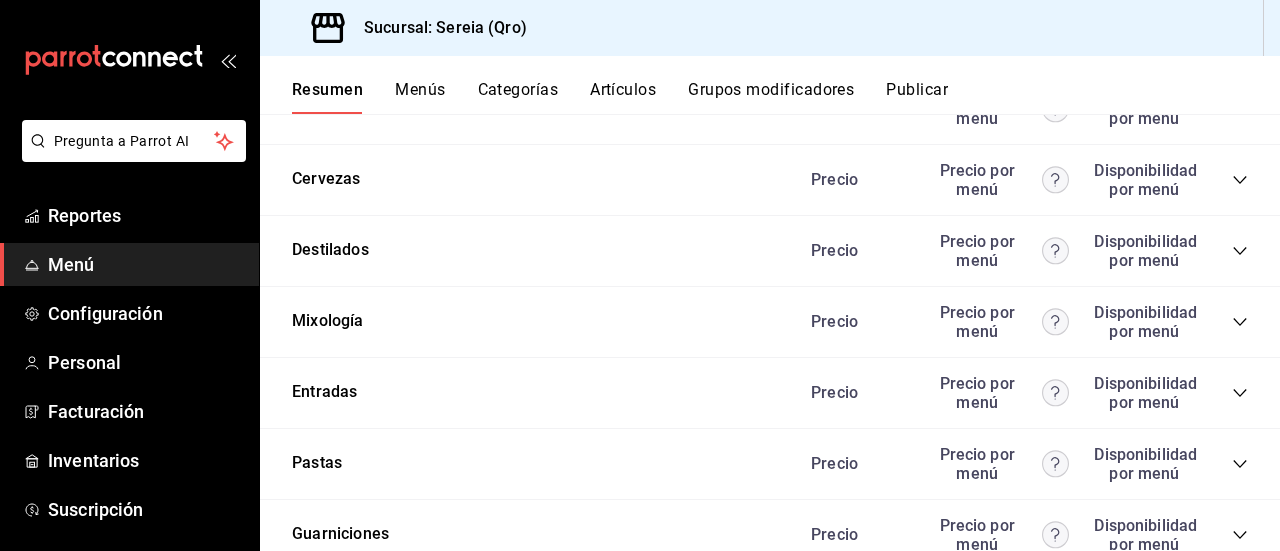 scroll, scrollTop: 4800, scrollLeft: 0, axis: vertical 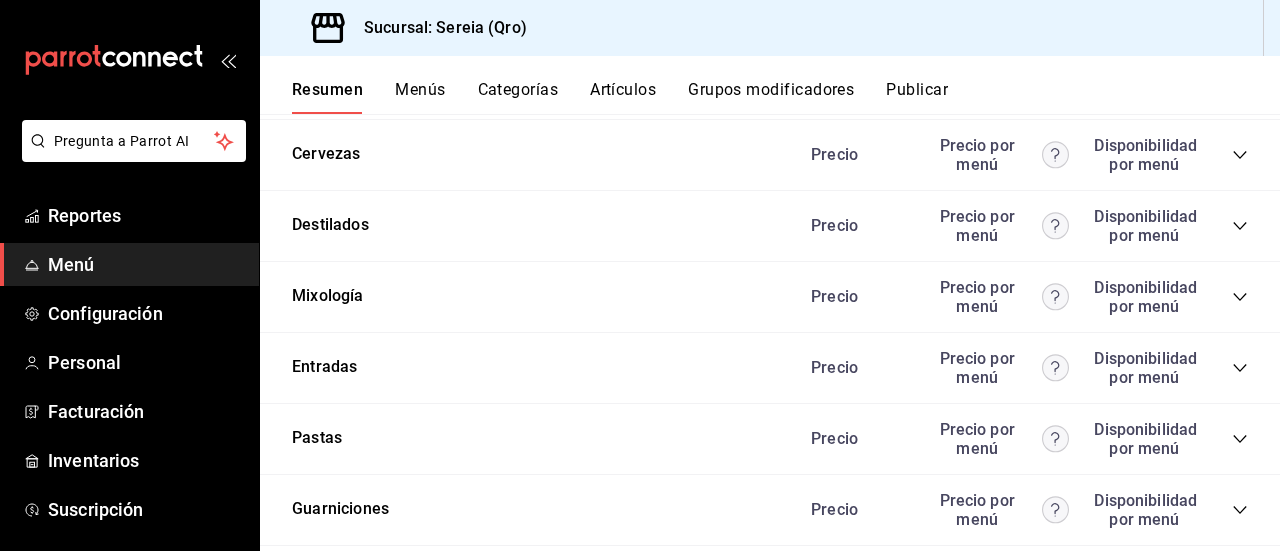 click 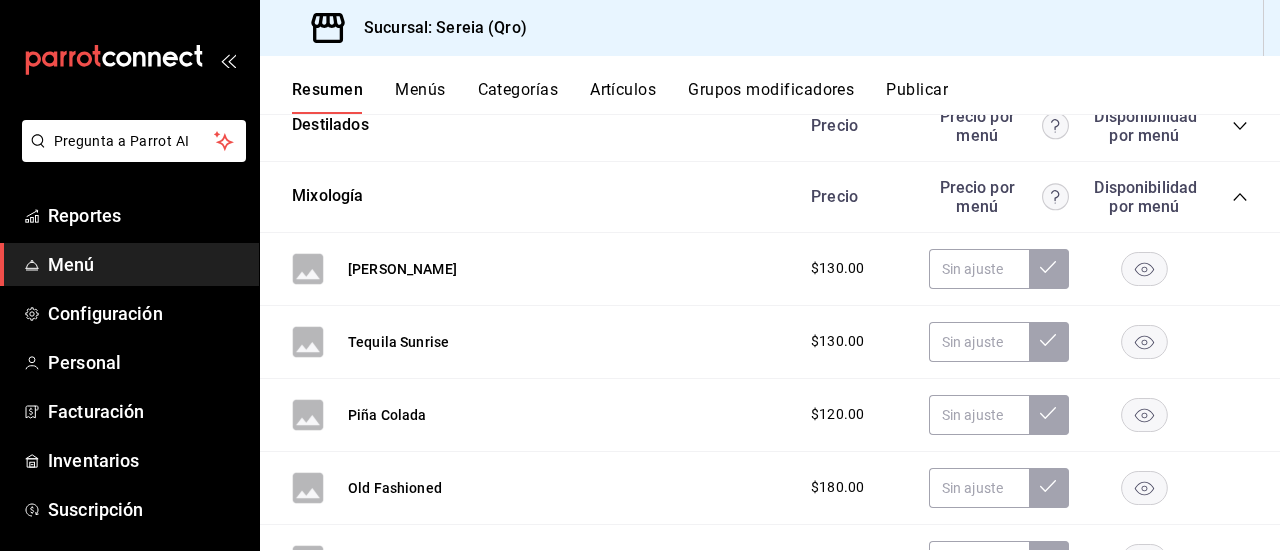 scroll, scrollTop: 4800, scrollLeft: 0, axis: vertical 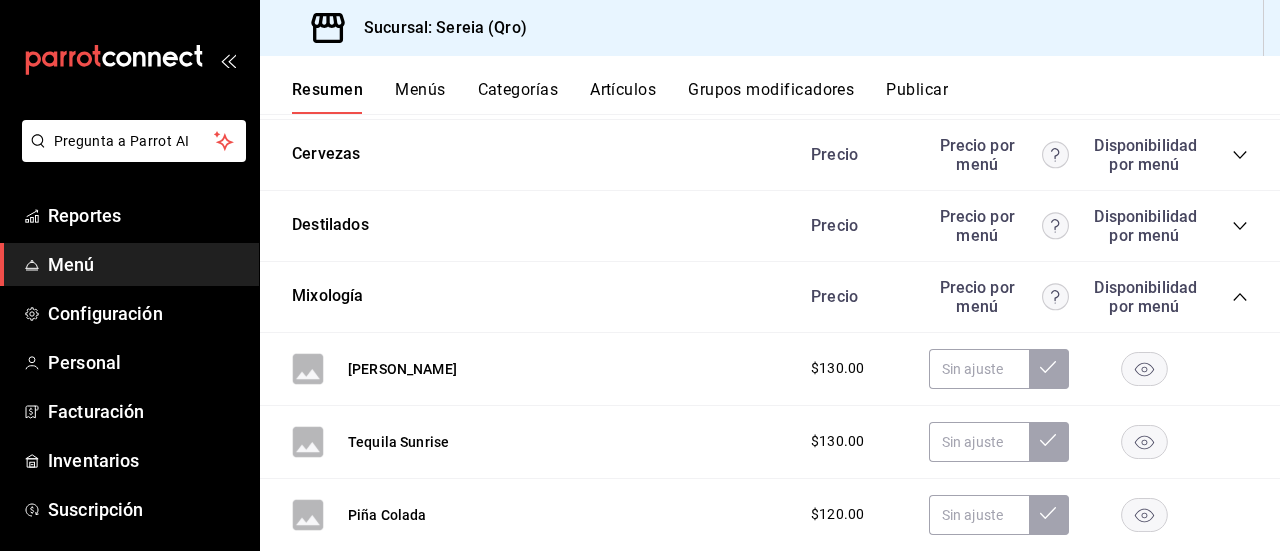 click on "Artículos" at bounding box center (623, 97) 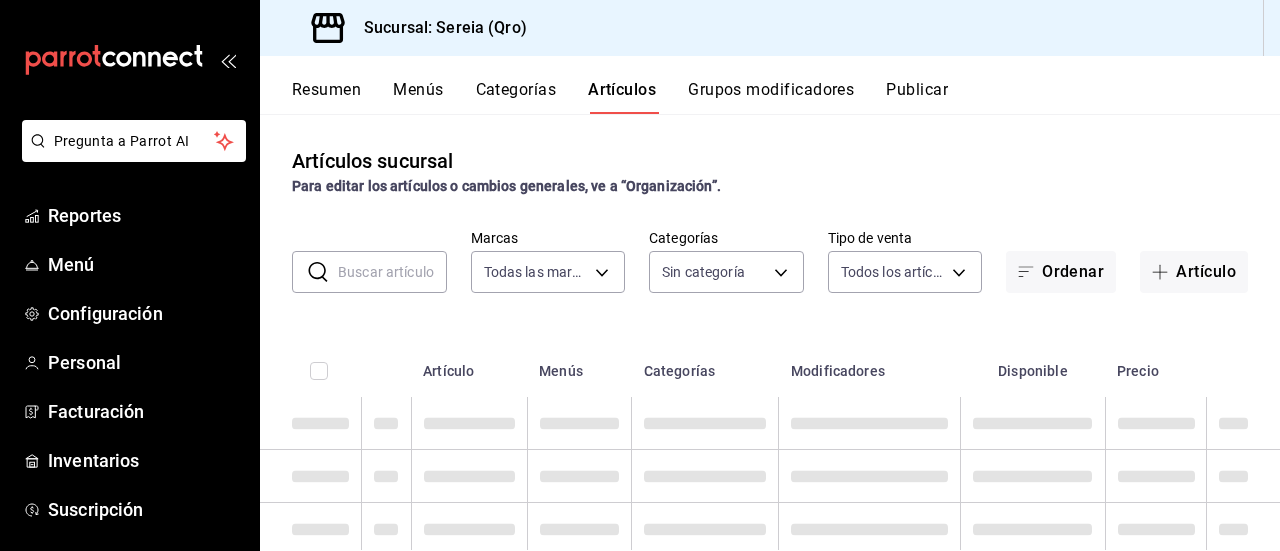 type on "e26cb55a-85e0-41b2-9155-b47575076aeb" 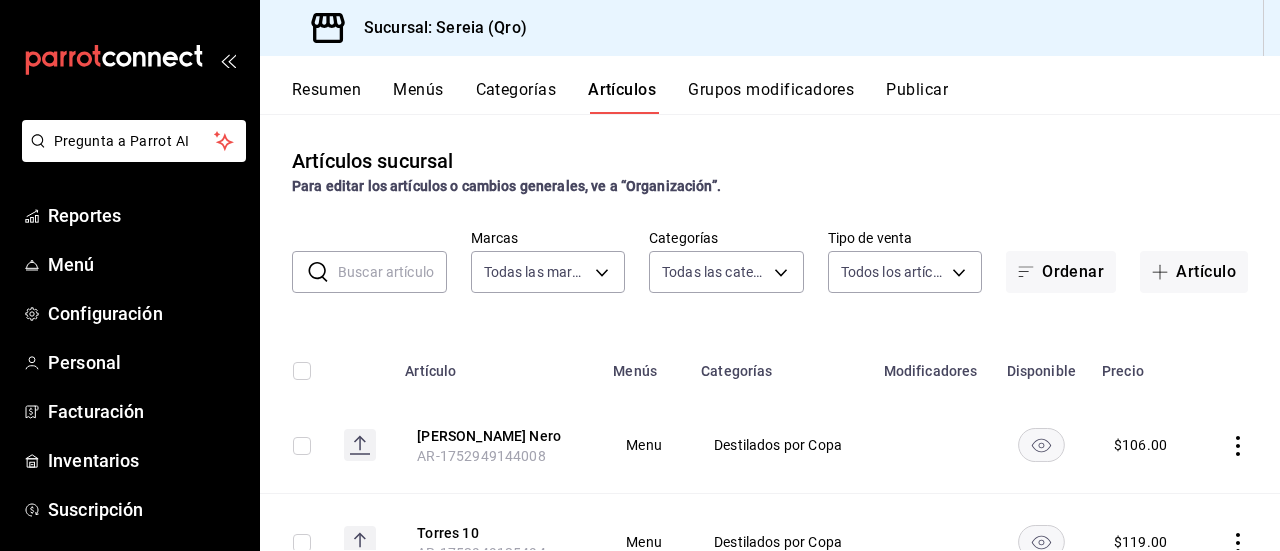 type on "798eae8c-7c6a-4984-be70-d90829bcb7ed,641e8af7-80fb-4022-9f52-68cb4d314926,0ee59821-c0dc-40da-acce-2fd690b0983b,64a662a7-1015-4b67-a00a-ba57f97854f9,de8f2e94-7783-490f-82ee-06b64206249f,223e3393-2d74-42f8-ac6a-f09f51337310,8c91eb5a-5091-48a6-ad57-effeb5030fb9,dc23bd40-e6b9-4986-b3b9-1d6a9efb5570,bd669b36-6633-4598-9581-3314282cfa73,58504c31-b0d4-4b1e-8bce-99335e6c0158,a945c407-d13a-43ab-9a35-bf0a69bf5281,19870abb-1f24-46e9-a0cd-c1cce6c0f394,5c2c2814-e561-4e85-816f-49cba6446653,bbf21f76-c51f-4784-b778-d41383a56794,d487cd2e-4f1b-47e3-a382-70eeddcb83bd,84d72f1c-f9e6-4678-9fc9-72332a20a42b,c6b5df88-6734-4057-b751-f459c05702aa,151bf4a9-cba9-4ac1-bc53-7176c82ff8aa,231c68a5-c995-4f28-a1aa-9aef8e03ed2e,777f646b-9310-4cff-ae99-aad933f87b34" 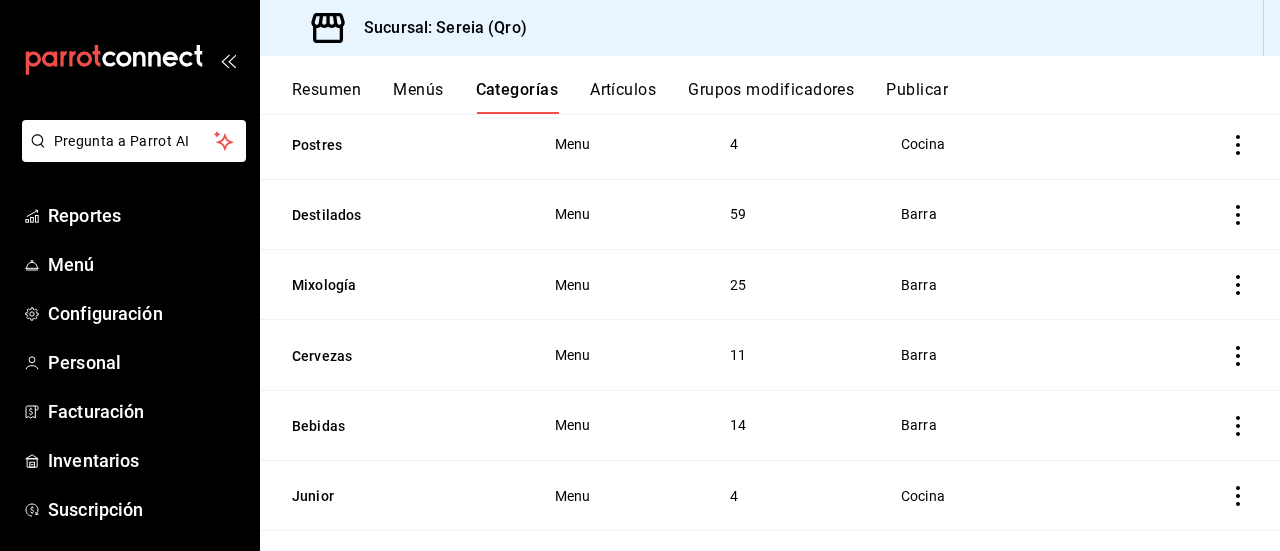 scroll, scrollTop: 800, scrollLeft: 0, axis: vertical 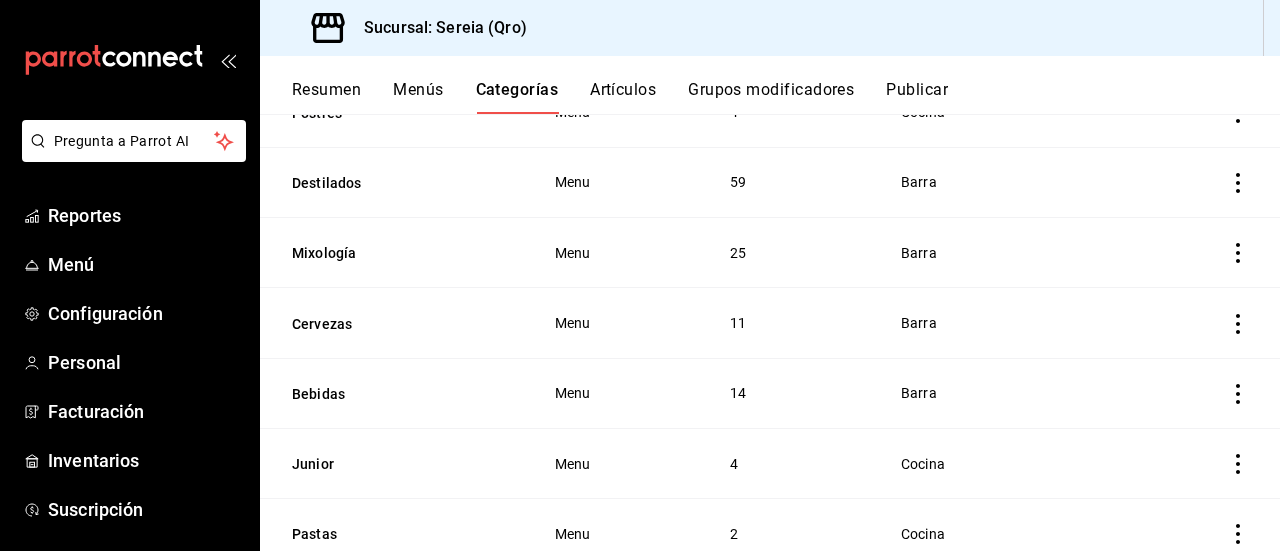 click 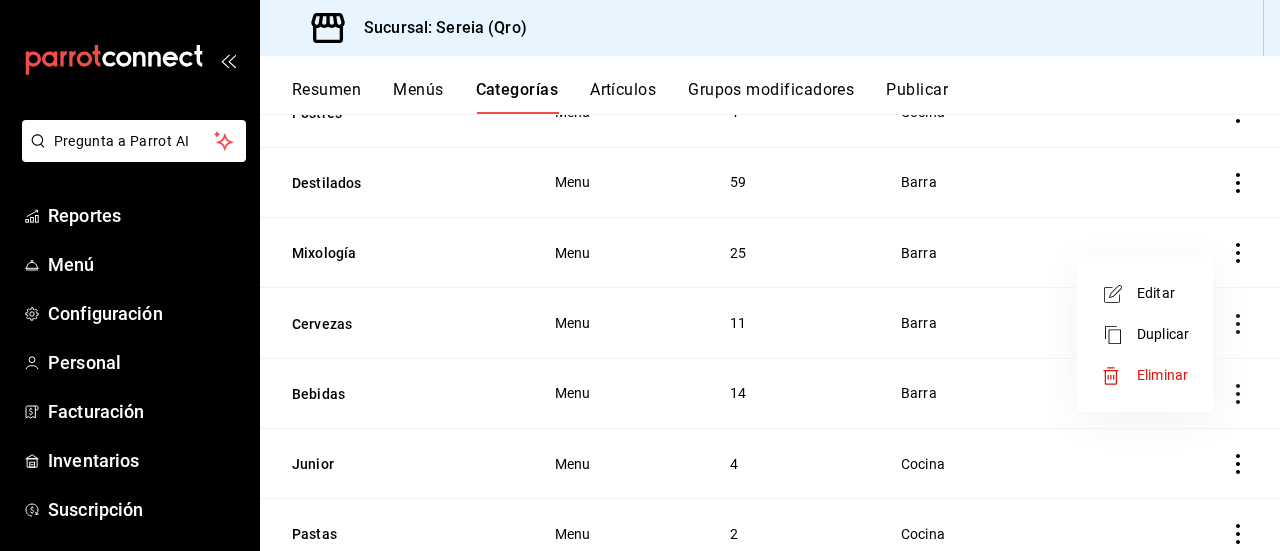 drag, startPoint x: 1153, startPoint y: 291, endPoint x: 1156, endPoint y: 301, distance: 10.440307 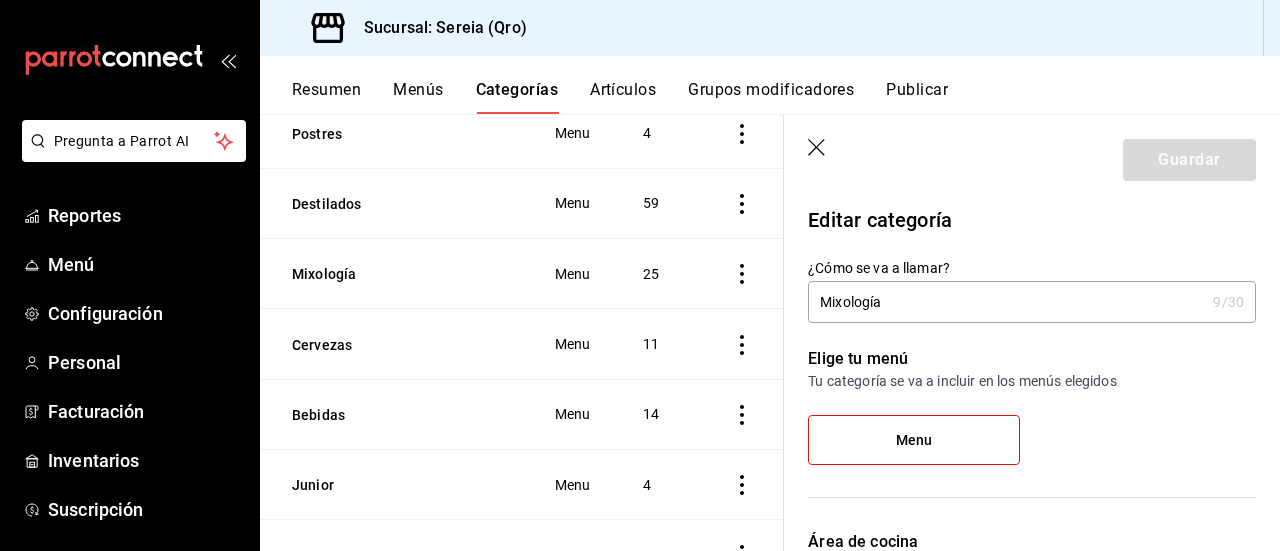 drag, startPoint x: 892, startPoint y: 310, endPoint x: 813, endPoint y: 312, distance: 79.025314 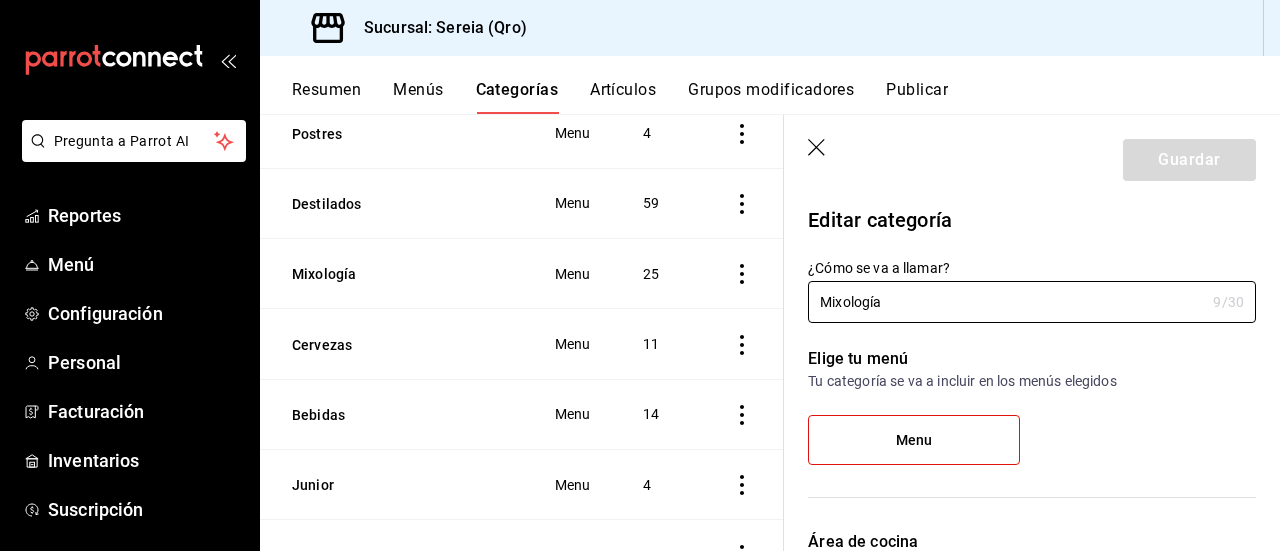 type on "b" 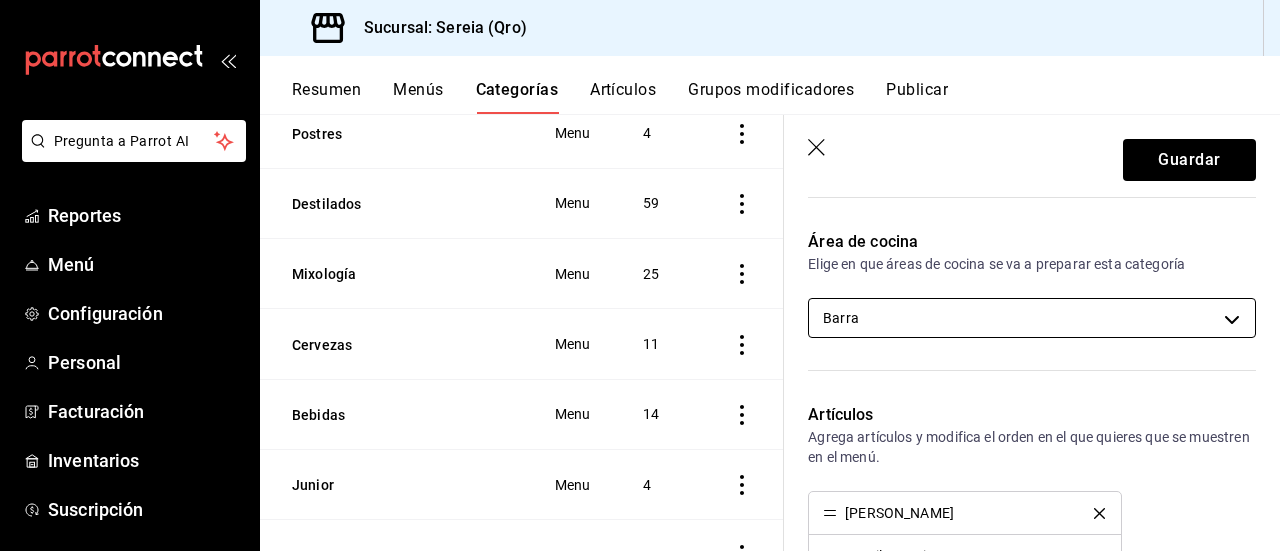 scroll, scrollTop: 0, scrollLeft: 0, axis: both 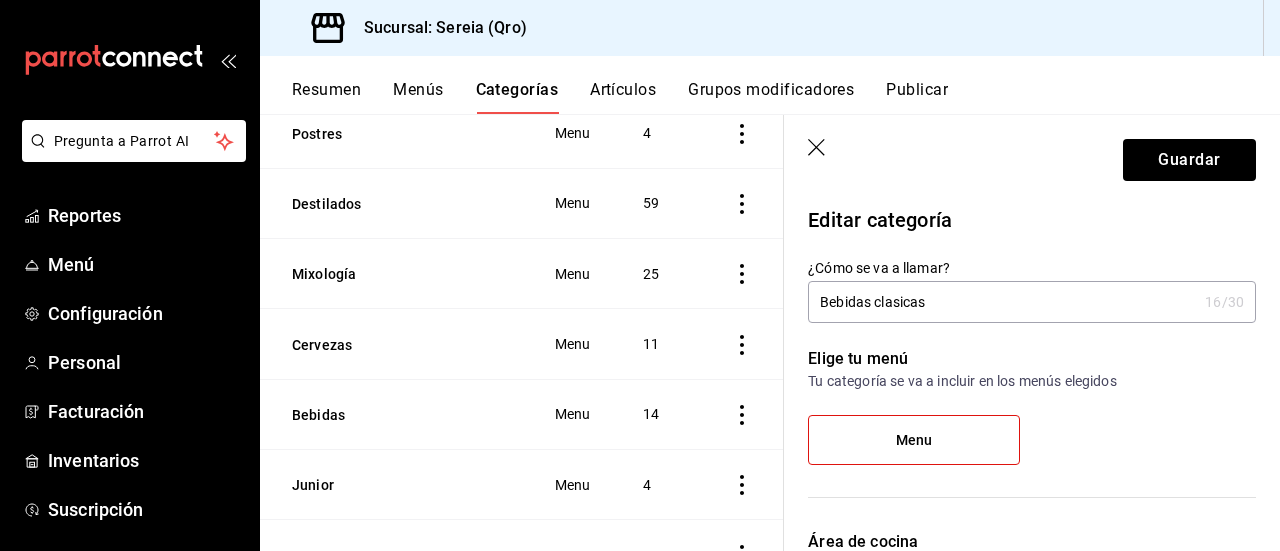 click on "Bebidas clasicas" at bounding box center [1002, 302] 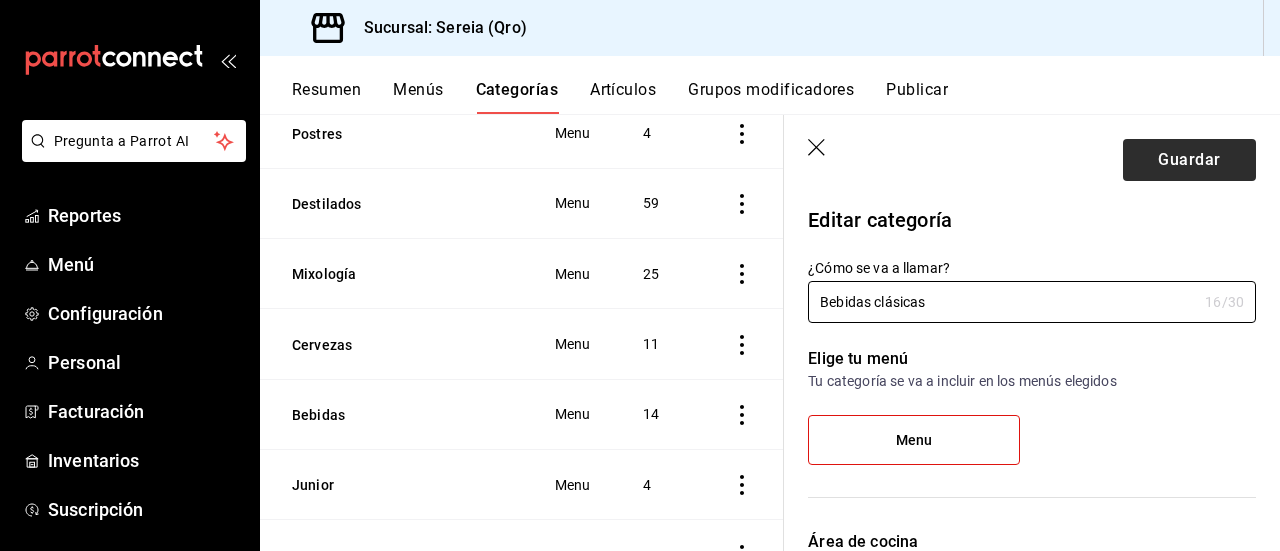 type on "Bebidas clásicas" 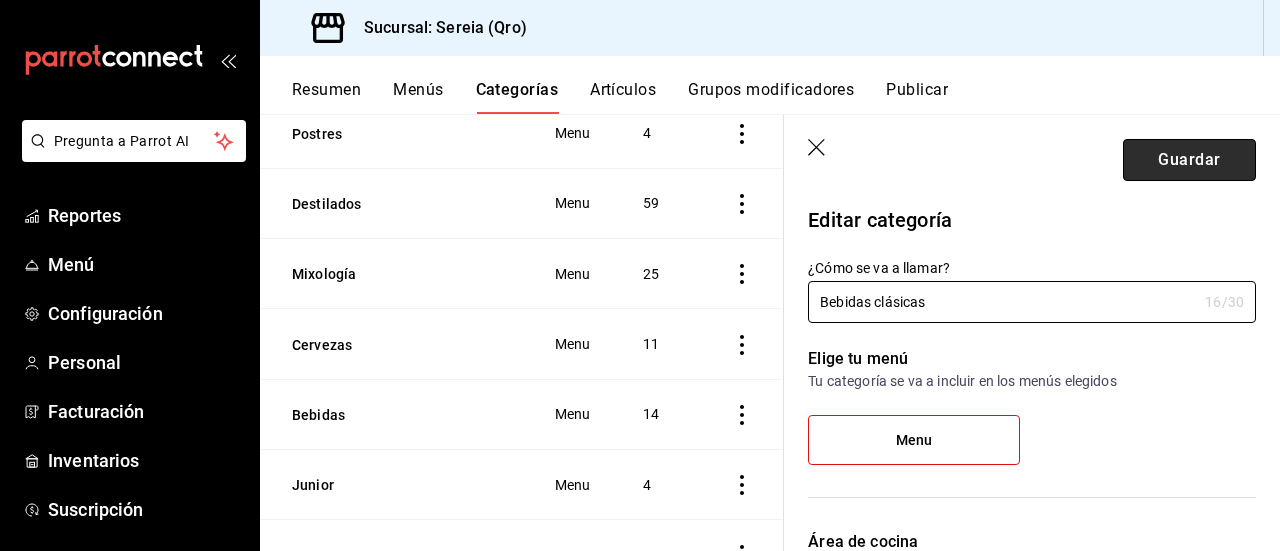 click on "Guardar" at bounding box center [1189, 160] 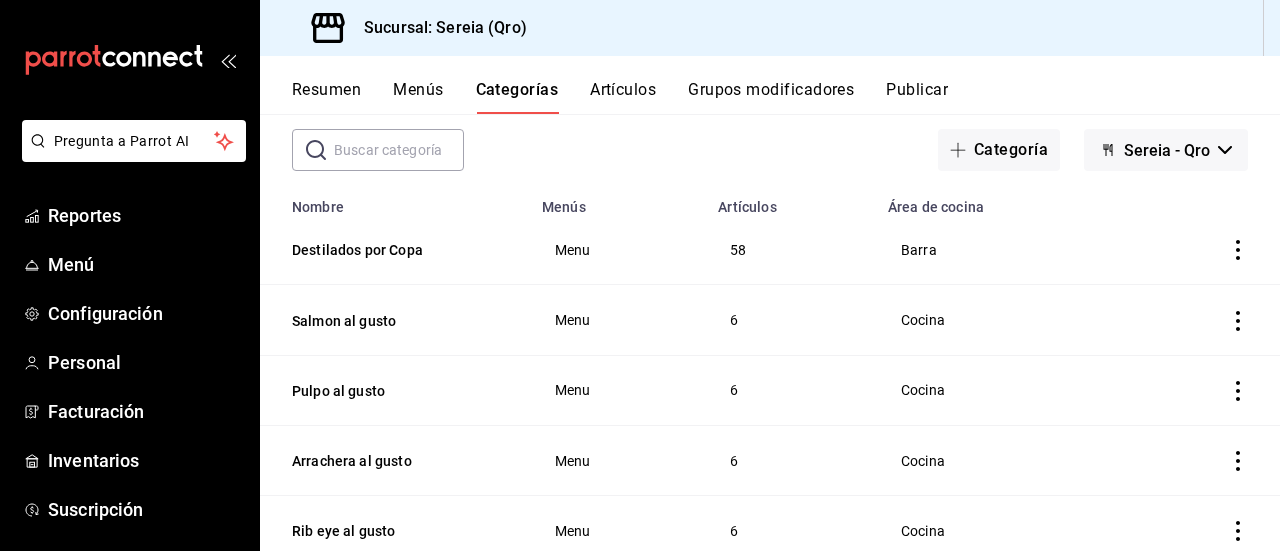 scroll, scrollTop: 0, scrollLeft: 0, axis: both 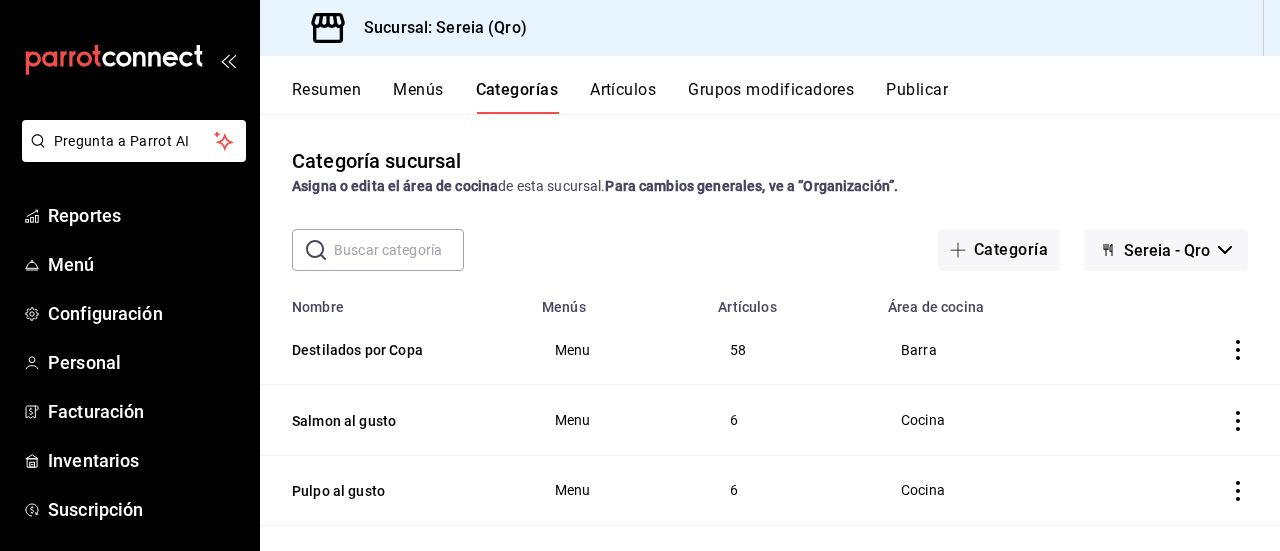 click on "Categorías" at bounding box center [517, 97] 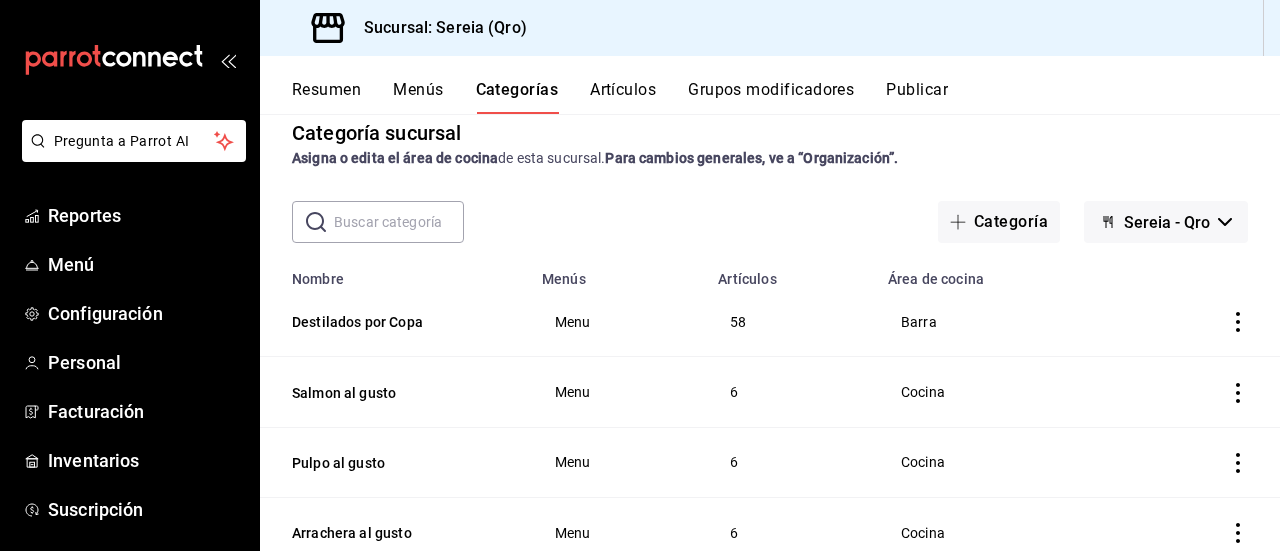 scroll, scrollTop: 0, scrollLeft: 0, axis: both 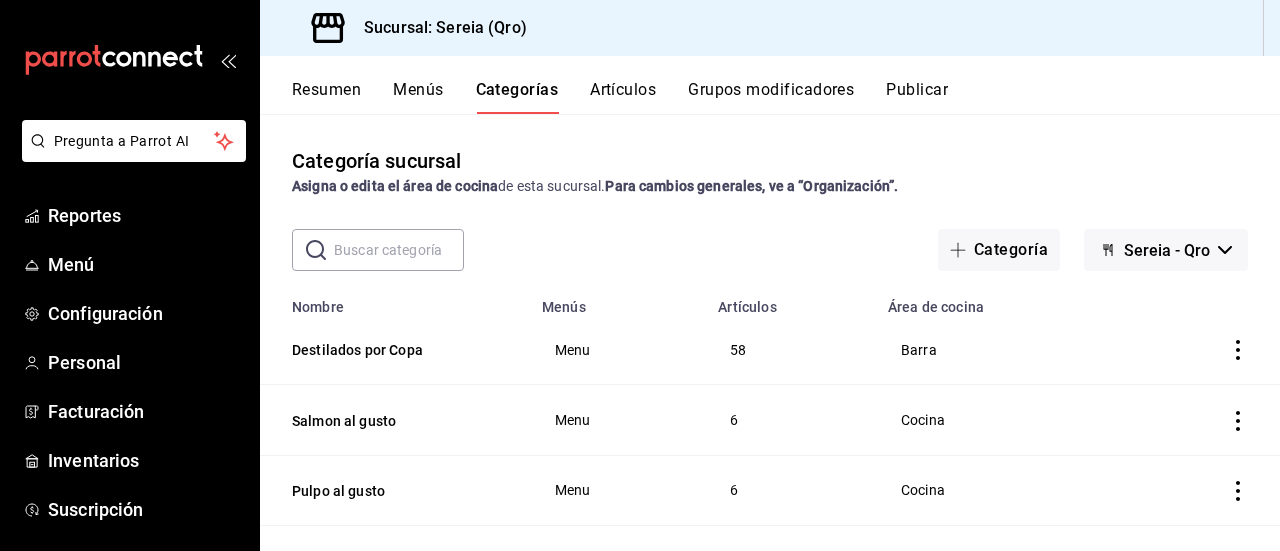 click on "Resumen" at bounding box center [326, 97] 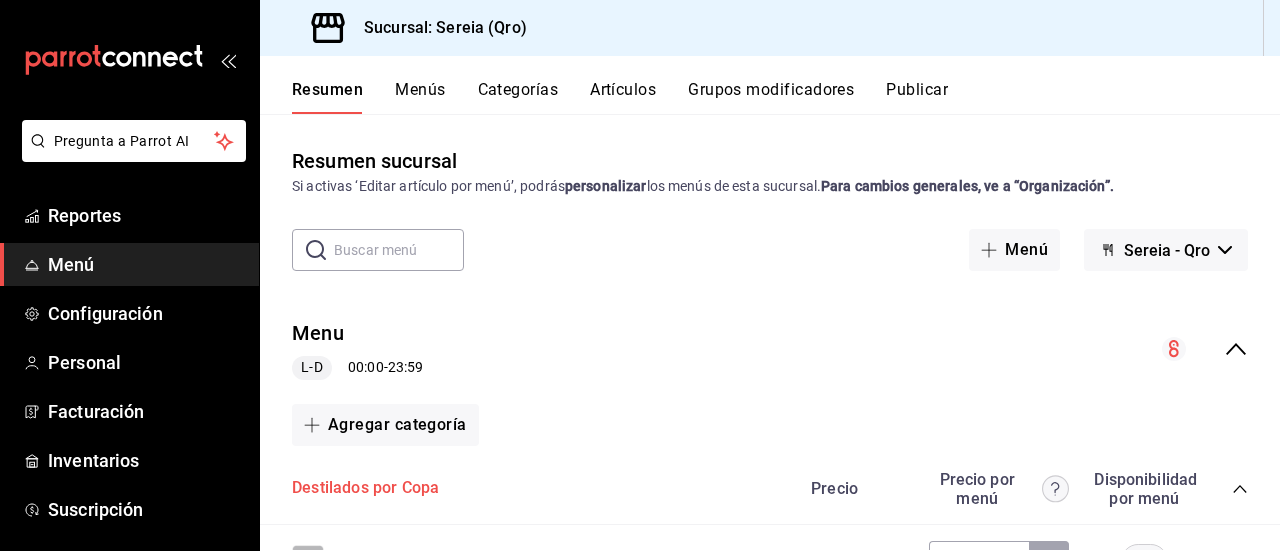 scroll, scrollTop: 200, scrollLeft: 0, axis: vertical 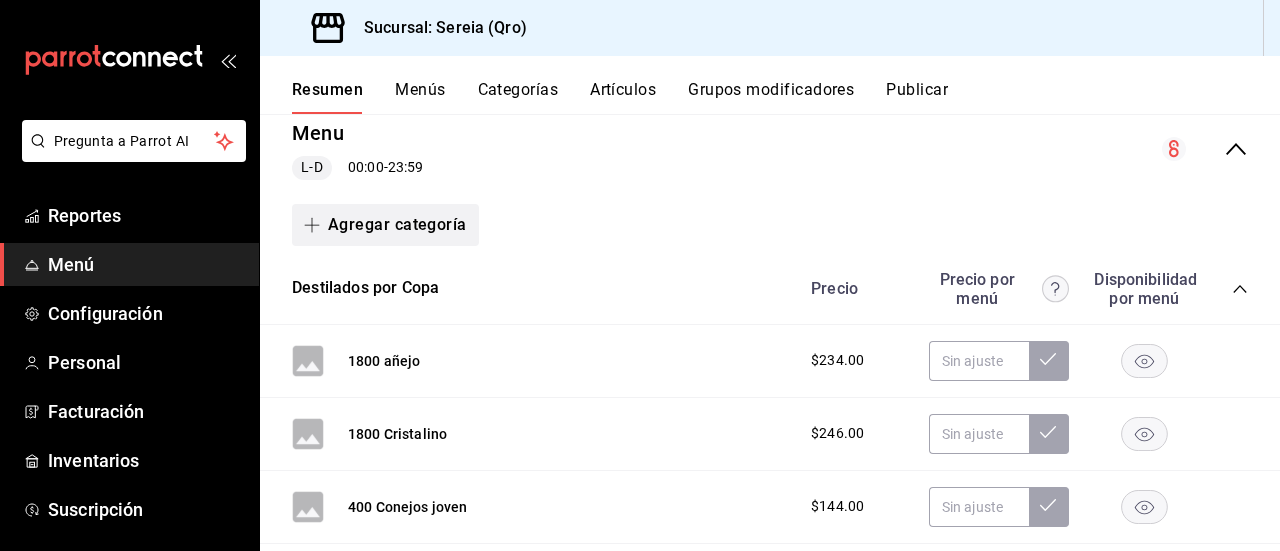 click 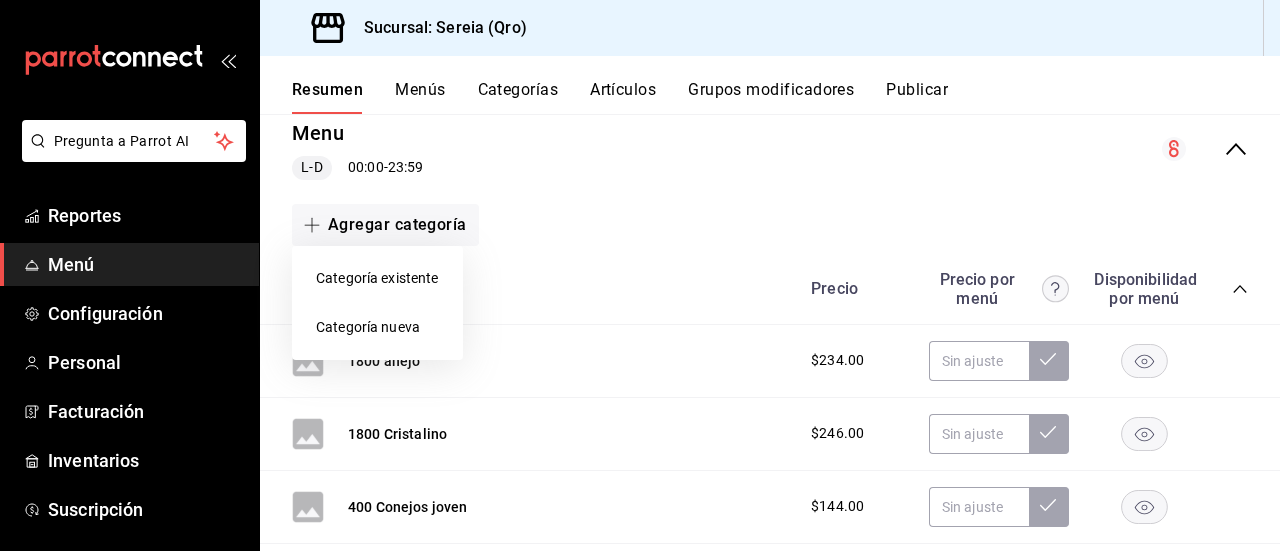 click on "Categoría nueva" at bounding box center (377, 327) 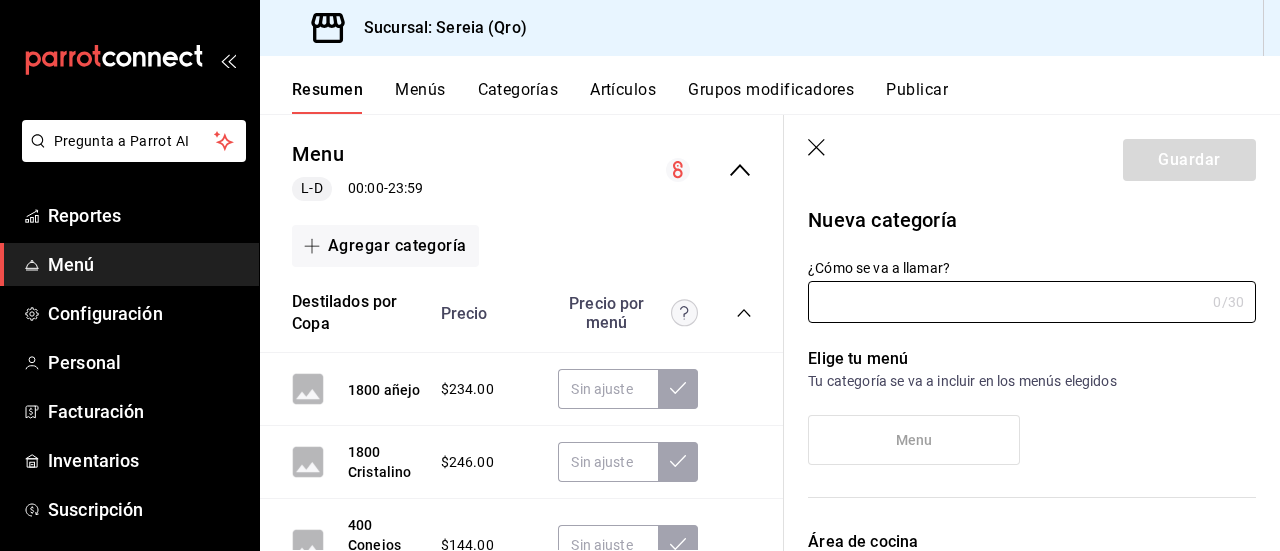 type on "5b22f24f-e794-4df1-b85e-45cb5c47c32f" 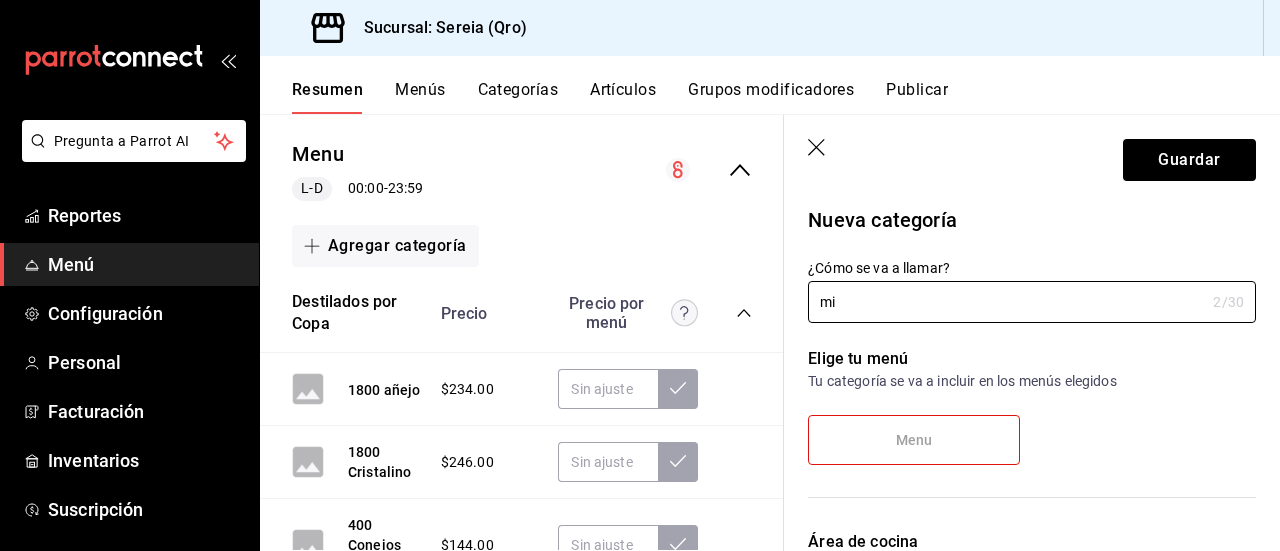 type on "m" 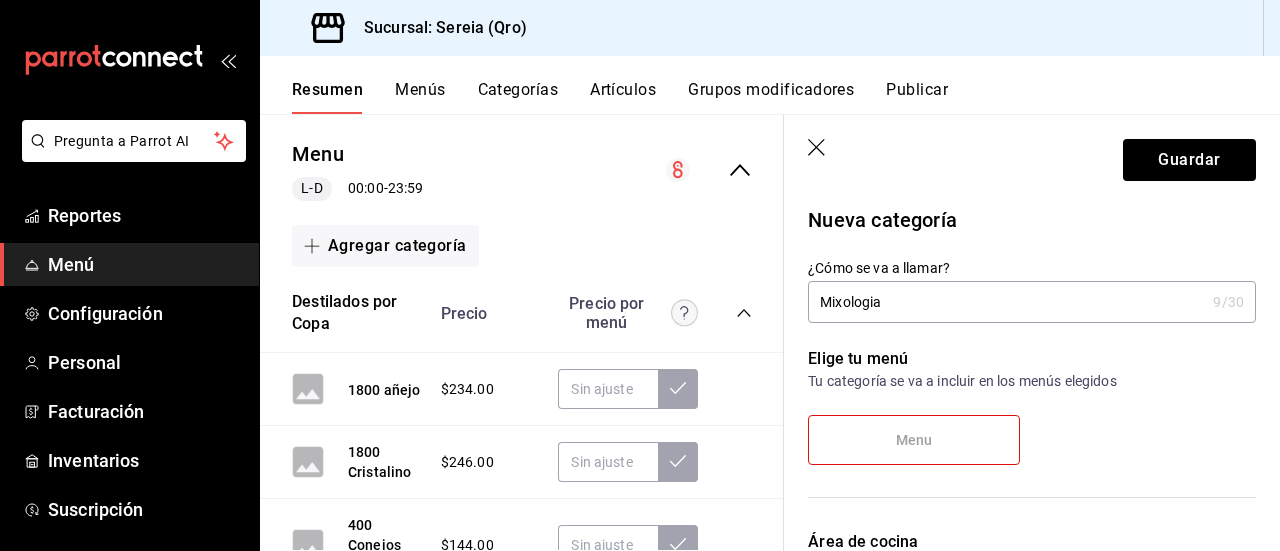 click on "Mixologia" at bounding box center [1006, 302] 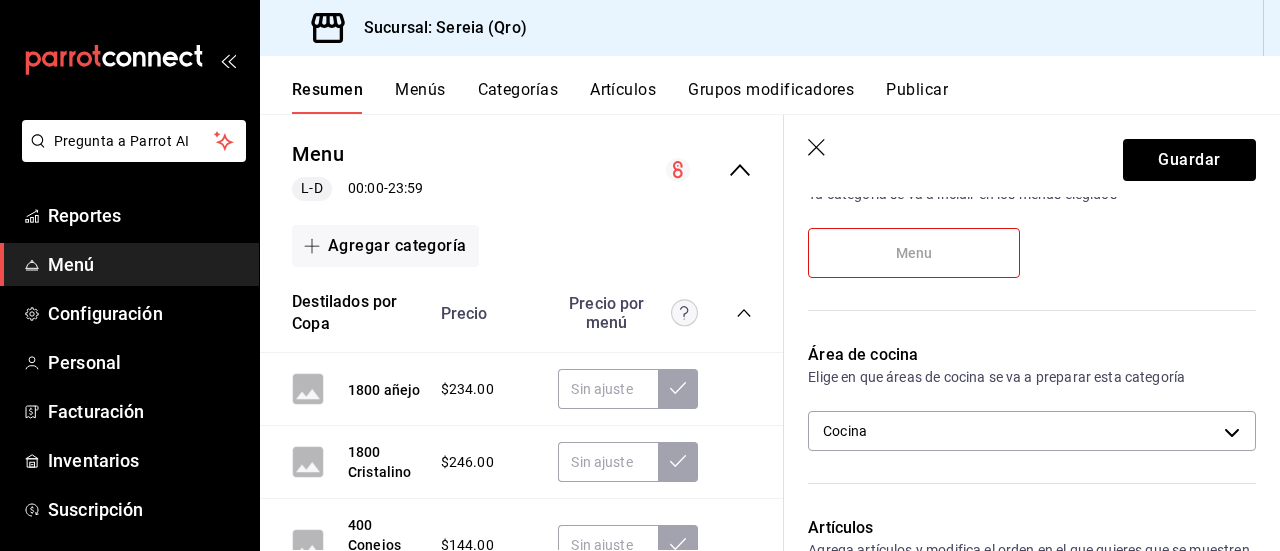 scroll, scrollTop: 300, scrollLeft: 0, axis: vertical 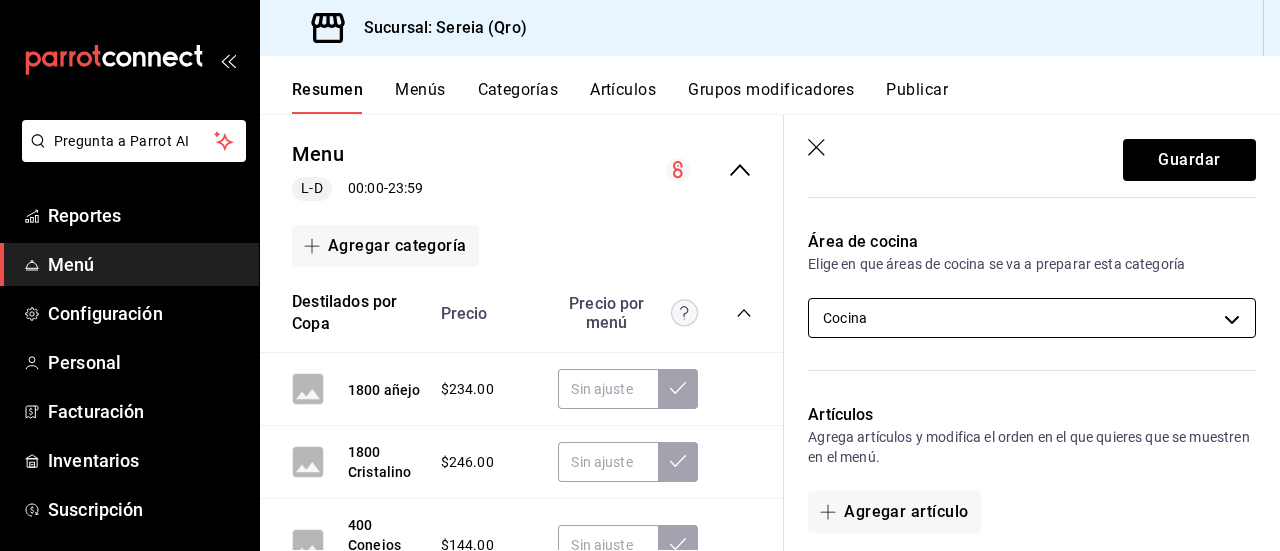 type on "Mixología" 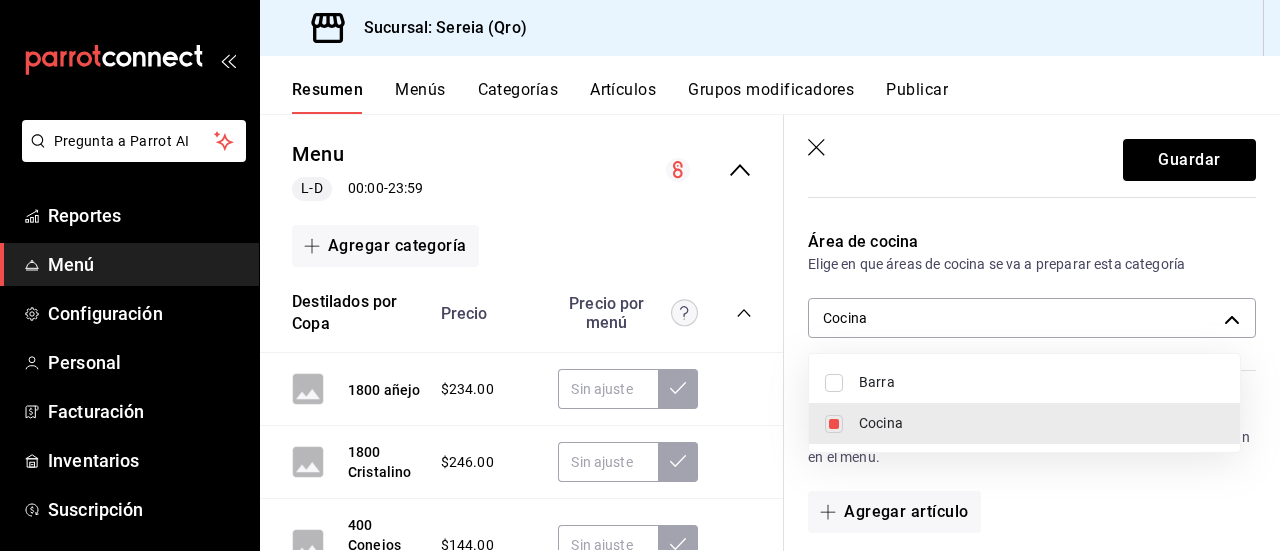 click on "Barra" at bounding box center [1041, 382] 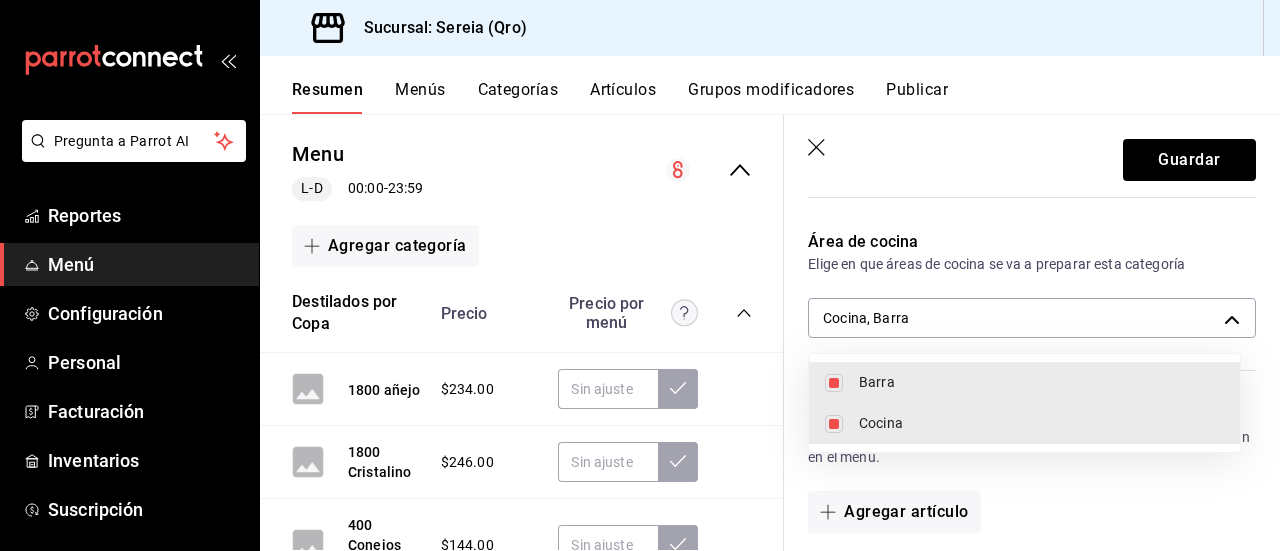 click at bounding box center (834, 424) 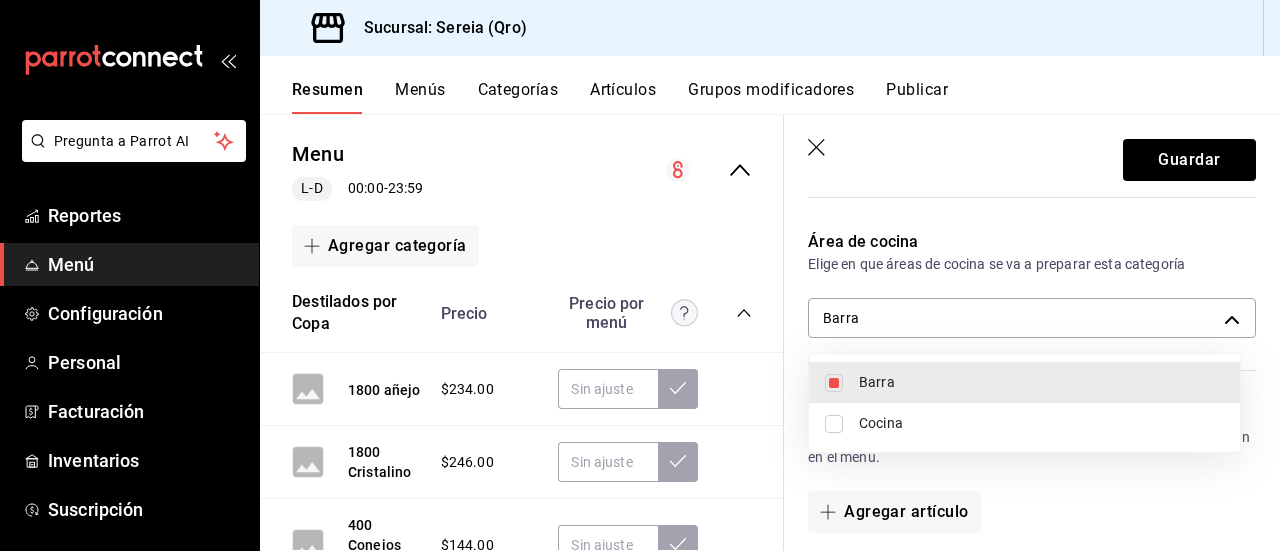 click at bounding box center (640, 275) 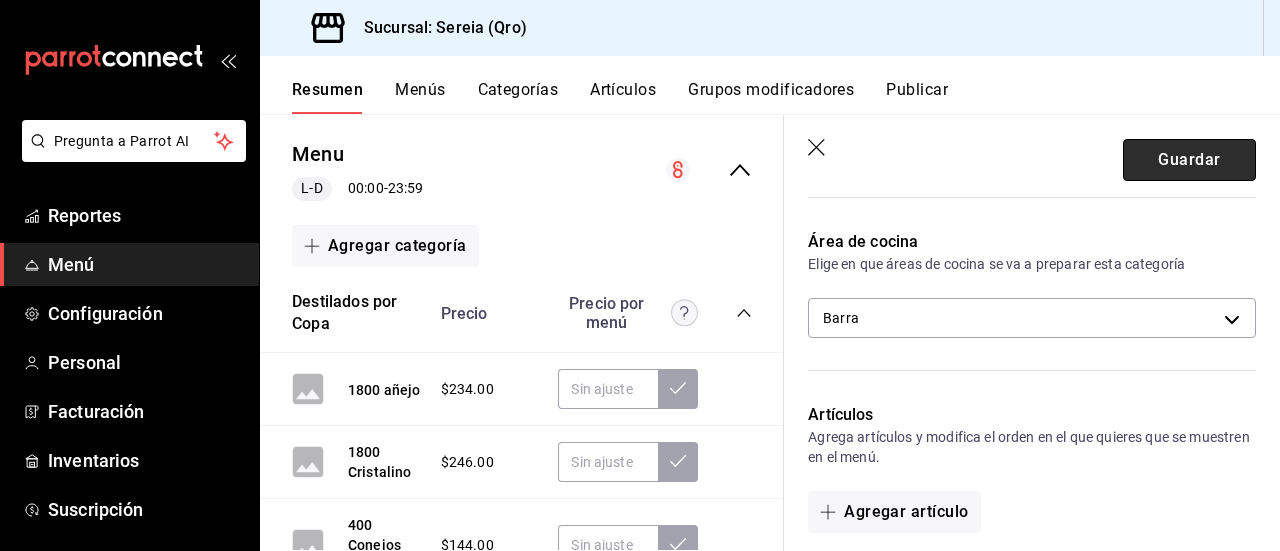 click on "Guardar" at bounding box center (1189, 160) 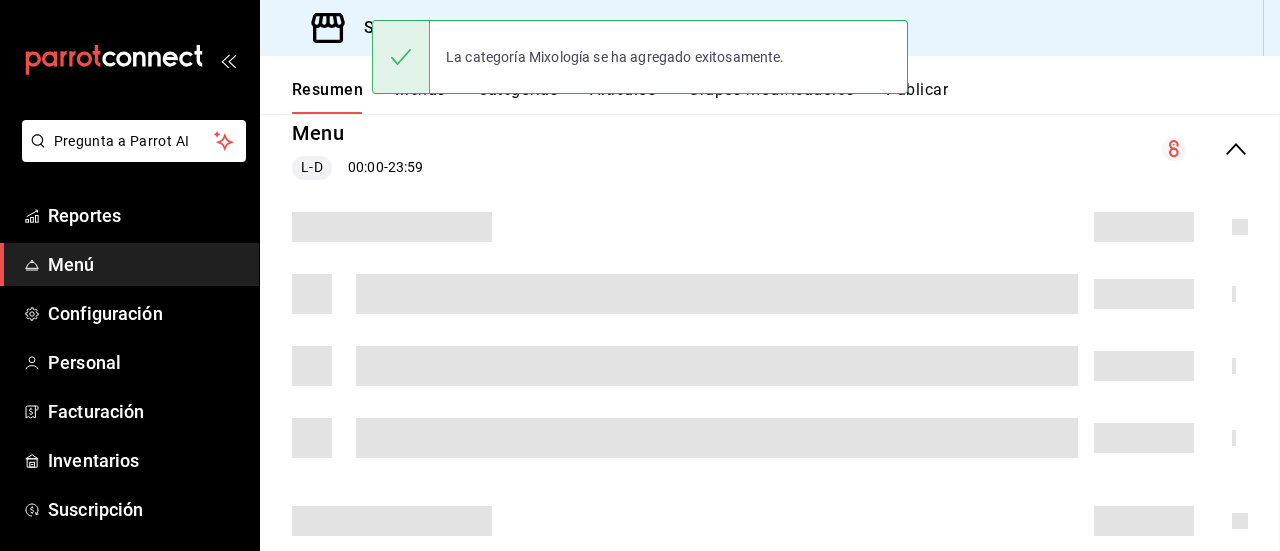 scroll, scrollTop: 0, scrollLeft: 0, axis: both 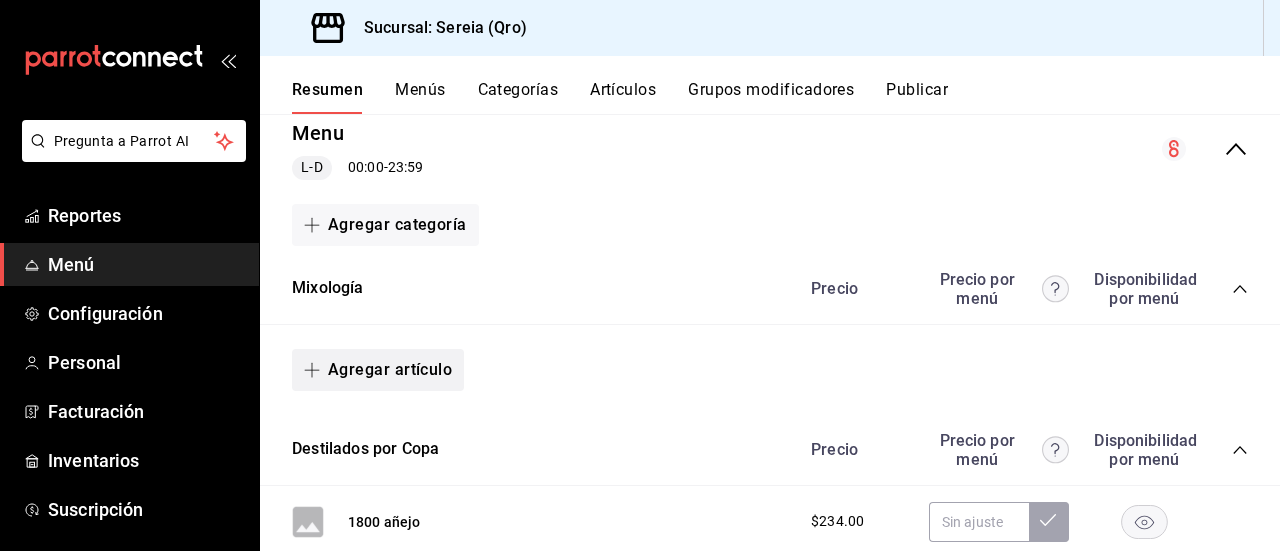 click 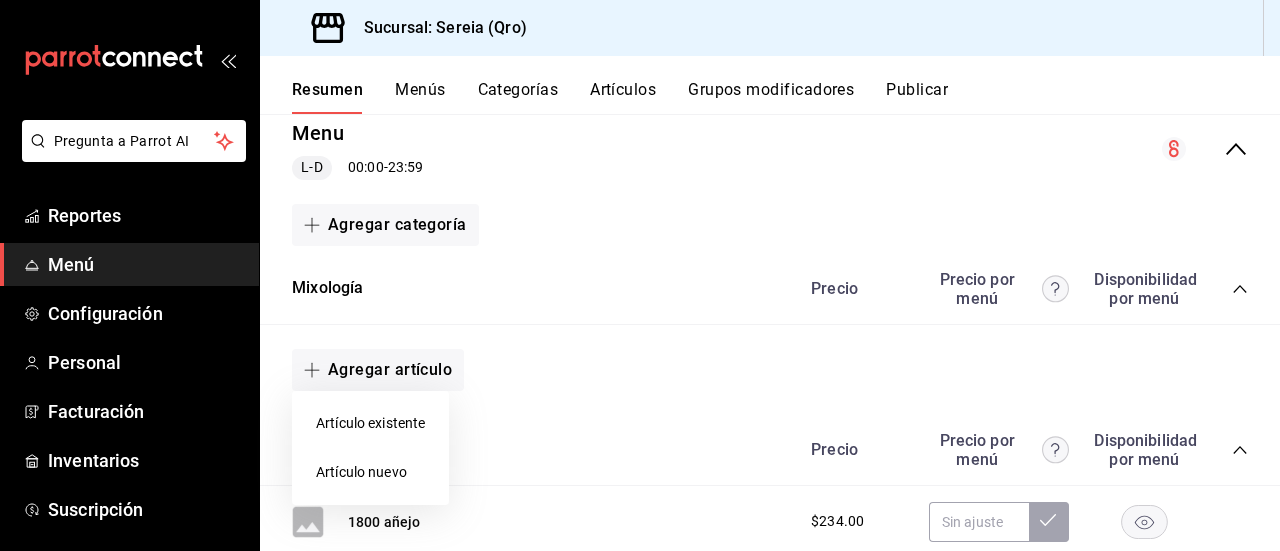 click on "Artículo nuevo" at bounding box center (370, 472) 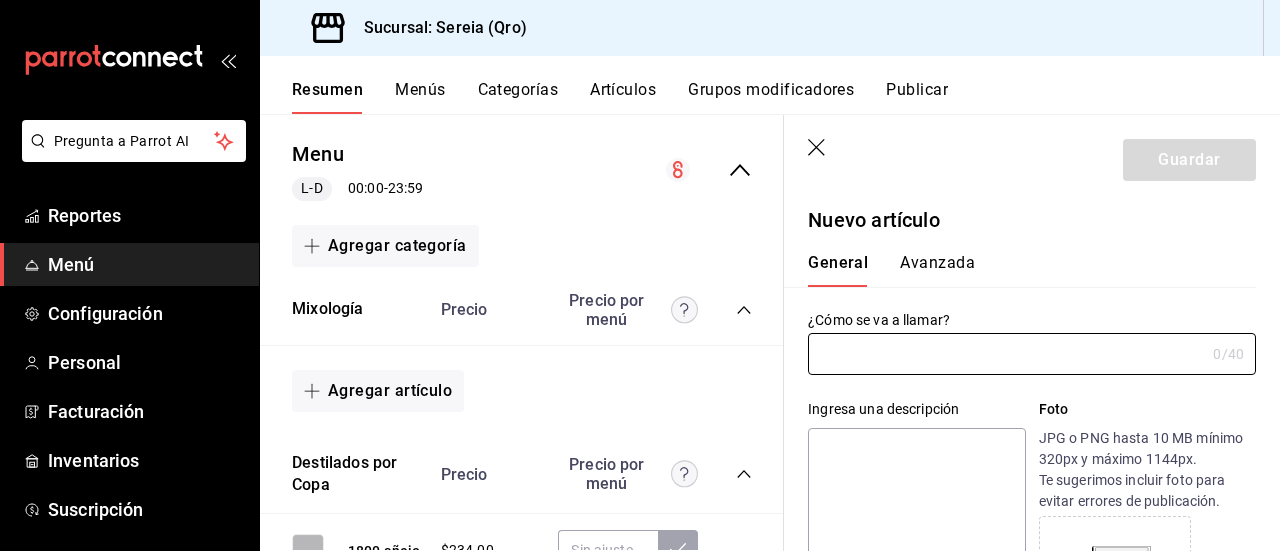type on "m" 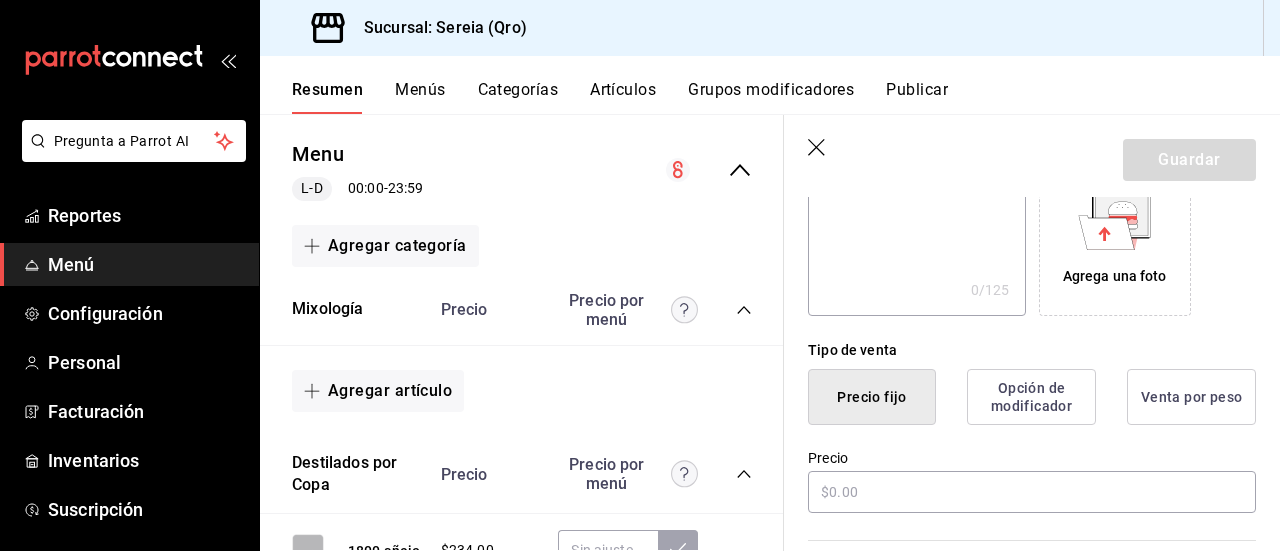 scroll, scrollTop: 400, scrollLeft: 0, axis: vertical 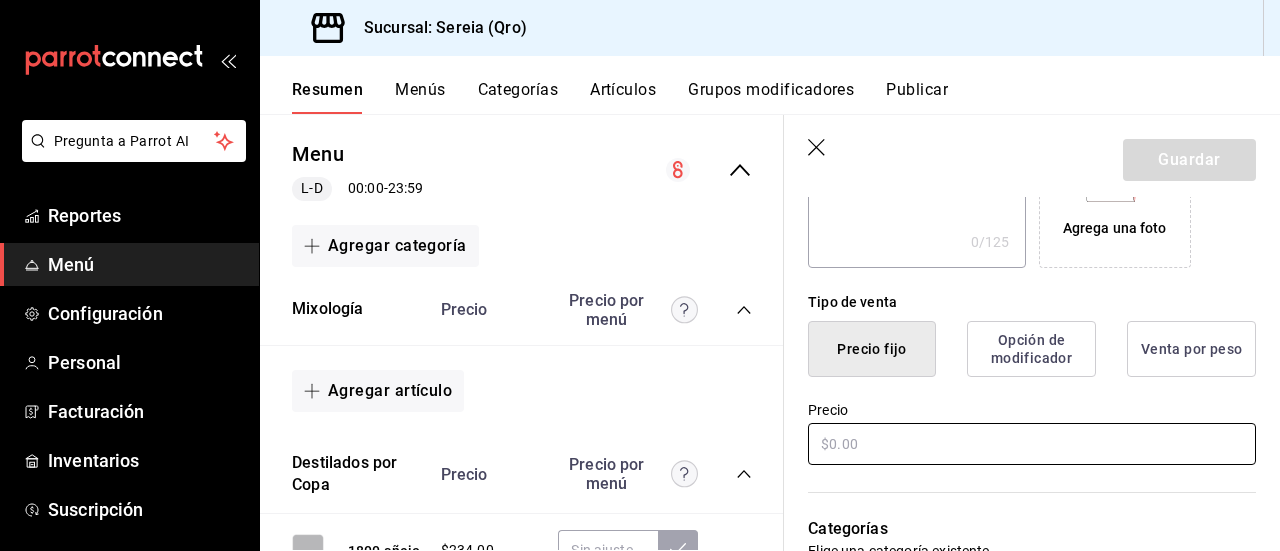 type on "[PERSON_NAME]" 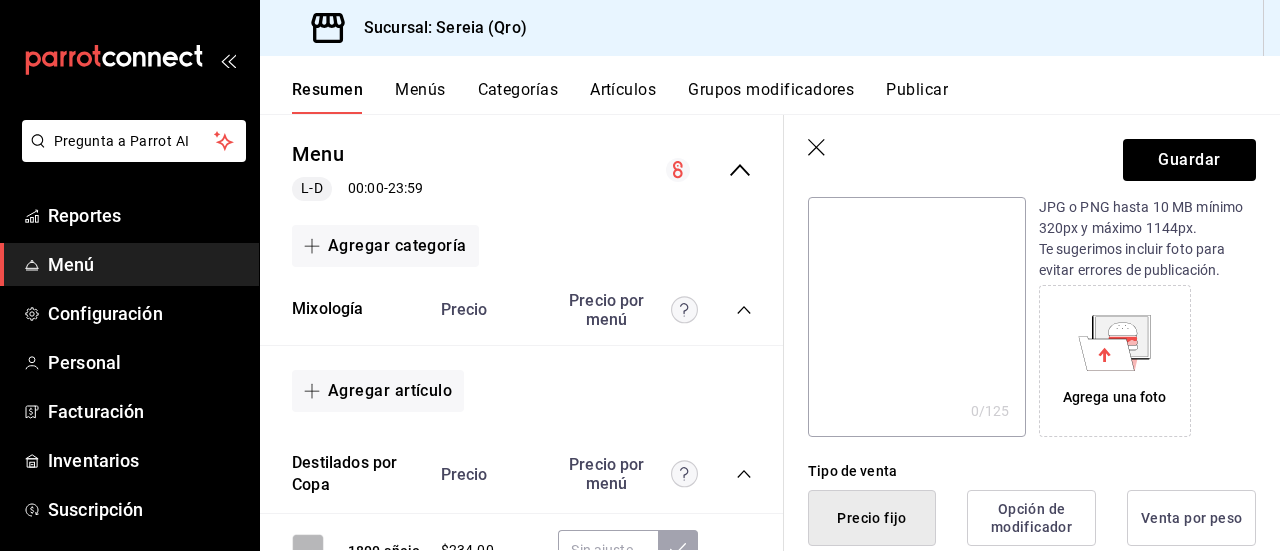 scroll, scrollTop: 200, scrollLeft: 0, axis: vertical 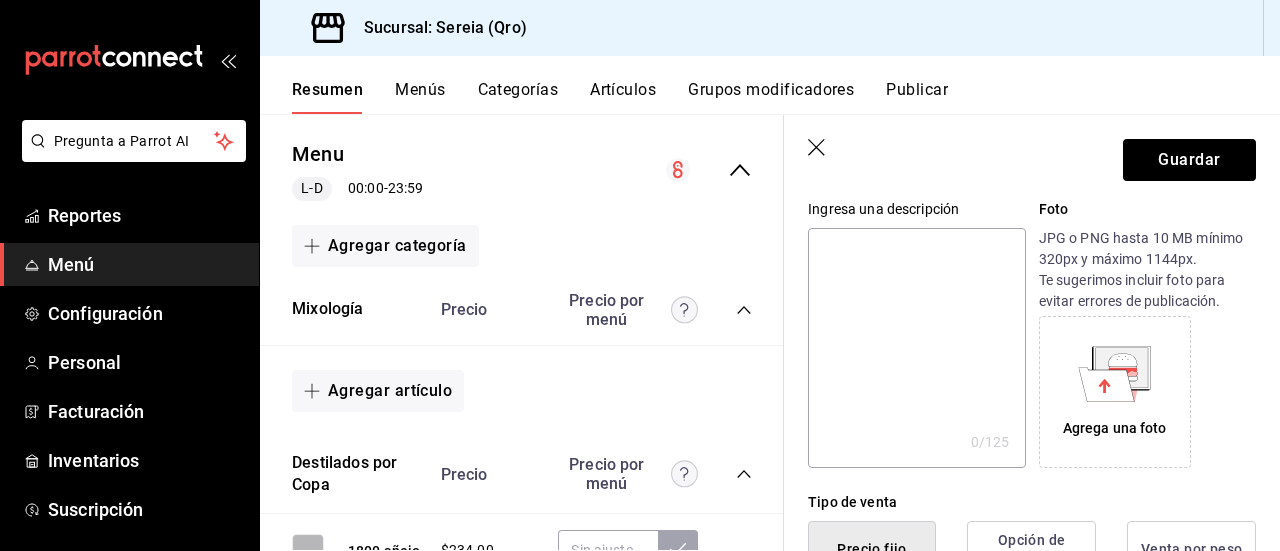 type on "$149.00" 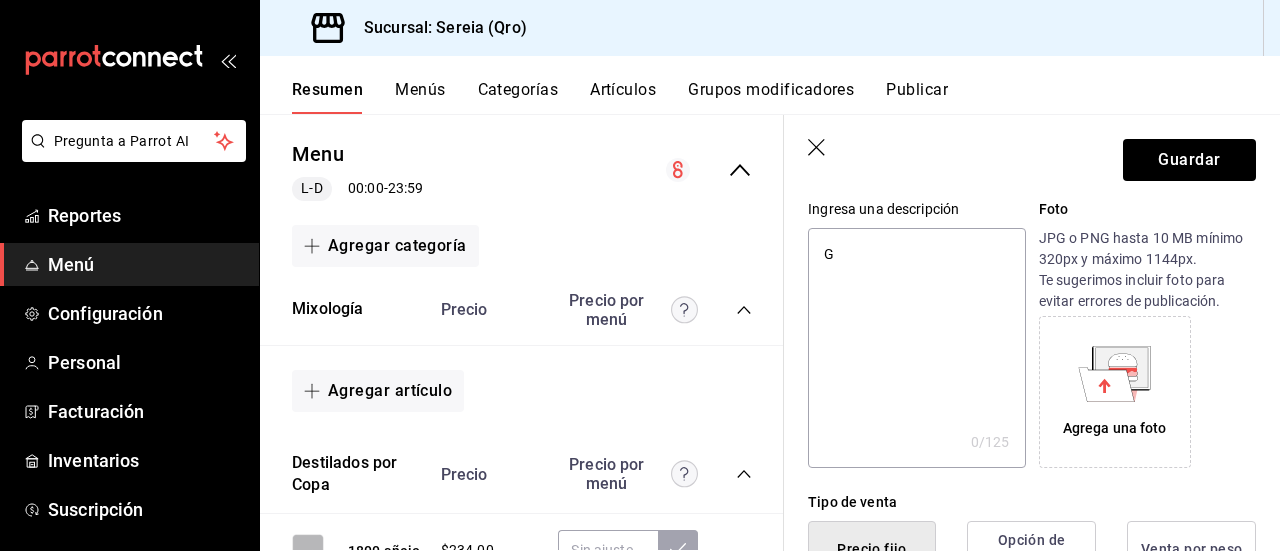 type on "x" 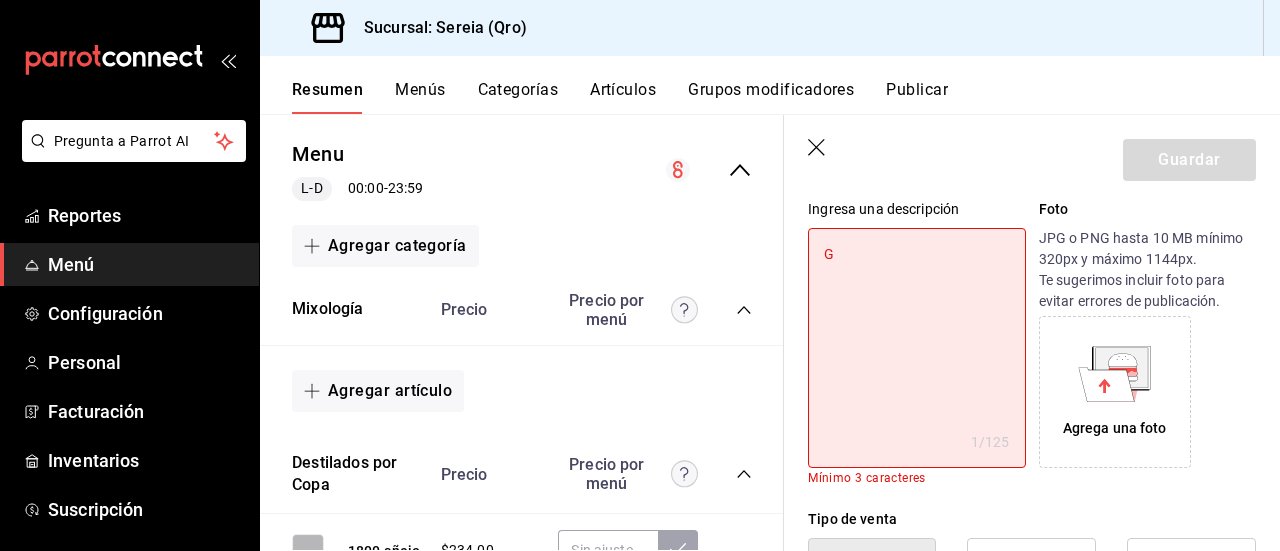 type on "Gi" 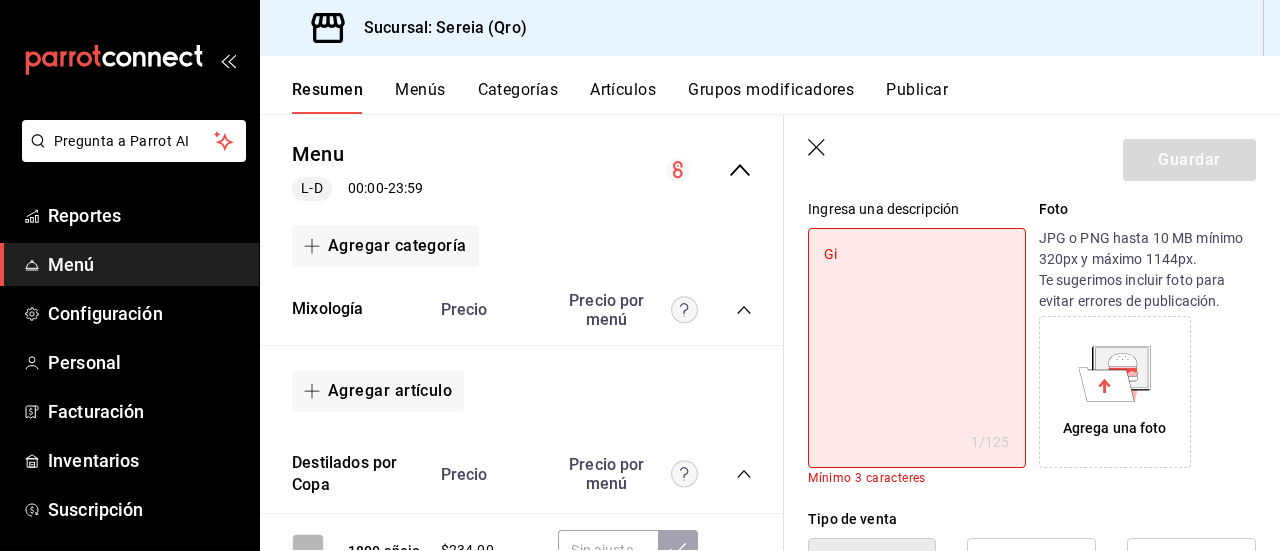 type on "x" 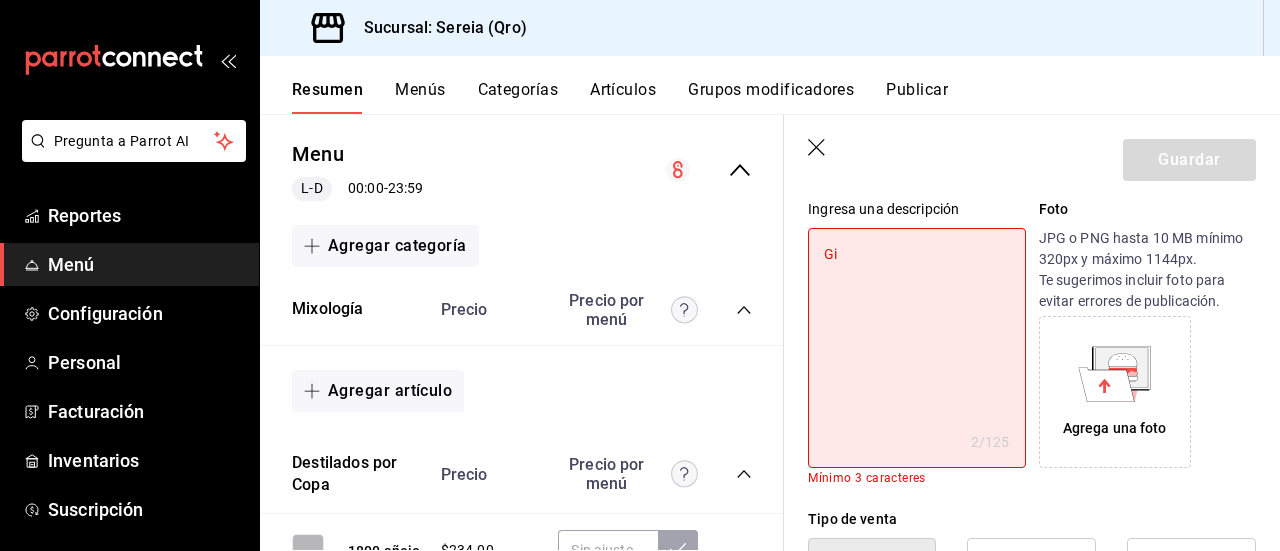 type on "Gin" 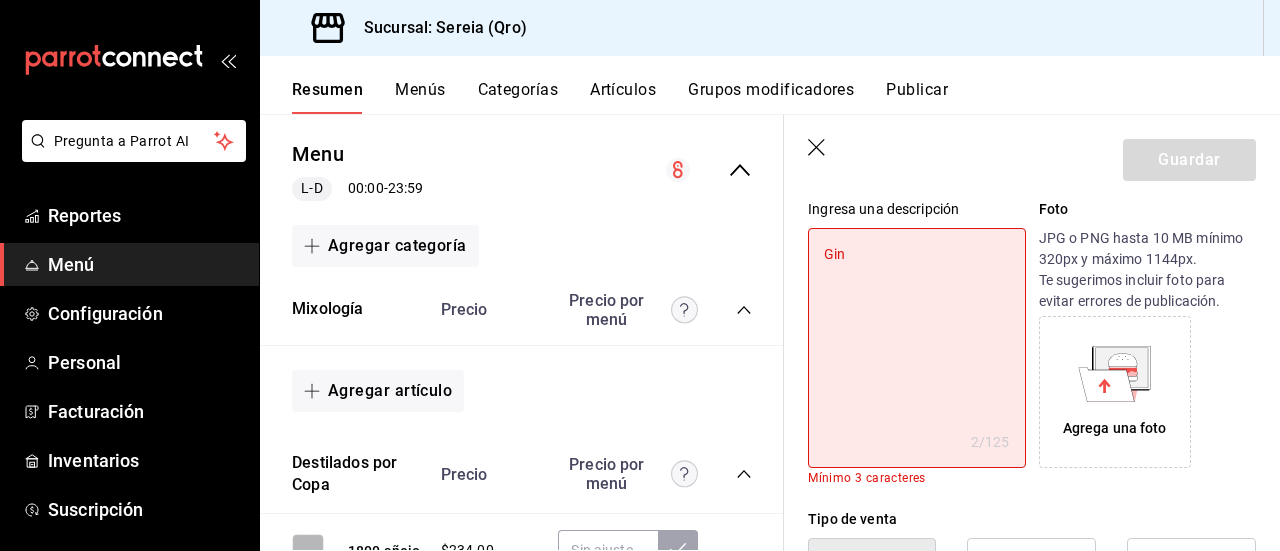 type on "x" 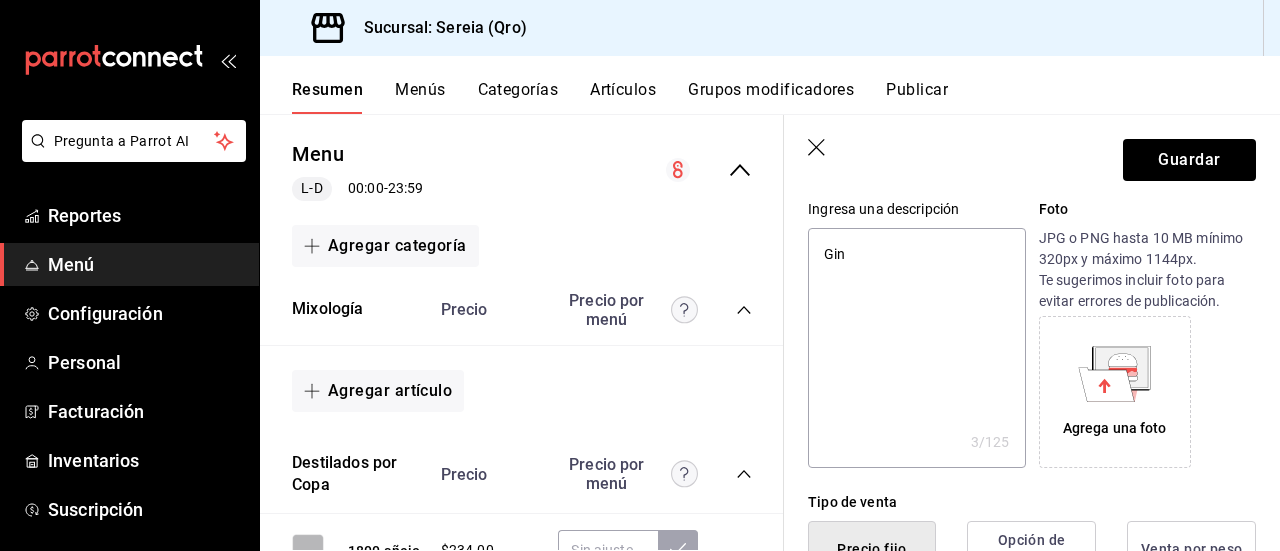 type on "Gin," 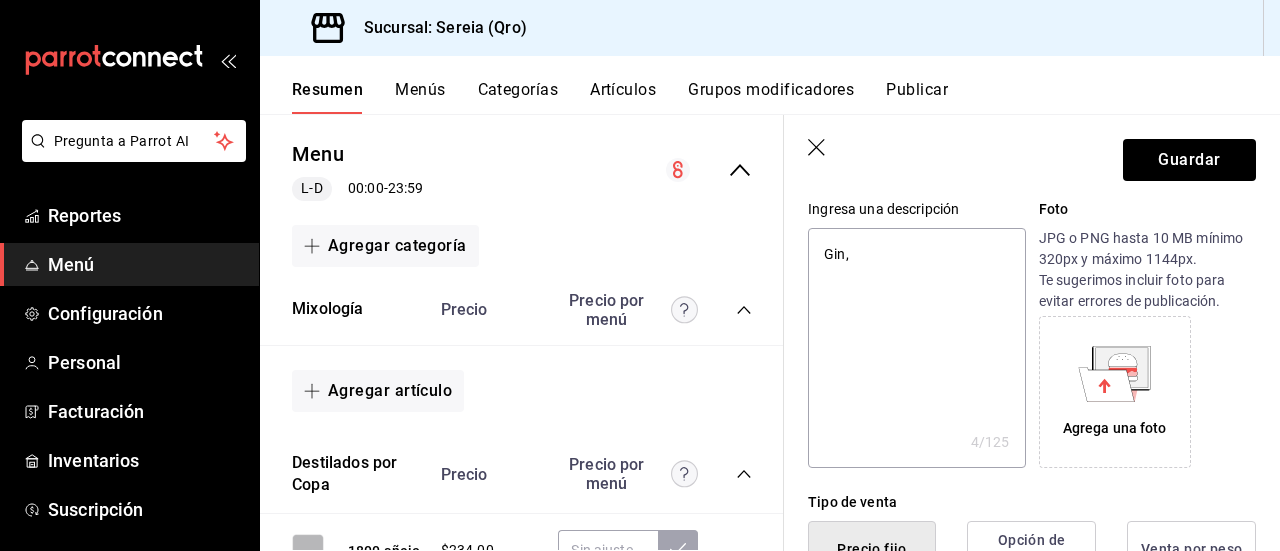 type on "Gin," 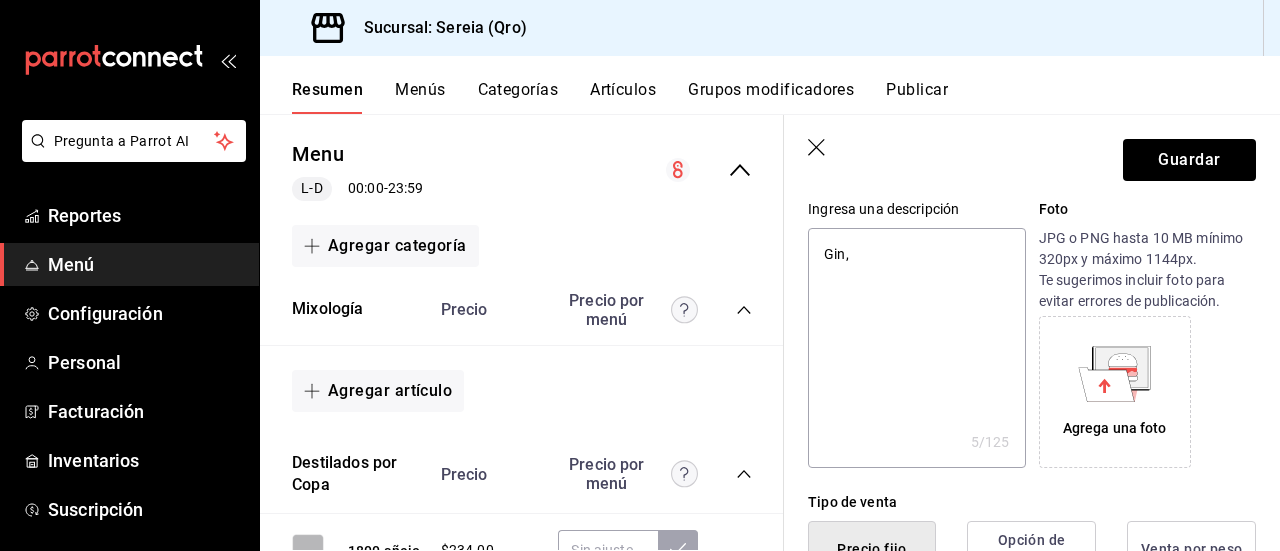 type on "Gin, c" 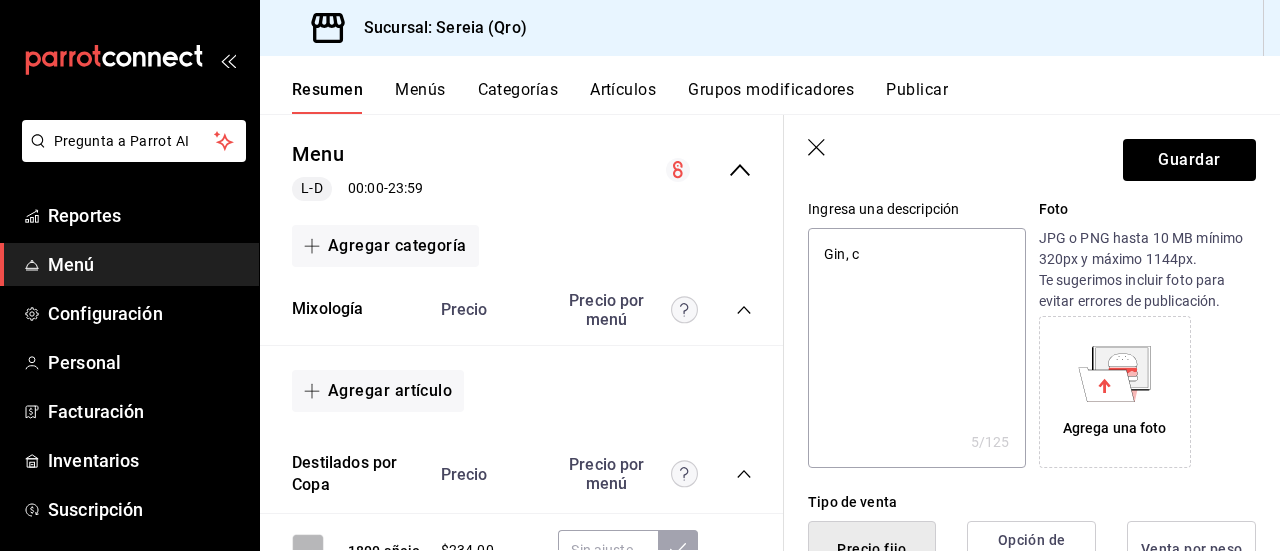 type on "Gin, cu" 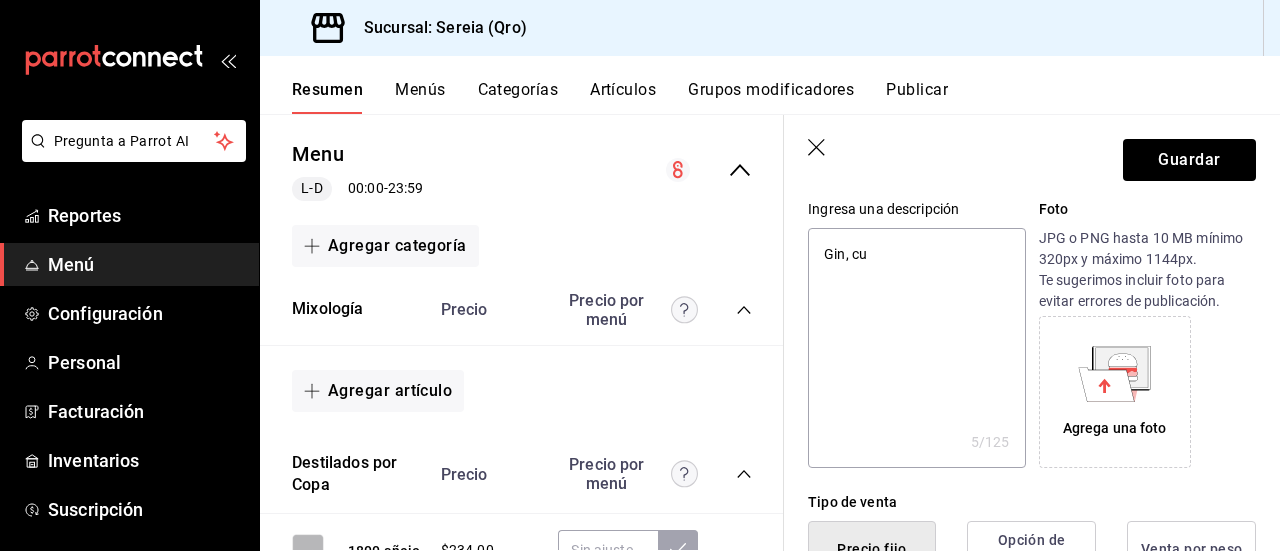 type on "x" 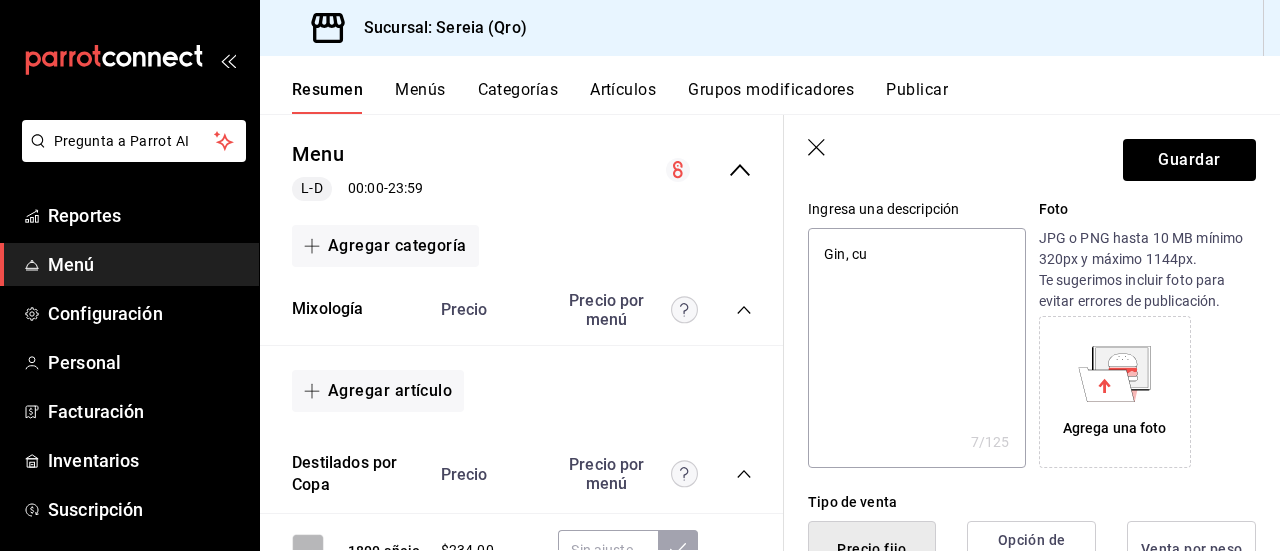 type on "Gin, cur" 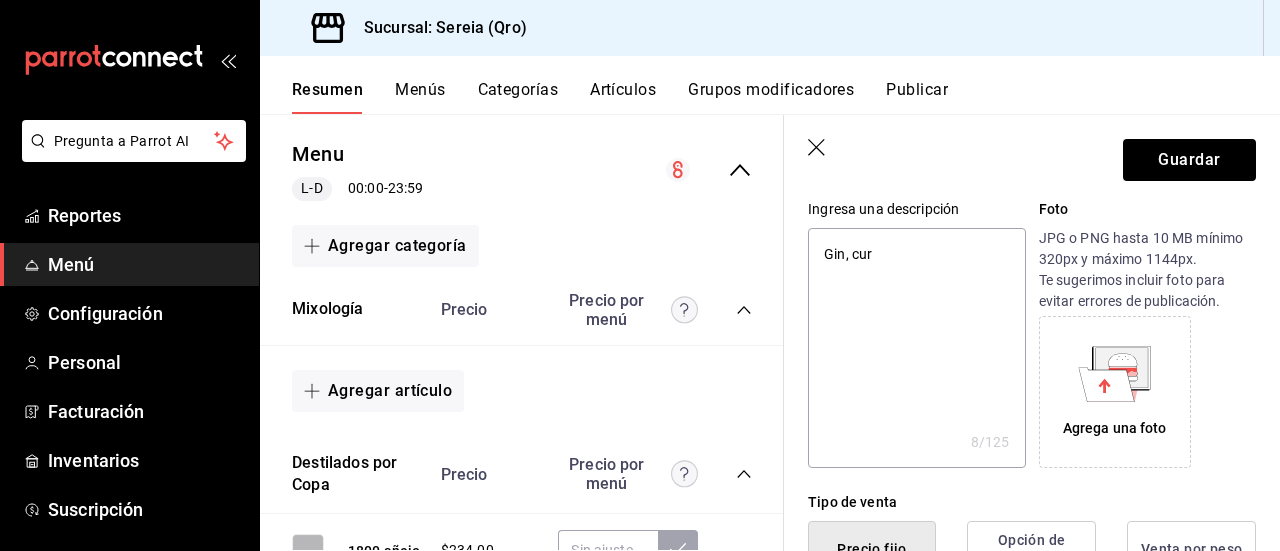 type on "Gin, cura" 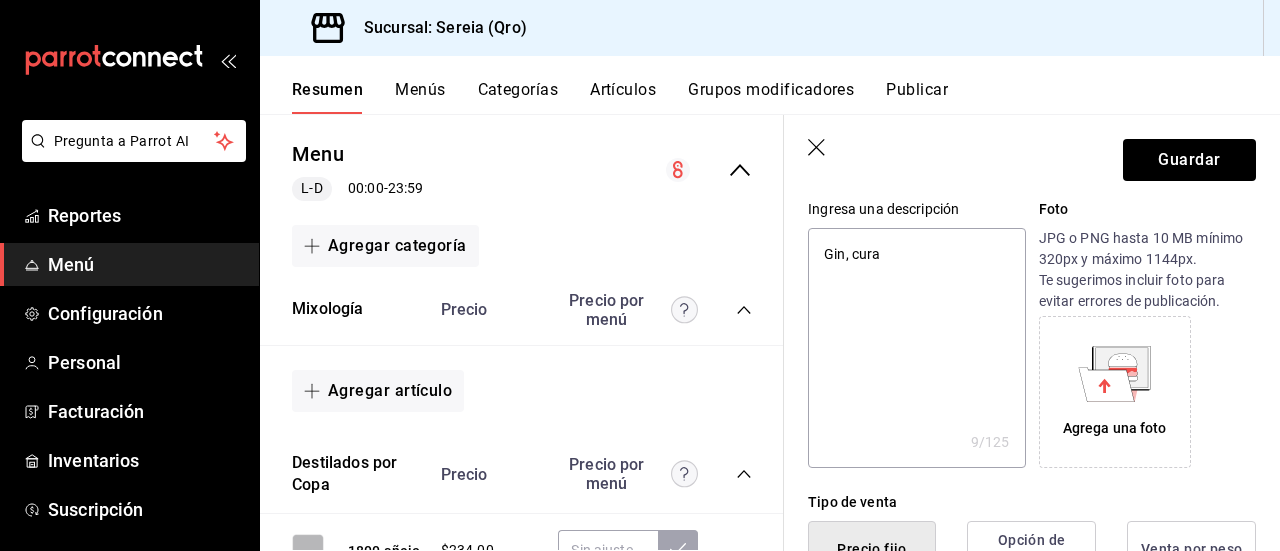 type on "Gin, curac" 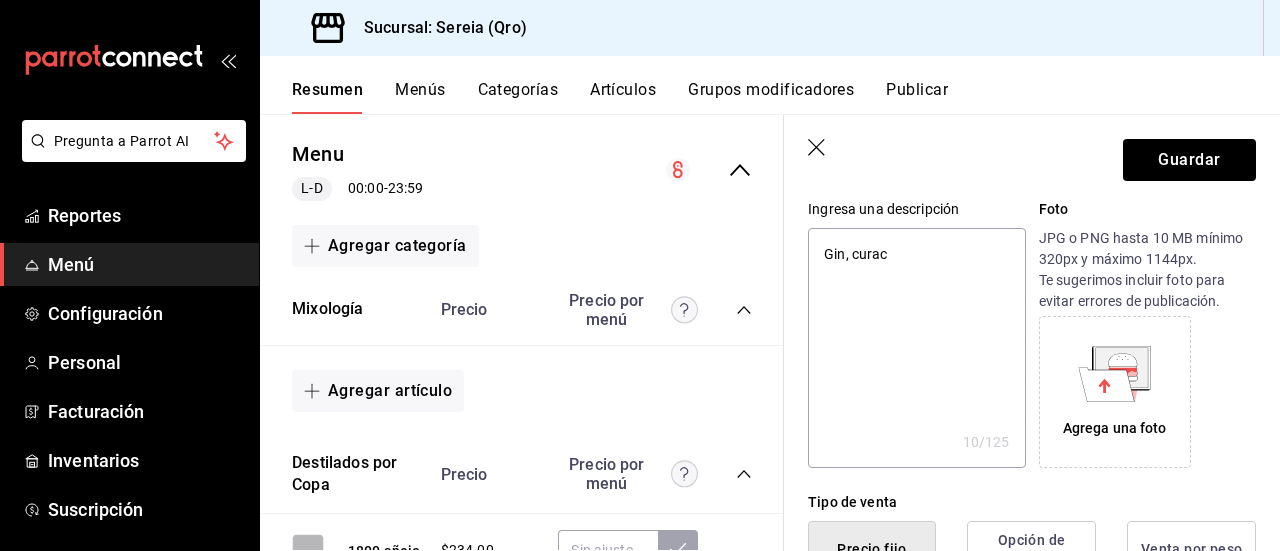 type on "Gin, curaca" 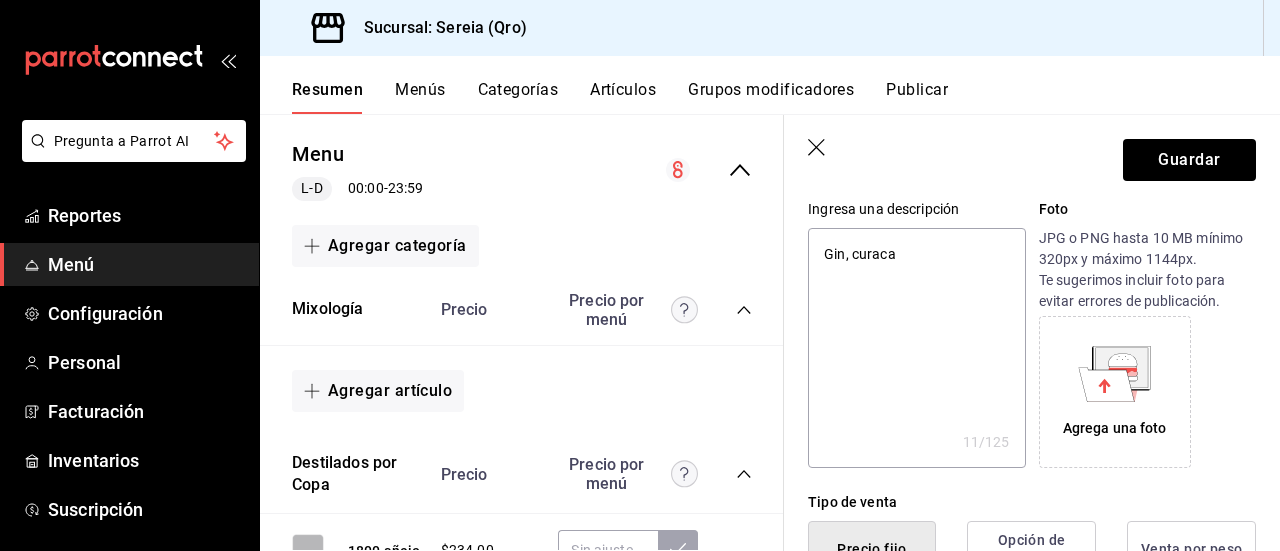 type on "Gin, curacao" 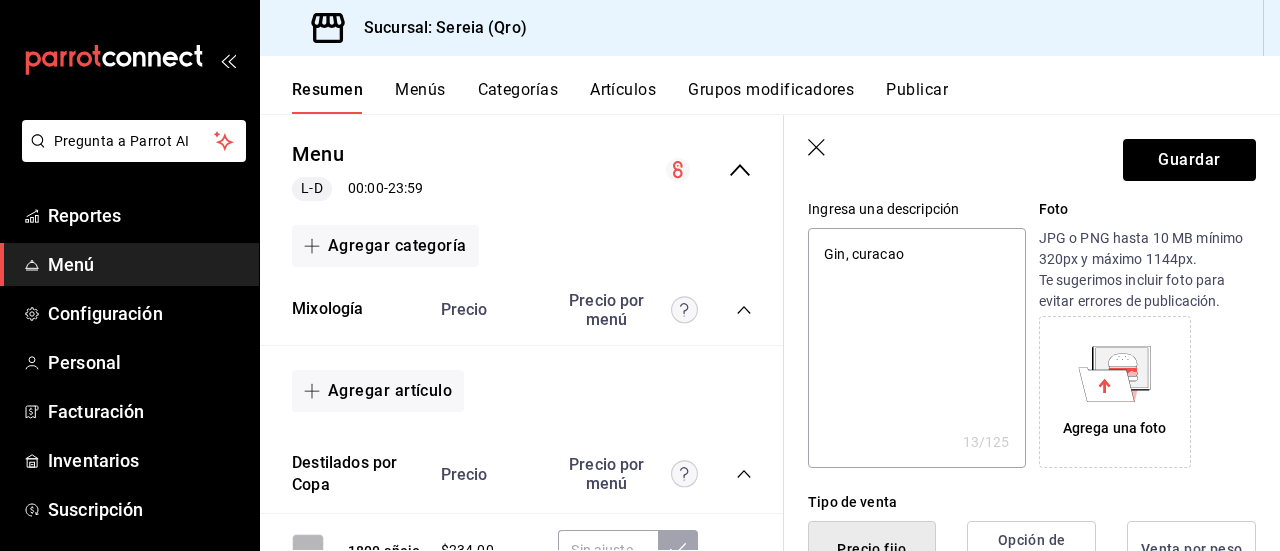 type on "Gin, curacao" 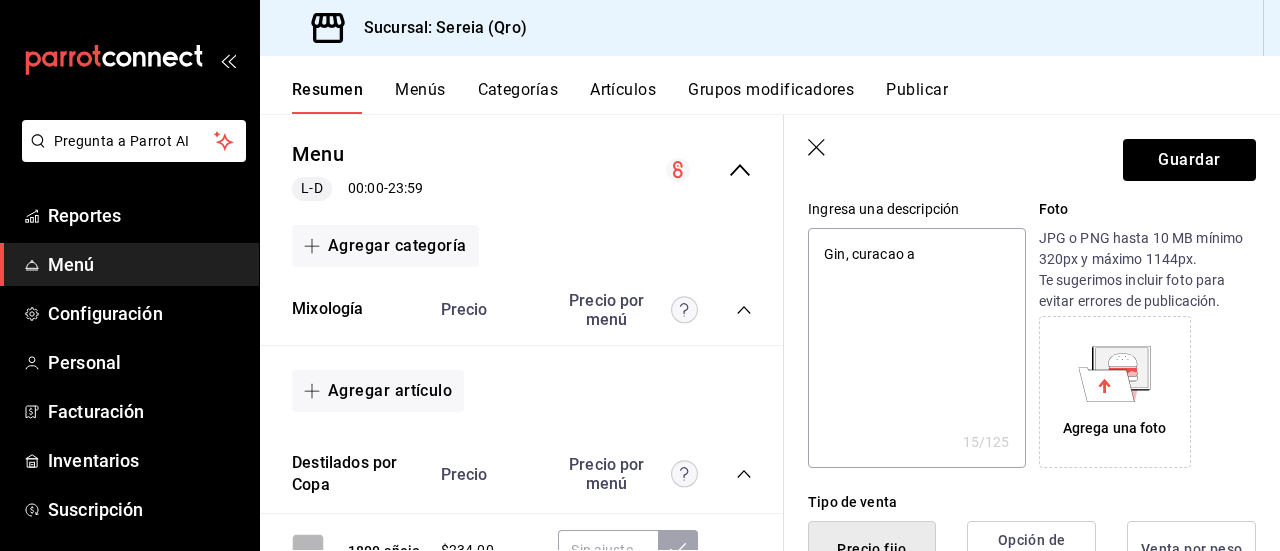 type on "Gin, curacao az" 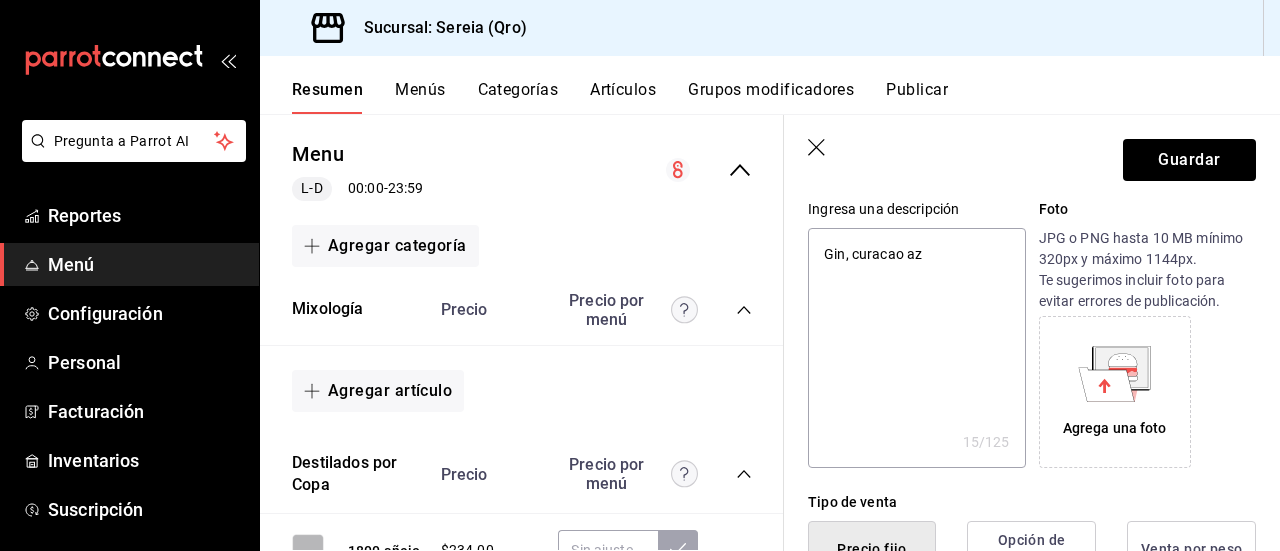 type on "Gin, curacao azu" 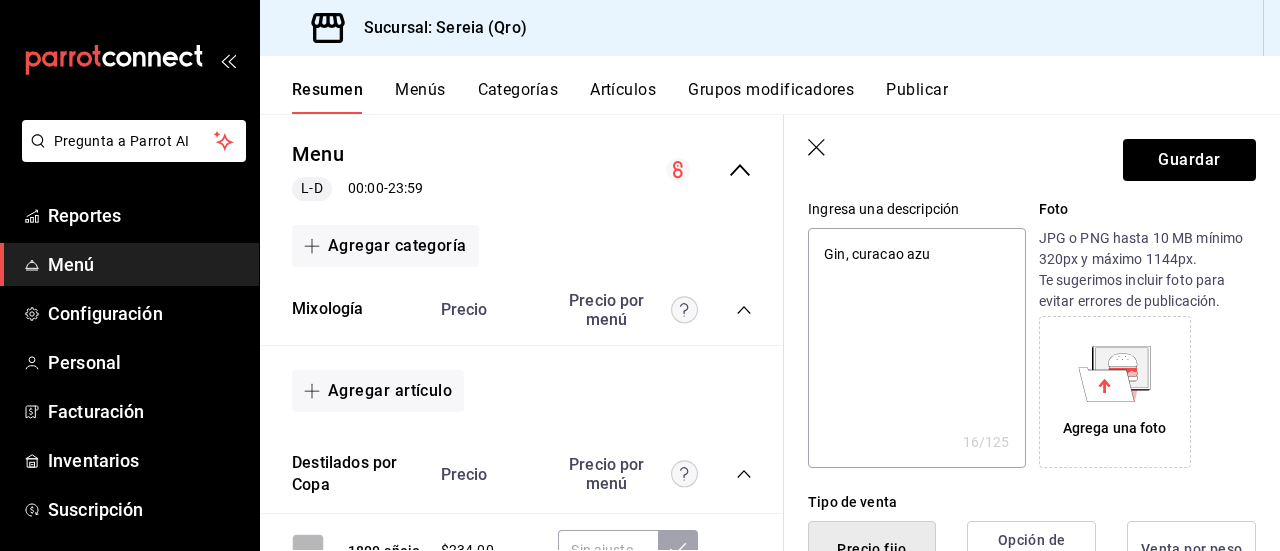 type on "Gin, curacao azul" 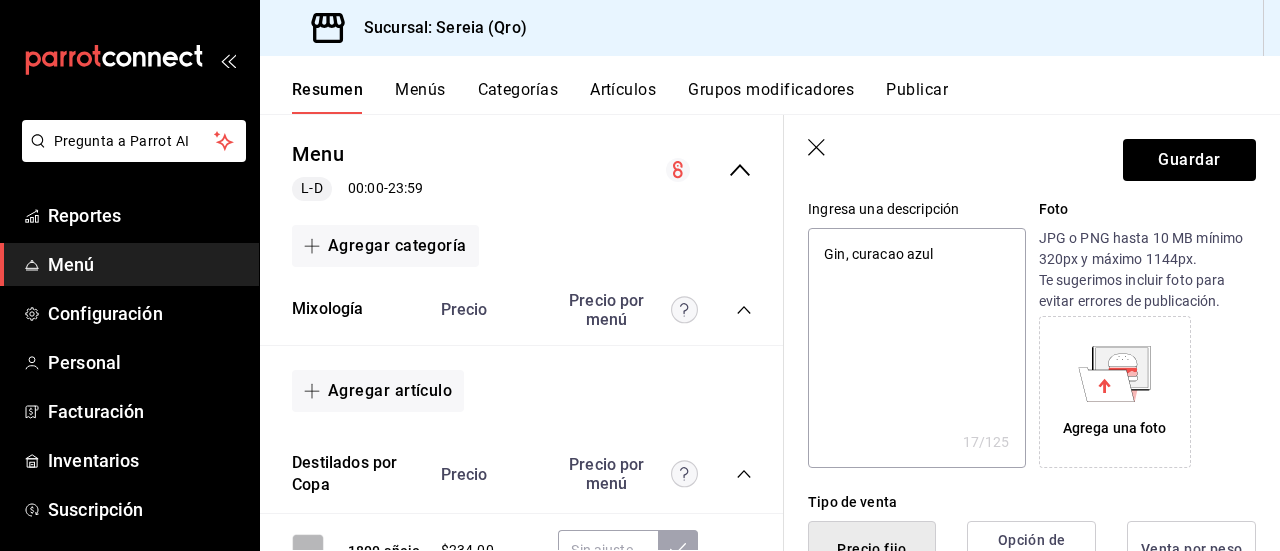 type on "Gin, curacao azul," 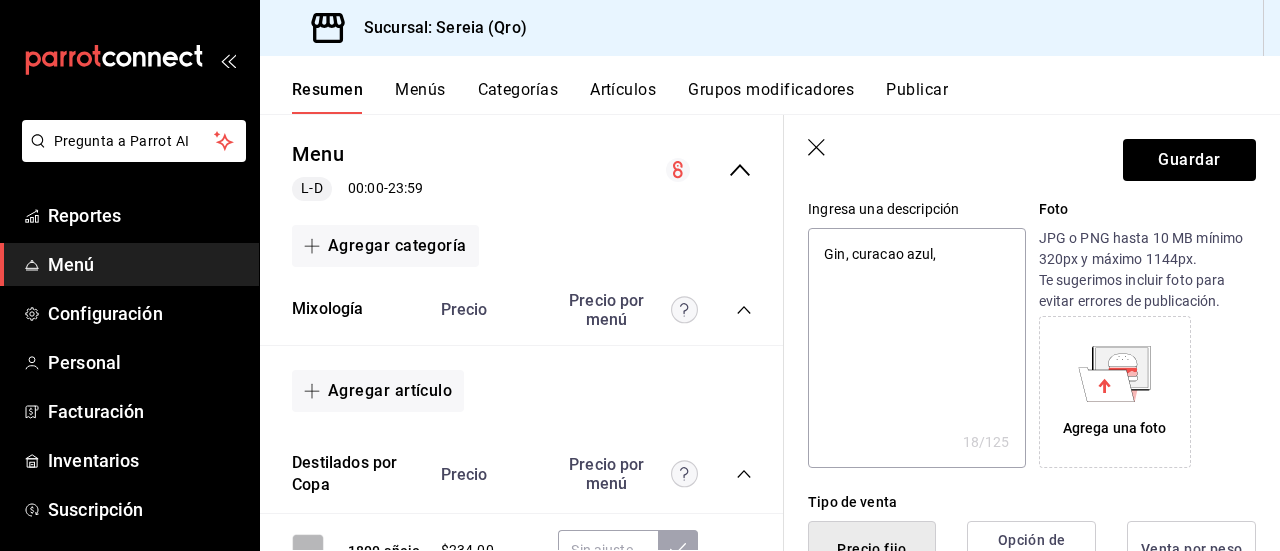 type on "Gin, curacao azul," 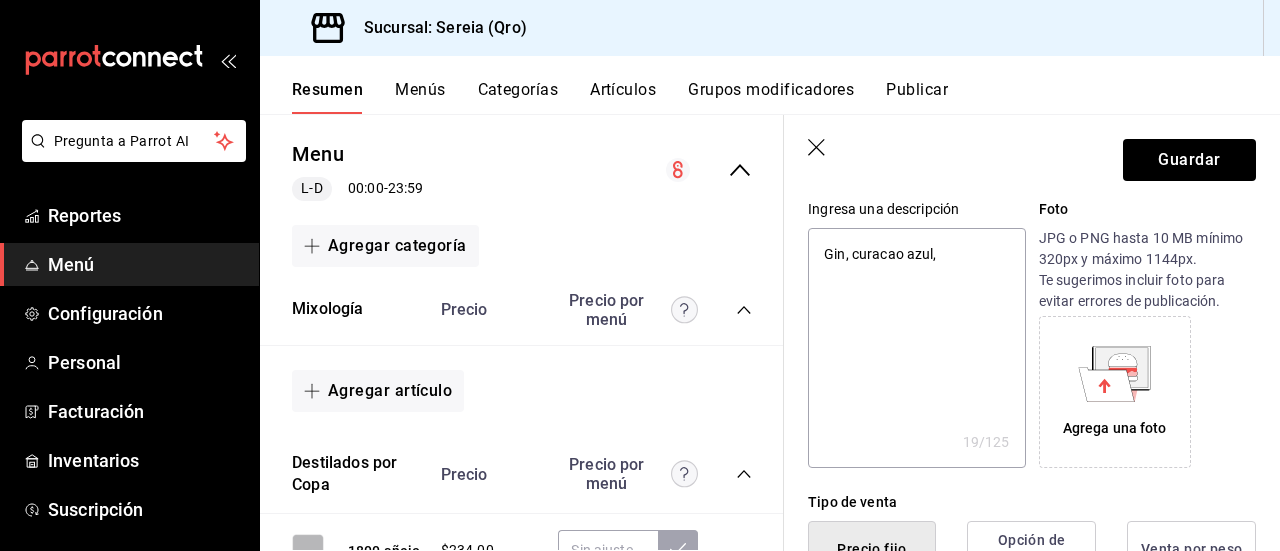 type on "Gin, curacao azul, j" 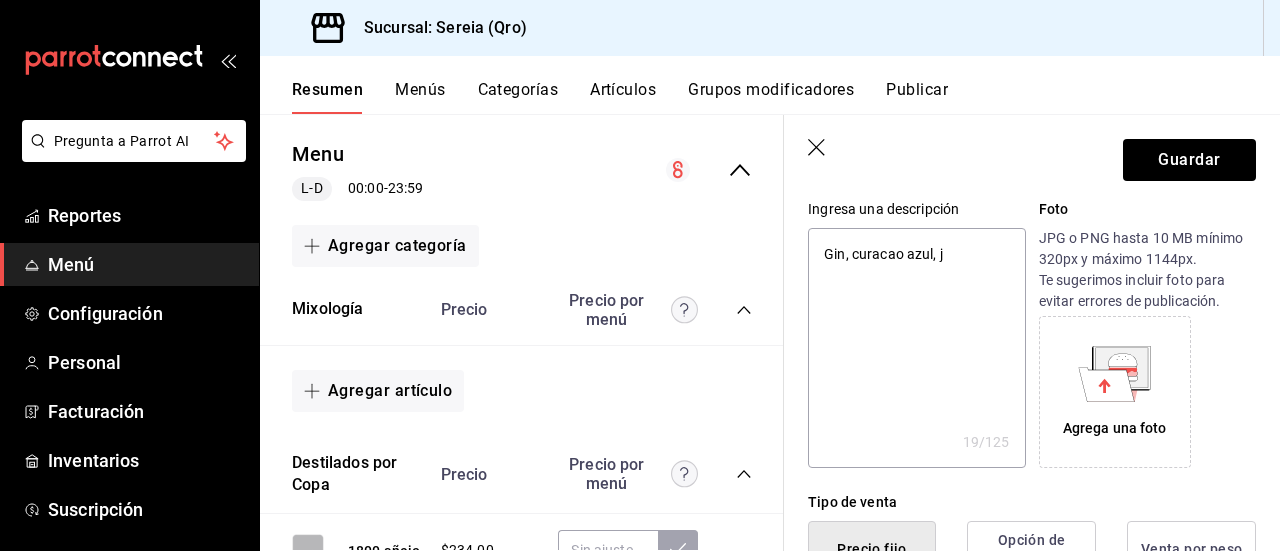 type on "Gin, curacao azul, ju" 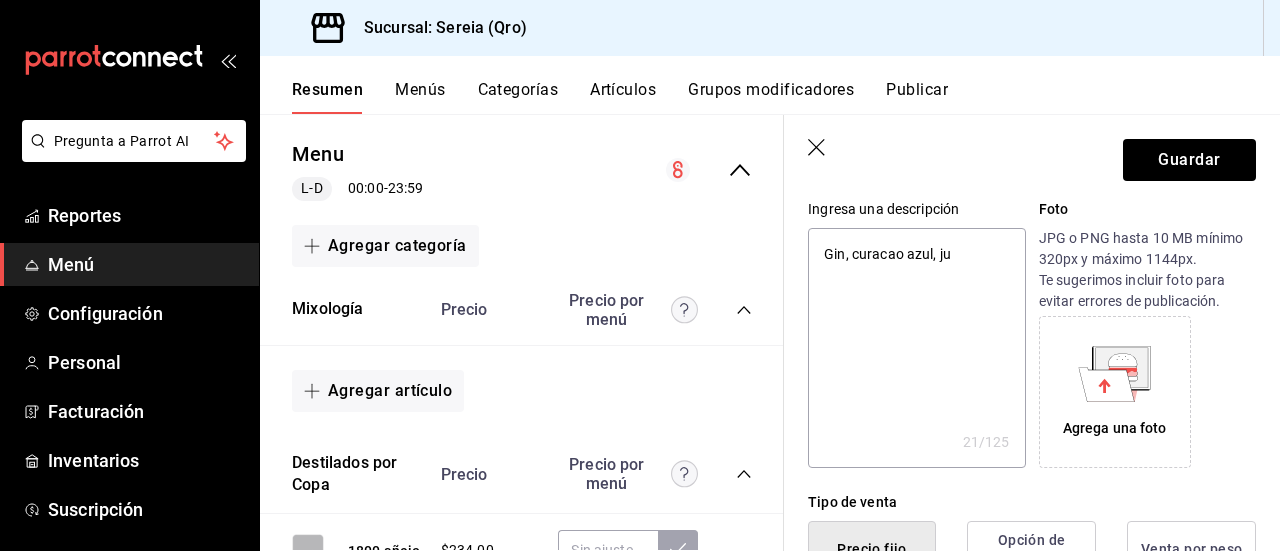 type on "Gin, curacao azul, jug" 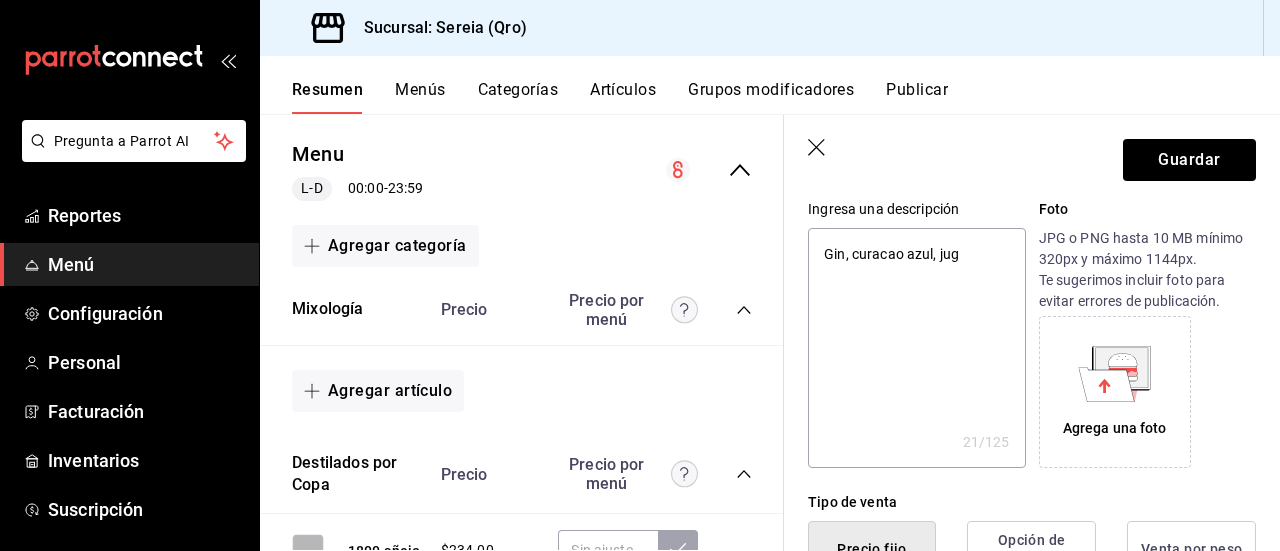 type on "Gin, curacao azul, jugo" 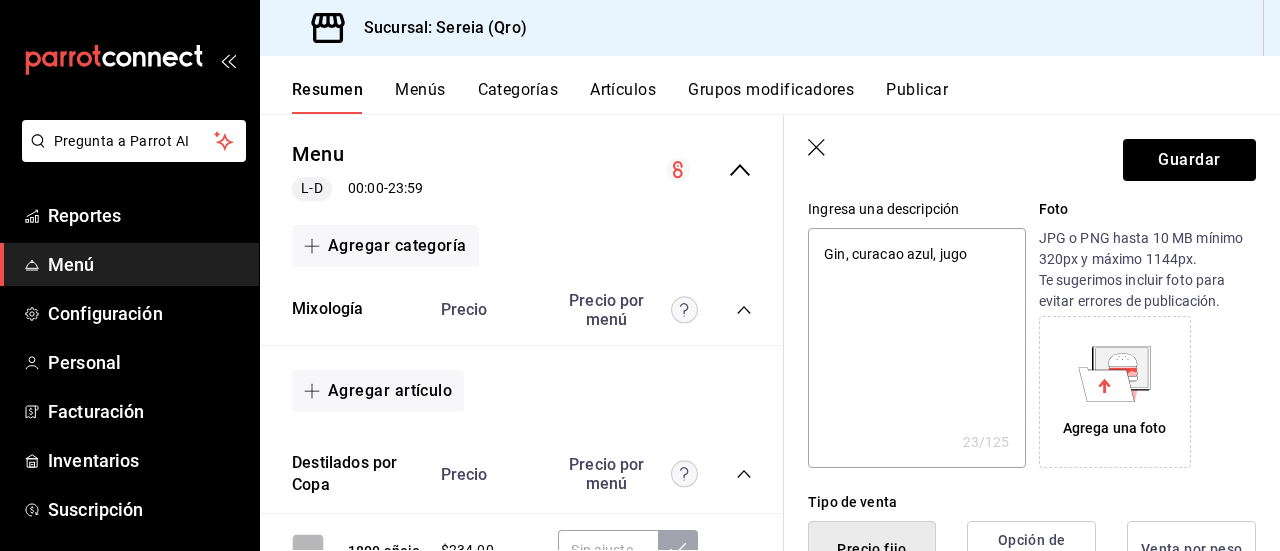 type on "Gin, curacao azul, jugo" 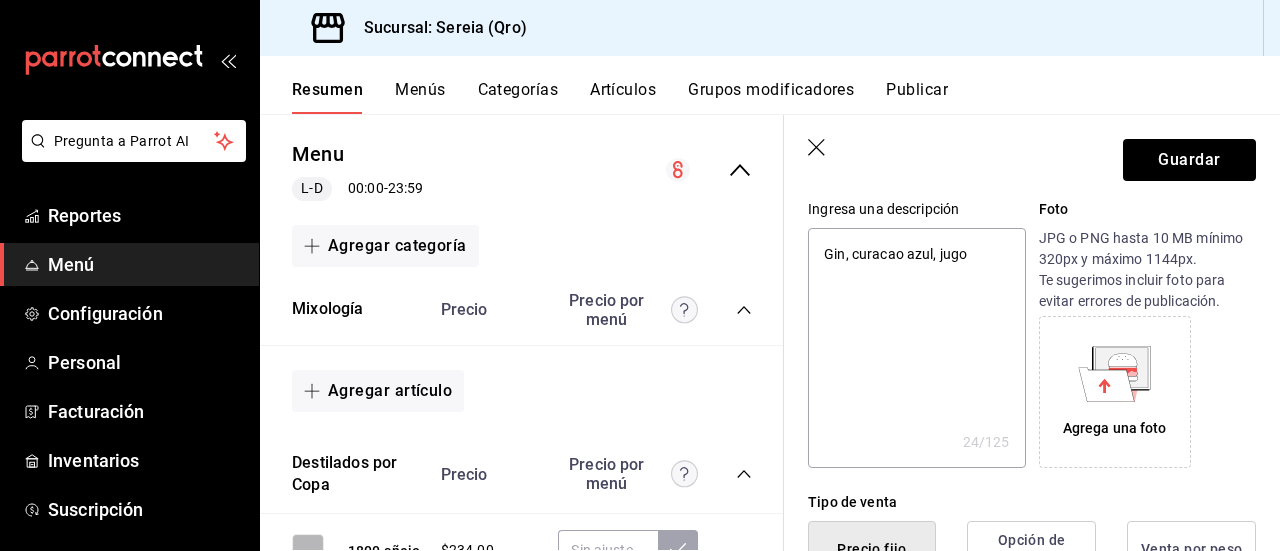 type on "Gin, curacao azul, jugo d" 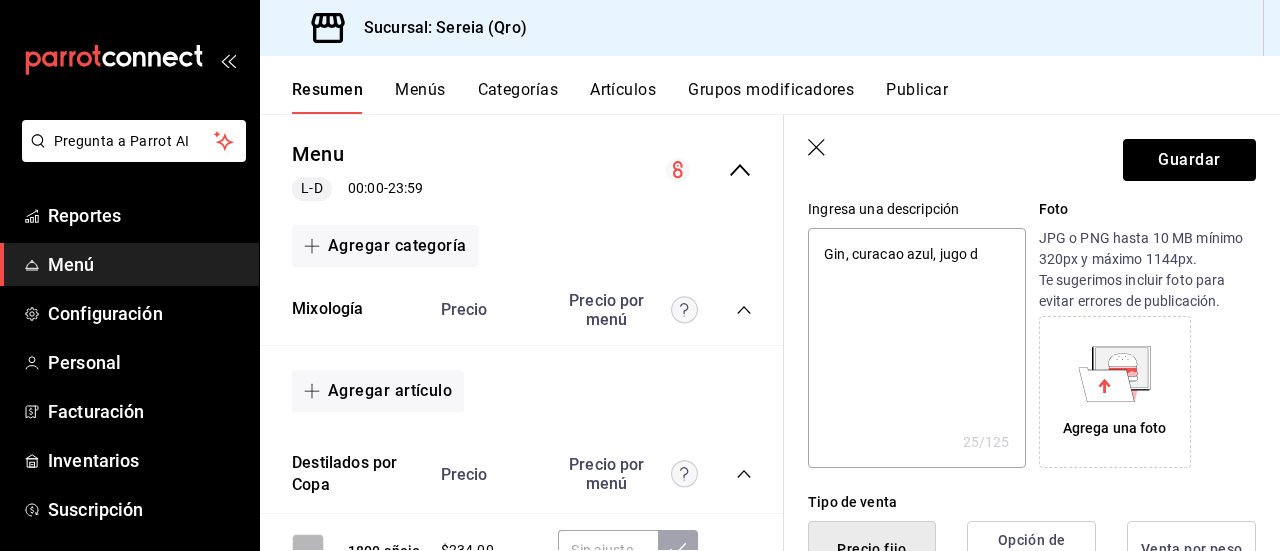 type on "Gin, curacao azul, jugo de" 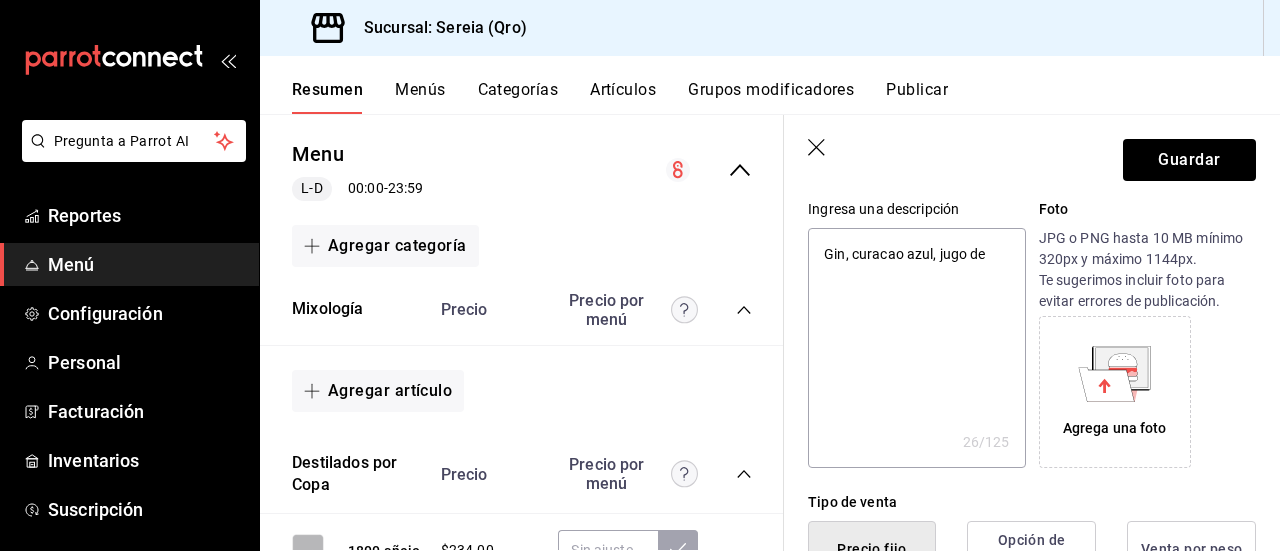 type on "Gin, curacao azul, jugo de" 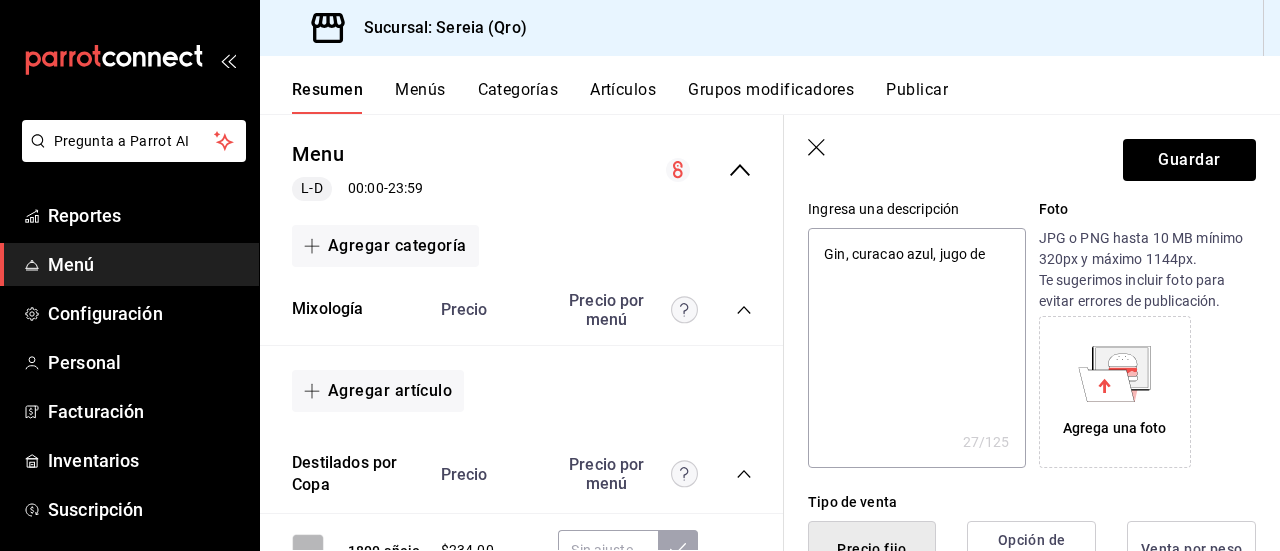 type on "Gin, curacao azul, jugo de l" 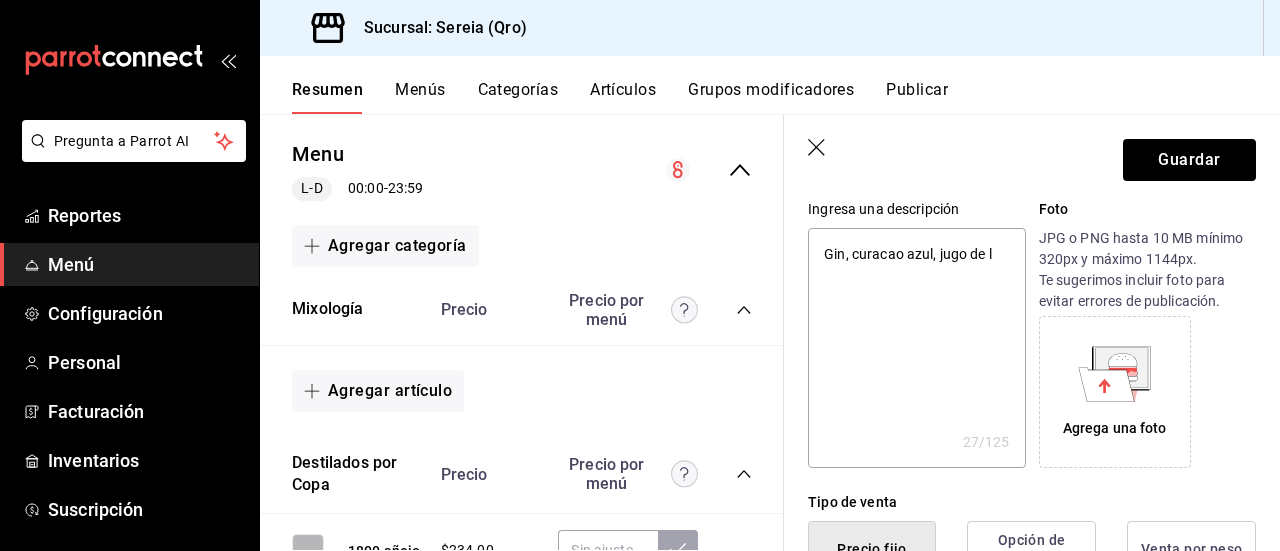 type on "Gin, curacao azul, [PERSON_NAME]" 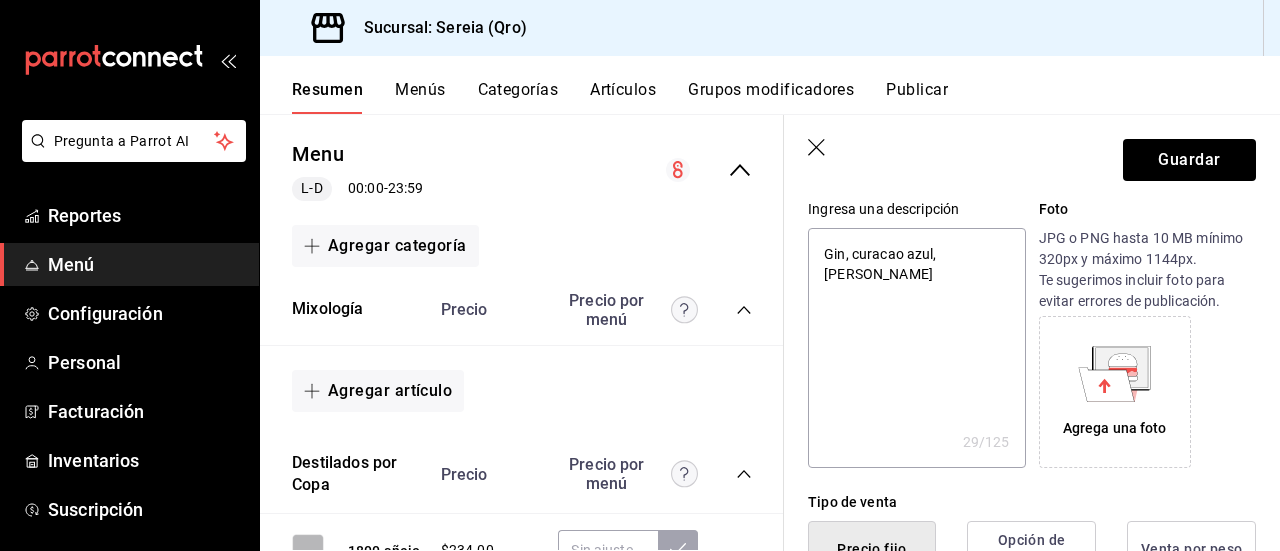 type on "Gin, curacao azul, [PERSON_NAME]" 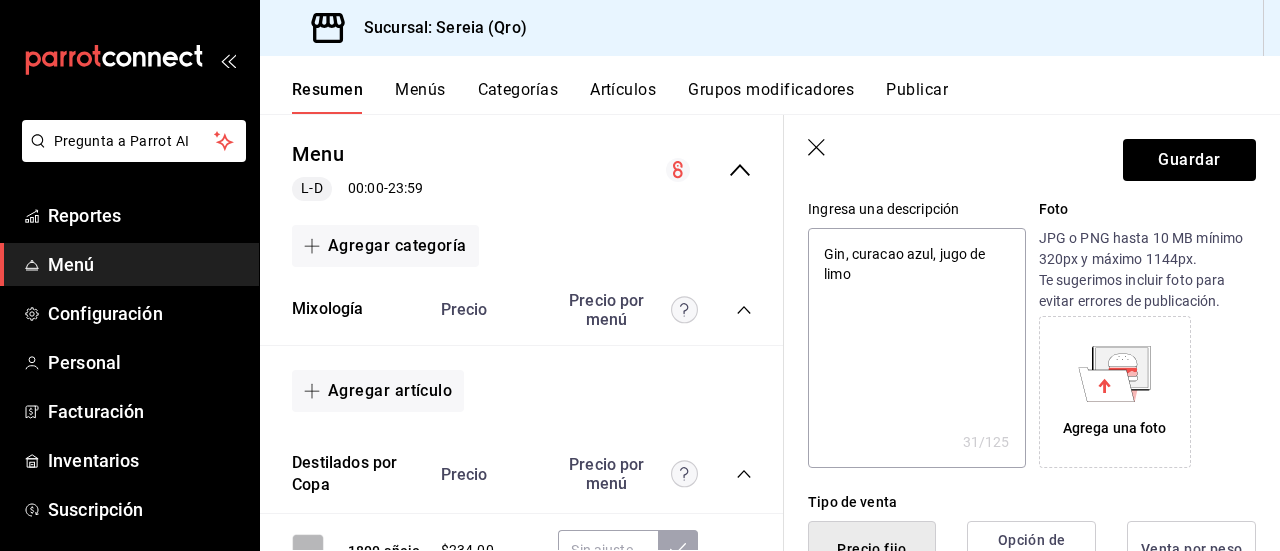 type on "Gin, curacao azul, [PERSON_NAME]" 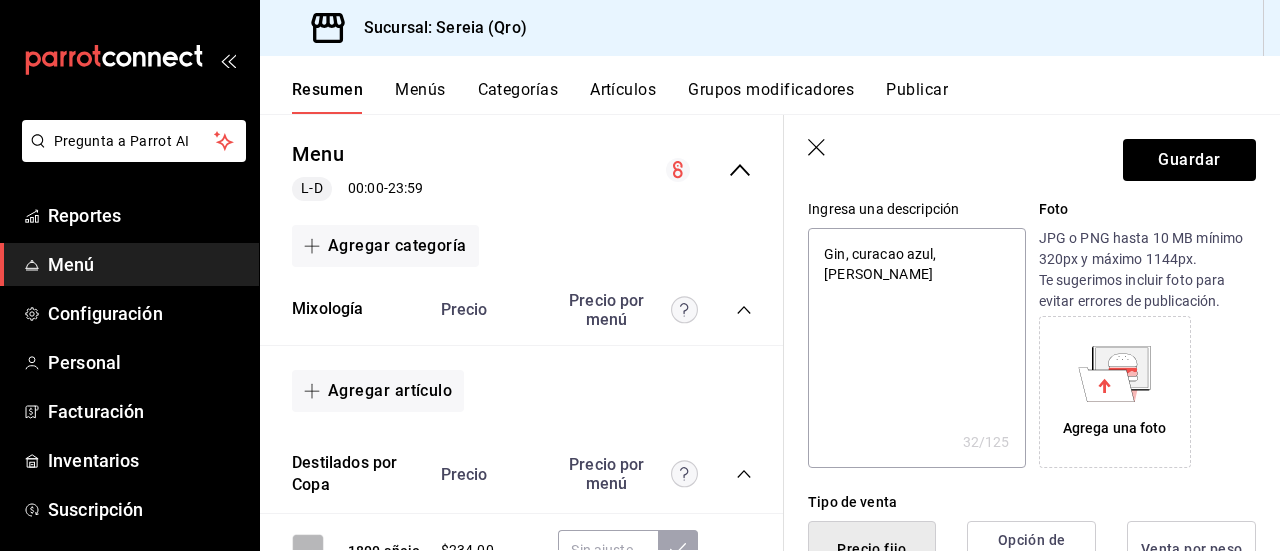 type on "Gin, curacao azul, [PERSON_NAME]," 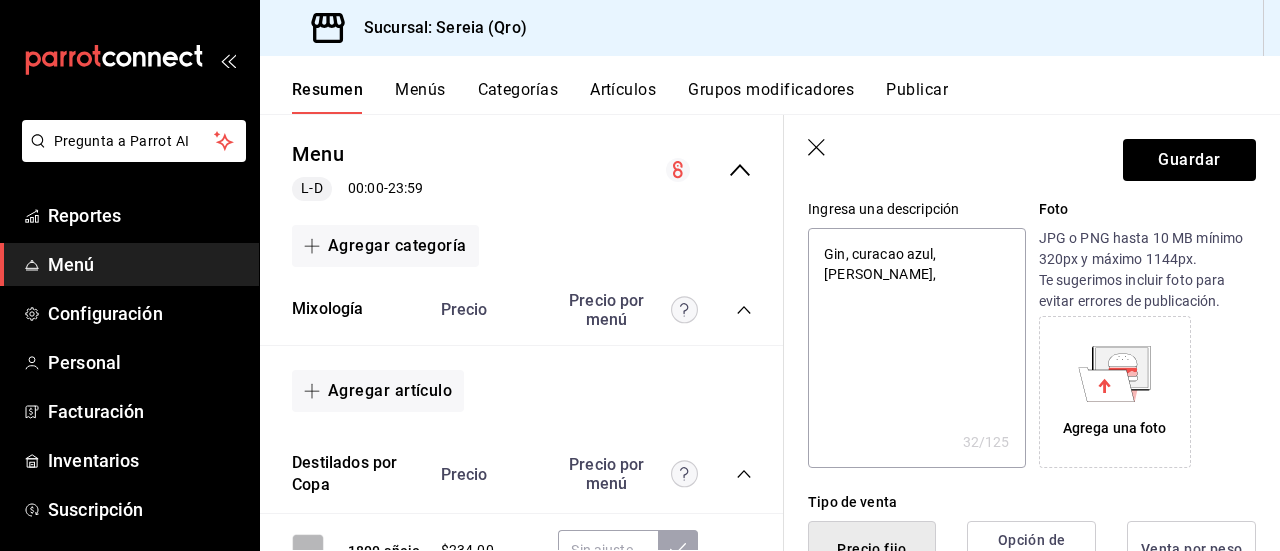 type on "x" 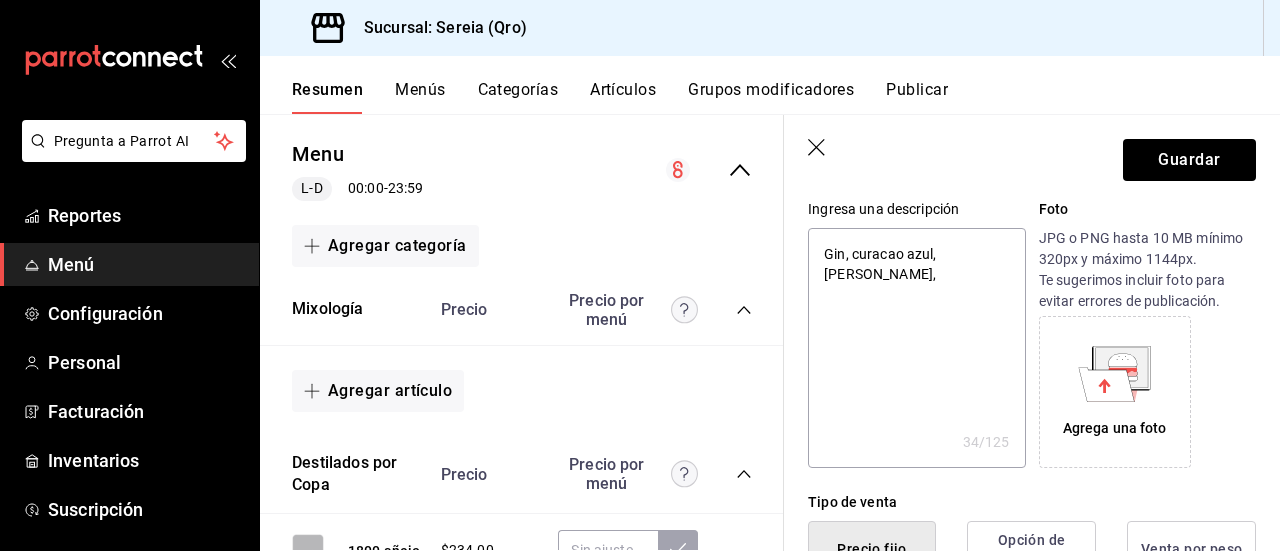 type on "Gin, curacao azul, [PERSON_NAME], j" 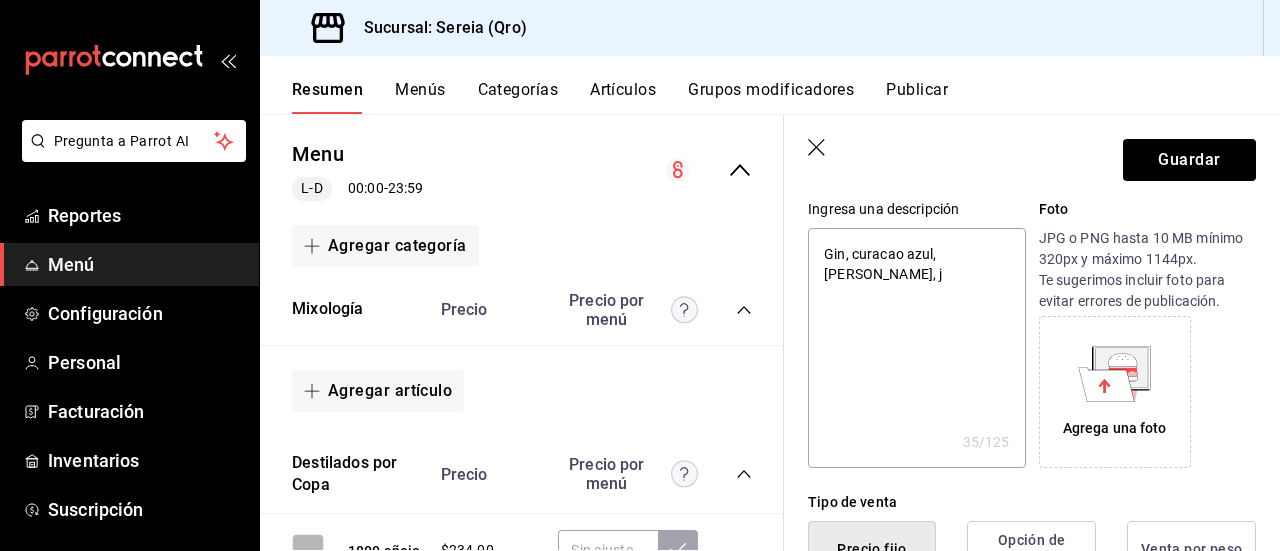 type on "Gin, curacao azul, [PERSON_NAME], ja" 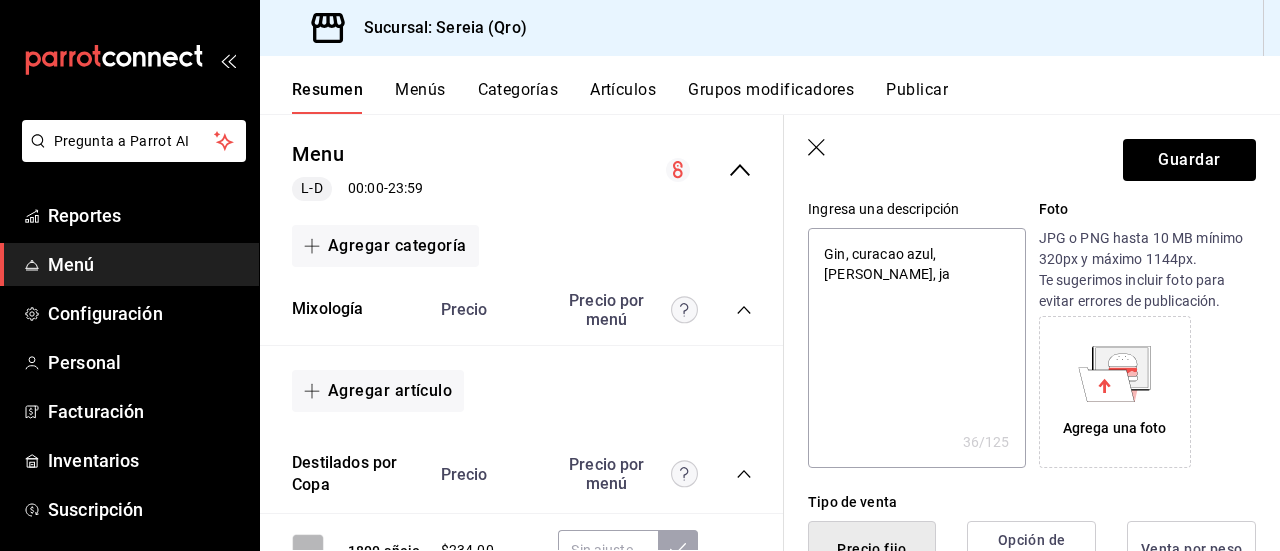 type on "Gin, curacao azul, [PERSON_NAME], jar" 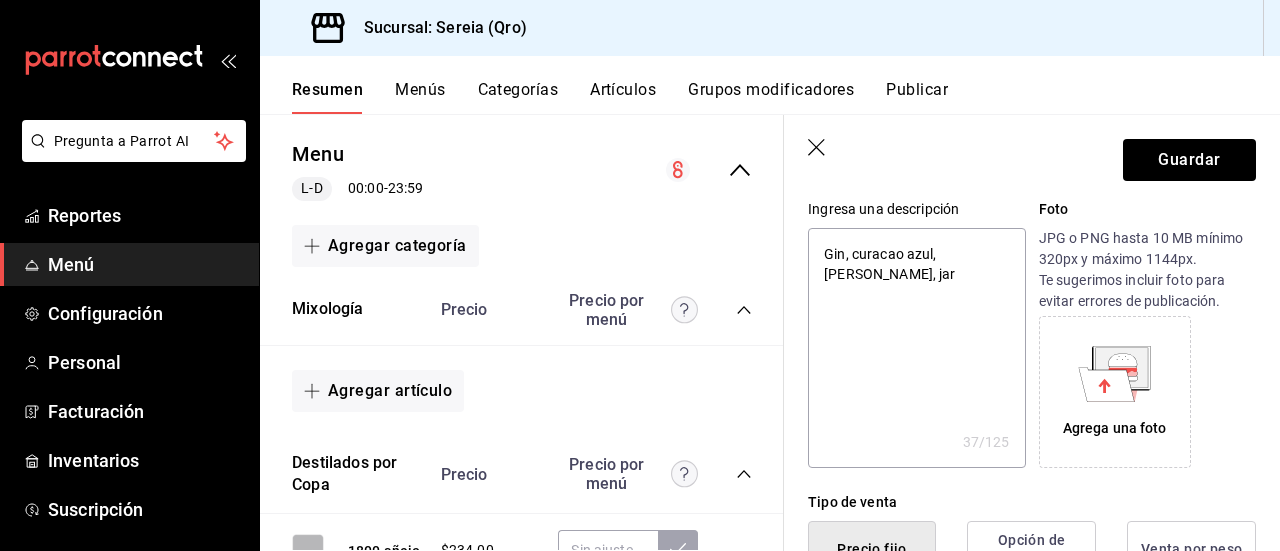 type on "Gin, curacao azul, jugo [PERSON_NAME]" 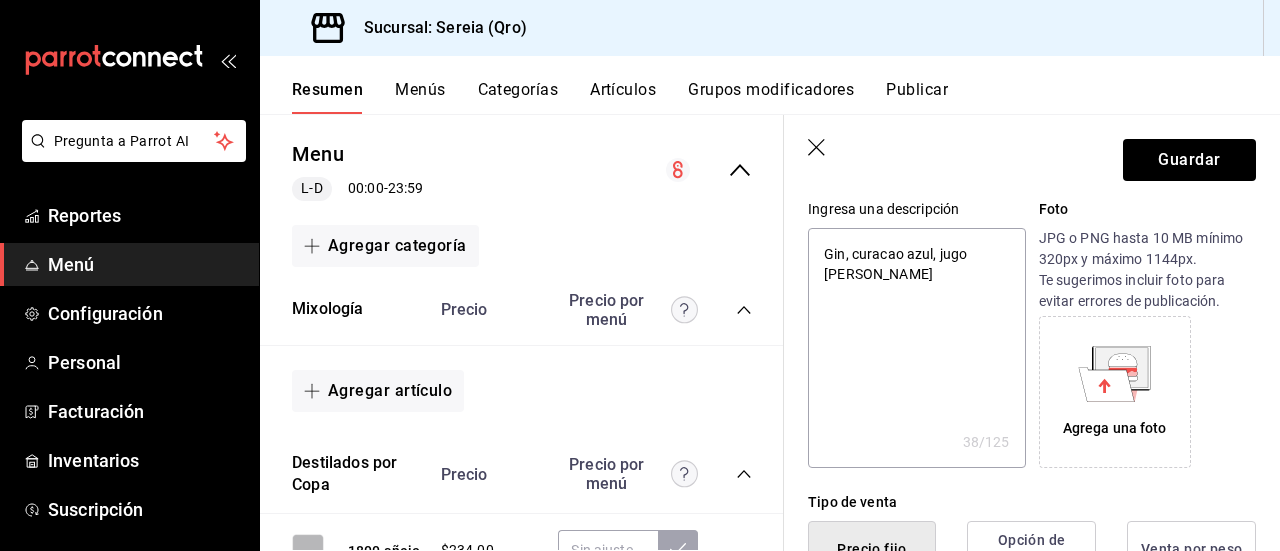 type on "Gin, curacao azul, [PERSON_NAME], jarab" 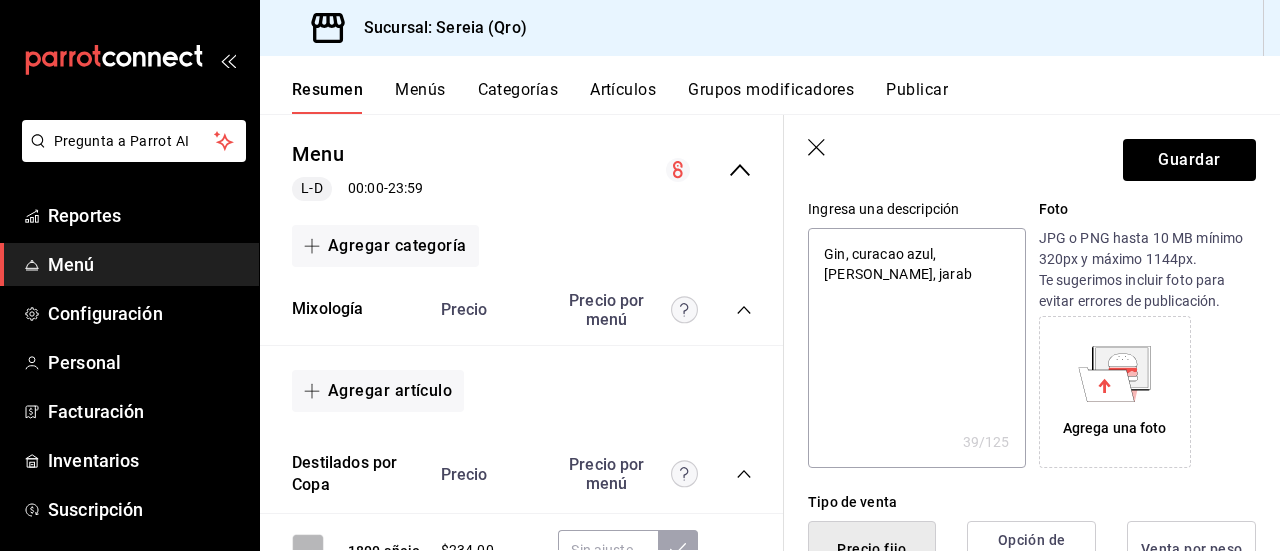 type on "Gin, curacao azul, [PERSON_NAME], jarabe" 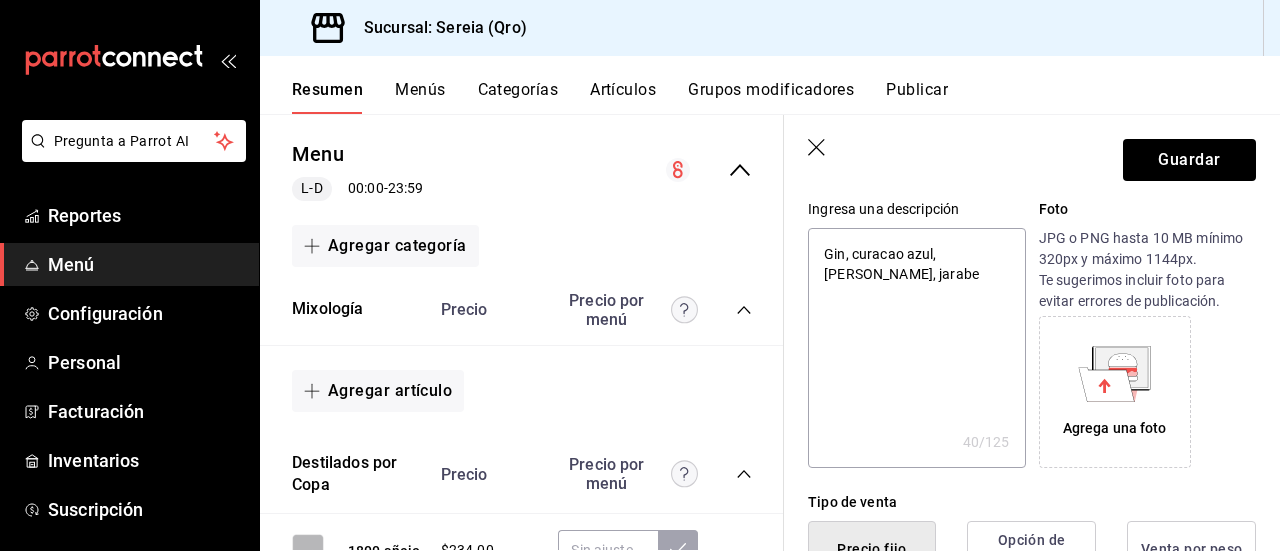 type on "Gin, curacao azul, [PERSON_NAME], jarabe" 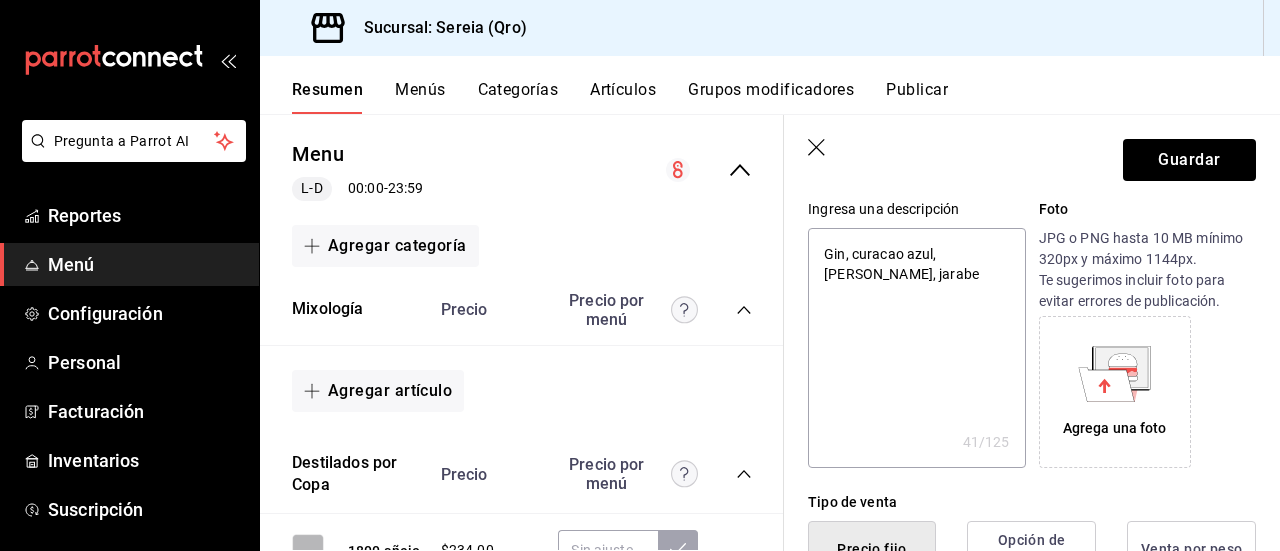 type on "Gin, curacao azul, [PERSON_NAME], jarabe y" 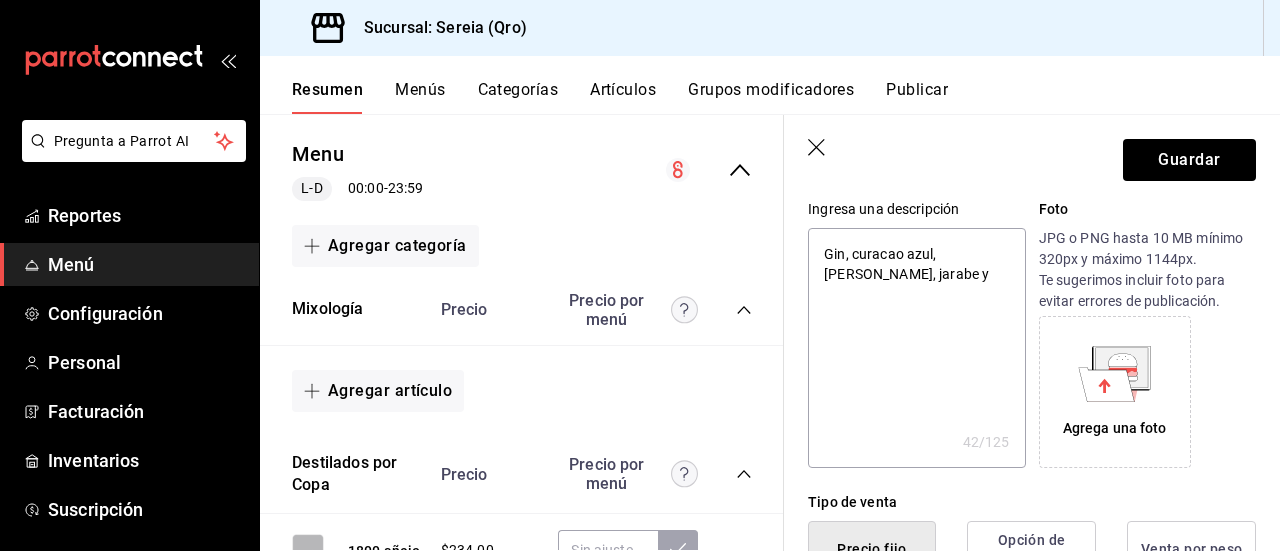type on "Gin, curacao azul, [PERSON_NAME], jarabe y" 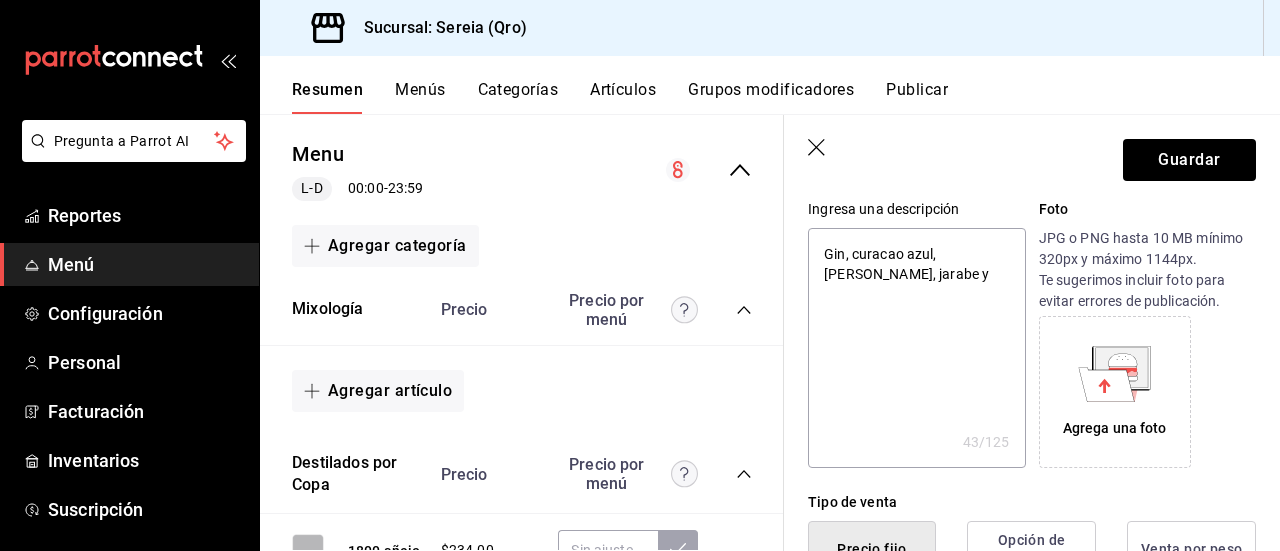 type on "Gin, curacao azul, [PERSON_NAME], jarabe y l" 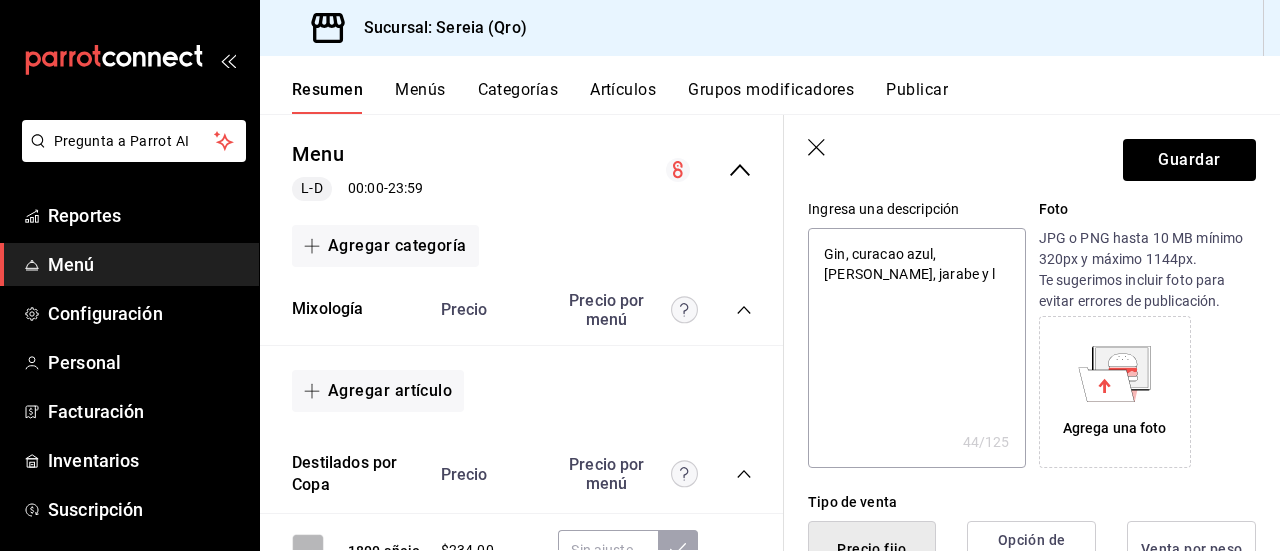 type on "Gin, curacao azul, [PERSON_NAME], jarabe y li" 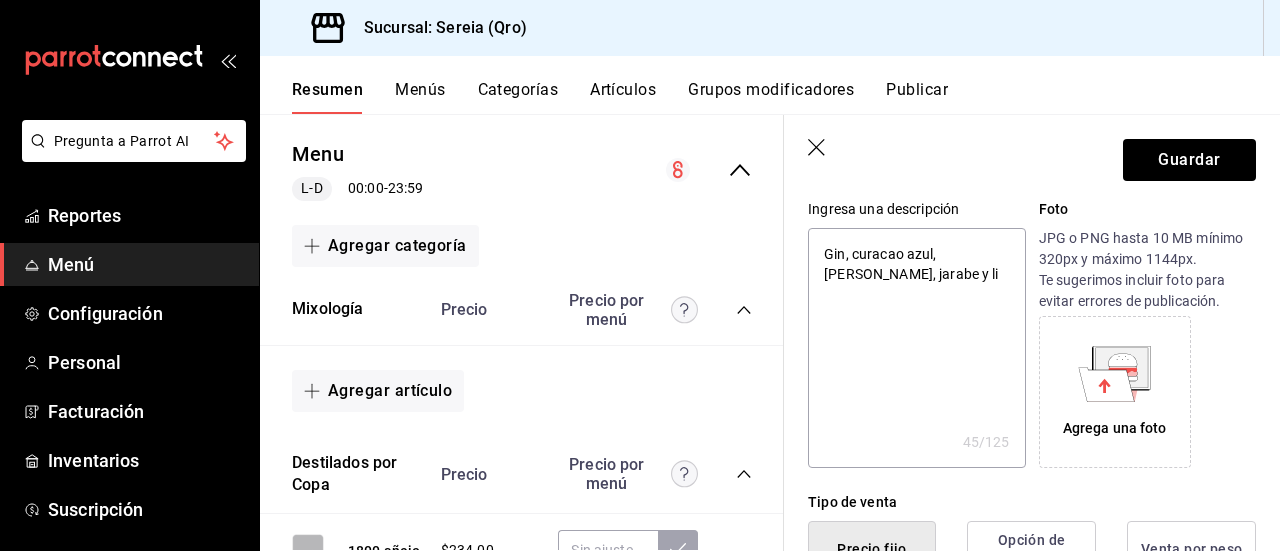 type on "Gin, curacao azul, [PERSON_NAME], jarabe y lic" 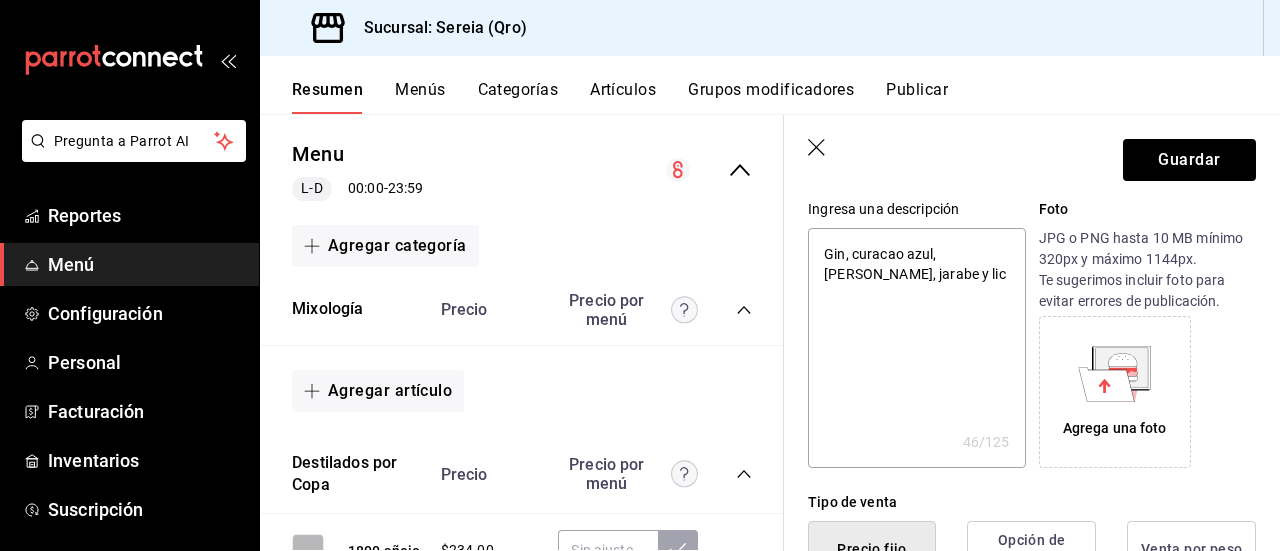 type on "Gin, curacao azul, [PERSON_NAME], jarabe y lich" 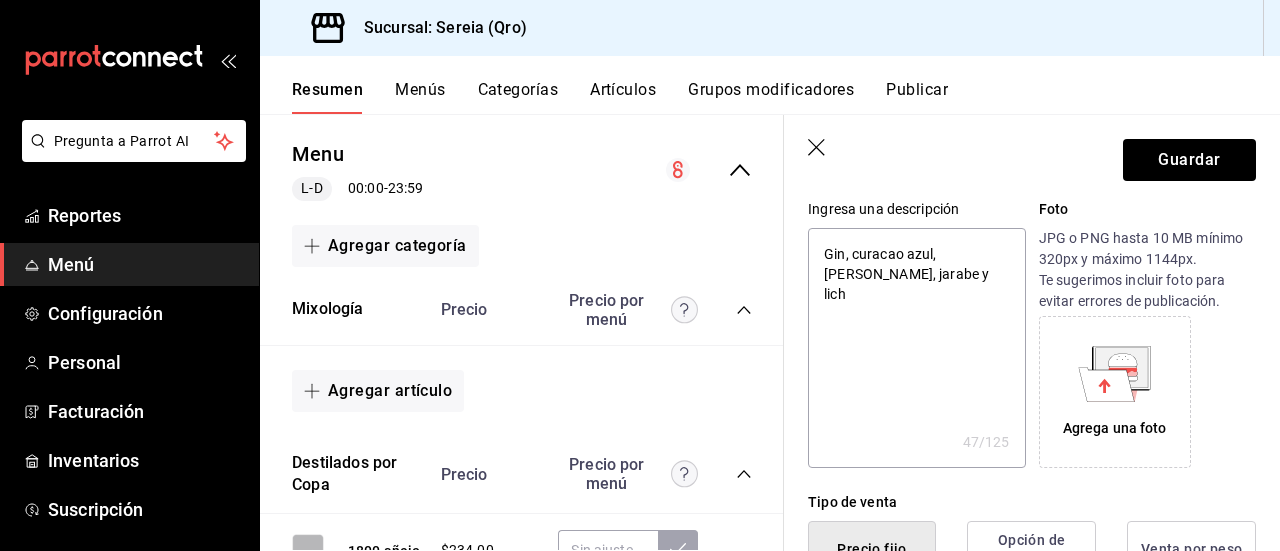 type on "Gin, curacao azul, [PERSON_NAME], jarabe y lichi" 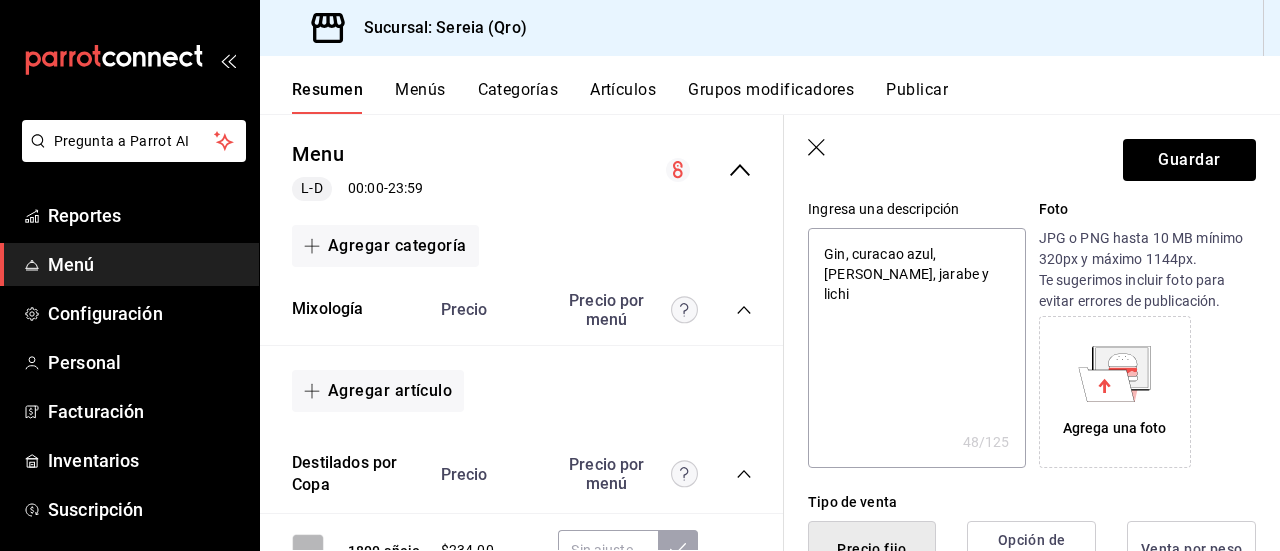 type on "Gin, curacao azul, [PERSON_NAME], jarabe y lichi." 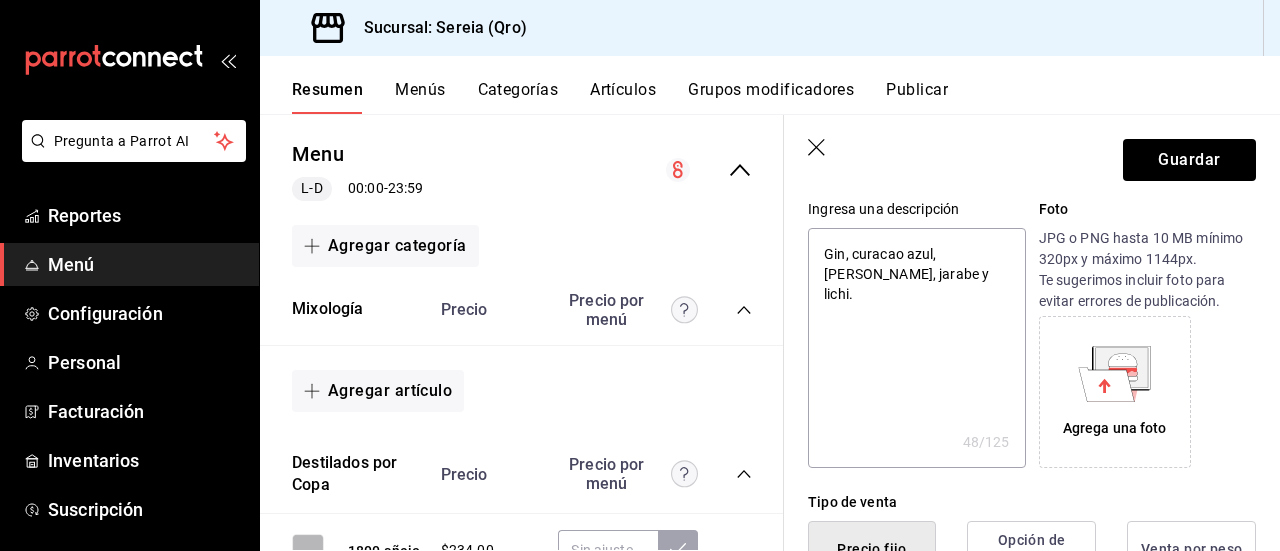 type on "x" 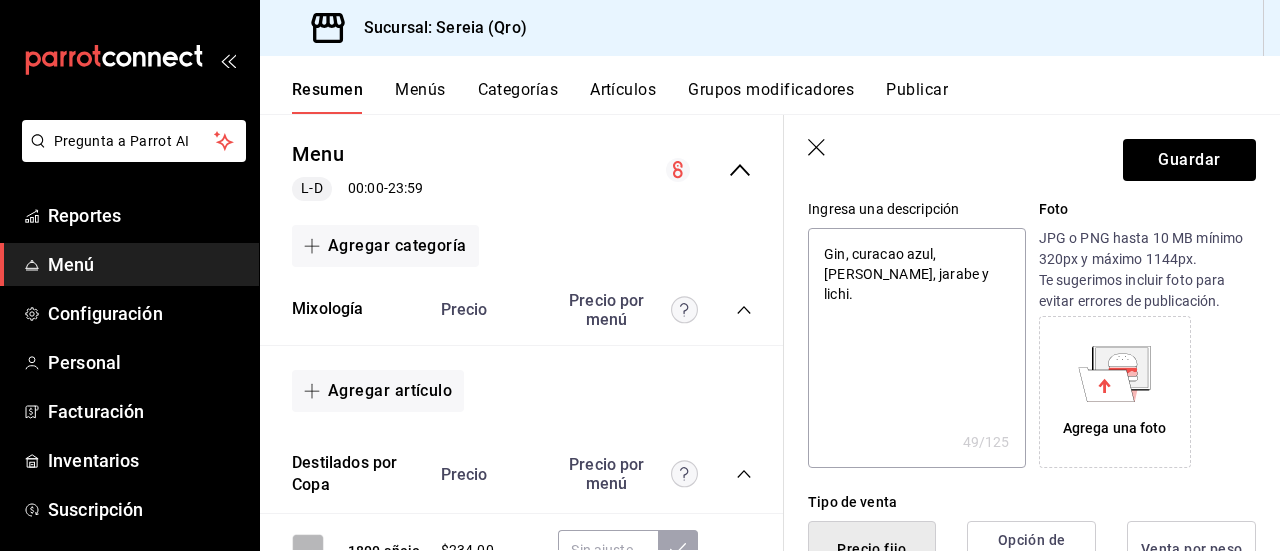 click on "Gin, curacao azul, [PERSON_NAME], jarabe y lichi." at bounding box center [916, 348] 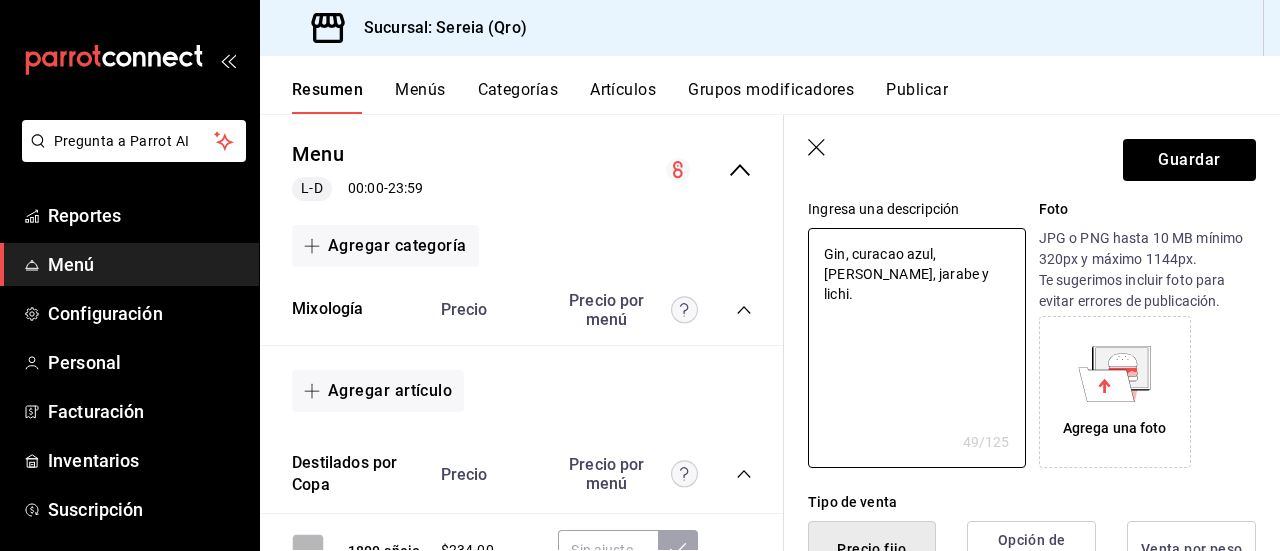 type on "Gin, curacao azul, [PERSON_NAME], jarabe y lichi." 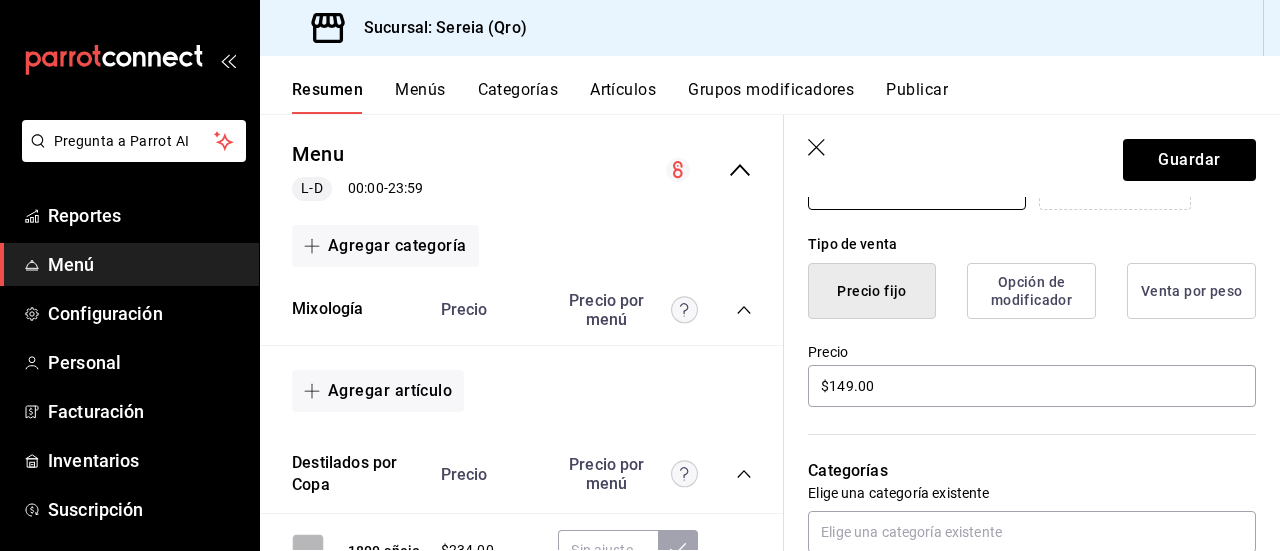 scroll, scrollTop: 500, scrollLeft: 0, axis: vertical 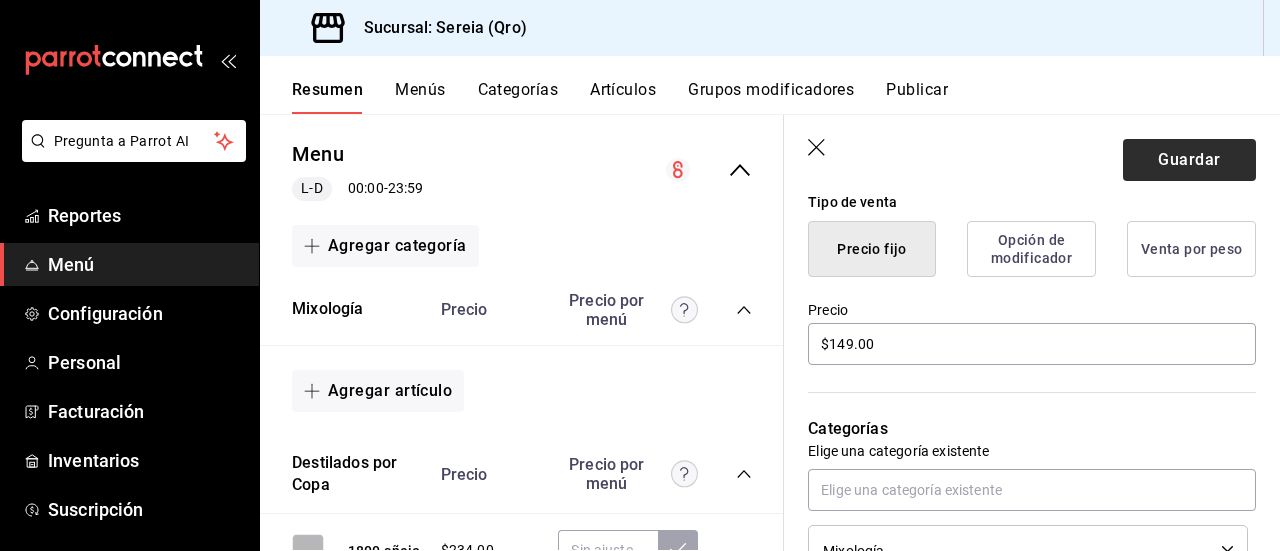 type on "Gin, curacao azul, [PERSON_NAME], jarabe y lichi." 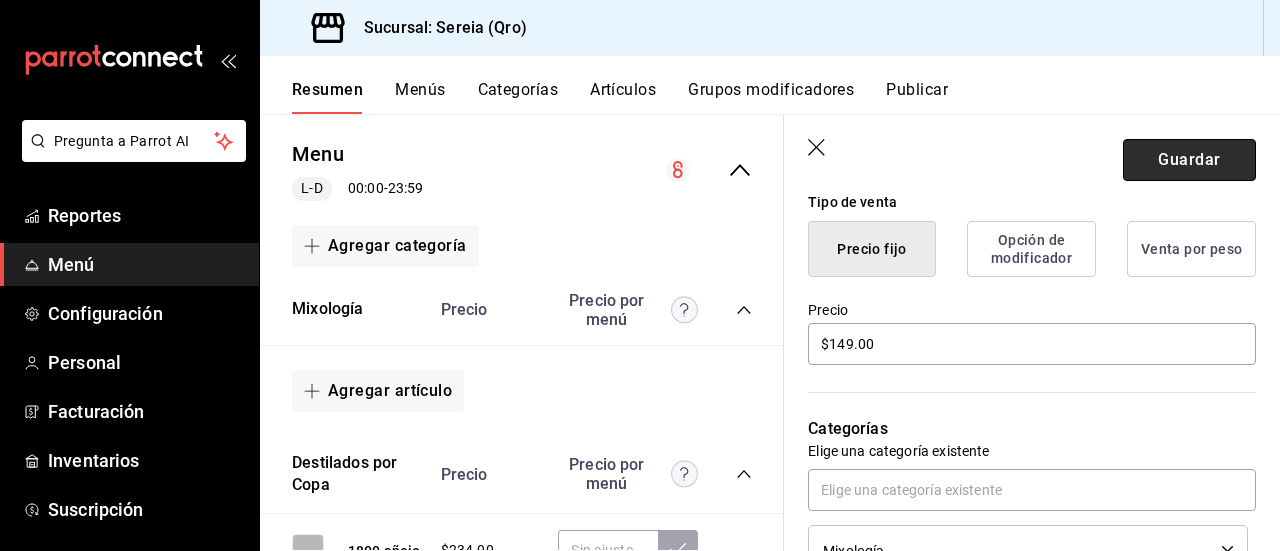 click on "Guardar" at bounding box center (1189, 160) 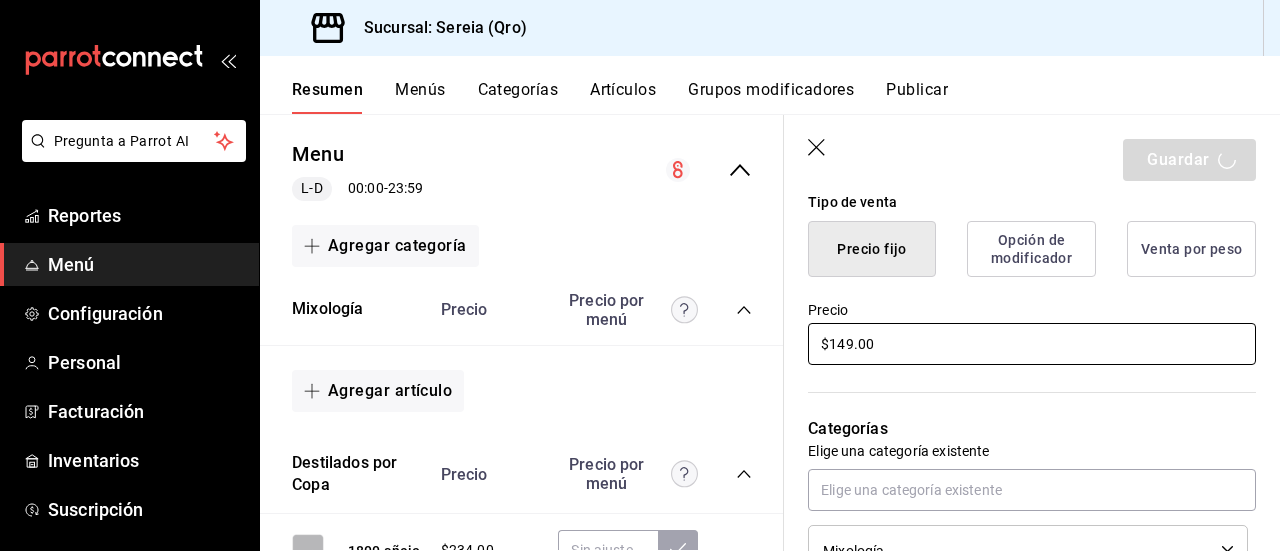 type on "x" 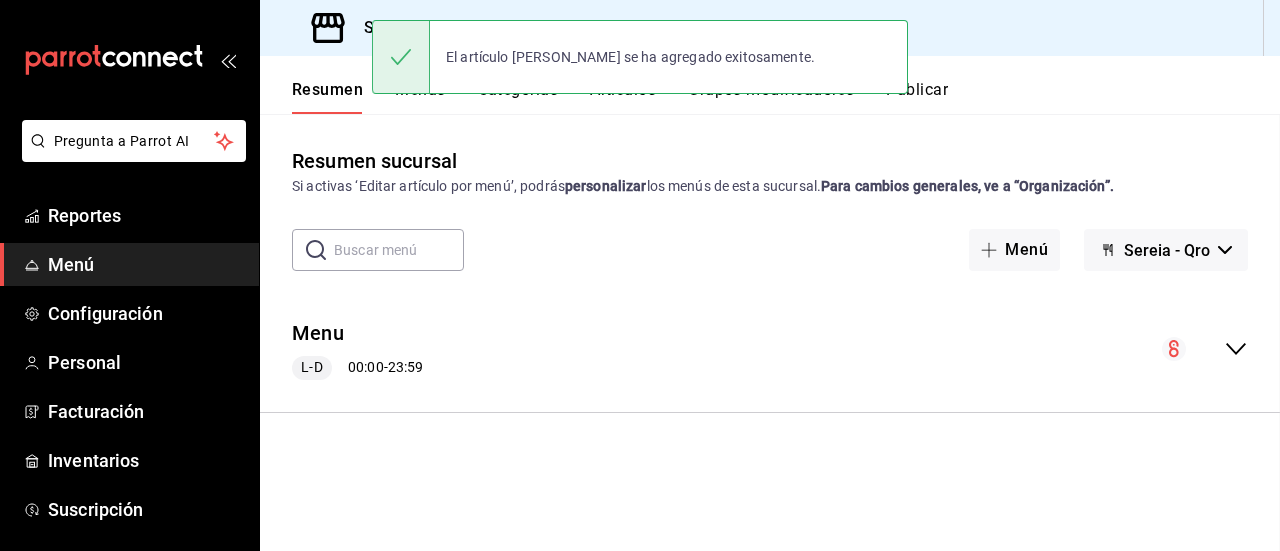 scroll, scrollTop: 0, scrollLeft: 0, axis: both 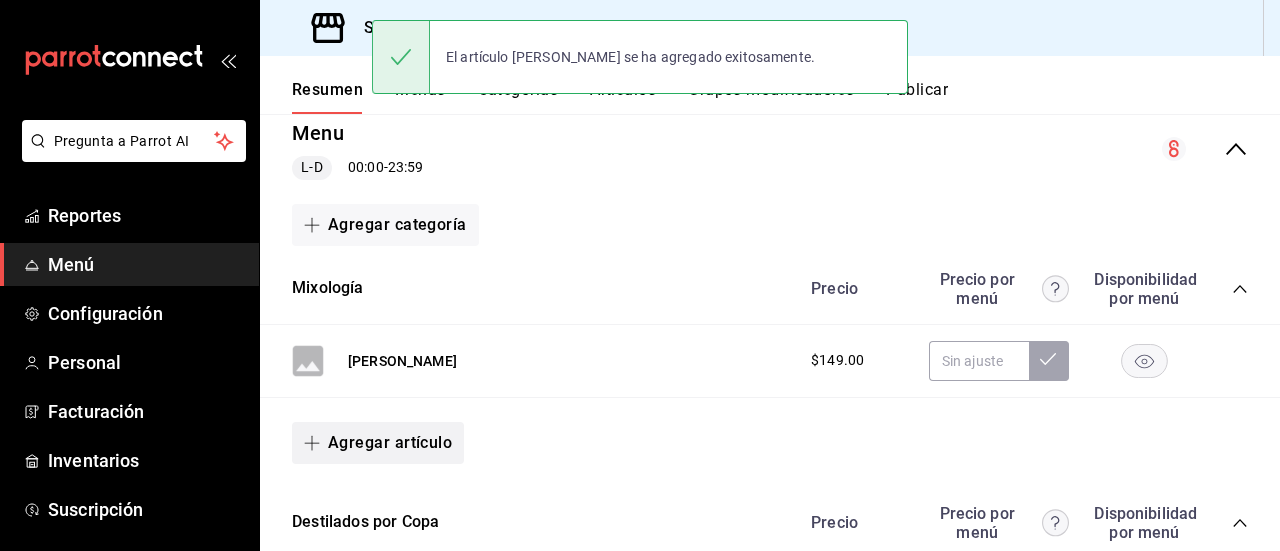 click at bounding box center (316, 443) 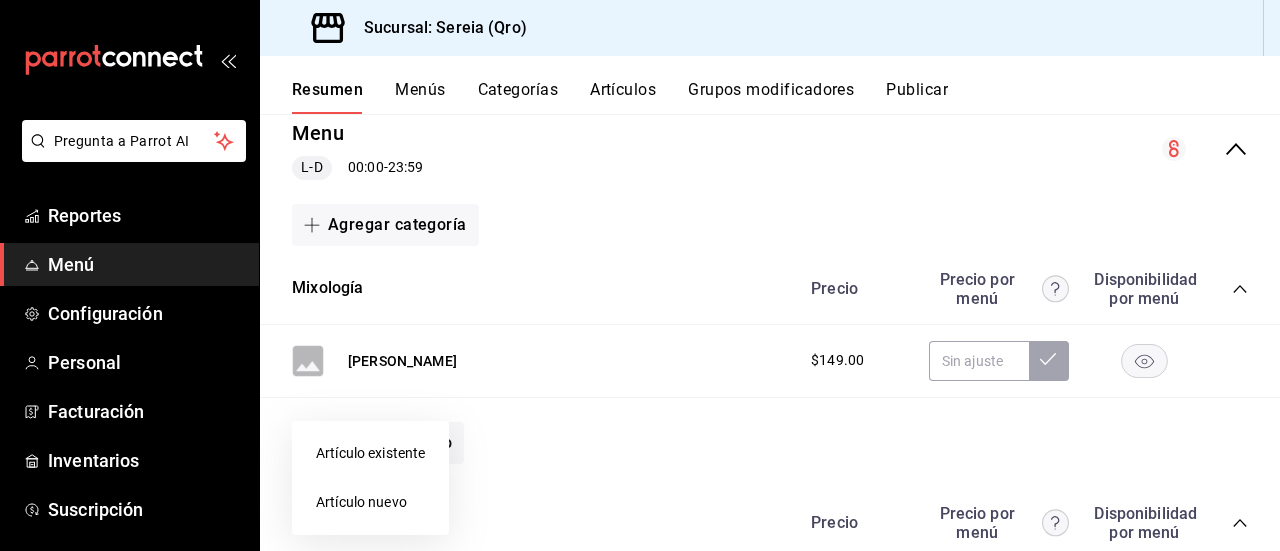 click on "Artículo nuevo" at bounding box center (370, 502) 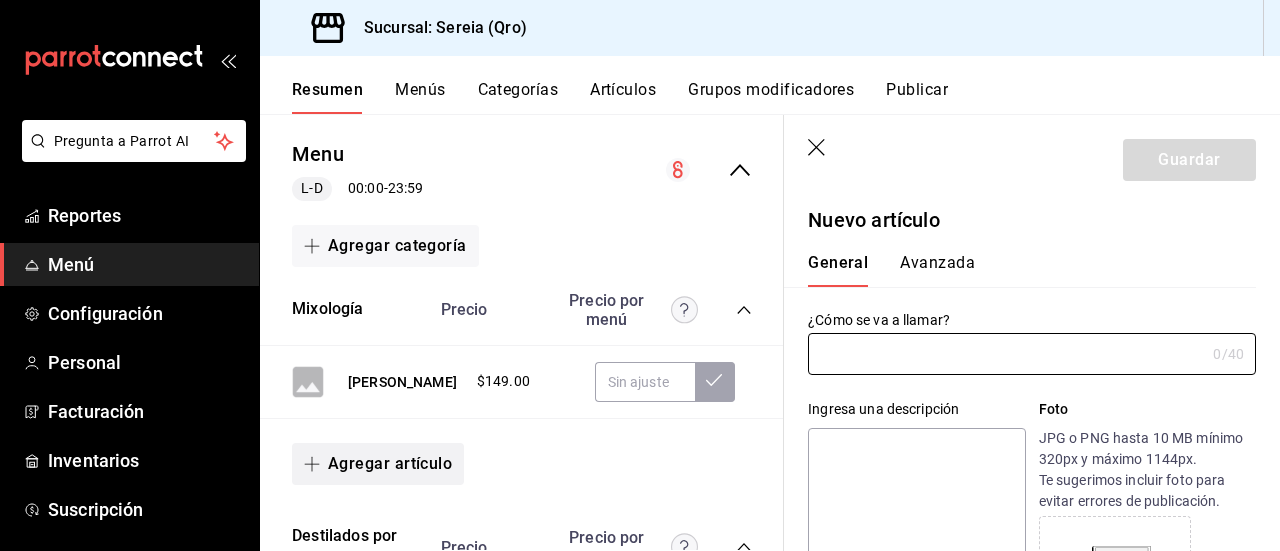 type on "AR-1753028136818" 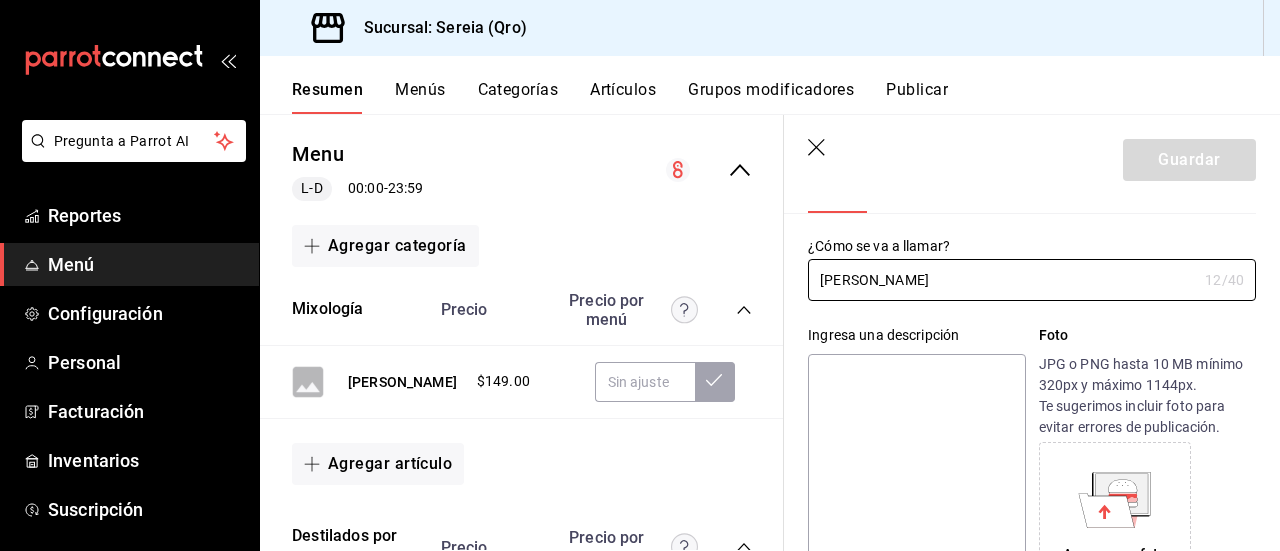 scroll, scrollTop: 100, scrollLeft: 0, axis: vertical 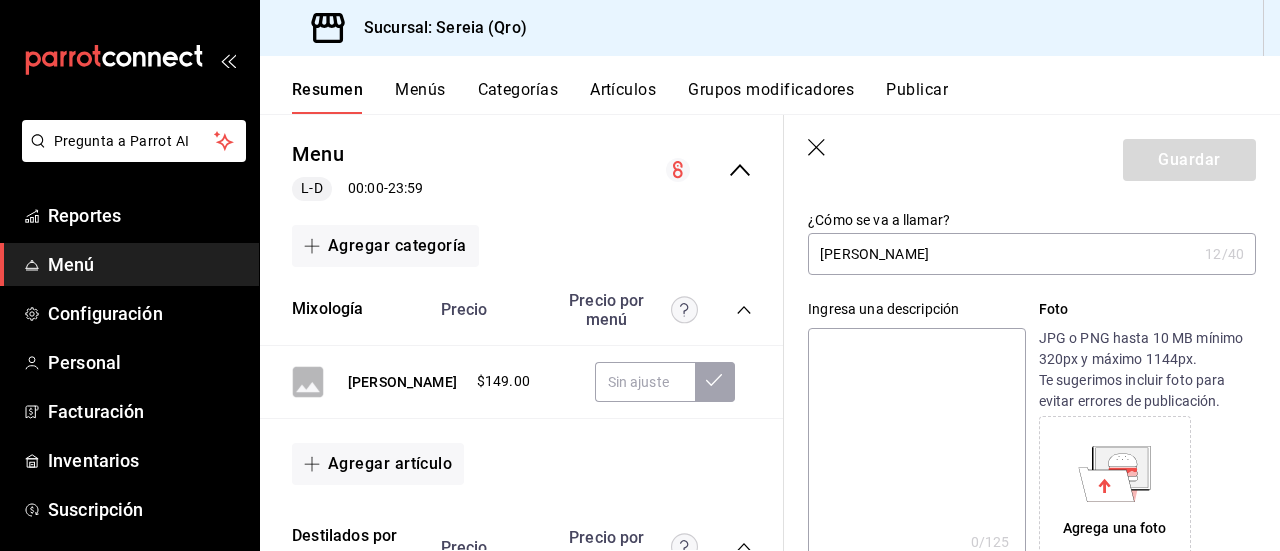 click on "[PERSON_NAME]" at bounding box center [1002, 254] 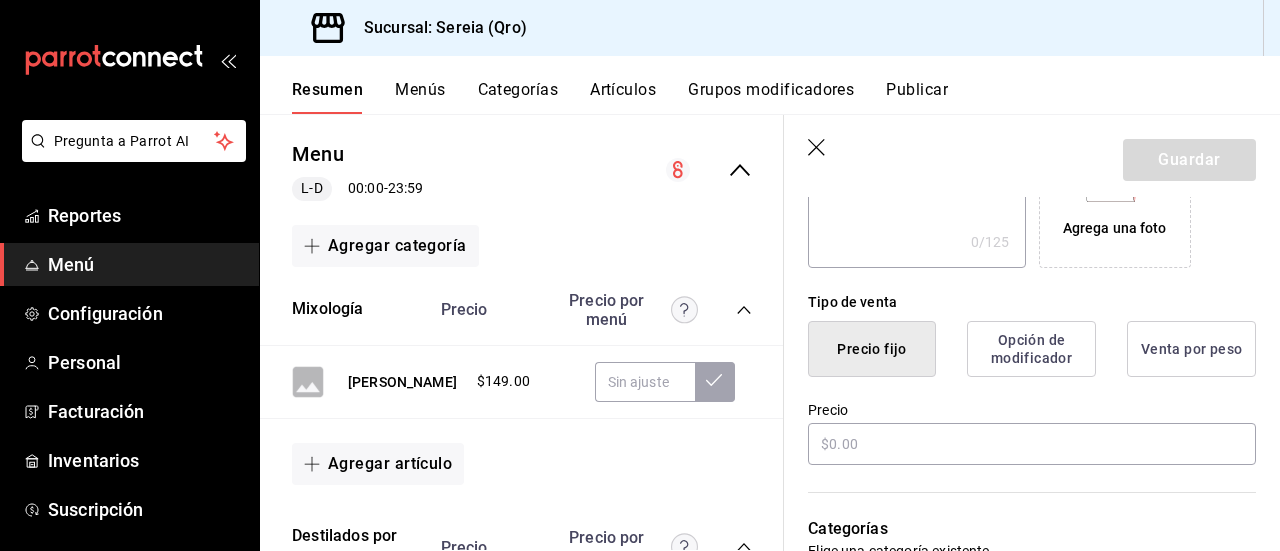 scroll, scrollTop: 500, scrollLeft: 0, axis: vertical 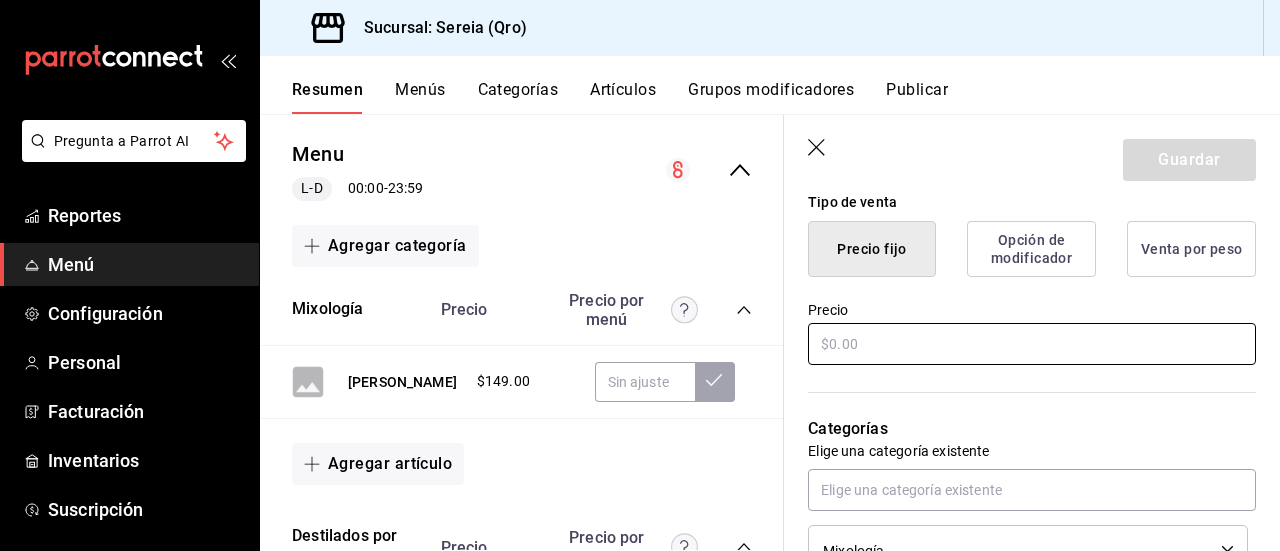 type on "[PERSON_NAME]" 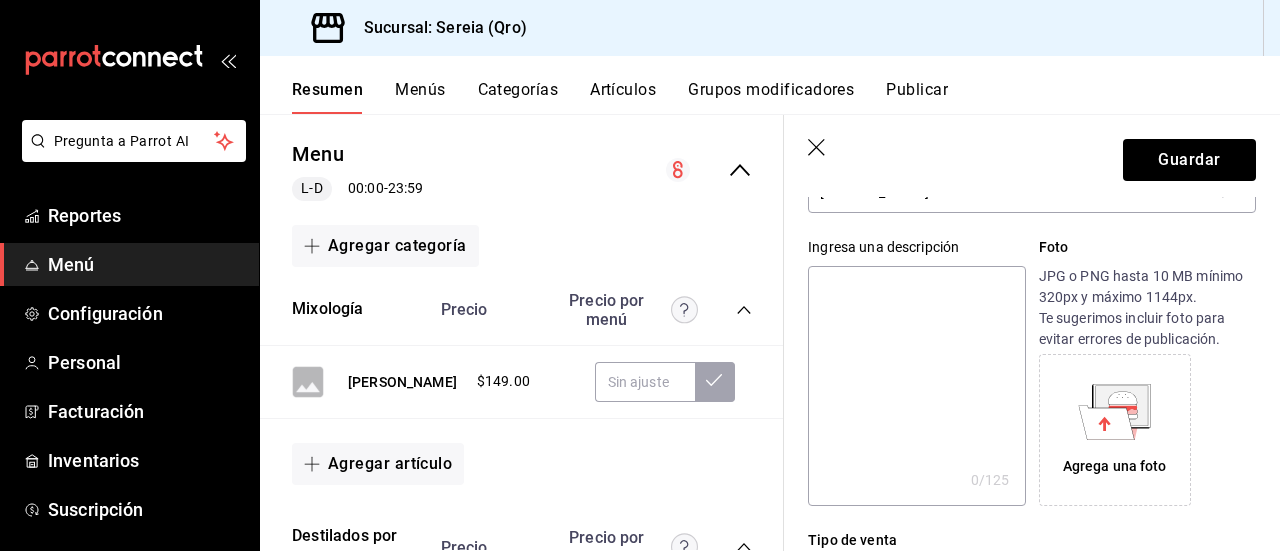 scroll, scrollTop: 100, scrollLeft: 0, axis: vertical 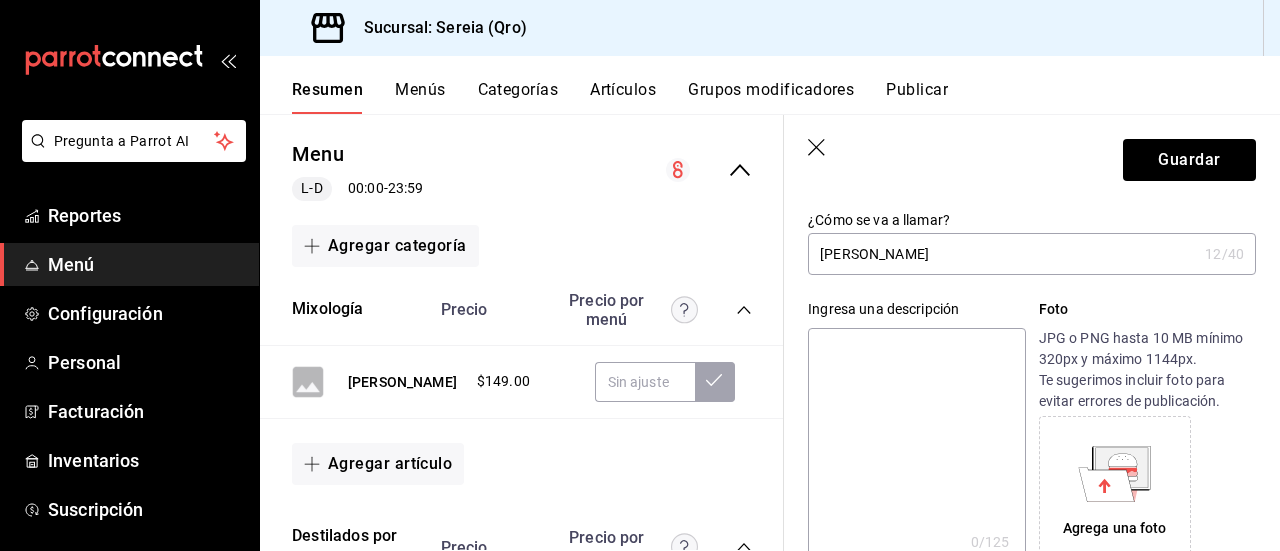 type on "$150.00" 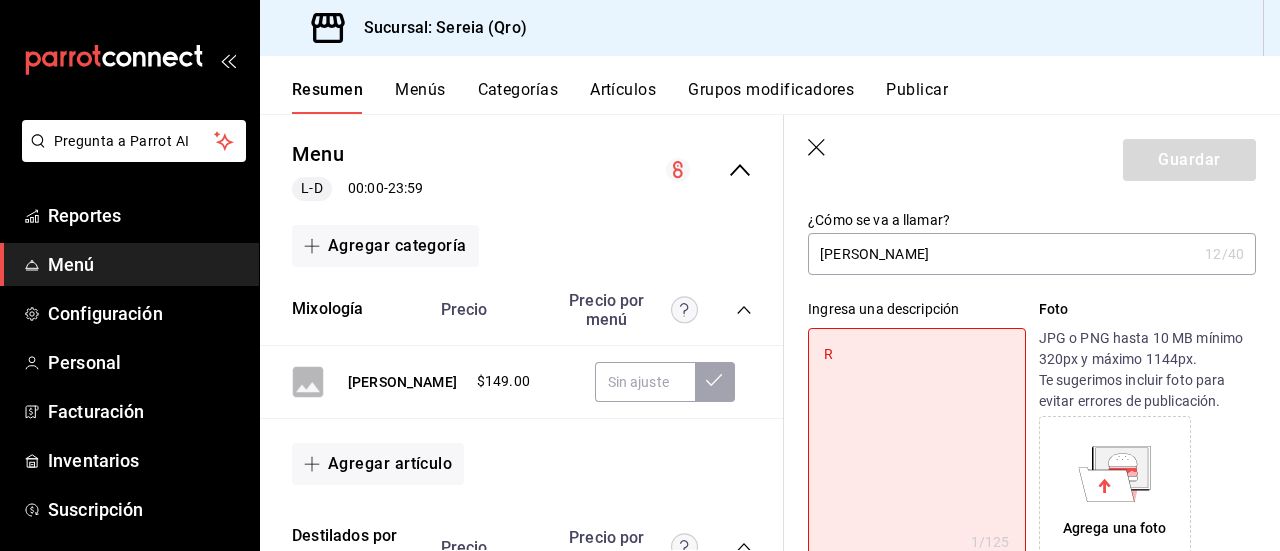 type on "Ro" 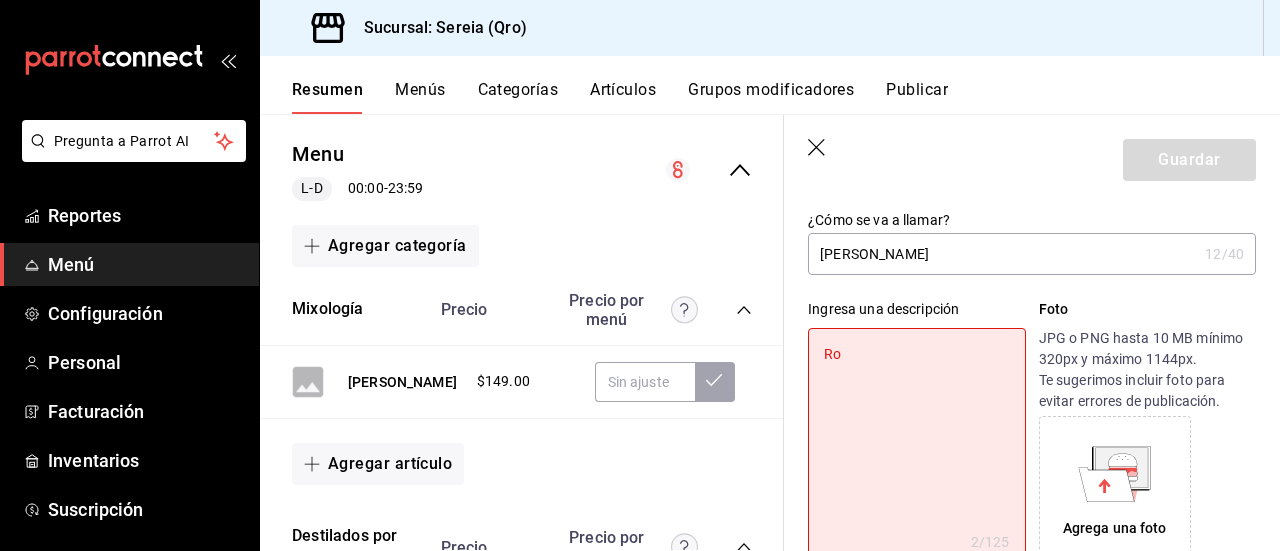 type on "[PERSON_NAME]" 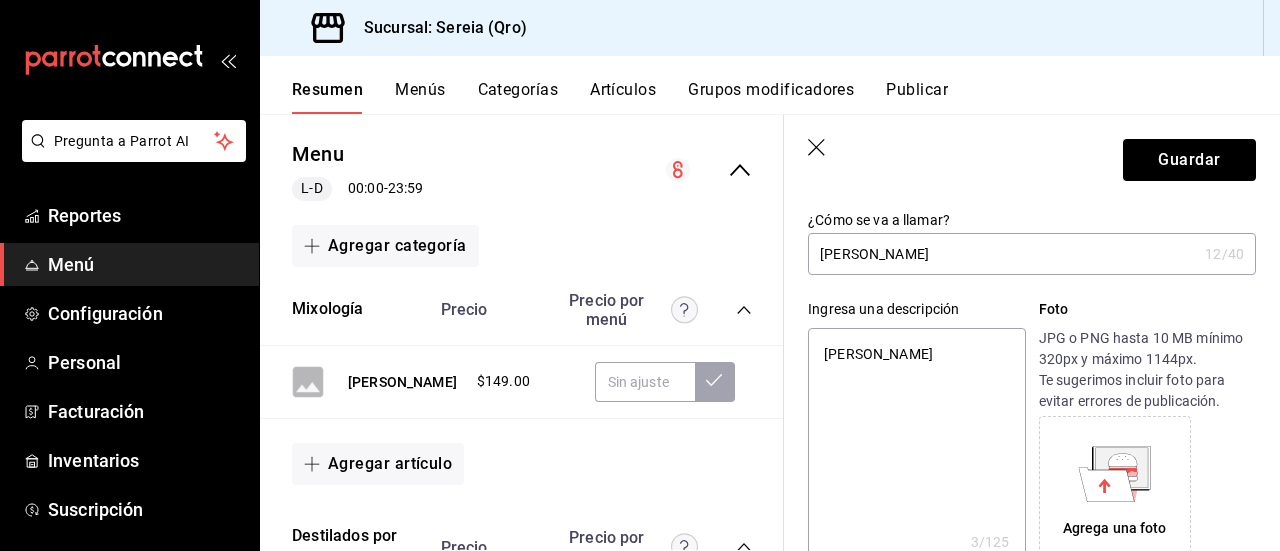 type on "[PERSON_NAME]" 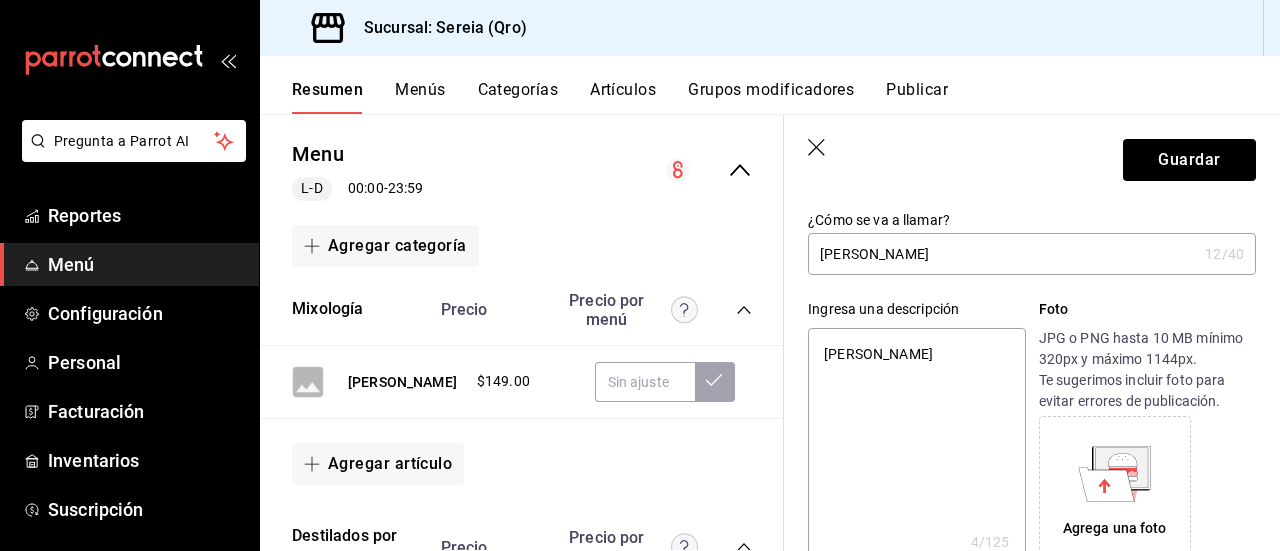 type on "[PERSON_NAME]" 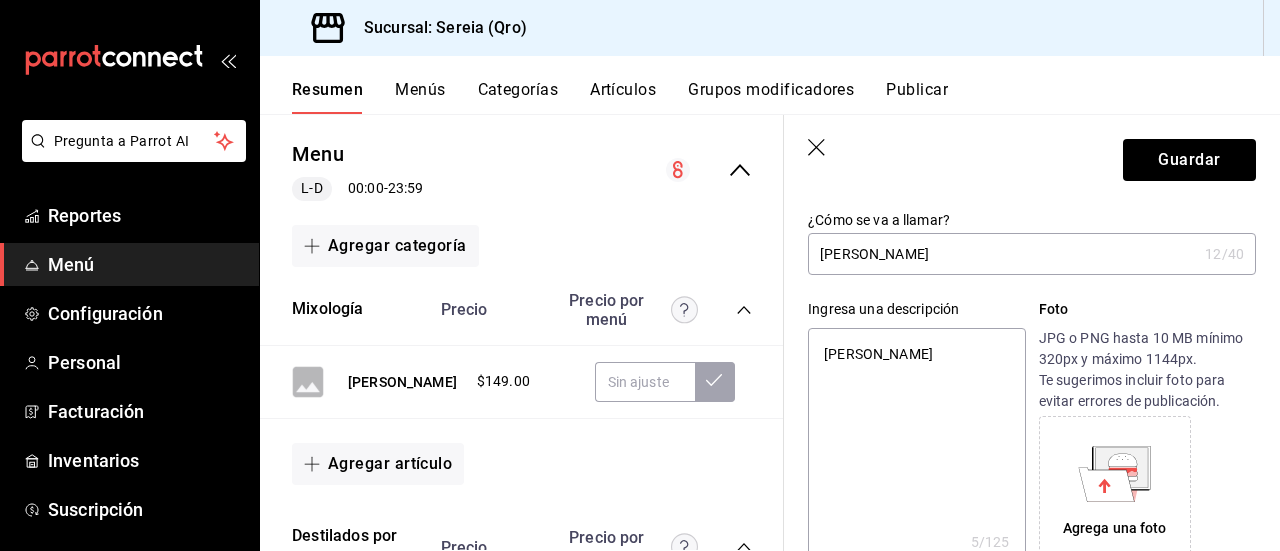 type on "[PERSON_NAME]" 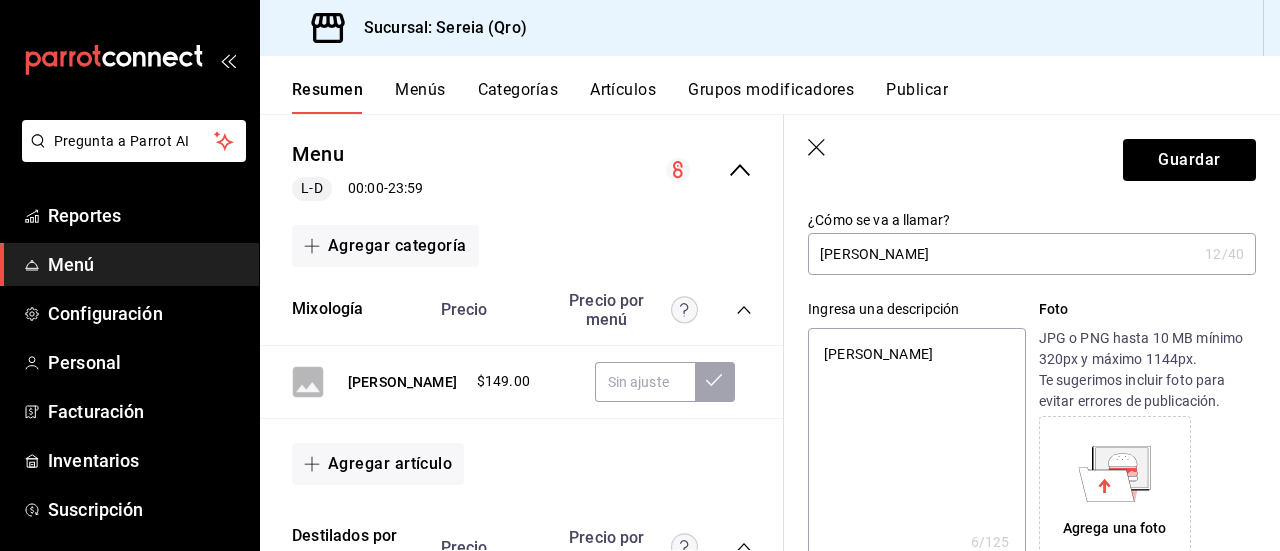 type on "[PERSON_NAME]" 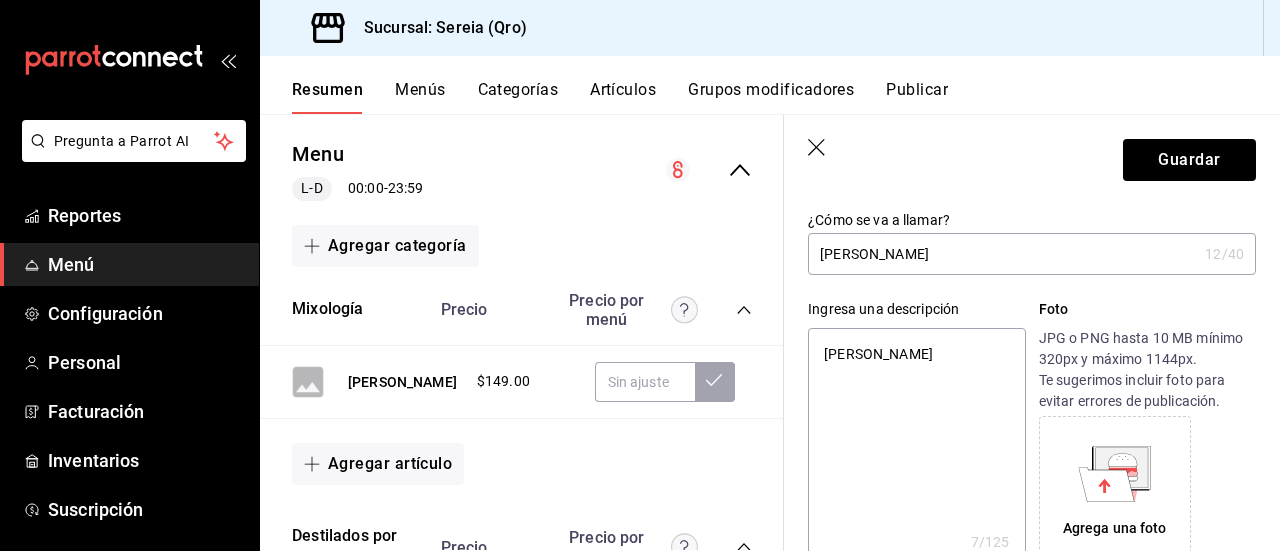 type on "[PERSON_NAME]" 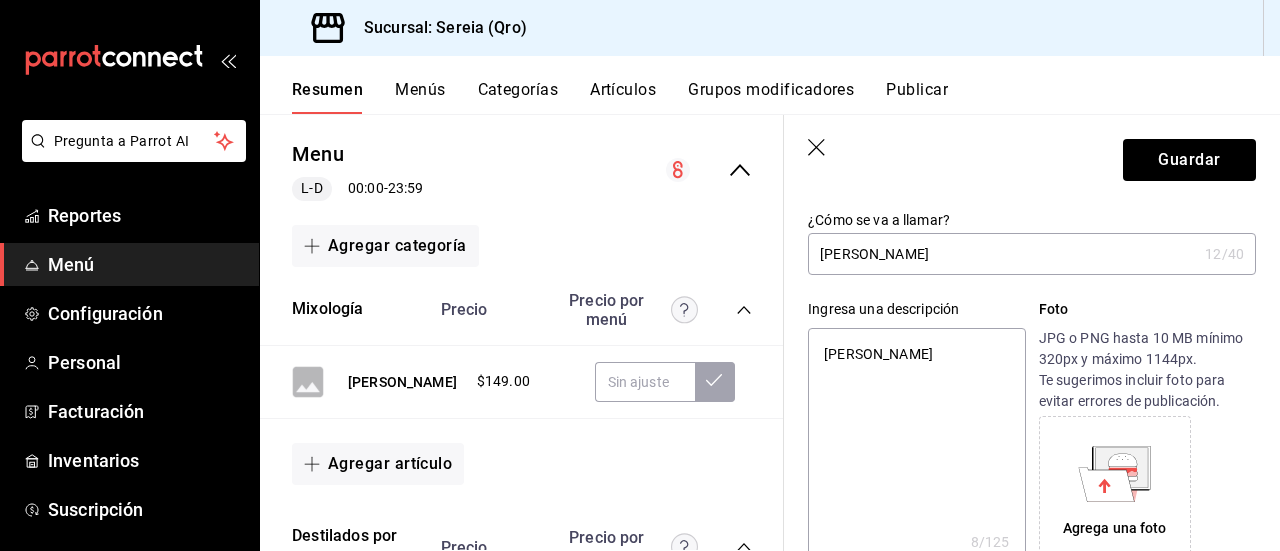 type on "[PERSON_NAME]" 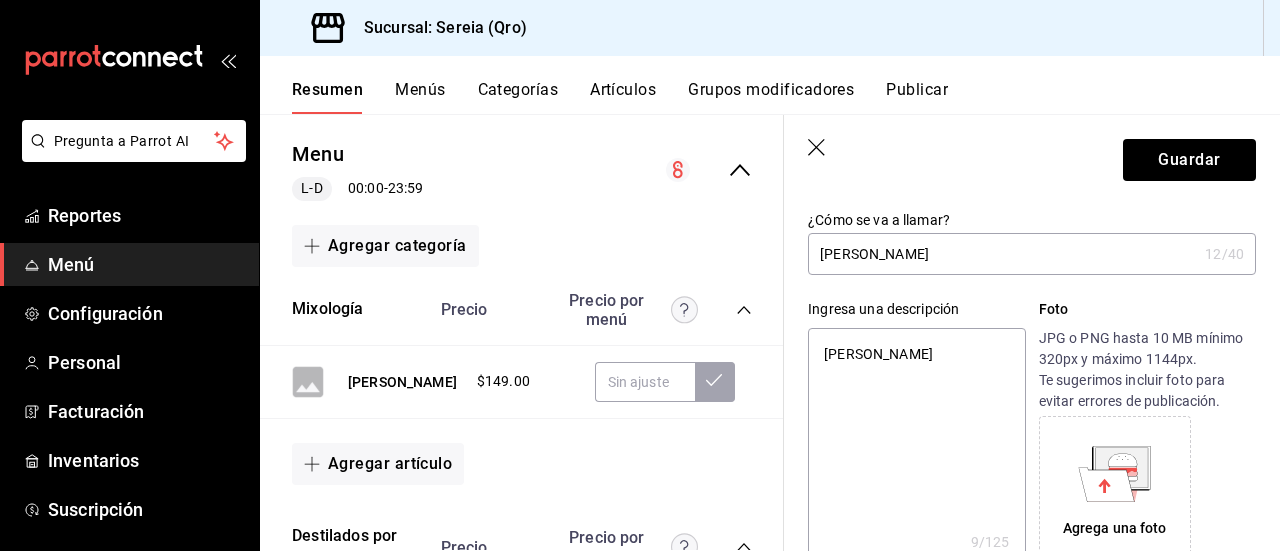 type on "[PERSON_NAME]" 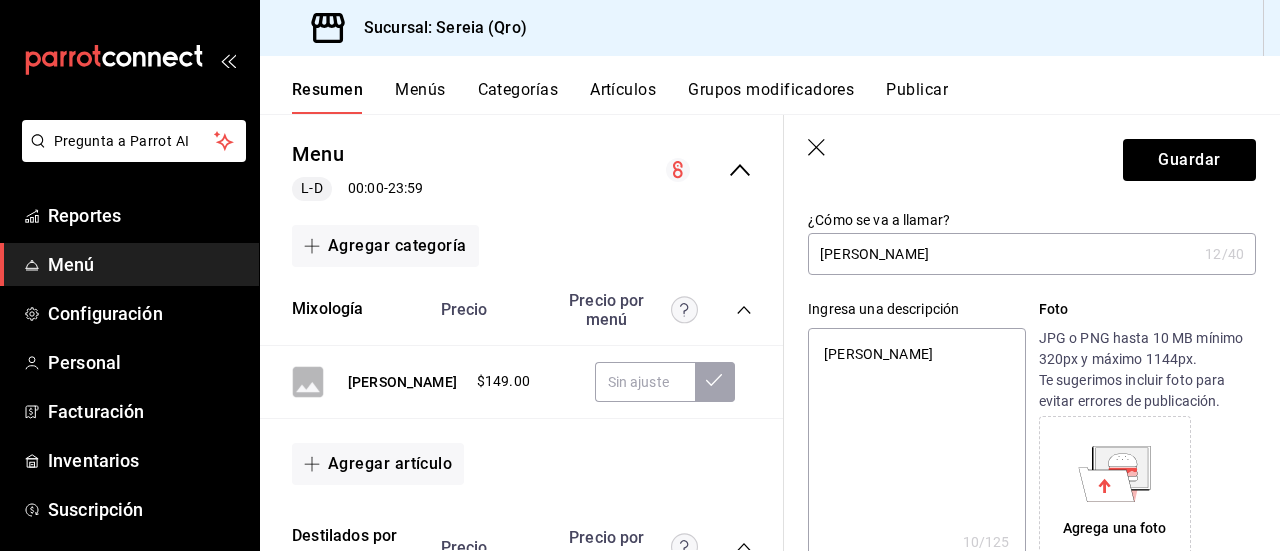 type on "[PERSON_NAME]," 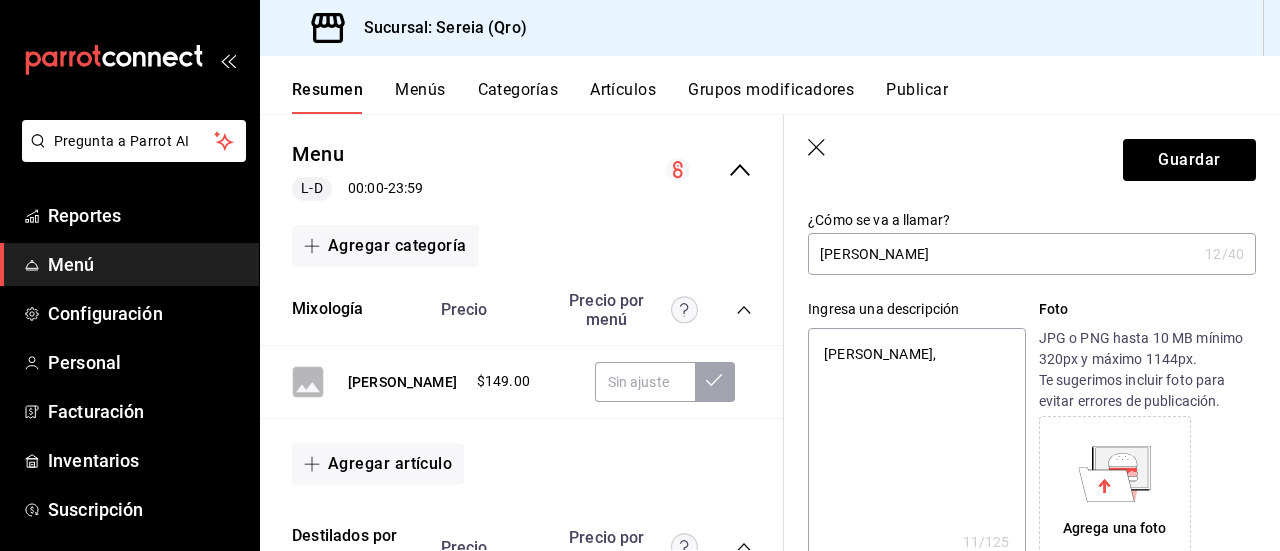 type on "[PERSON_NAME]," 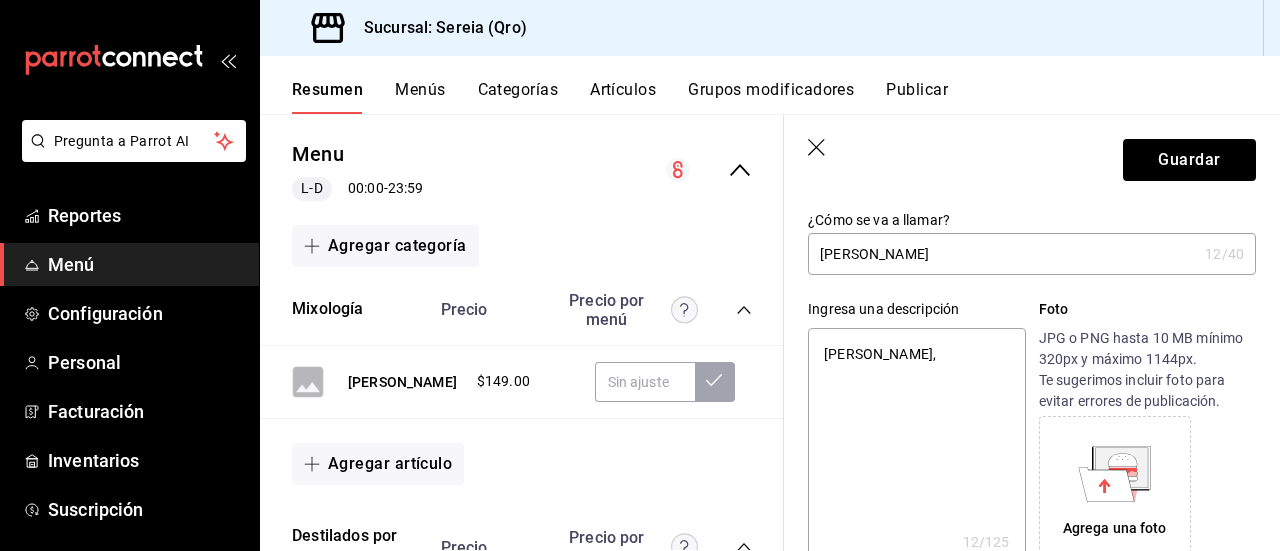 type on "[PERSON_NAME], j" 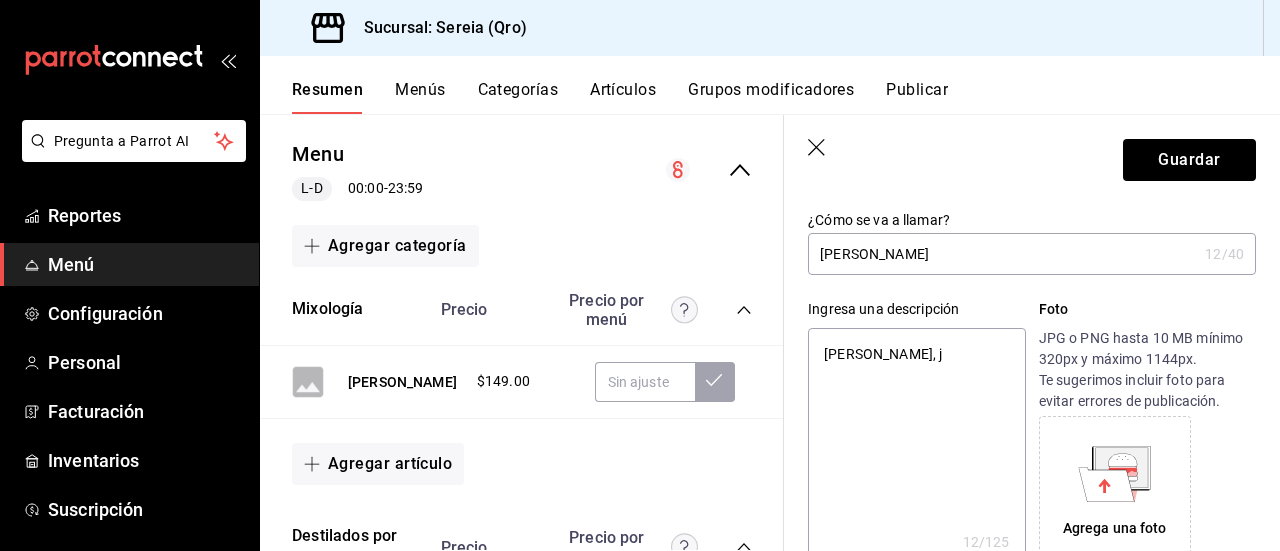 type on "x" 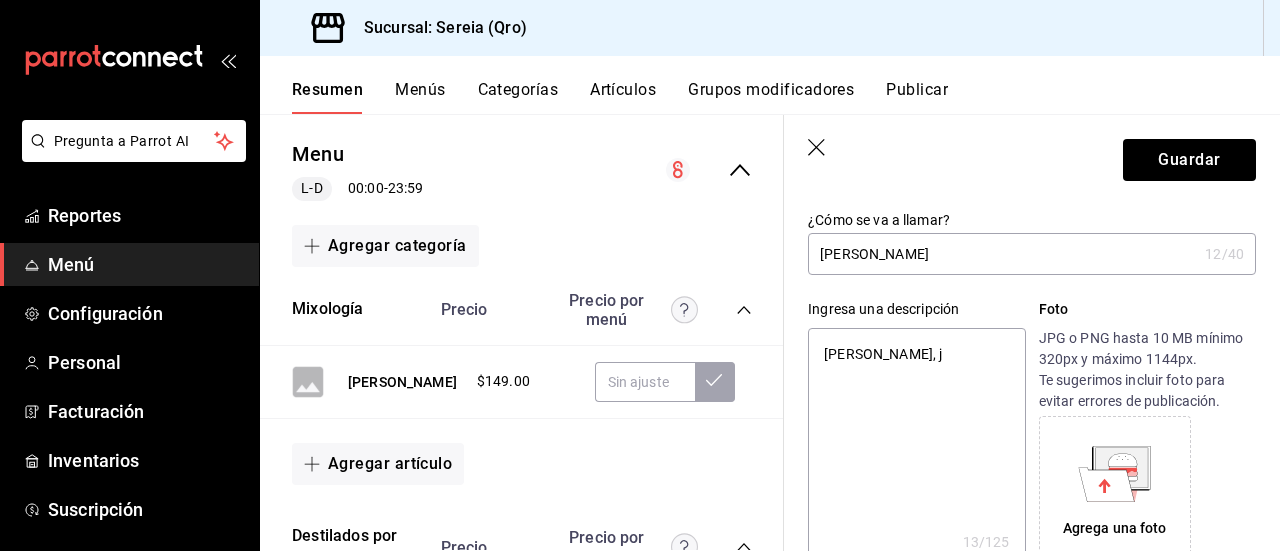 type on "[PERSON_NAME], ju" 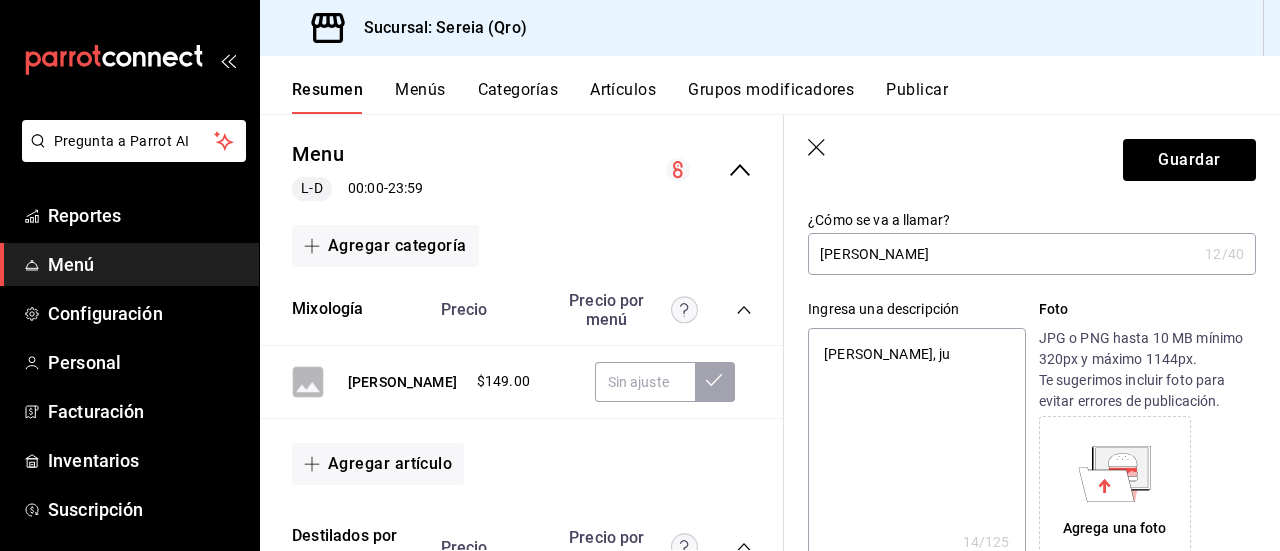 type on "[PERSON_NAME], jug" 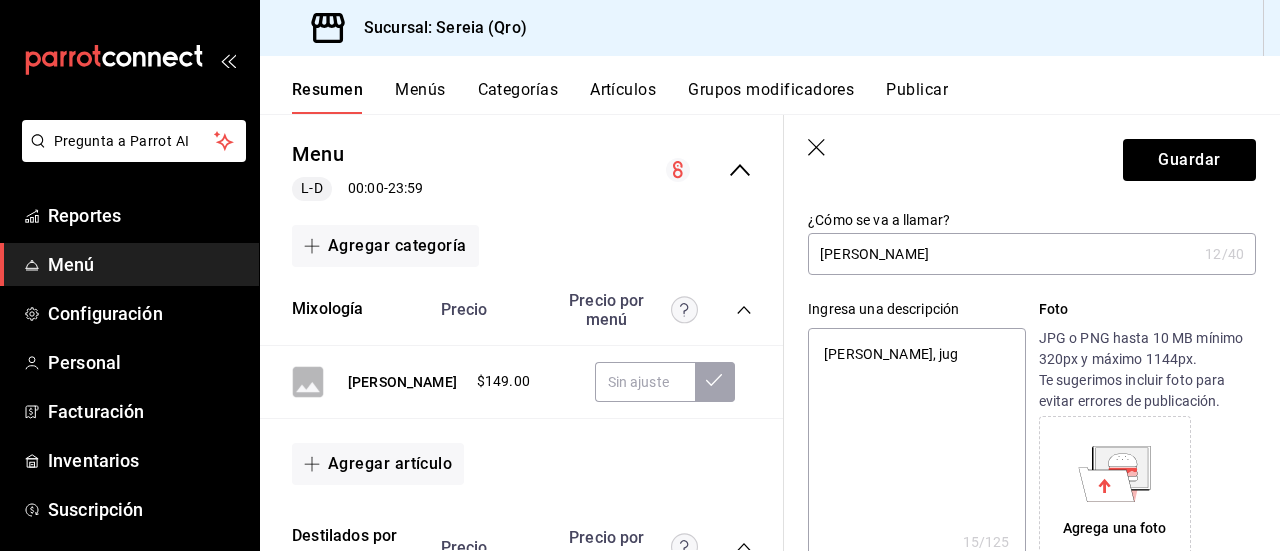 type on "[PERSON_NAME], jugo" 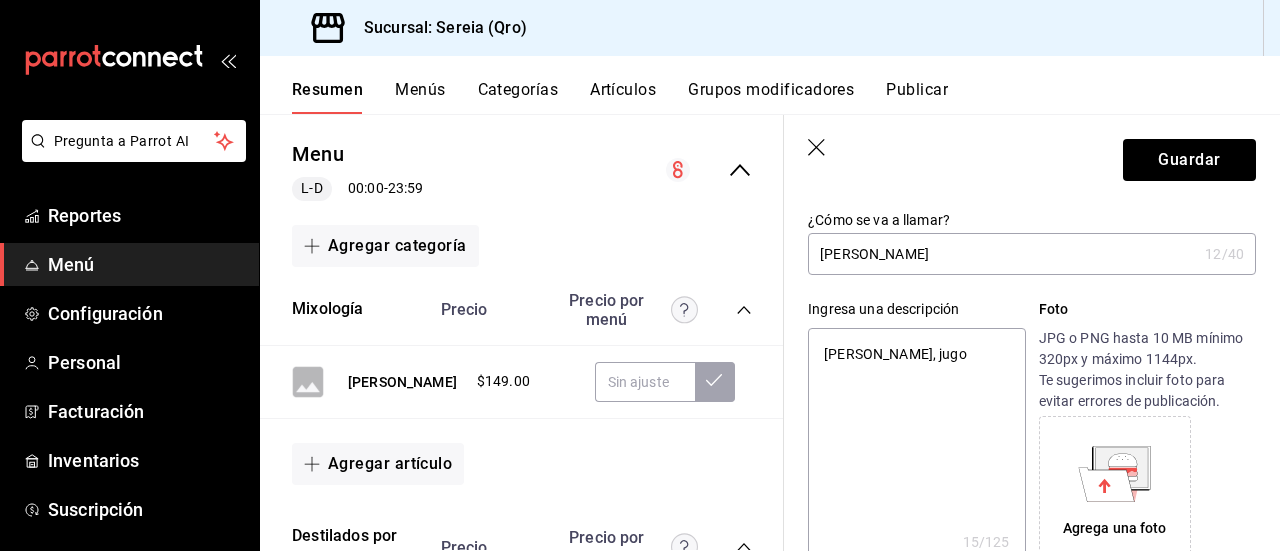 type on "x" 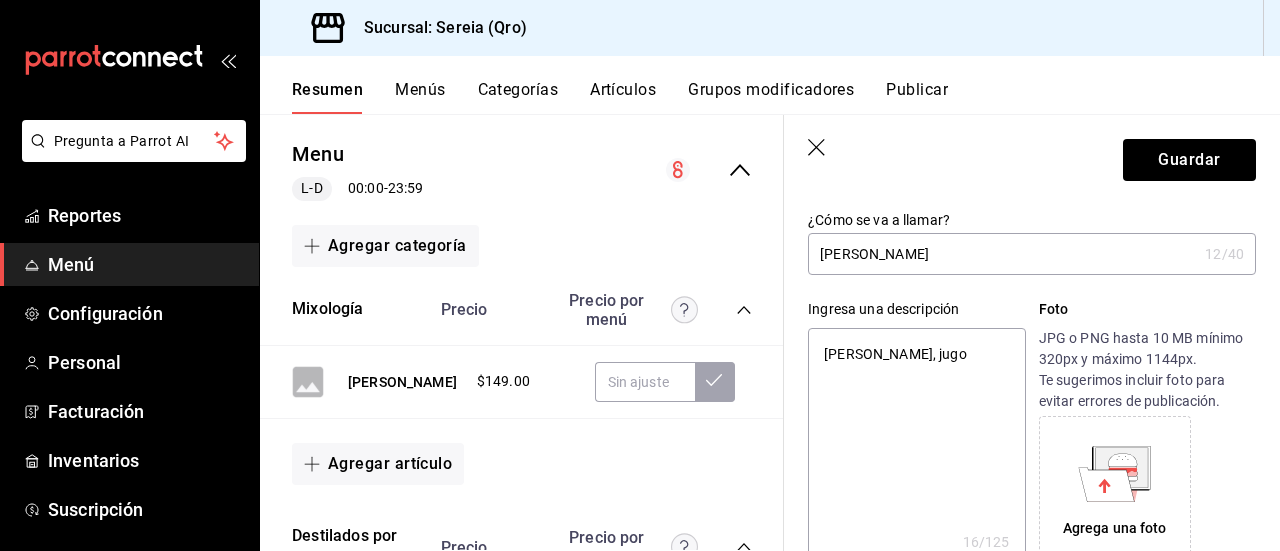 type on "[PERSON_NAME], jugo" 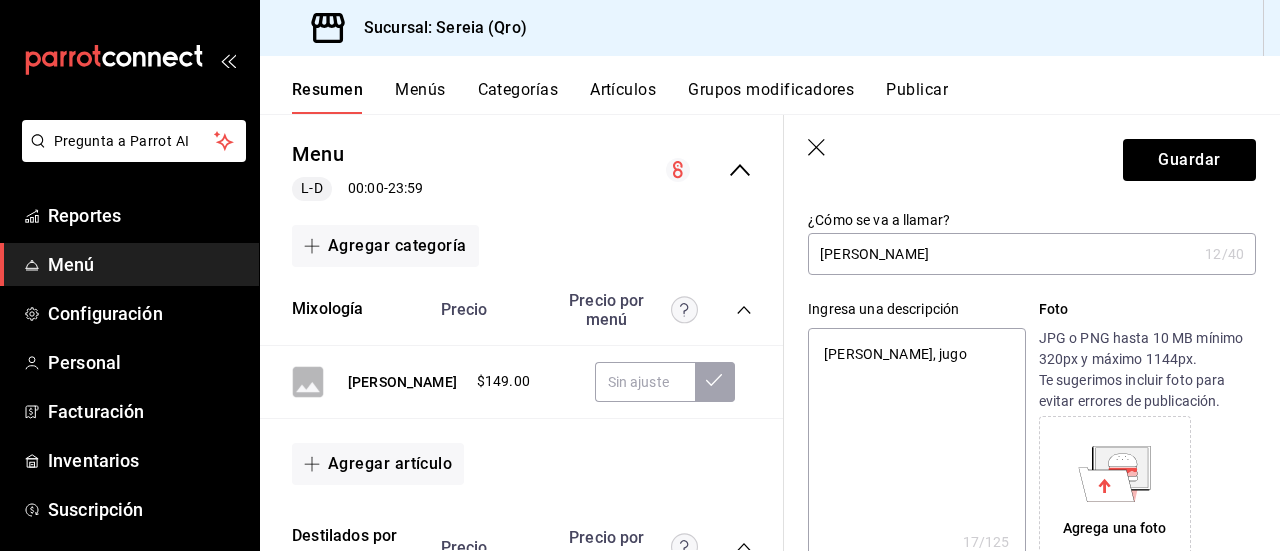 type on "[PERSON_NAME], jugo d" 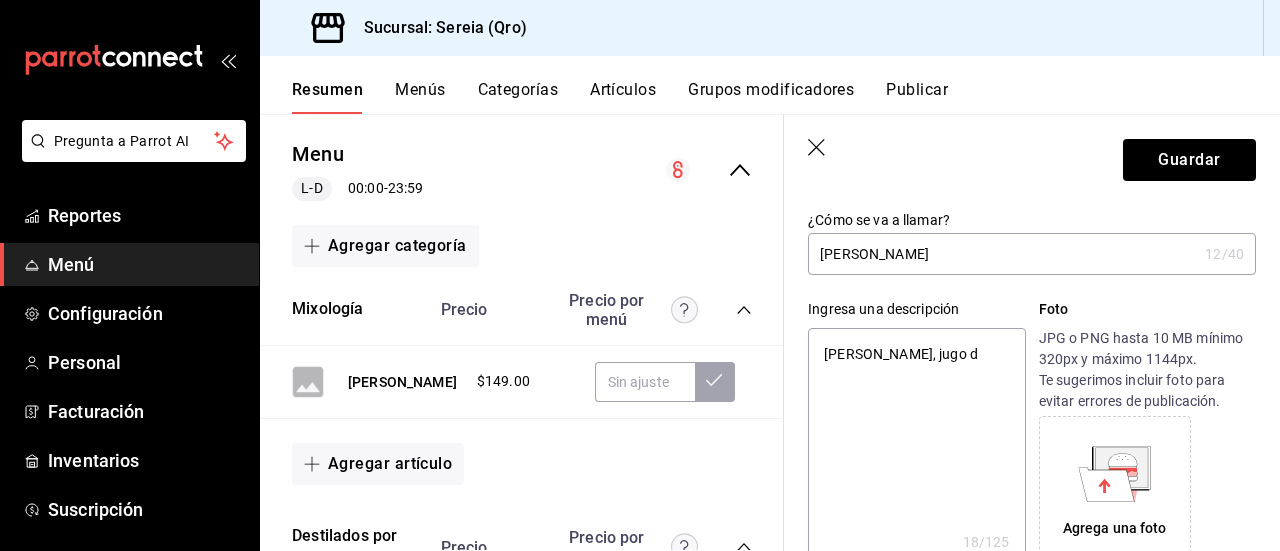 type on "[PERSON_NAME], jugo de" 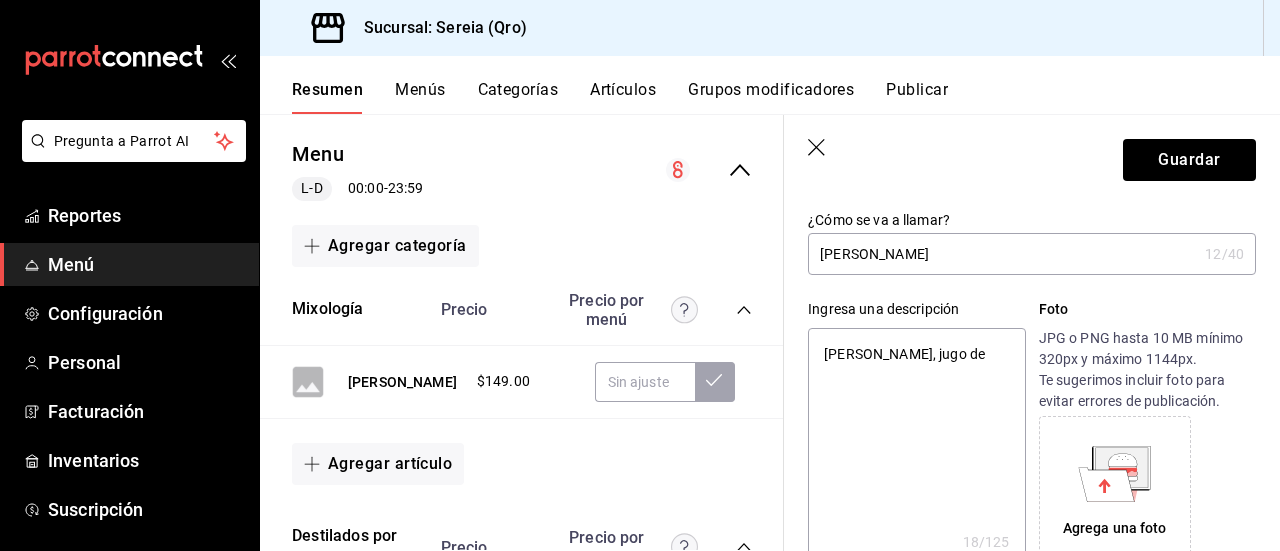 type on "[PERSON_NAME], jugo de" 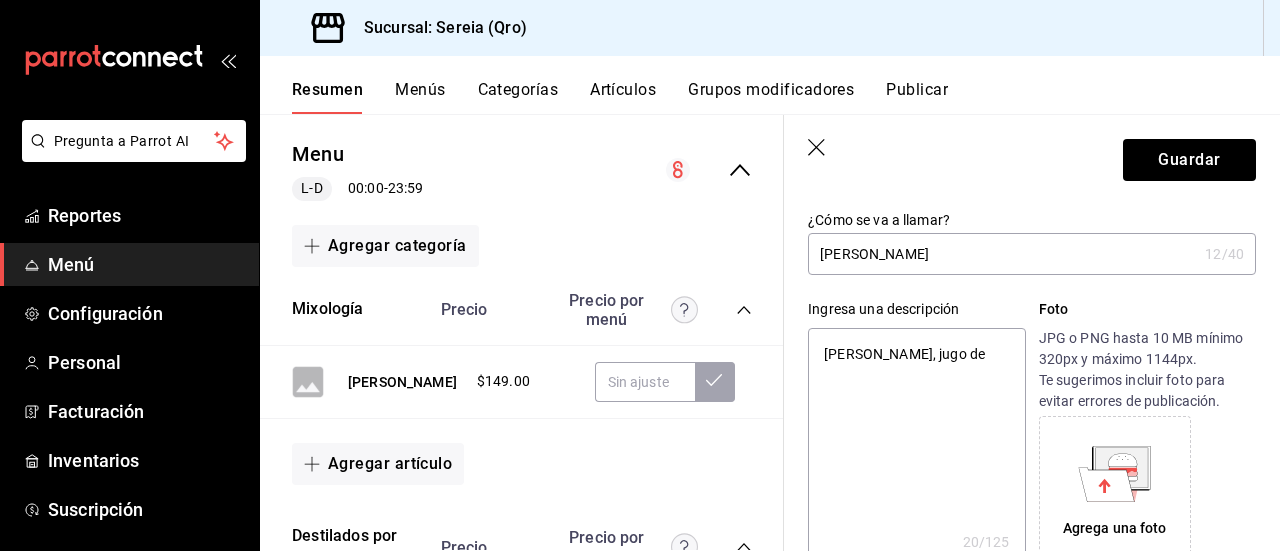 type on "[PERSON_NAME], jugo de l" 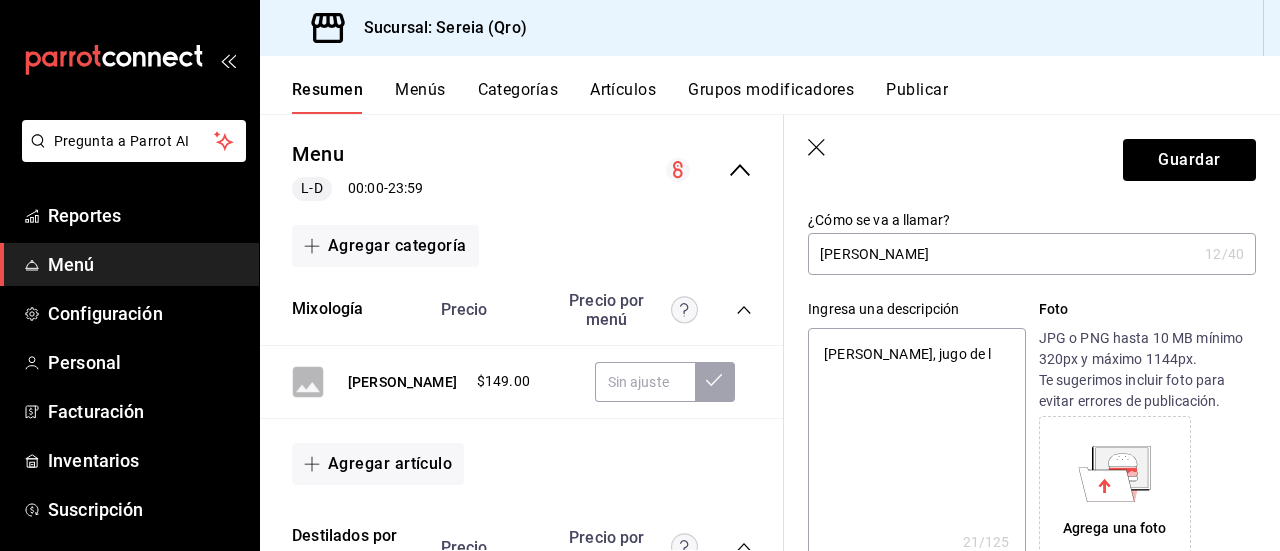 type on "[PERSON_NAME], [PERSON_NAME]" 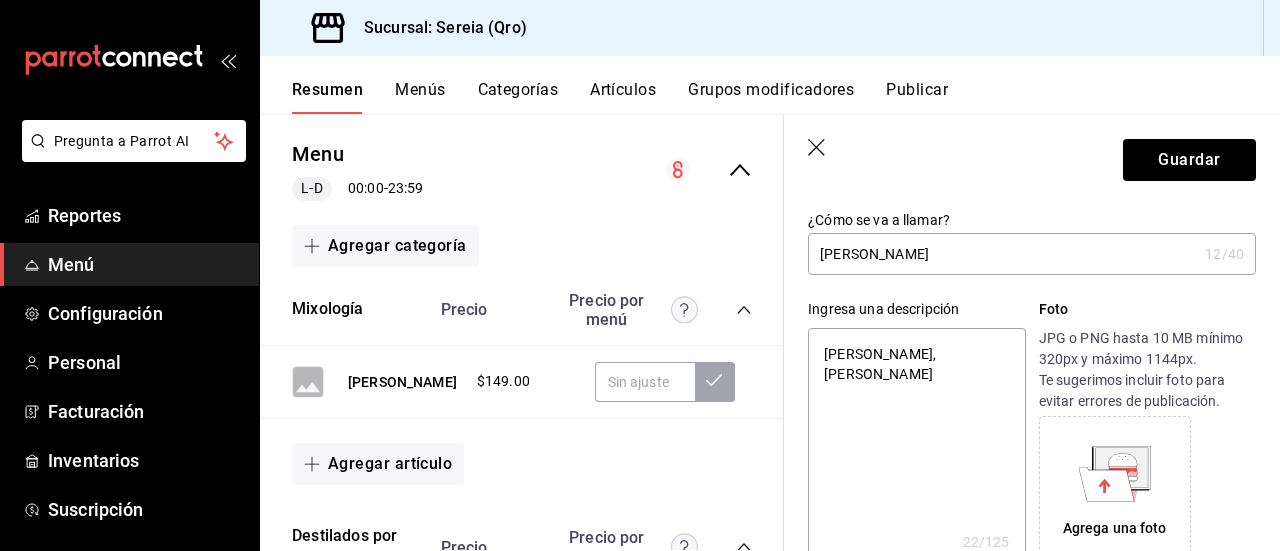 type on "[PERSON_NAME], [PERSON_NAME]" 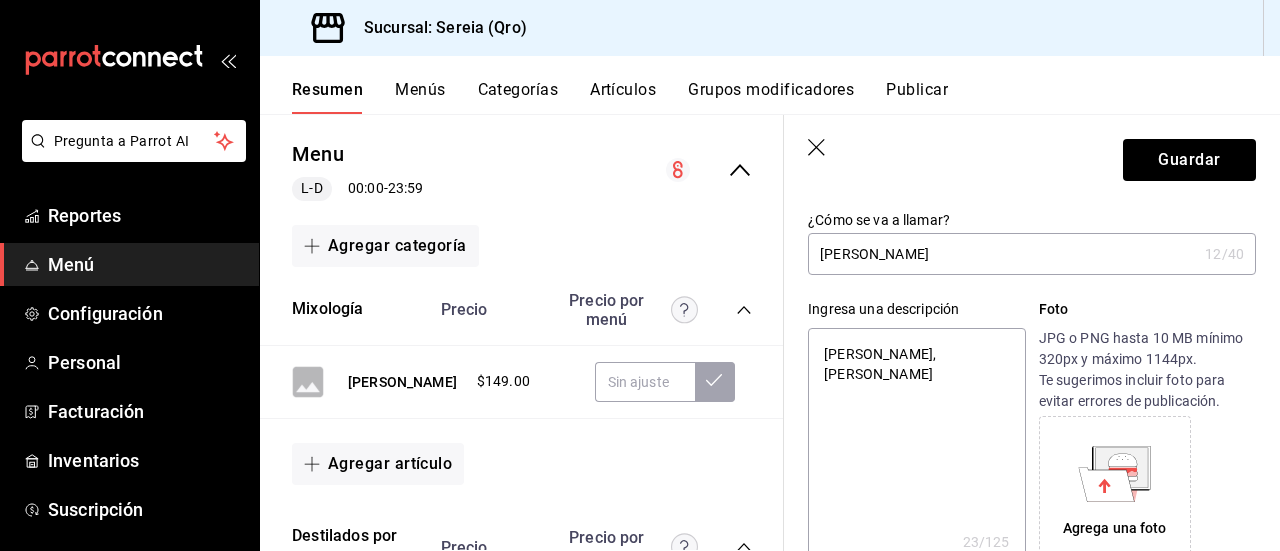 type on "[PERSON_NAME], jugo de limo" 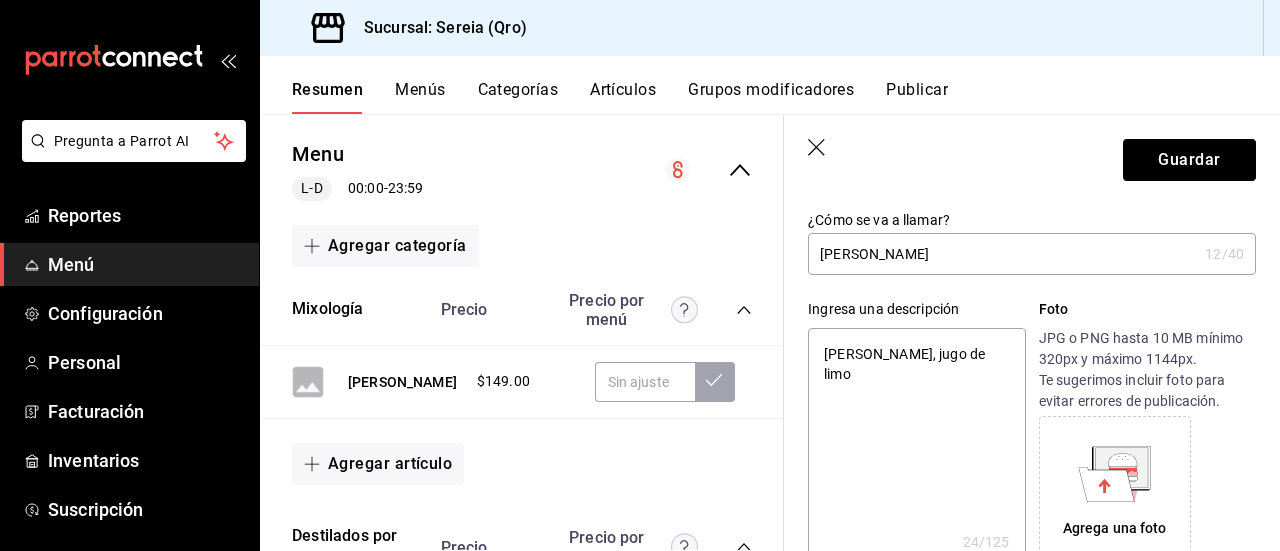 type on "[PERSON_NAME], [PERSON_NAME]" 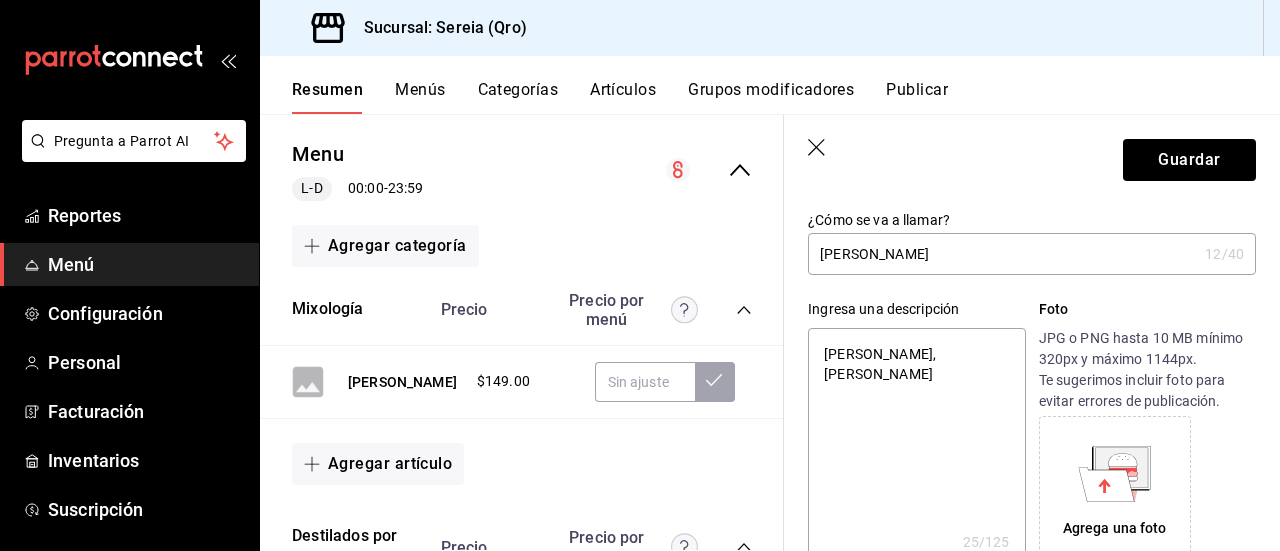 type on "[PERSON_NAME], [PERSON_NAME]," 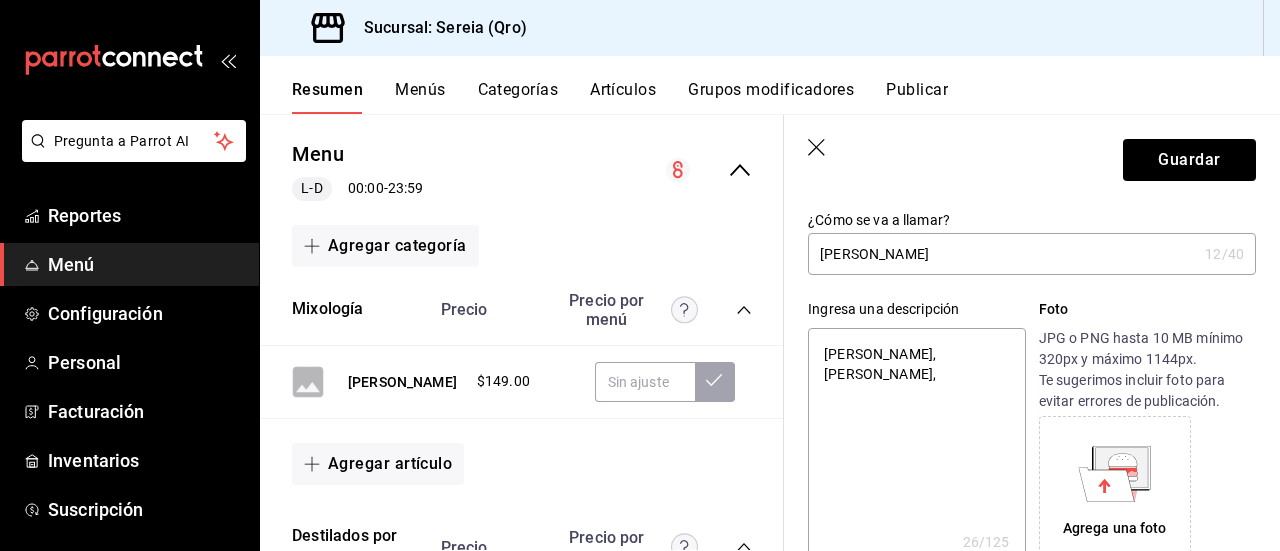 type on "[PERSON_NAME], [PERSON_NAME]," 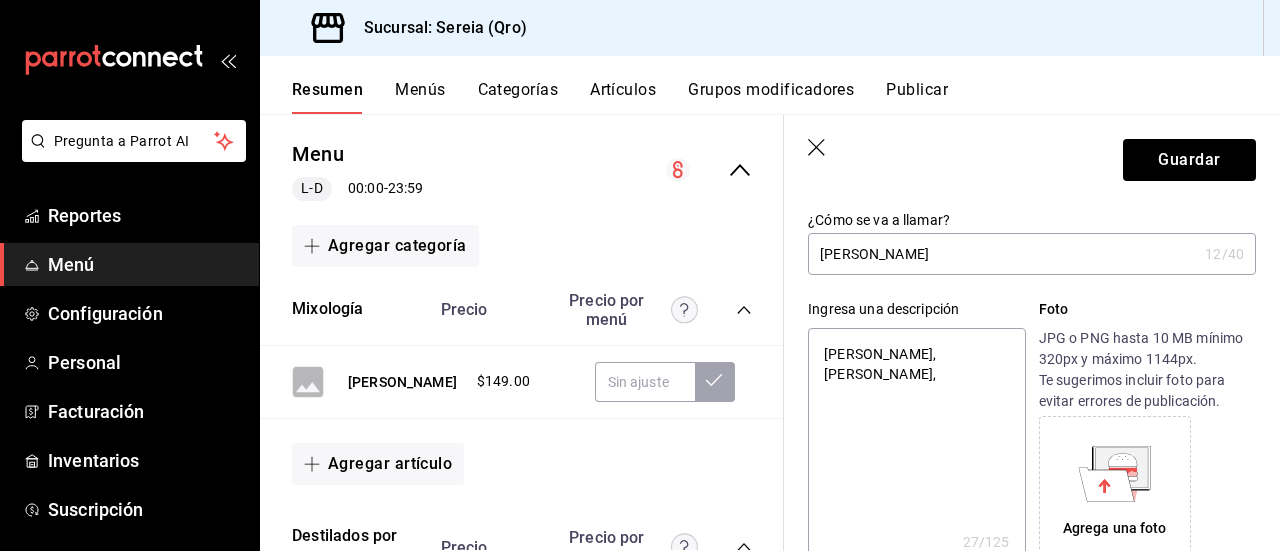 type on "[PERSON_NAME], [PERSON_NAME], j" 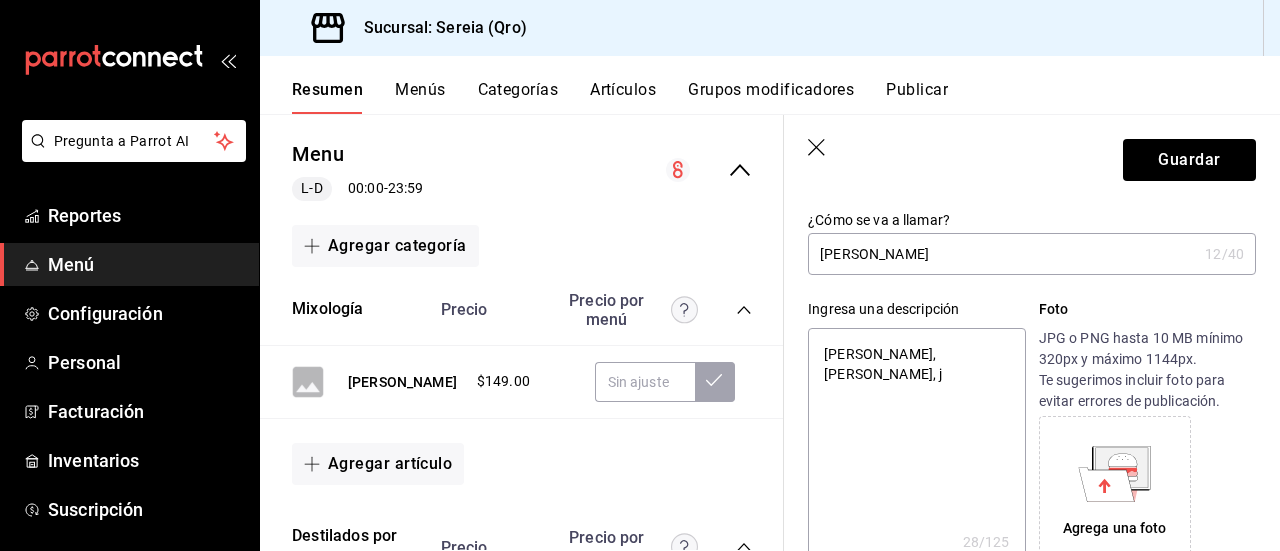 type on "[PERSON_NAME], [PERSON_NAME], ja" 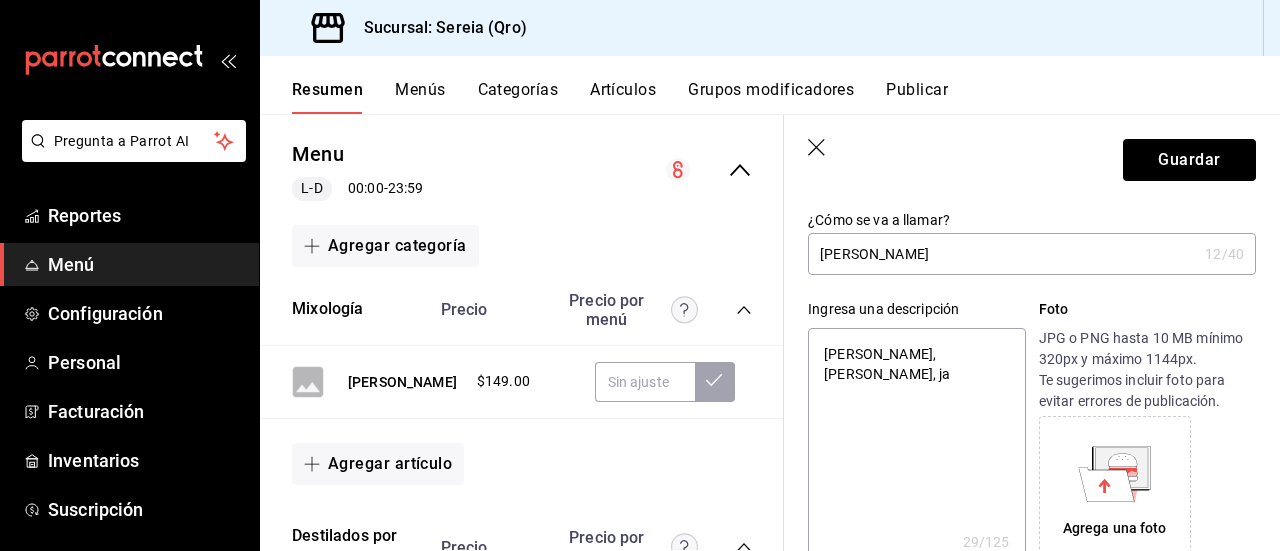 type on "[PERSON_NAME], [PERSON_NAME], jar" 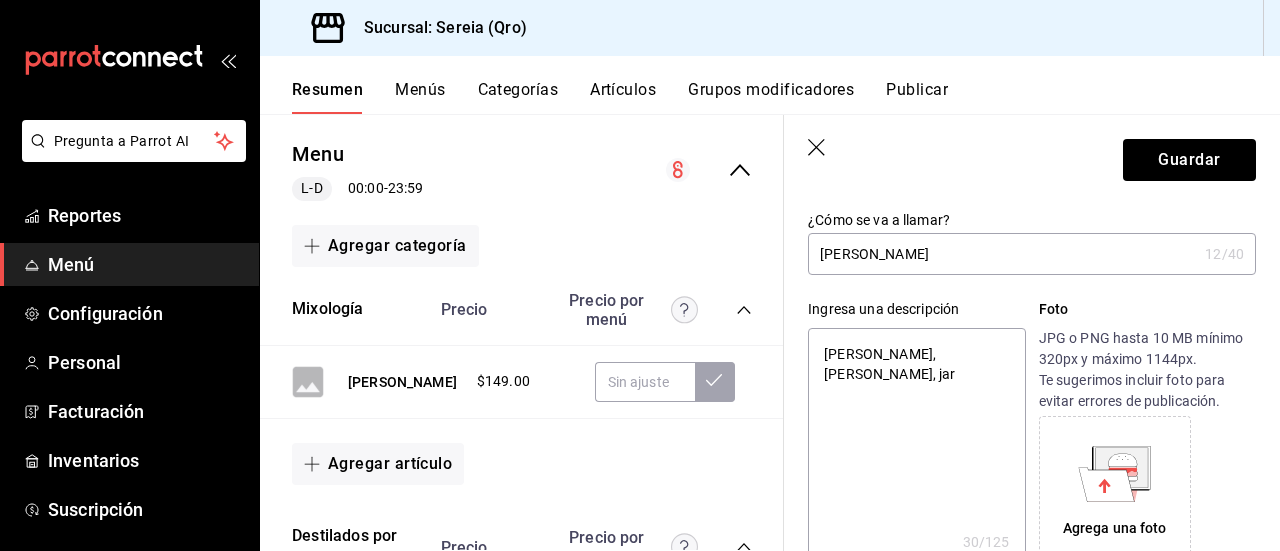 type on "[PERSON_NAME], jugo [PERSON_NAME]" 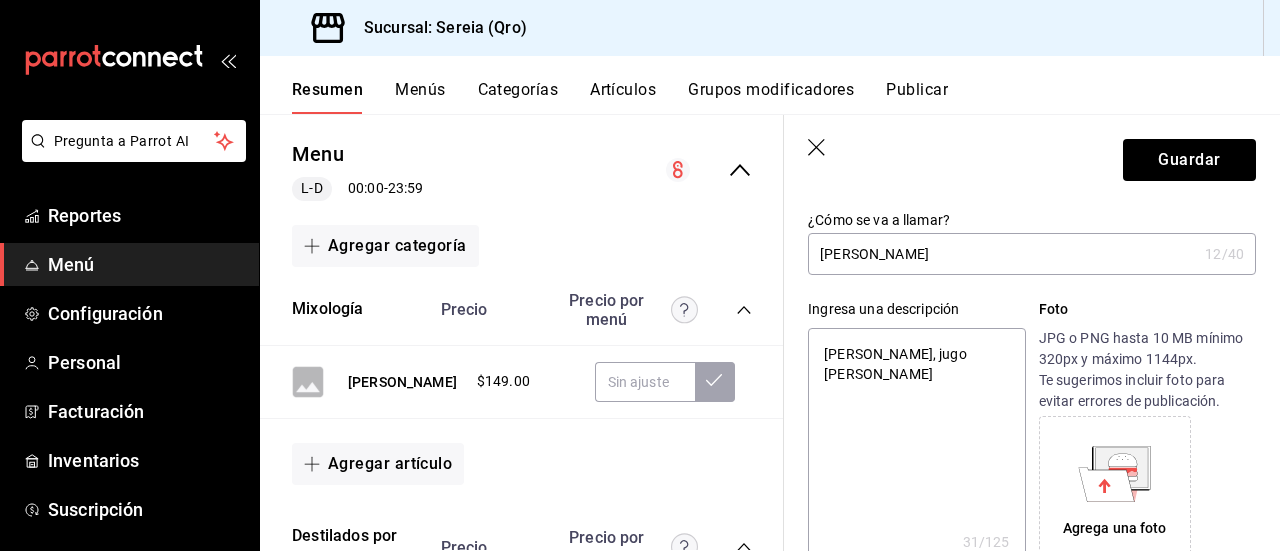 type on "[PERSON_NAME], [PERSON_NAME], jarab" 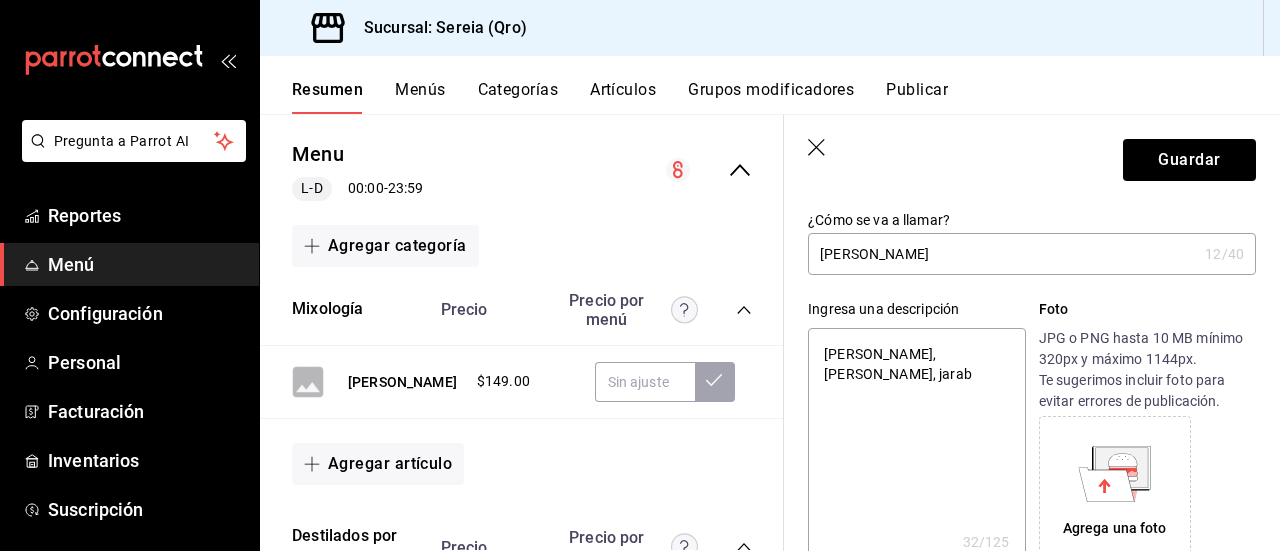 type on "[PERSON_NAME], [PERSON_NAME], jarabe" 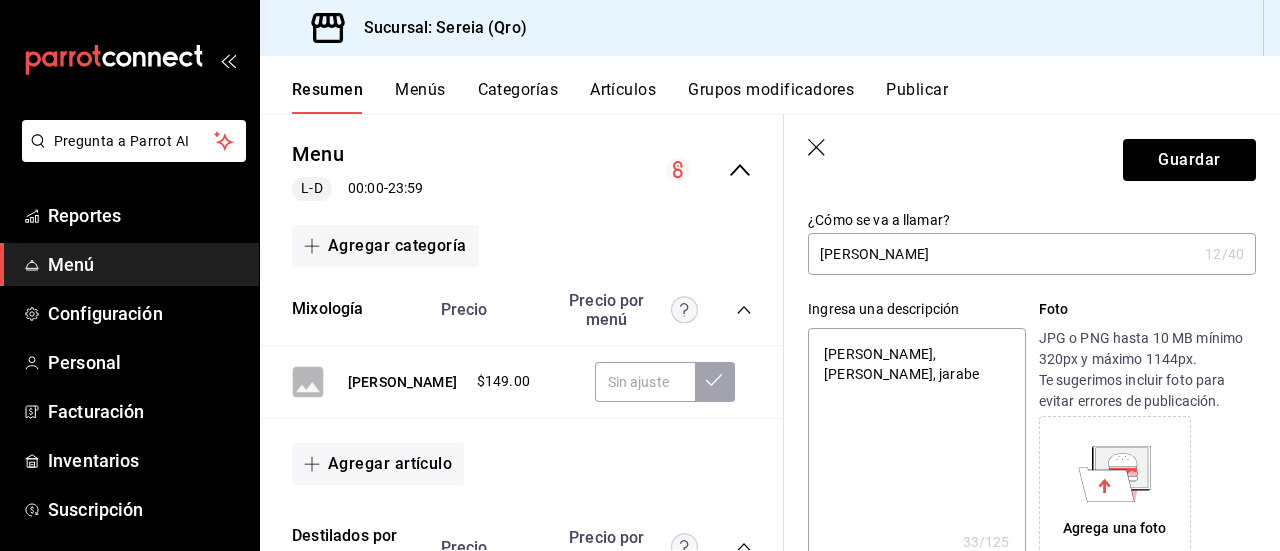 type on "[PERSON_NAME], [PERSON_NAME], jarabe" 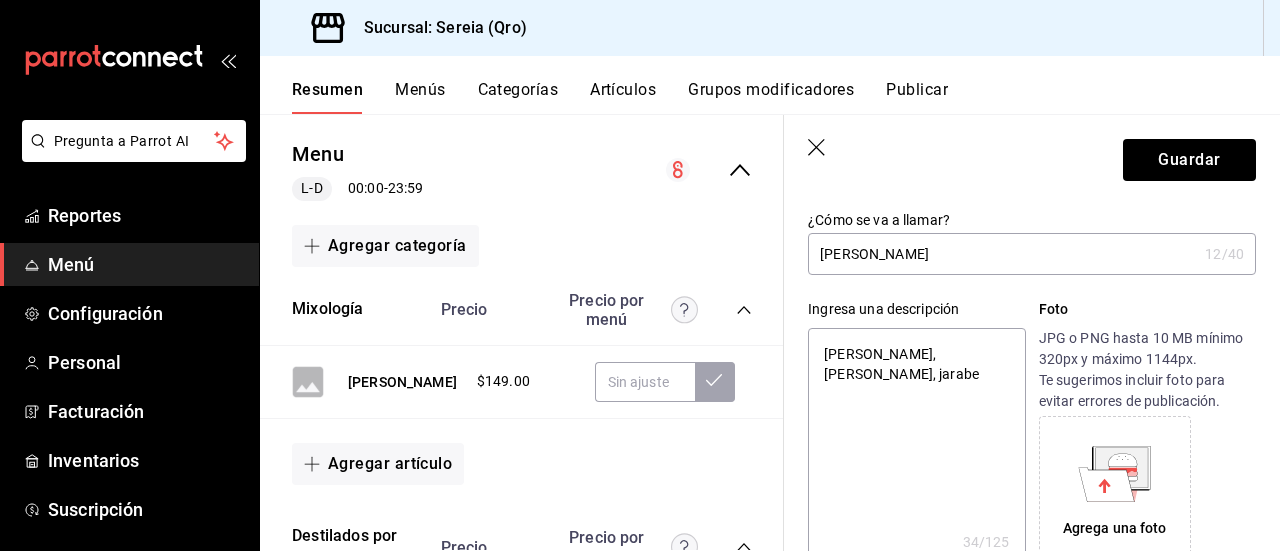 type on "[PERSON_NAME], [PERSON_NAME], jarabe d" 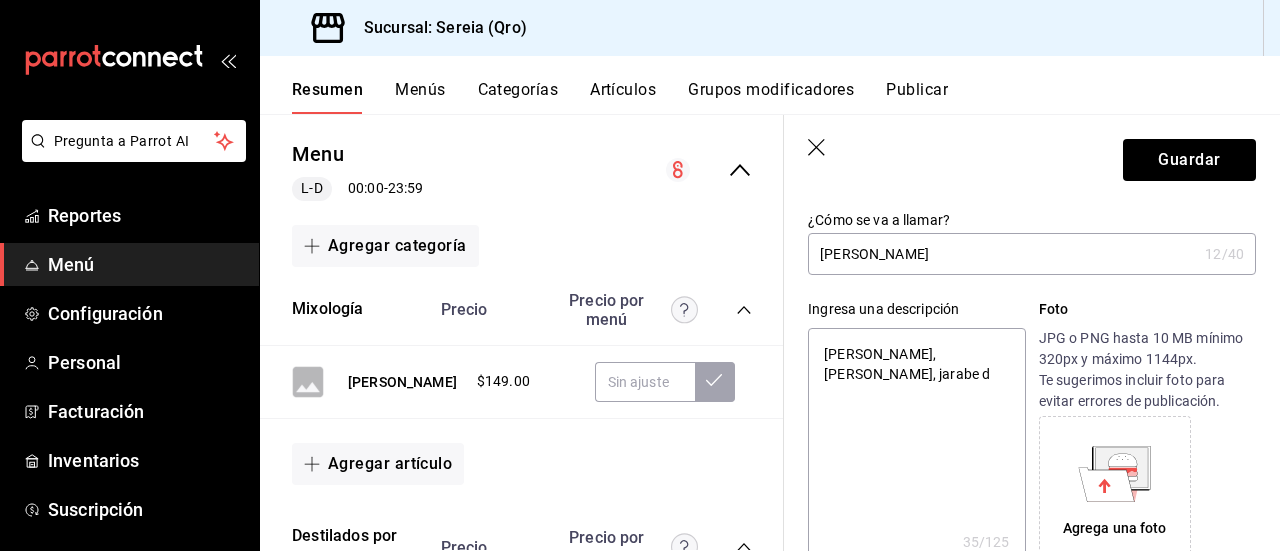 type on "[PERSON_NAME], [PERSON_NAME], jarabe de" 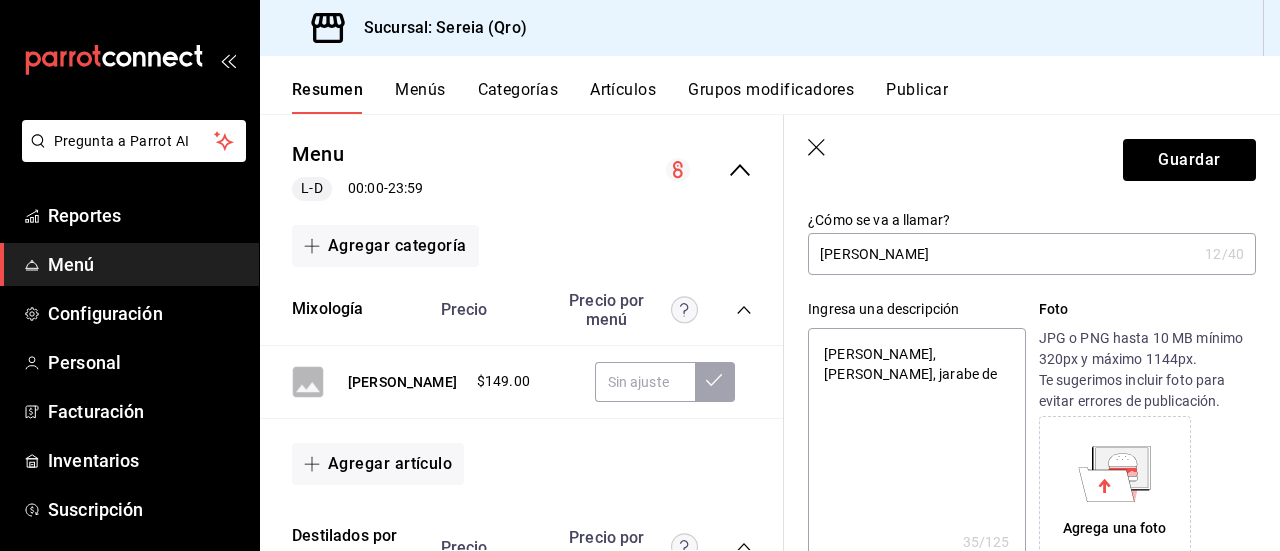 type on "[PERSON_NAME], [PERSON_NAME], jarabe de" 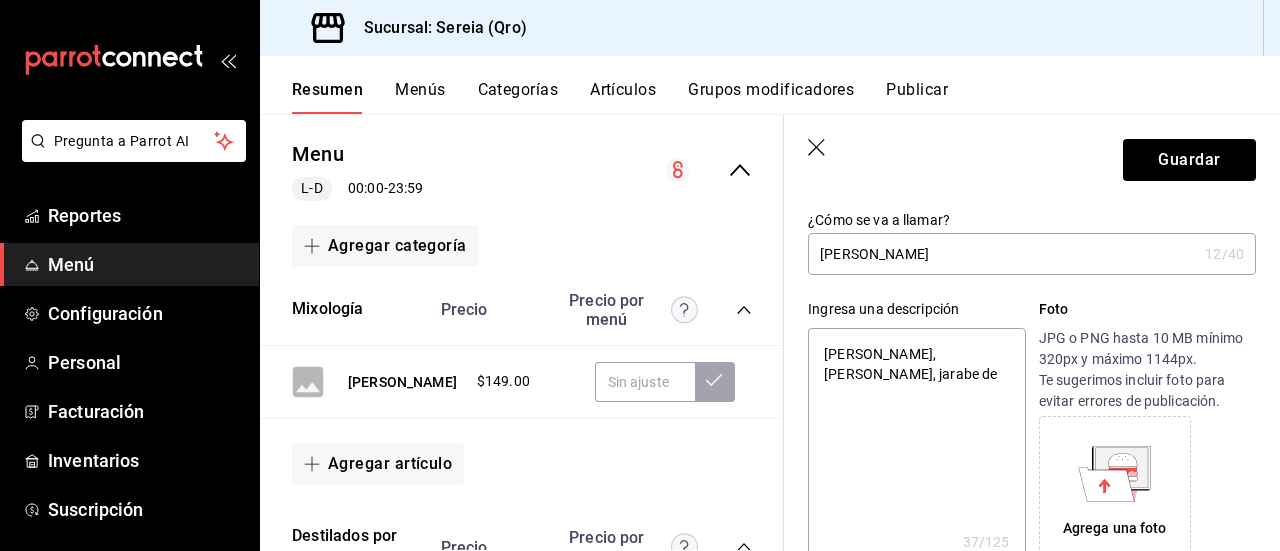type on "[PERSON_NAME], [PERSON_NAME], jarabe de m" 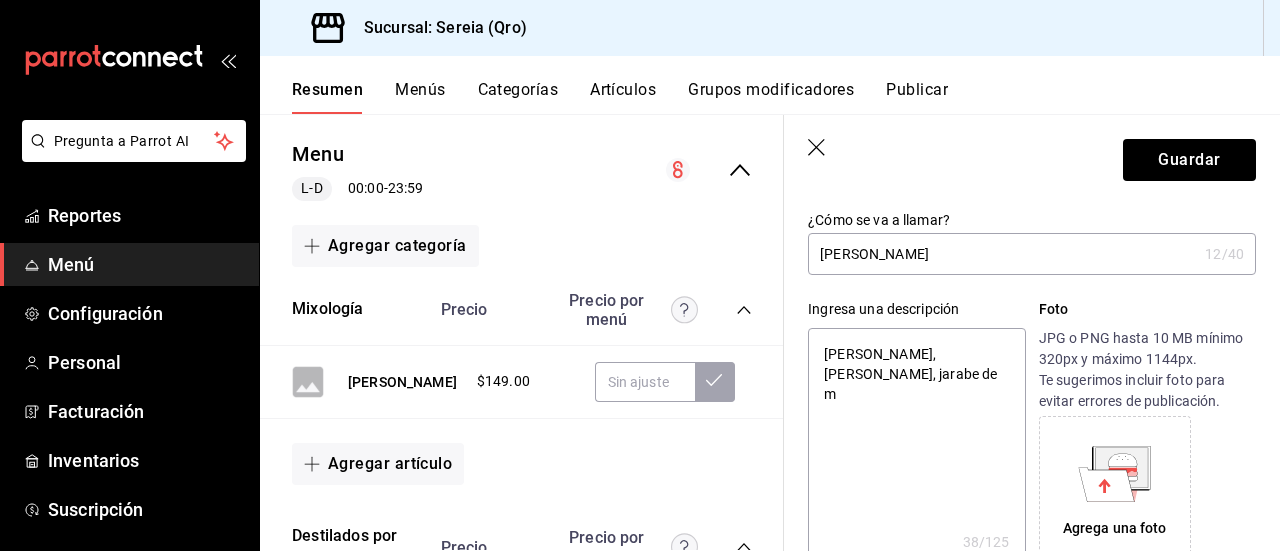 type on "[PERSON_NAME], [PERSON_NAME], jarabe de ma" 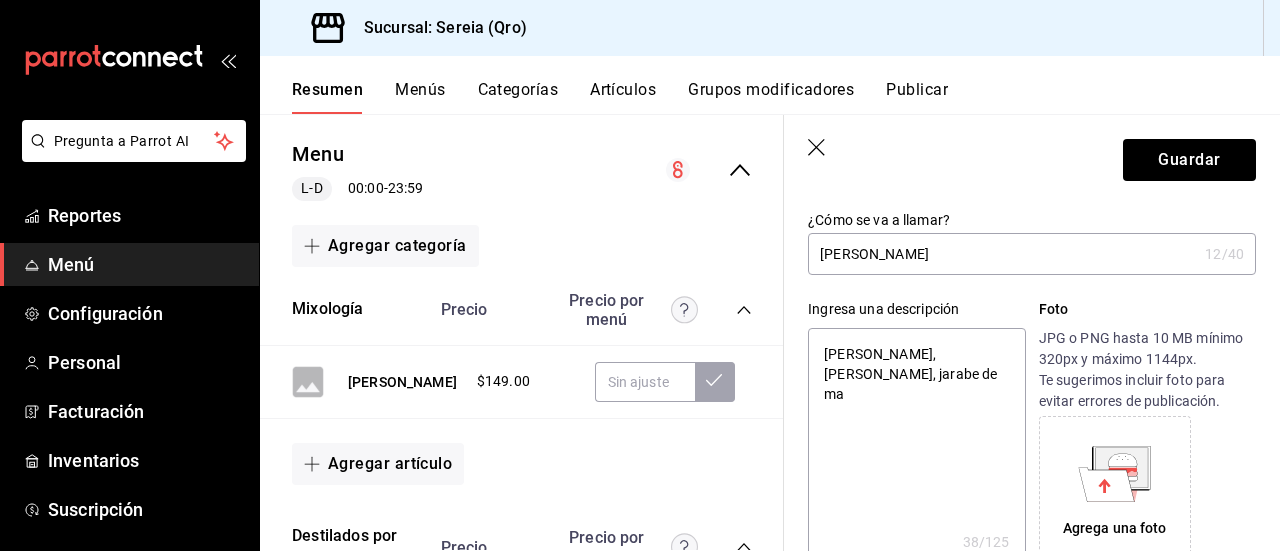 type on "x" 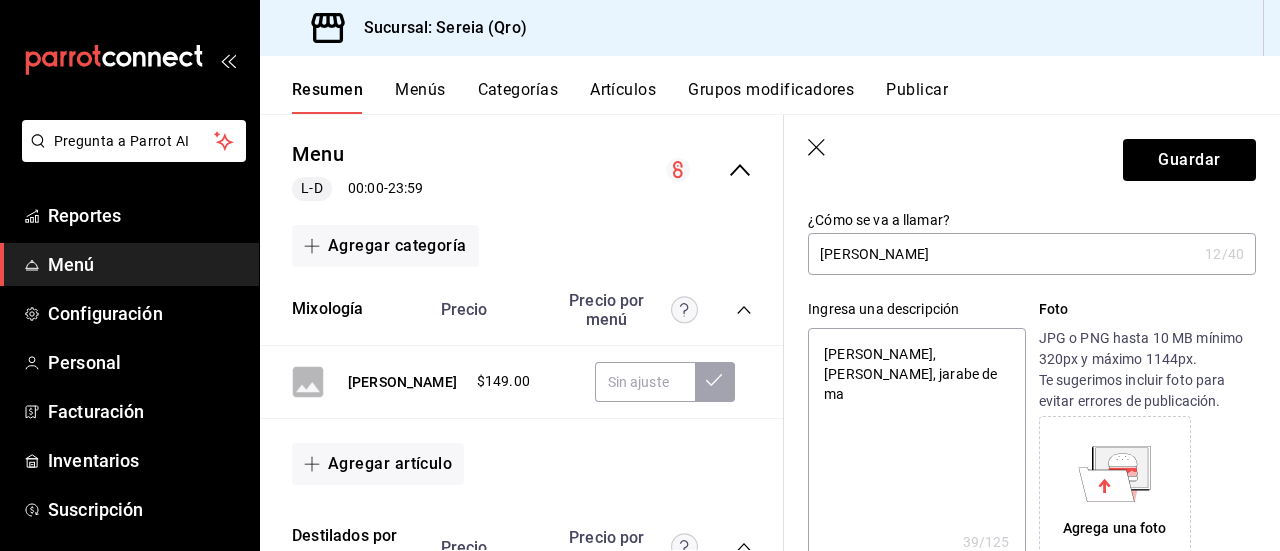 type on "[PERSON_NAME], [PERSON_NAME], jarabe de mar" 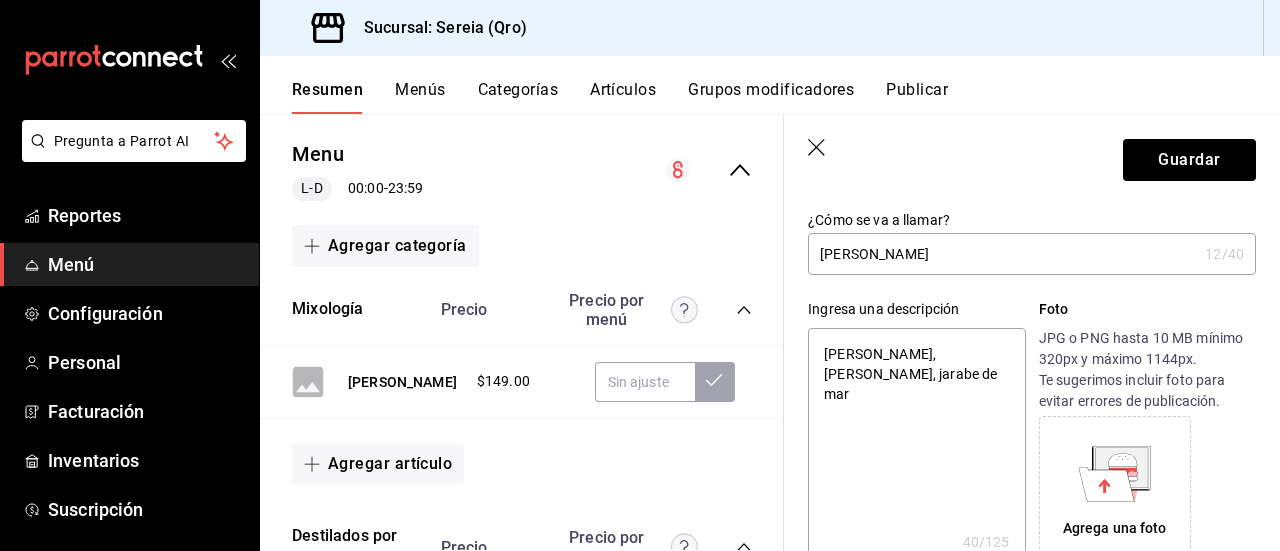 type on "[PERSON_NAME], [PERSON_NAME], jarabe [PERSON_NAME]" 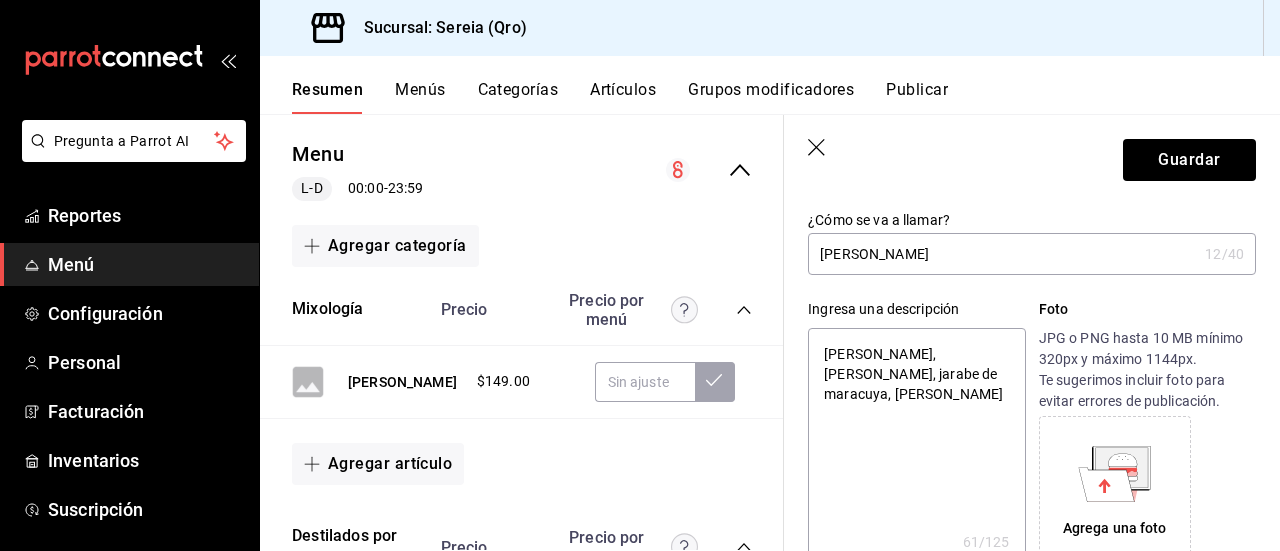 click on "[PERSON_NAME], [PERSON_NAME], jarabe de maracuya, [PERSON_NAME]" at bounding box center [916, 448] 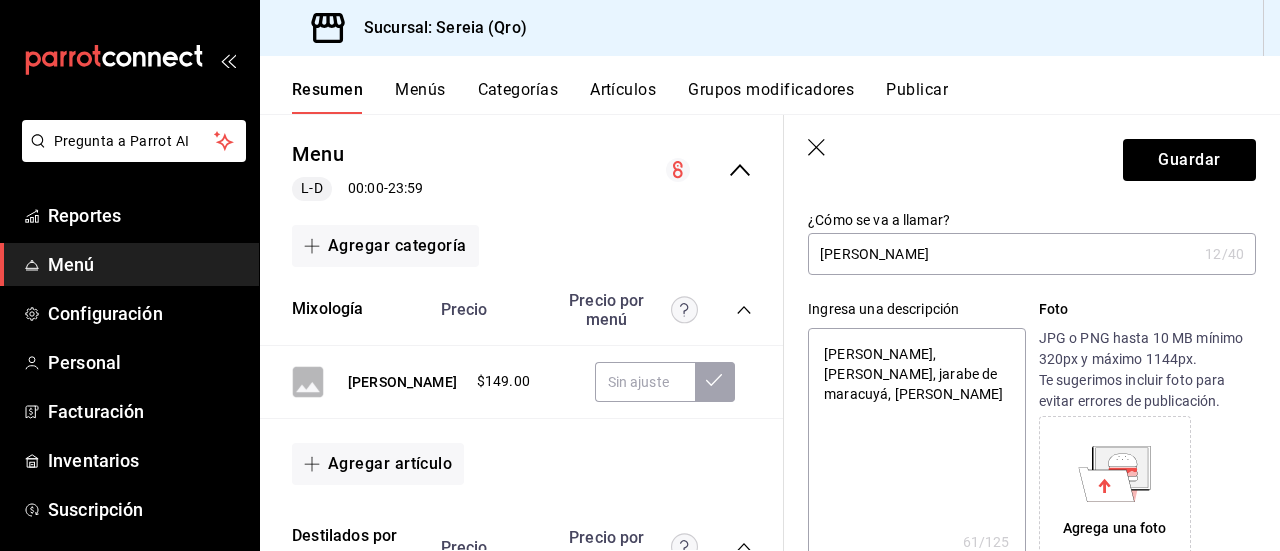 click on "[PERSON_NAME], [PERSON_NAME], jarabe de maracuyá, [PERSON_NAME]" at bounding box center (916, 448) 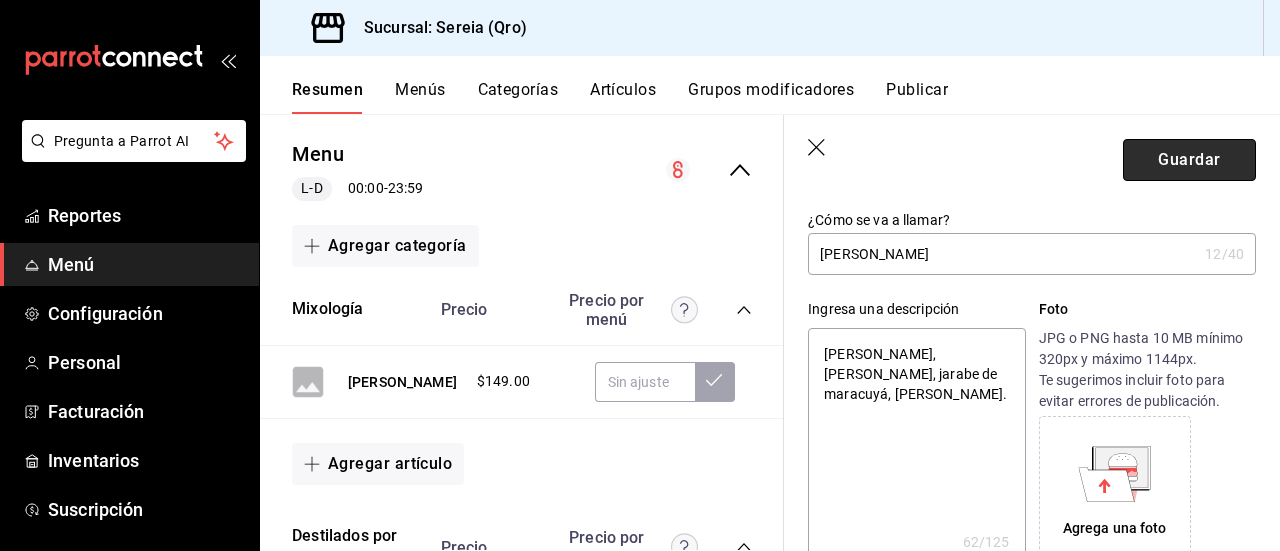 click on "Guardar" at bounding box center [1189, 160] 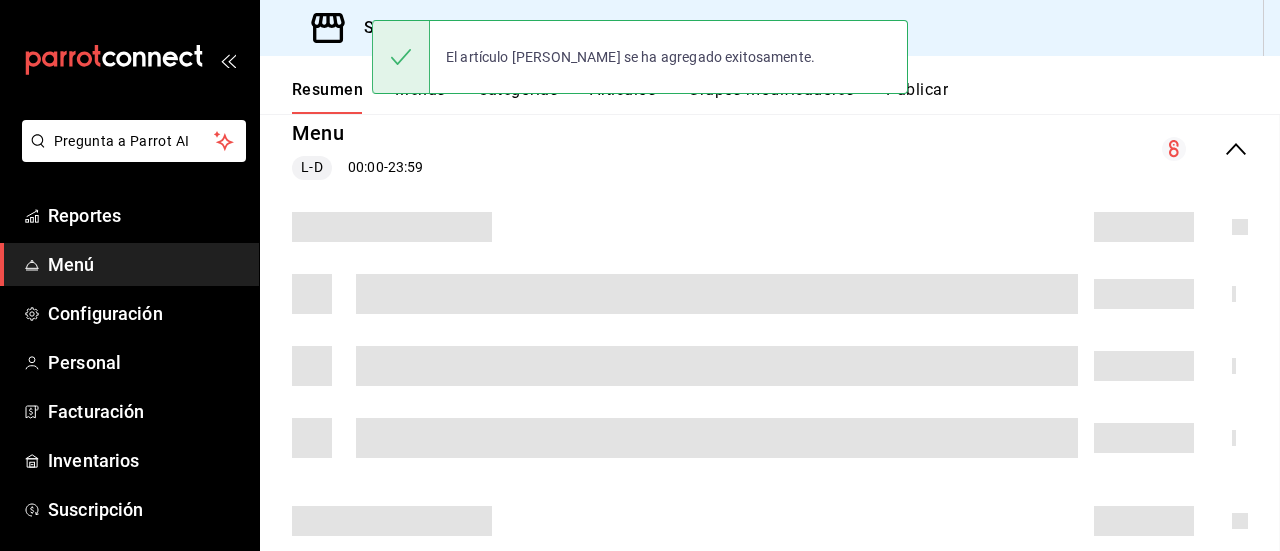 scroll, scrollTop: 0, scrollLeft: 0, axis: both 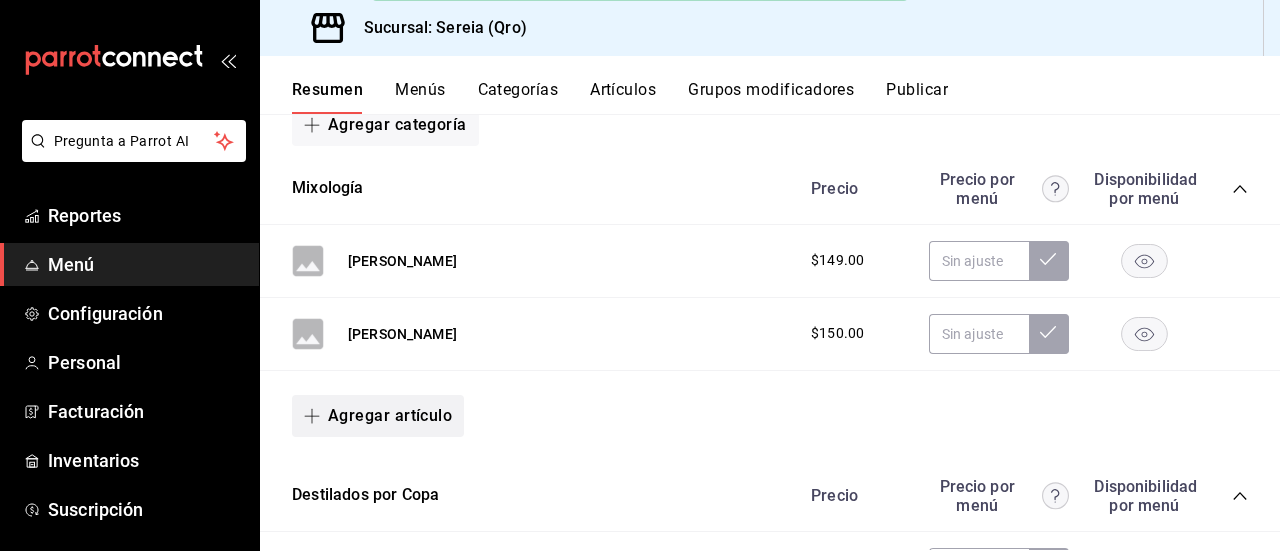 click 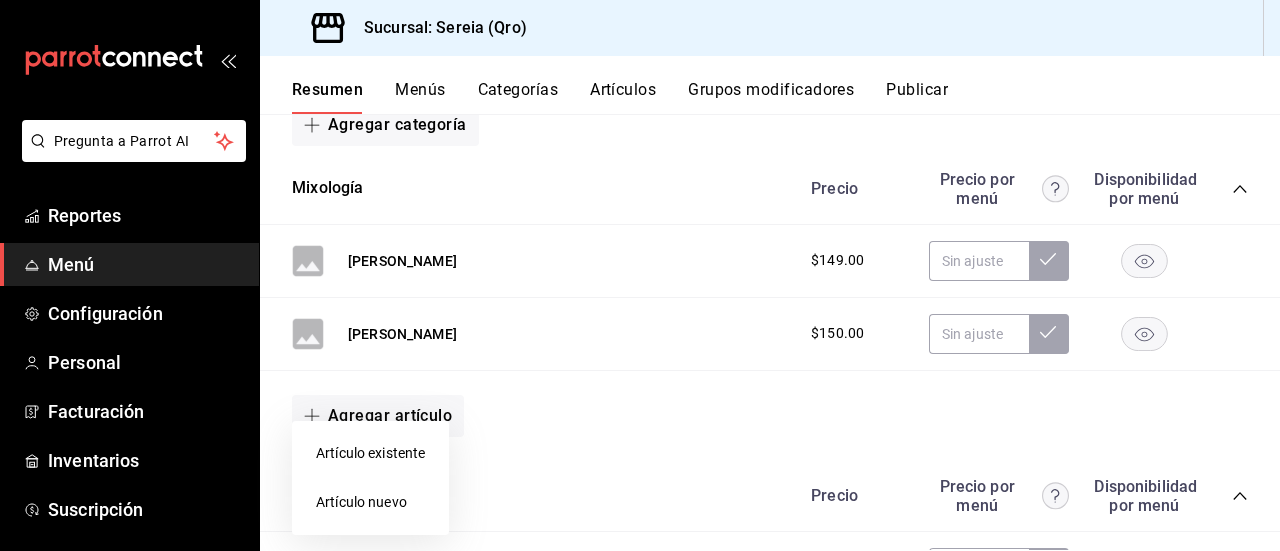click on "Artículo nuevo" at bounding box center [370, 502] 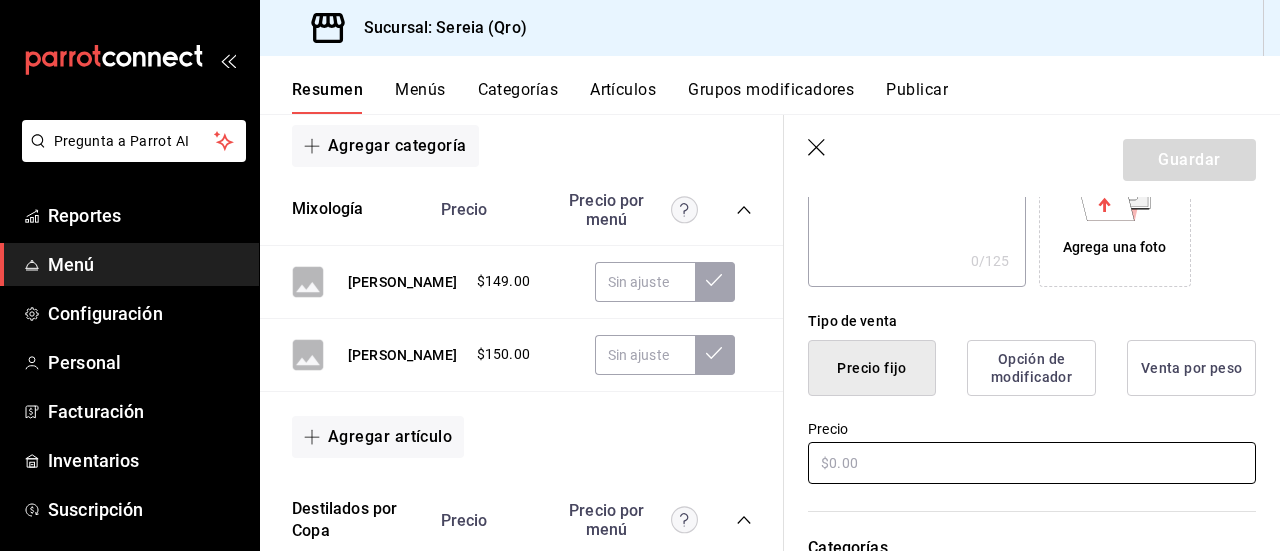 scroll, scrollTop: 400, scrollLeft: 0, axis: vertical 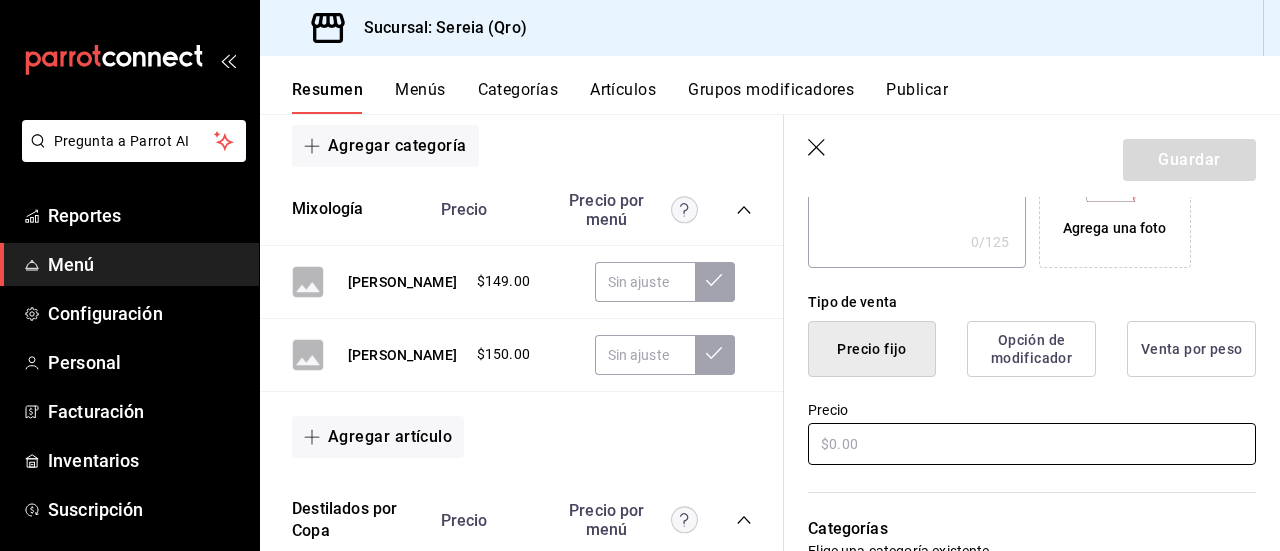 click at bounding box center (1032, 444) 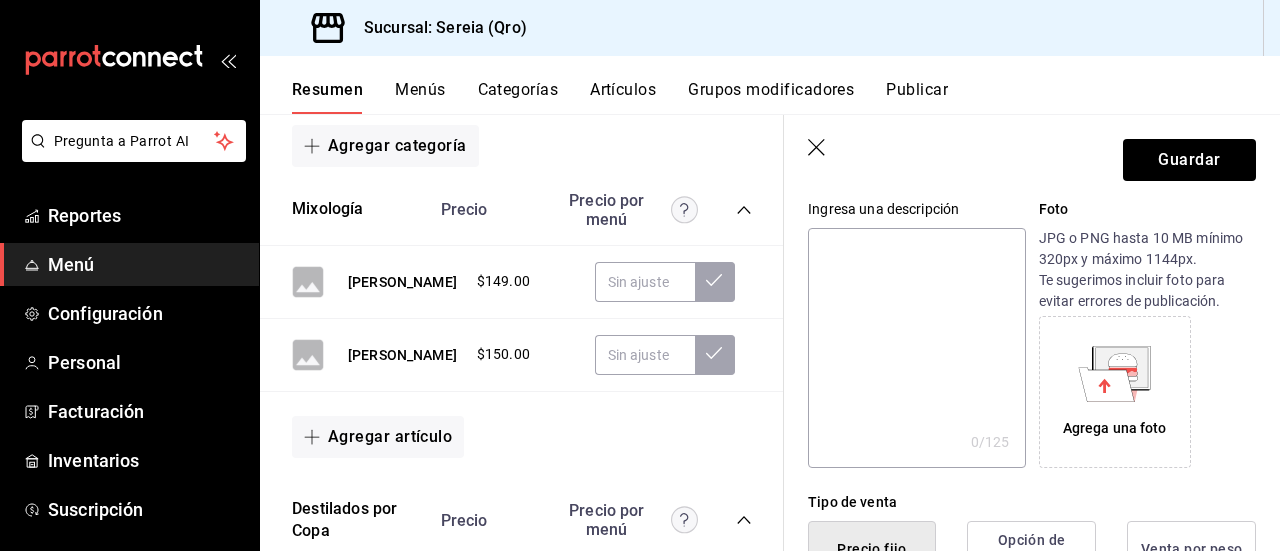 scroll, scrollTop: 100, scrollLeft: 0, axis: vertical 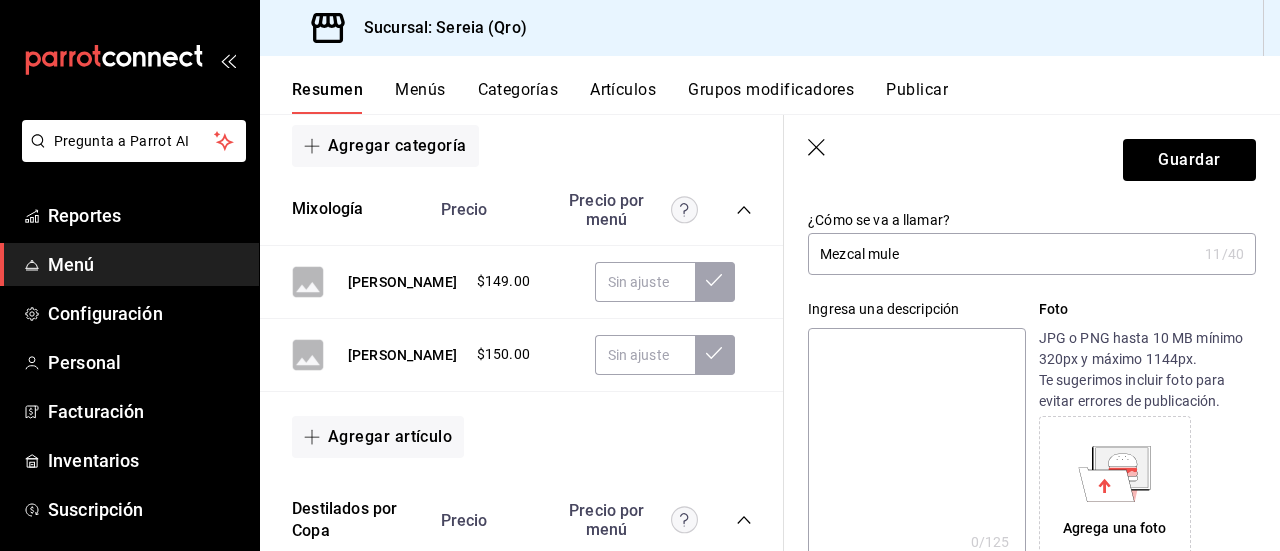 click at bounding box center (916, 448) 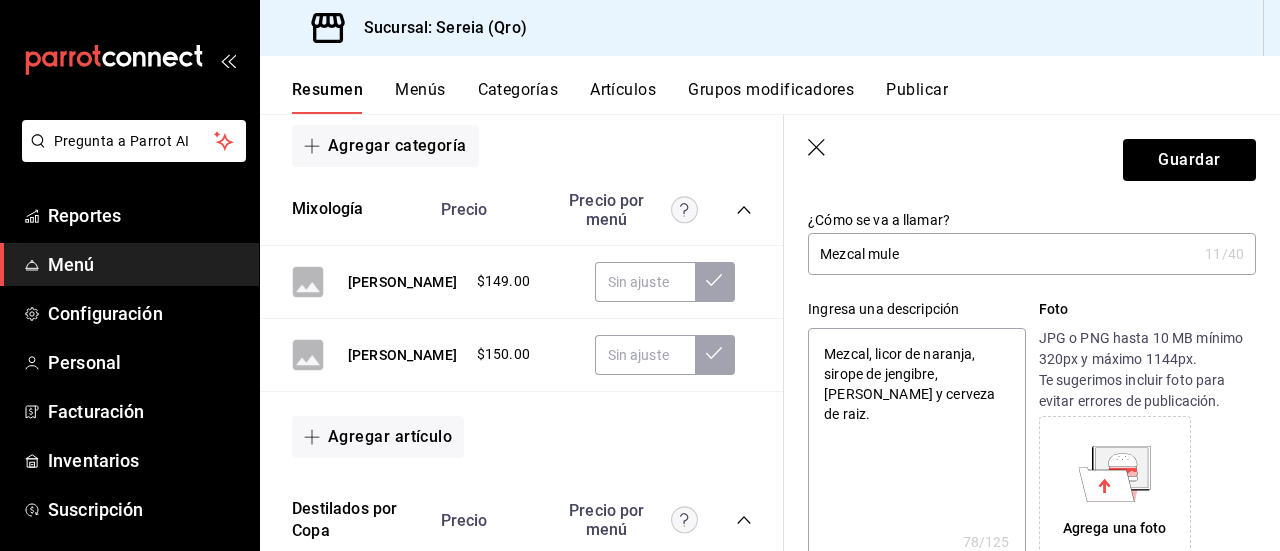 click on "Mezcal, licor de naranja, sirope de jengibre, [PERSON_NAME] y cerveza de raiz." at bounding box center [916, 448] 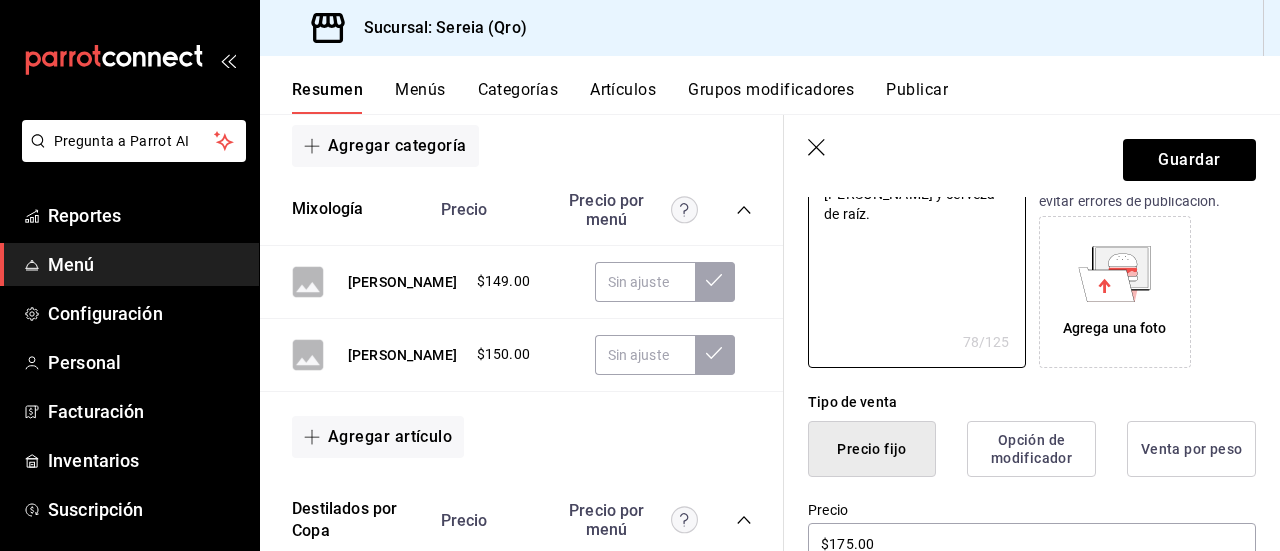 scroll, scrollTop: 200, scrollLeft: 0, axis: vertical 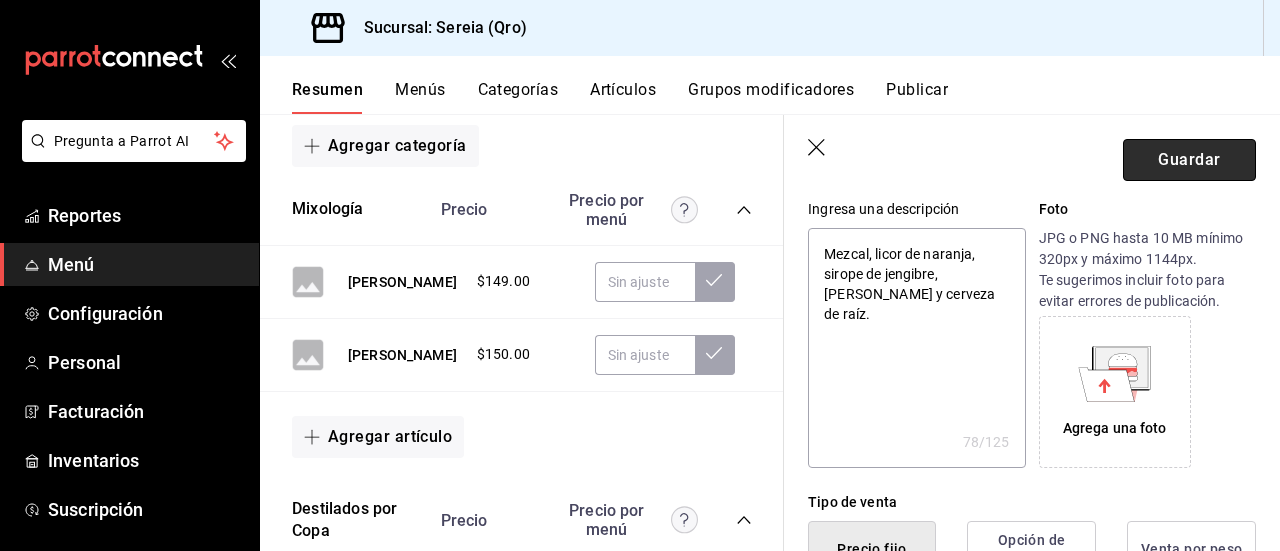 click on "Guardar" at bounding box center [1189, 160] 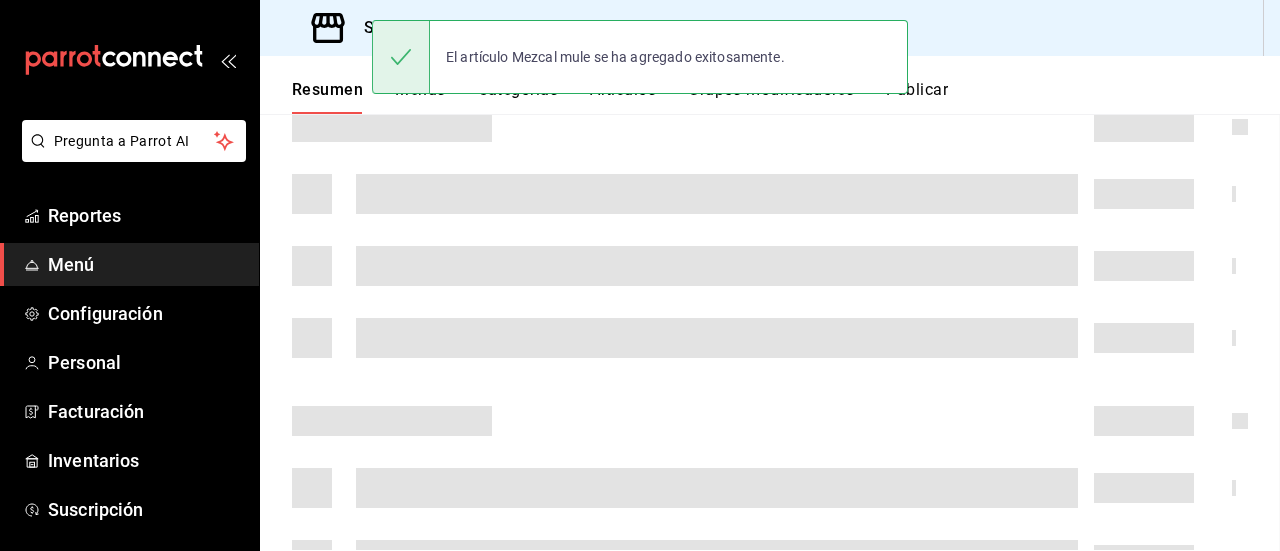 scroll, scrollTop: 0, scrollLeft: 0, axis: both 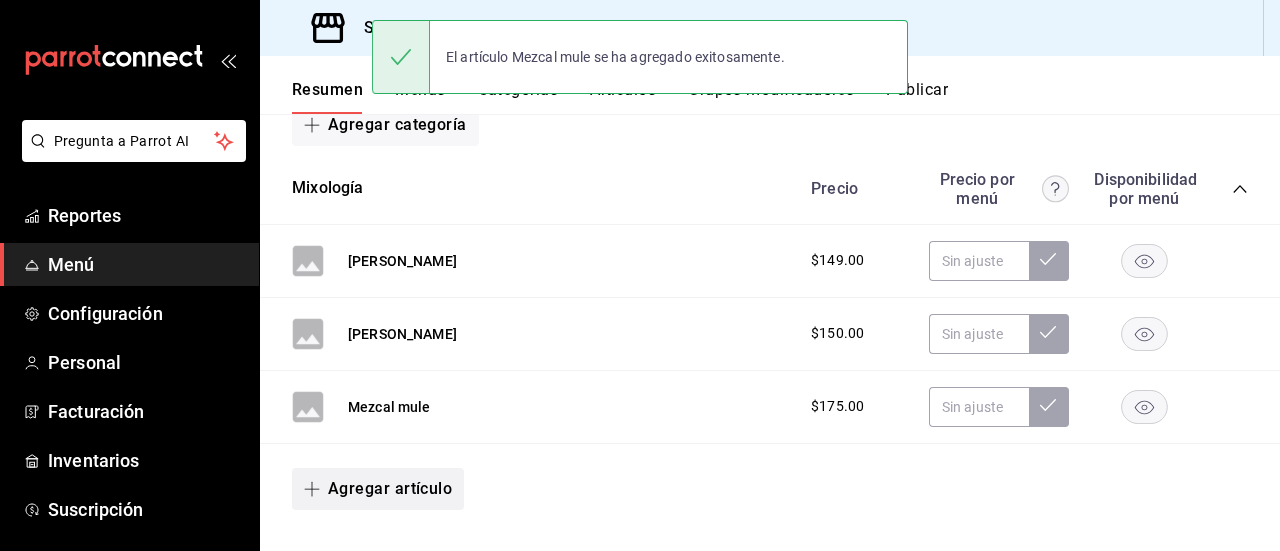 click 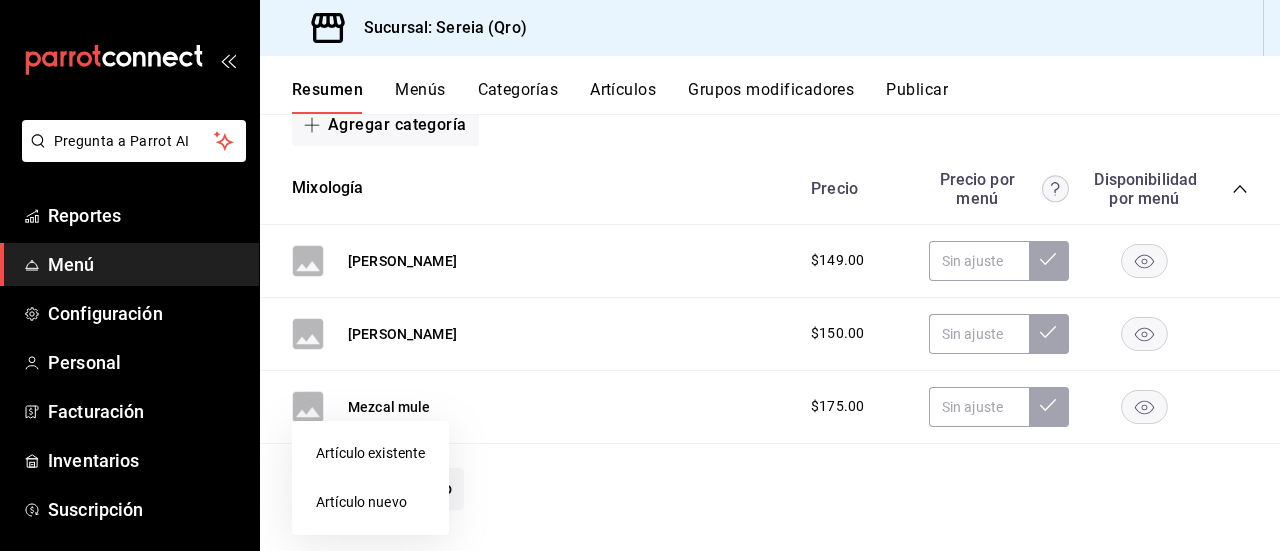 click on "Artículo nuevo" at bounding box center (370, 502) 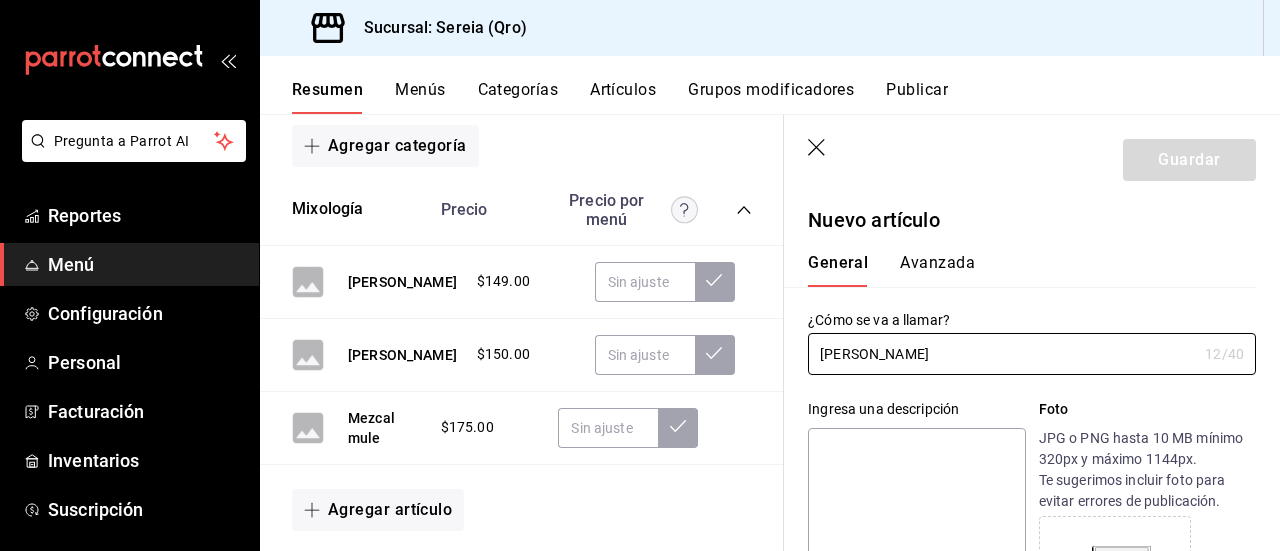 scroll, scrollTop: 100, scrollLeft: 0, axis: vertical 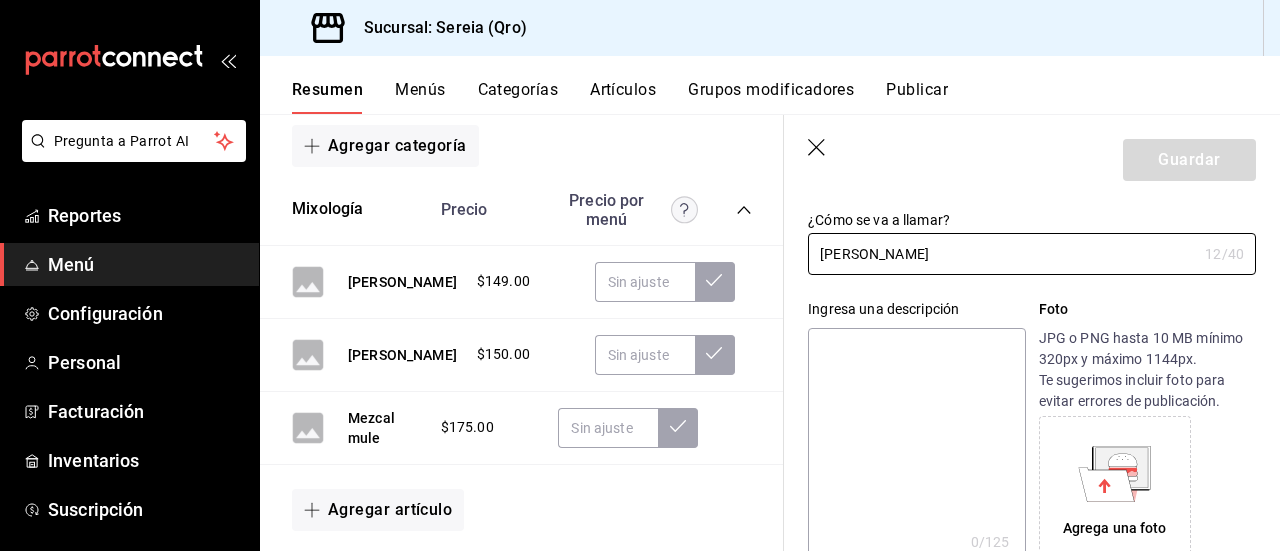 click at bounding box center (916, 448) 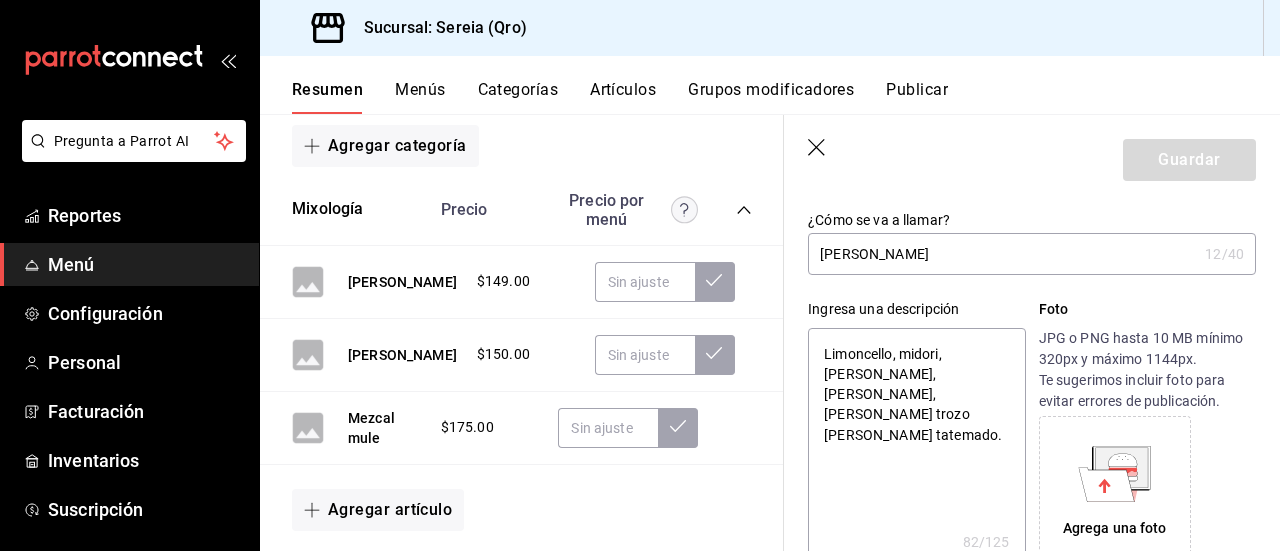 click on "Limoncello, midori, [PERSON_NAME], [PERSON_NAME], [PERSON_NAME] trozo [PERSON_NAME] tatemado." at bounding box center [916, 448] 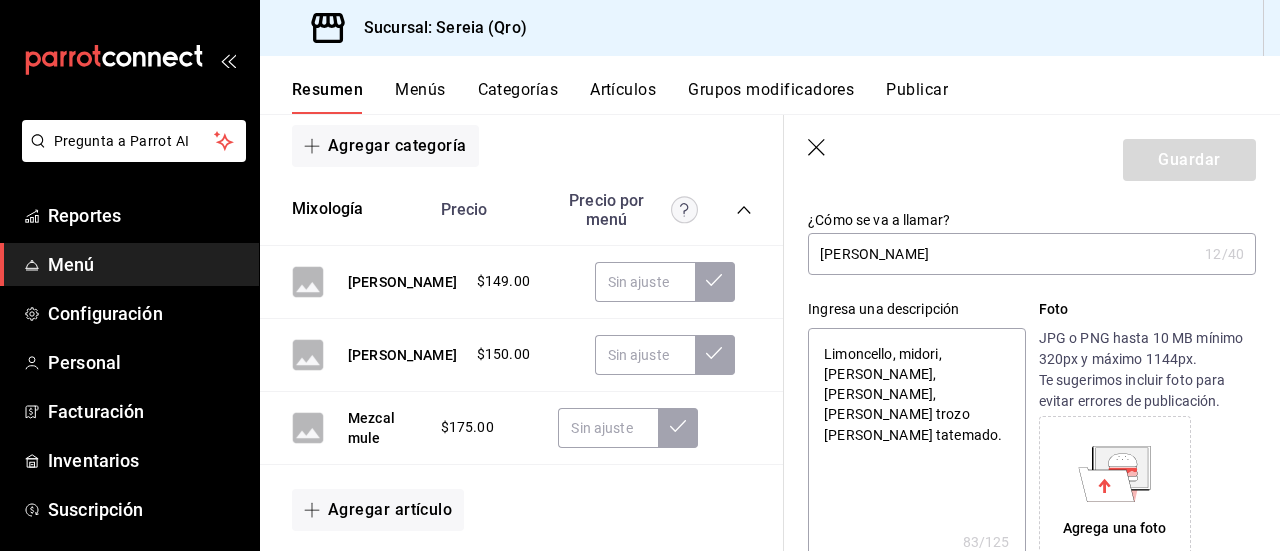 click on "Limoncello, midori, [PERSON_NAME], [PERSON_NAME], [PERSON_NAME] trozo [PERSON_NAME] tatemado." at bounding box center (916, 448) 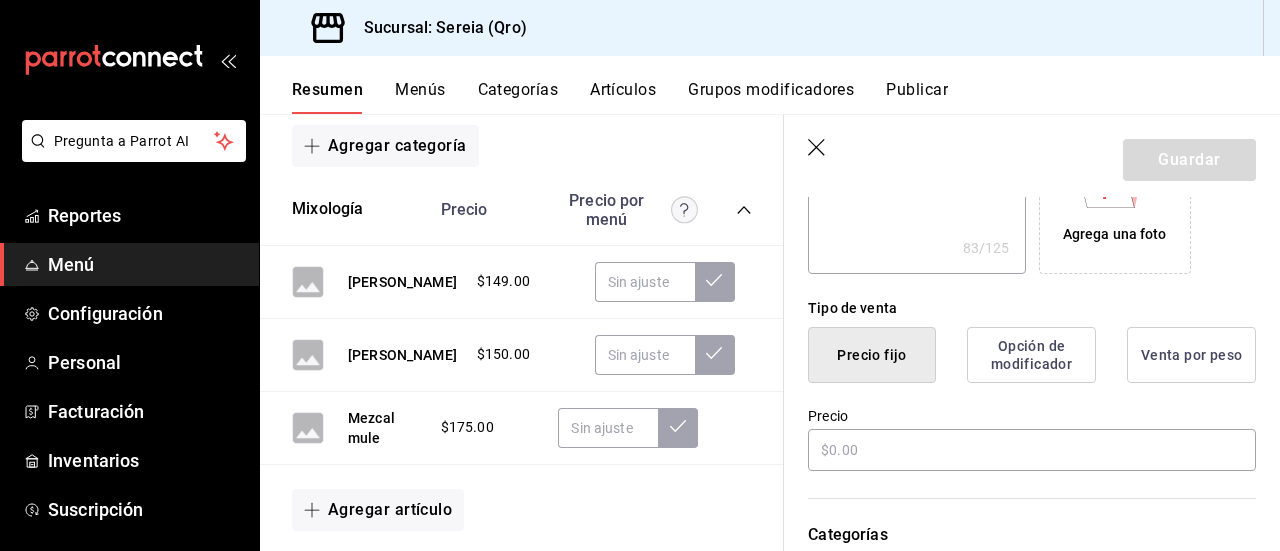 scroll, scrollTop: 400, scrollLeft: 0, axis: vertical 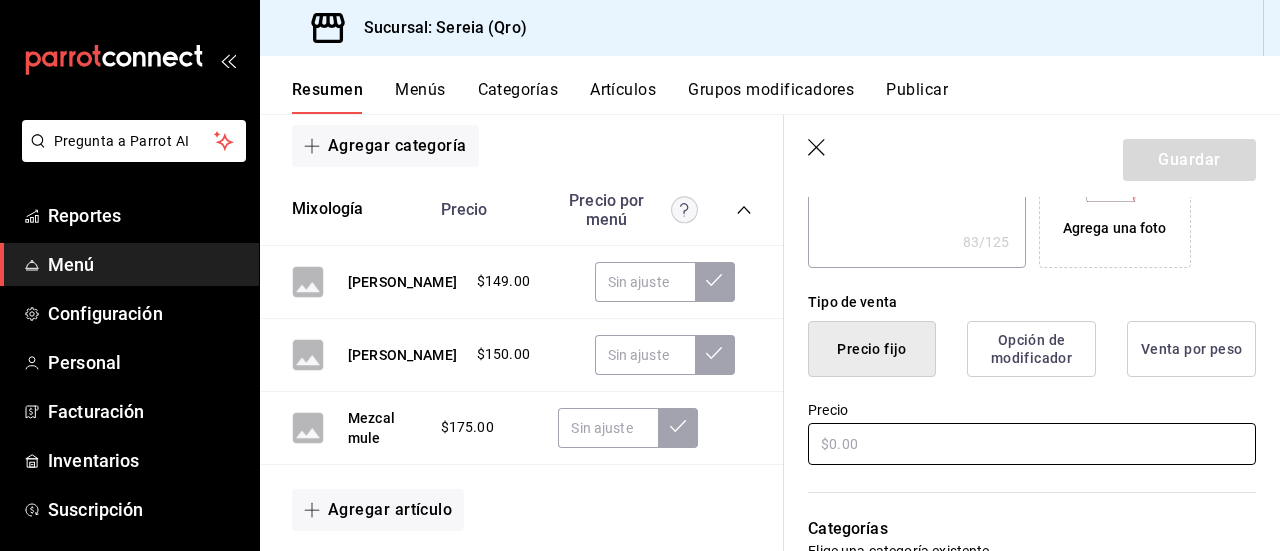 click at bounding box center (1032, 444) 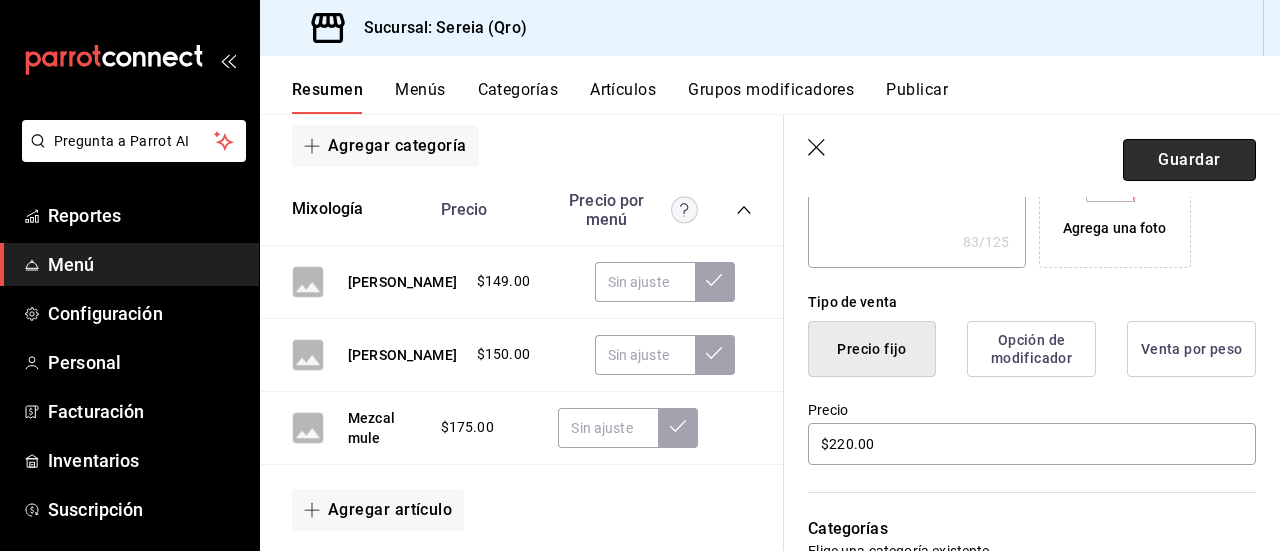 click on "Guardar" at bounding box center [1189, 160] 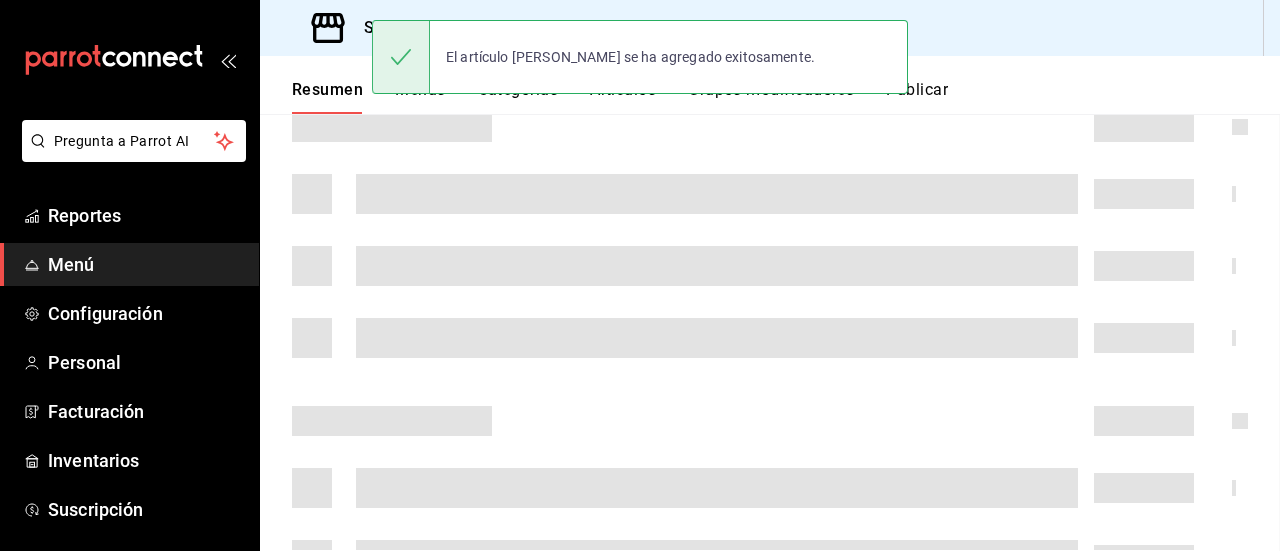 scroll, scrollTop: 0, scrollLeft: 0, axis: both 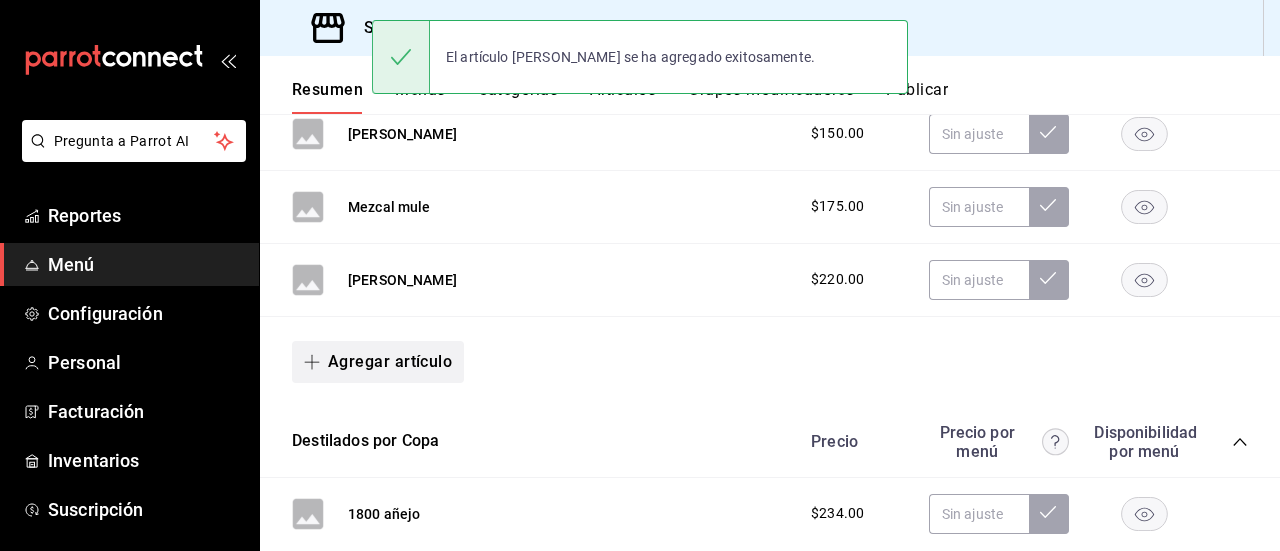 click on "Agregar artículo" at bounding box center [378, 362] 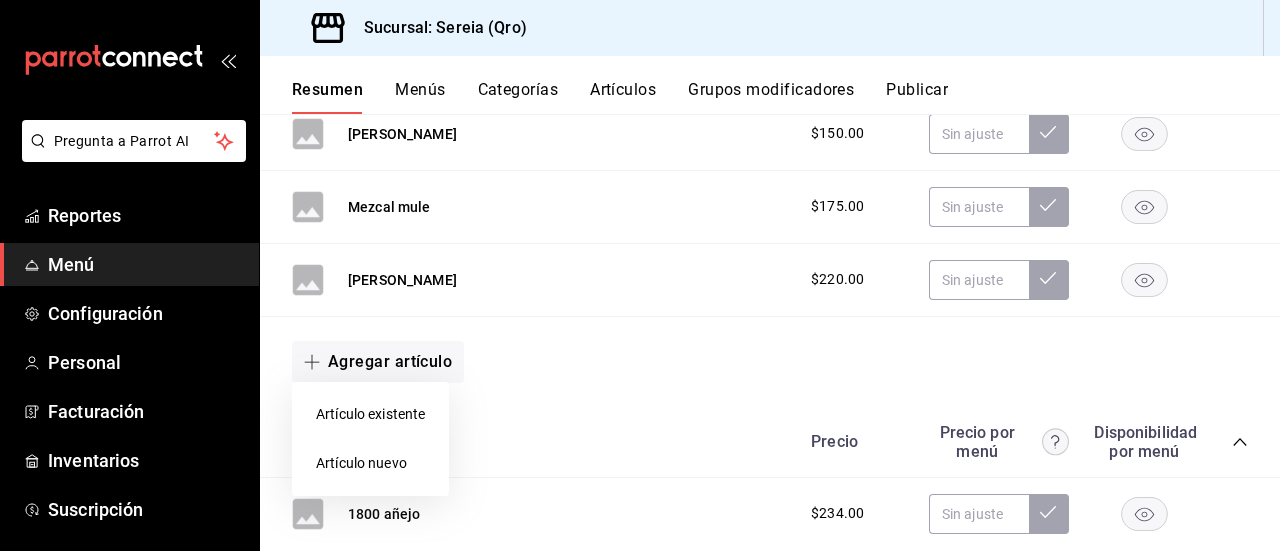 click on "Artículo nuevo" at bounding box center [370, 463] 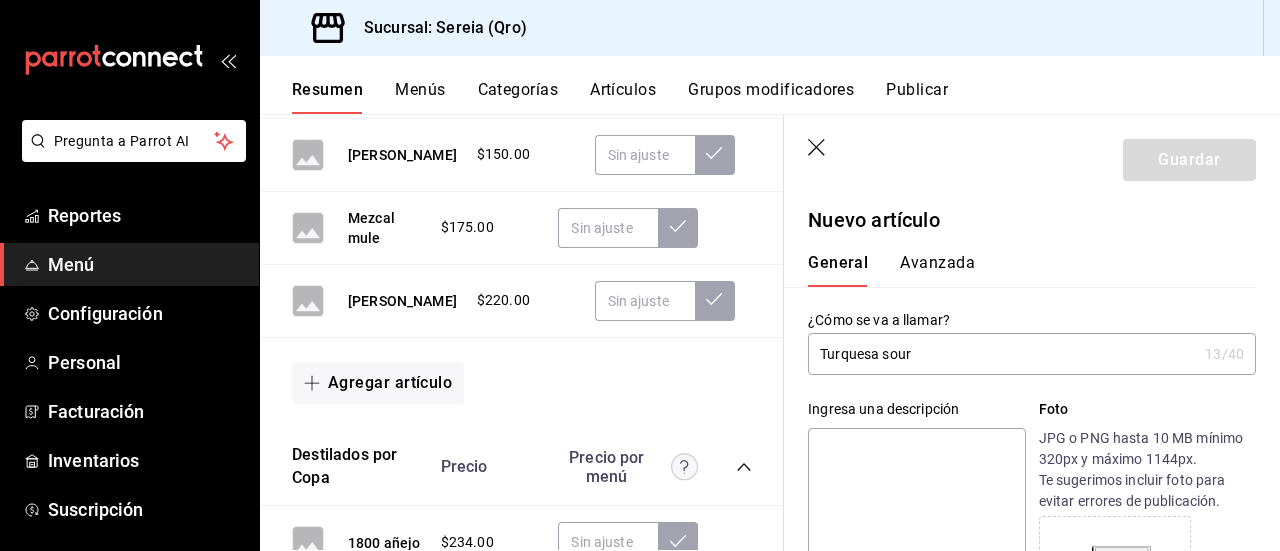 scroll, scrollTop: 100, scrollLeft: 0, axis: vertical 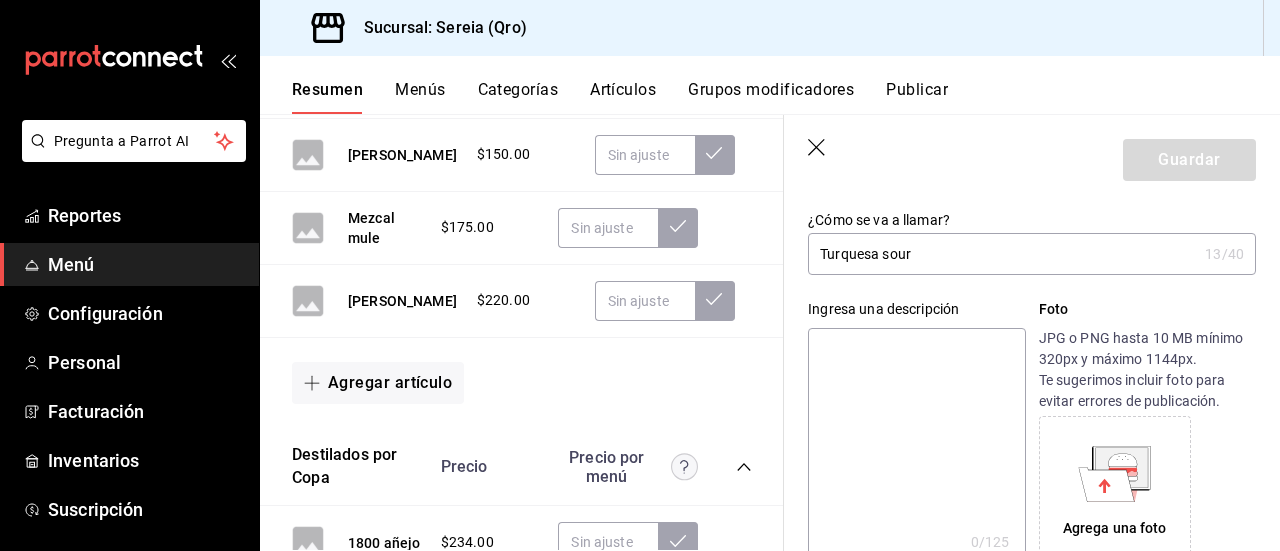 click at bounding box center (916, 448) 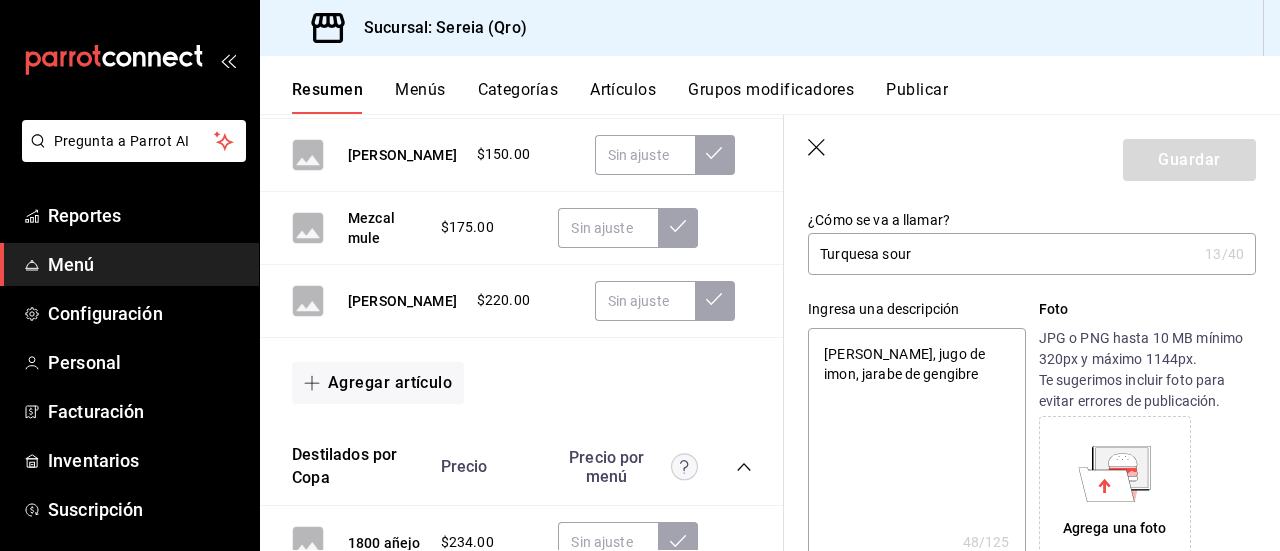 click on "[PERSON_NAME], jugo de imon, jarabe de gengibre" at bounding box center (916, 448) 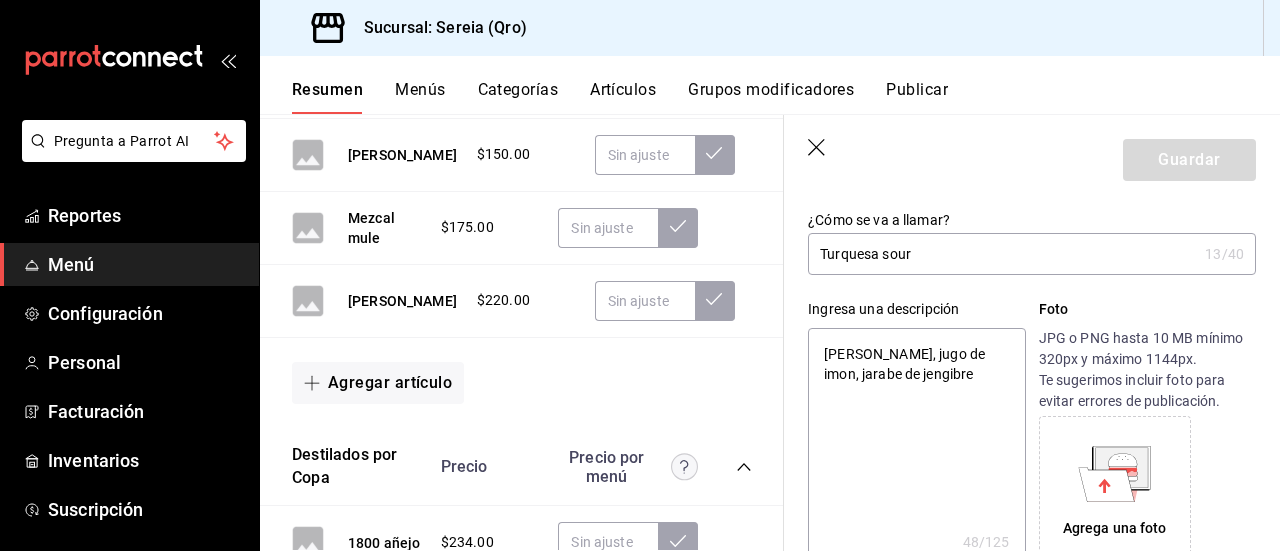click on "[PERSON_NAME], jugo de imon, jarabe de jengibre" at bounding box center (916, 448) 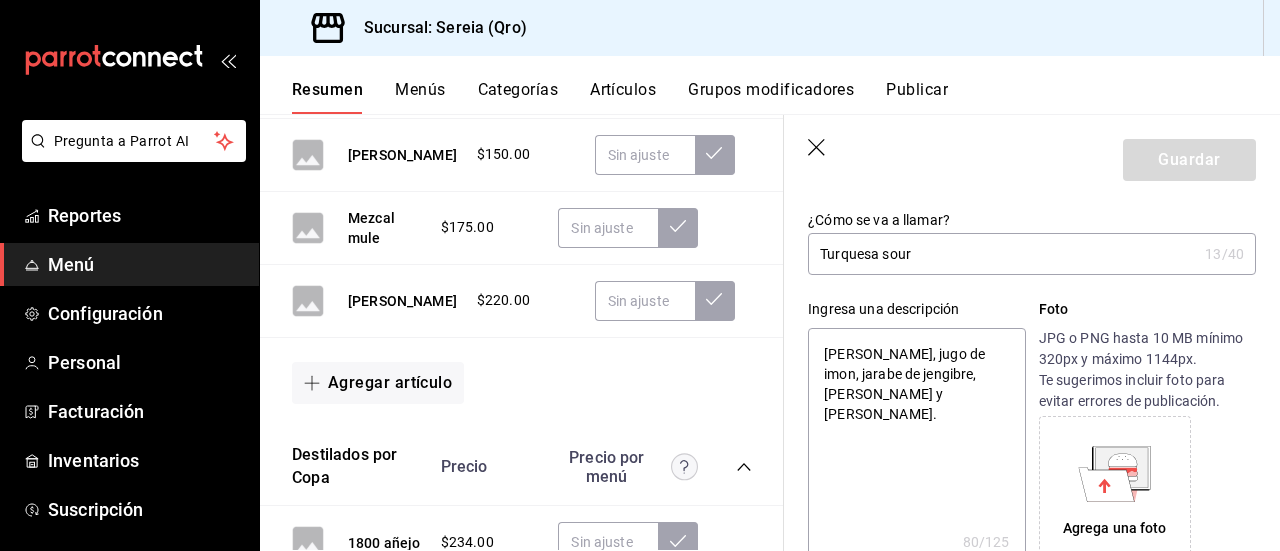 click on "[PERSON_NAME], jugo de imon, jarabe de jengibre, [PERSON_NAME] y [PERSON_NAME]." at bounding box center (916, 448) 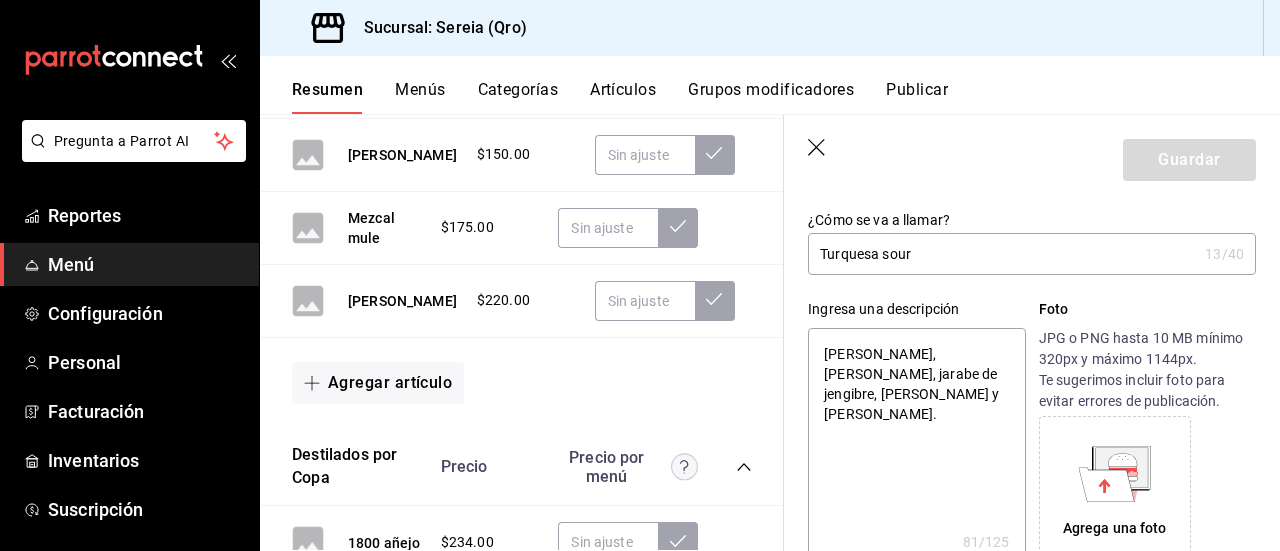 click on "[PERSON_NAME], [PERSON_NAME], jarabe de jengibre, [PERSON_NAME] y [PERSON_NAME]." at bounding box center [916, 448] 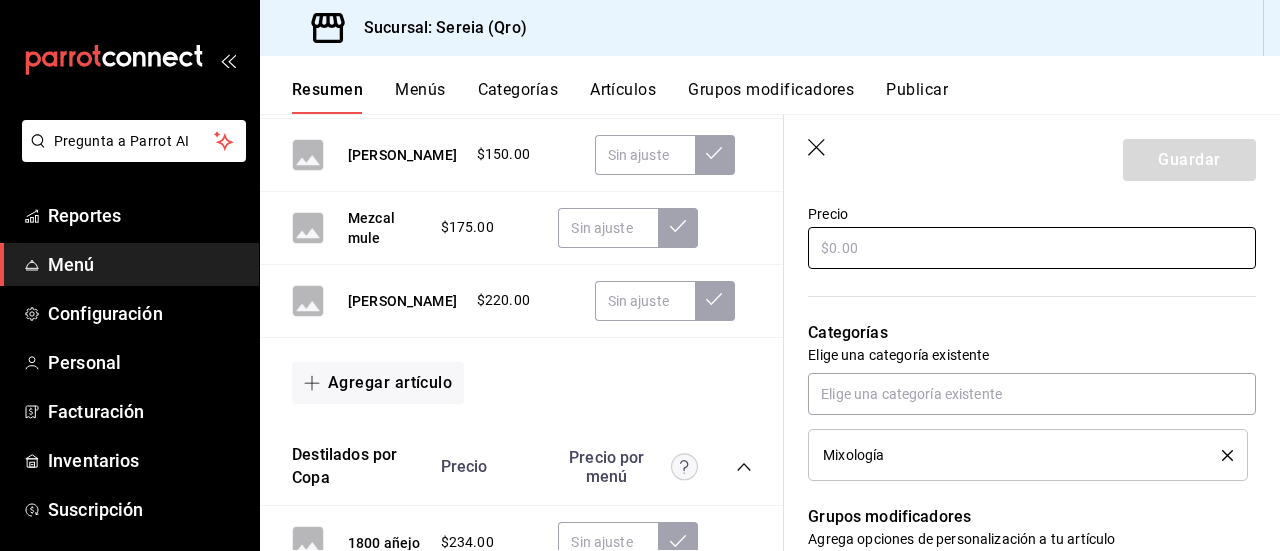 scroll, scrollTop: 600, scrollLeft: 0, axis: vertical 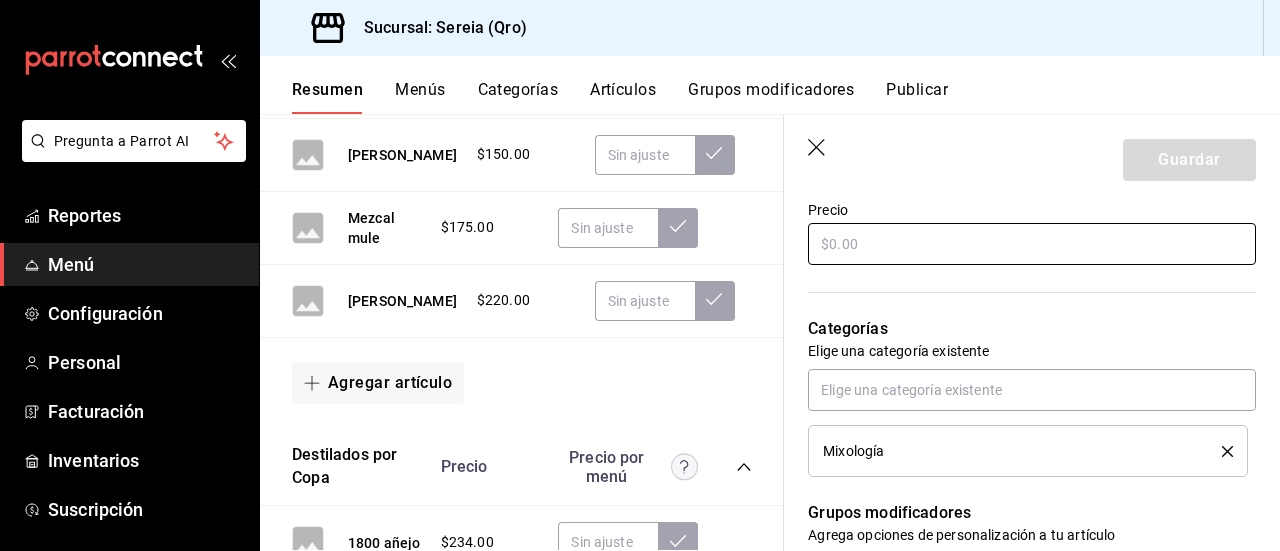 click at bounding box center [1032, 244] 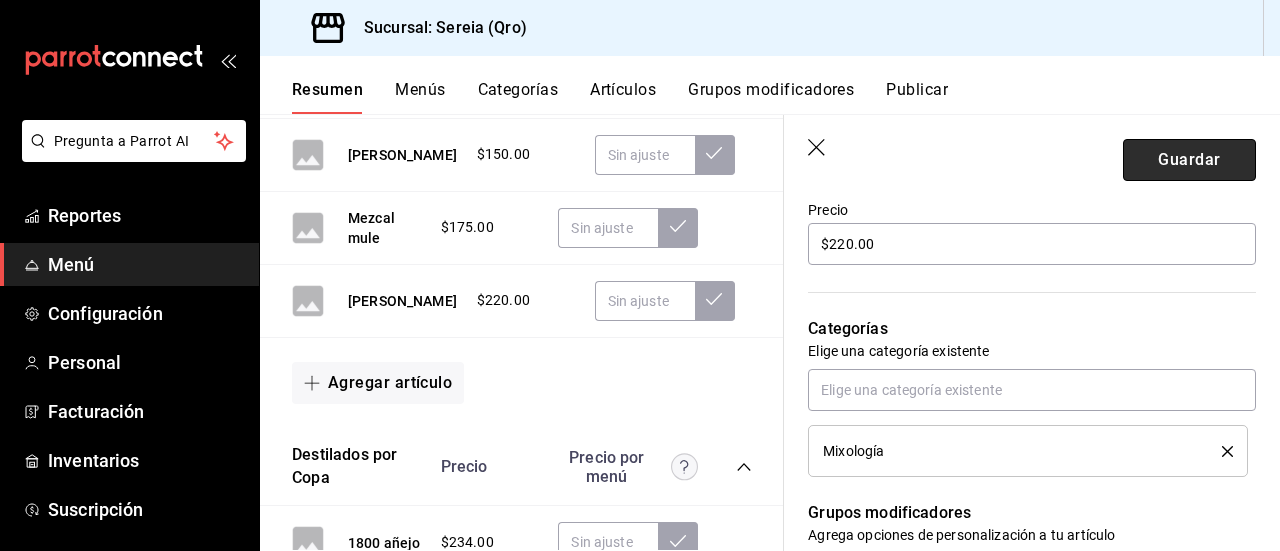 click on "Guardar" at bounding box center (1189, 160) 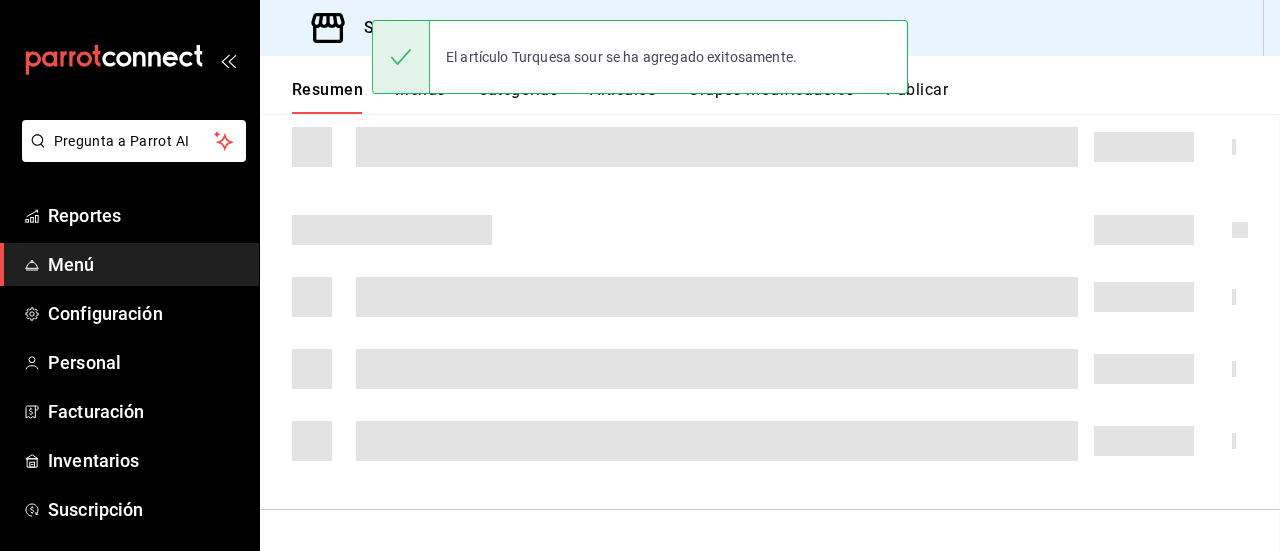 scroll, scrollTop: 0, scrollLeft: 0, axis: both 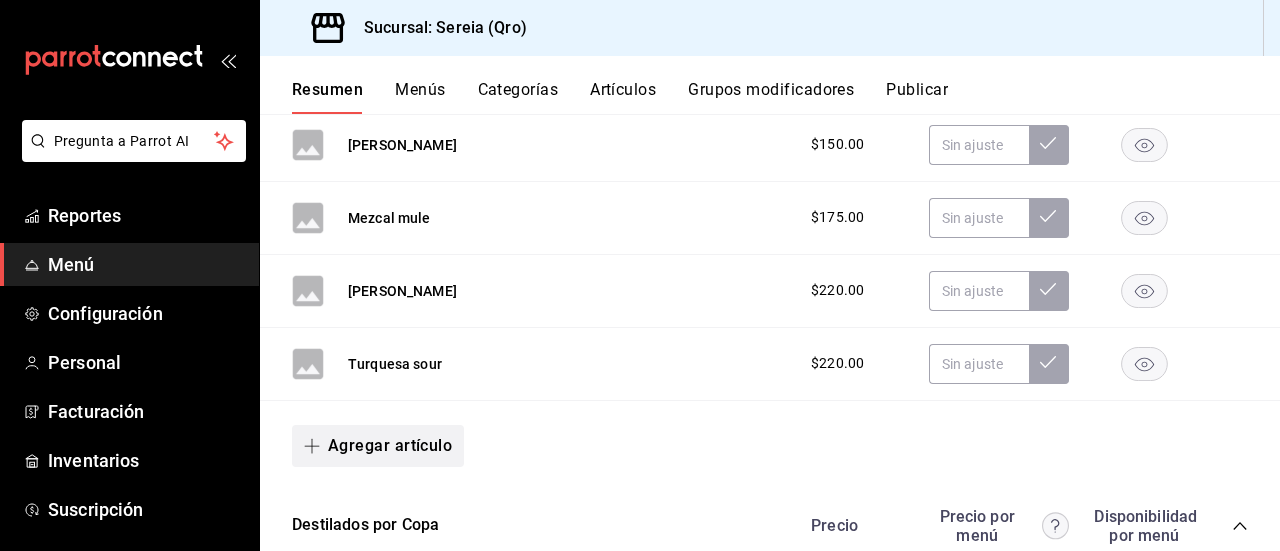 click on "Agregar artículo" at bounding box center (378, 446) 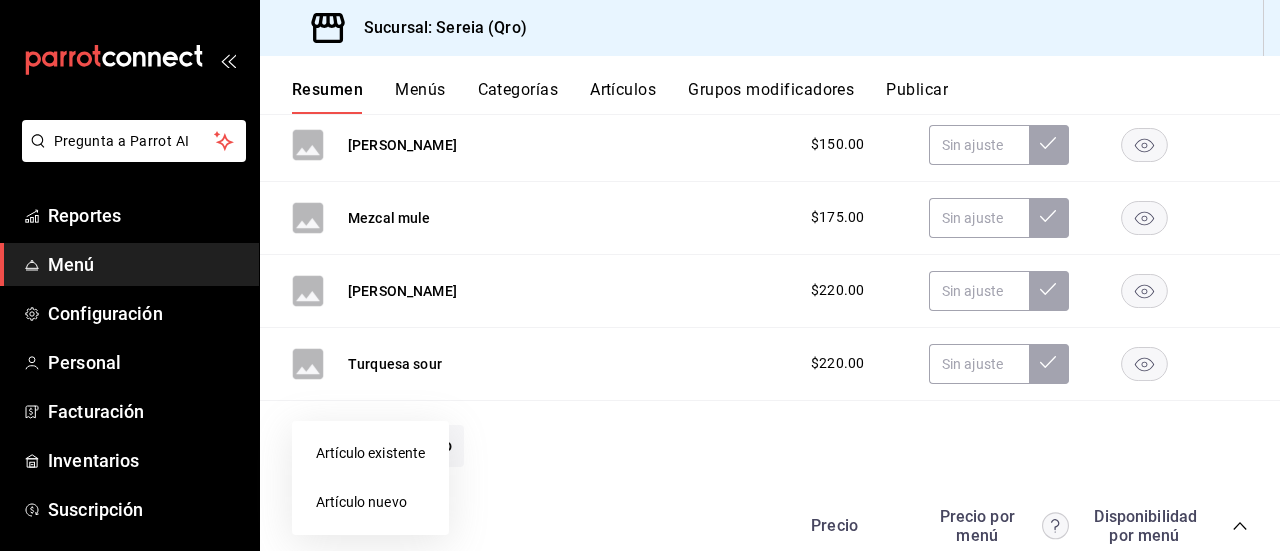 click on "Artículo nuevo" at bounding box center [370, 502] 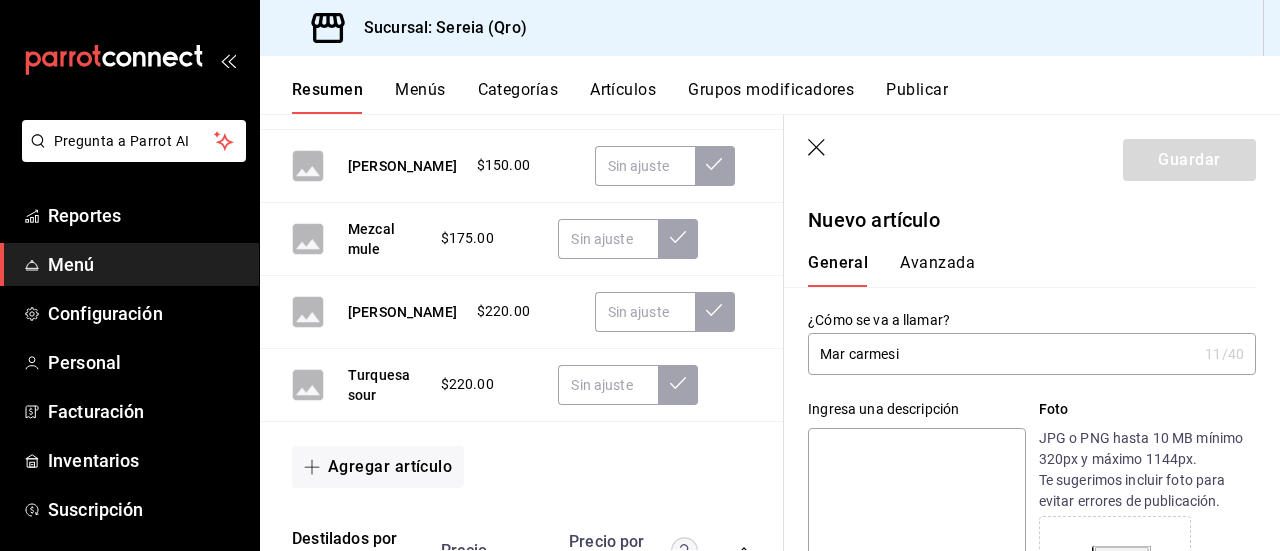 click on "Mar carmesi" at bounding box center [1002, 354] 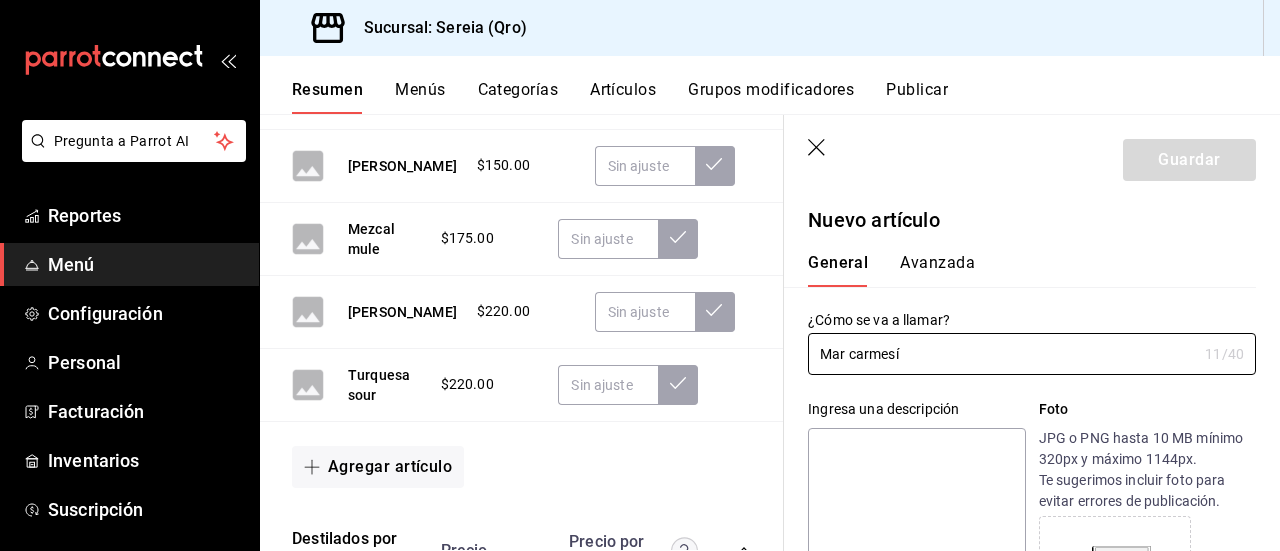 click at bounding box center [916, 548] 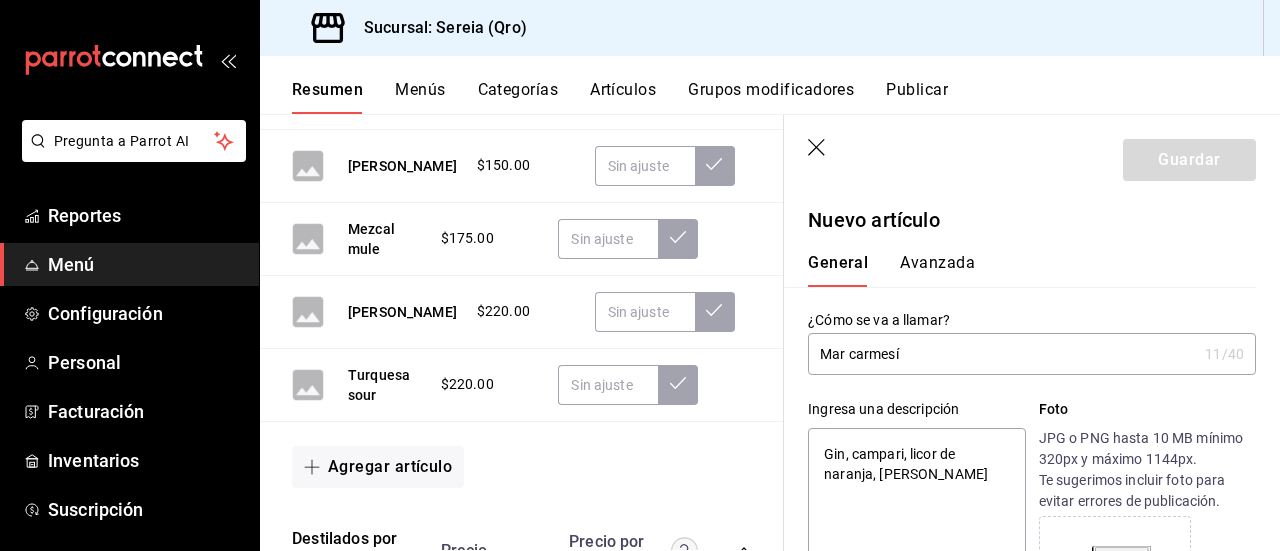 click on "Gin, campari, licor de naranja, [PERSON_NAME]" at bounding box center (916, 548) 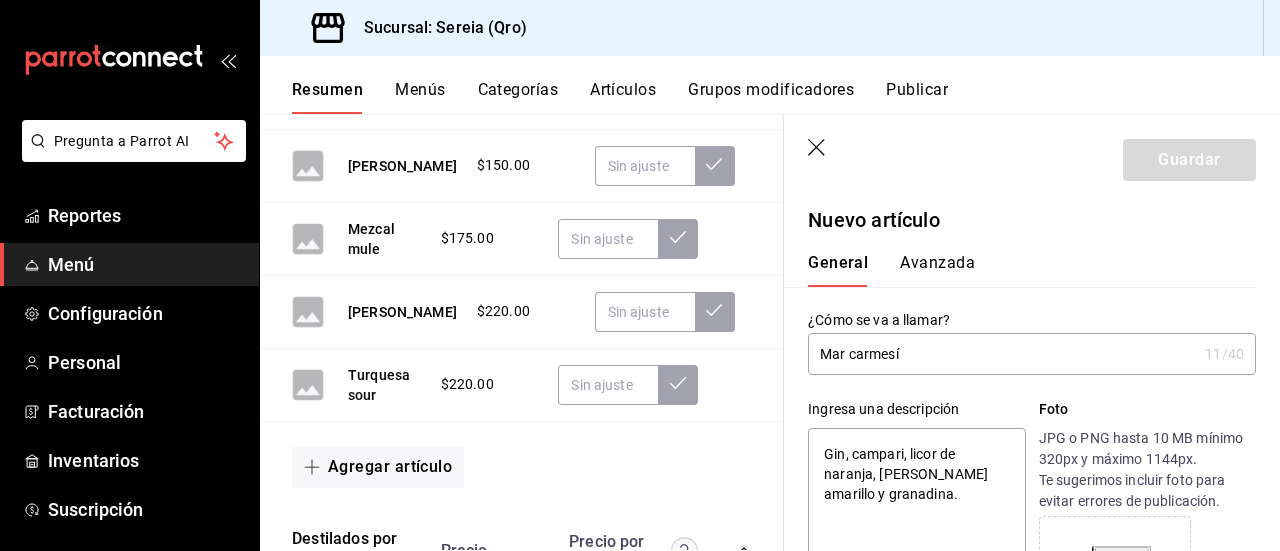 click on "Gin, campari, licor de naranja, [PERSON_NAME] amarillo y granadina." at bounding box center (916, 548) 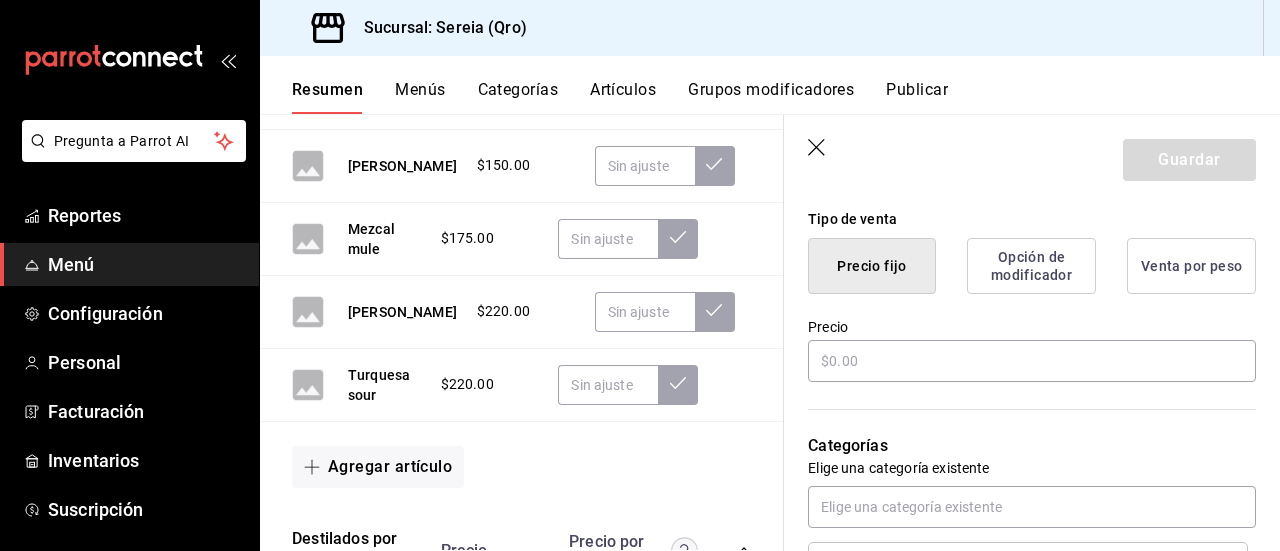 scroll, scrollTop: 500, scrollLeft: 0, axis: vertical 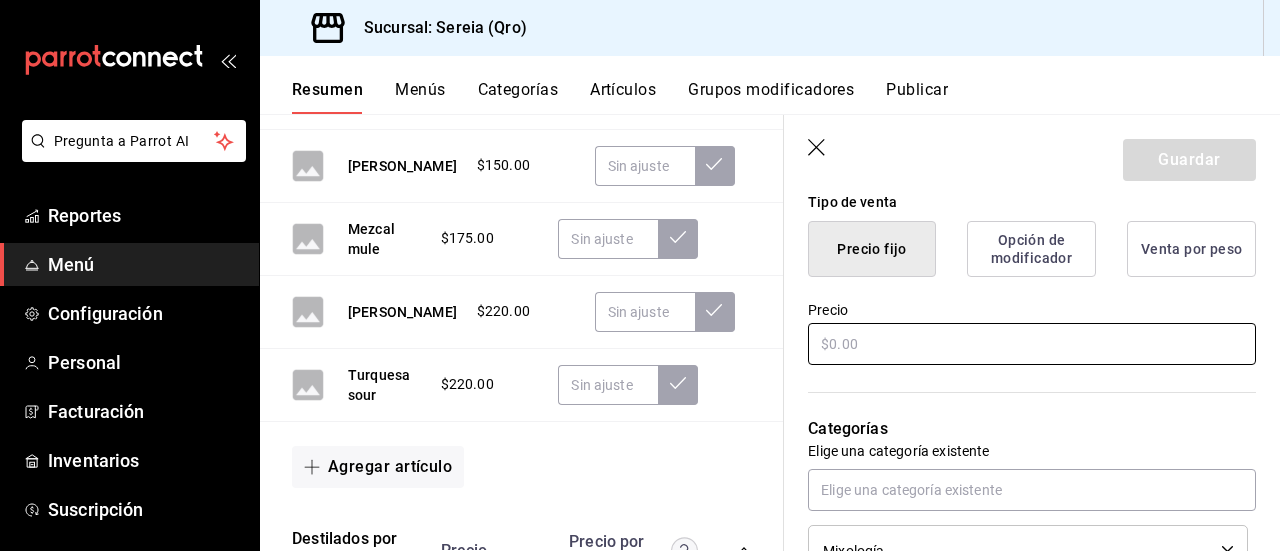 click at bounding box center [1032, 344] 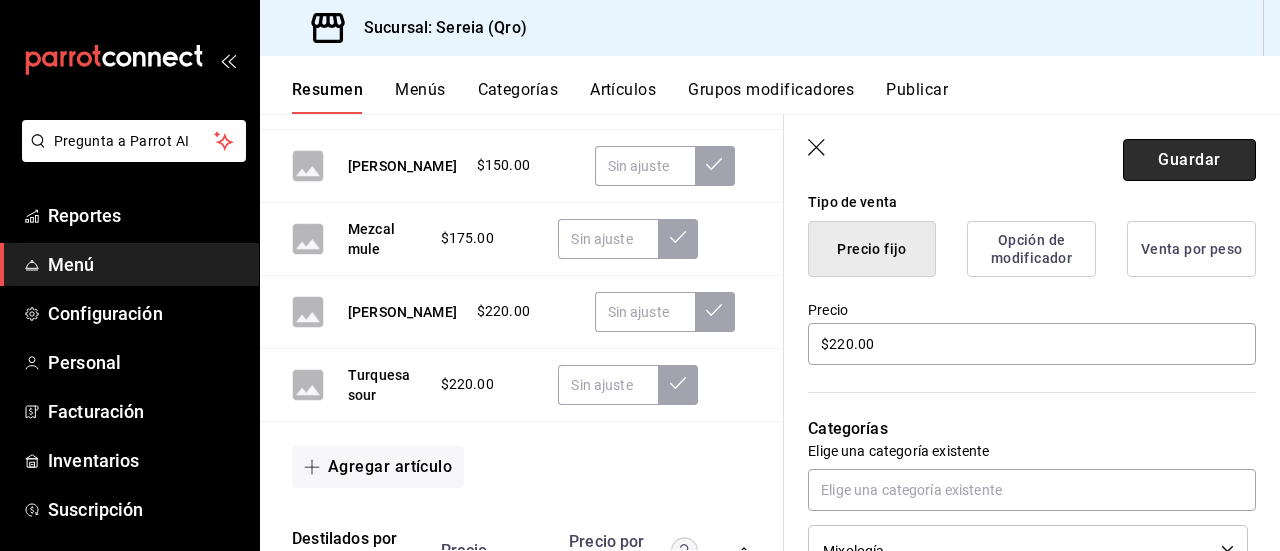 click on "Guardar" at bounding box center (1189, 160) 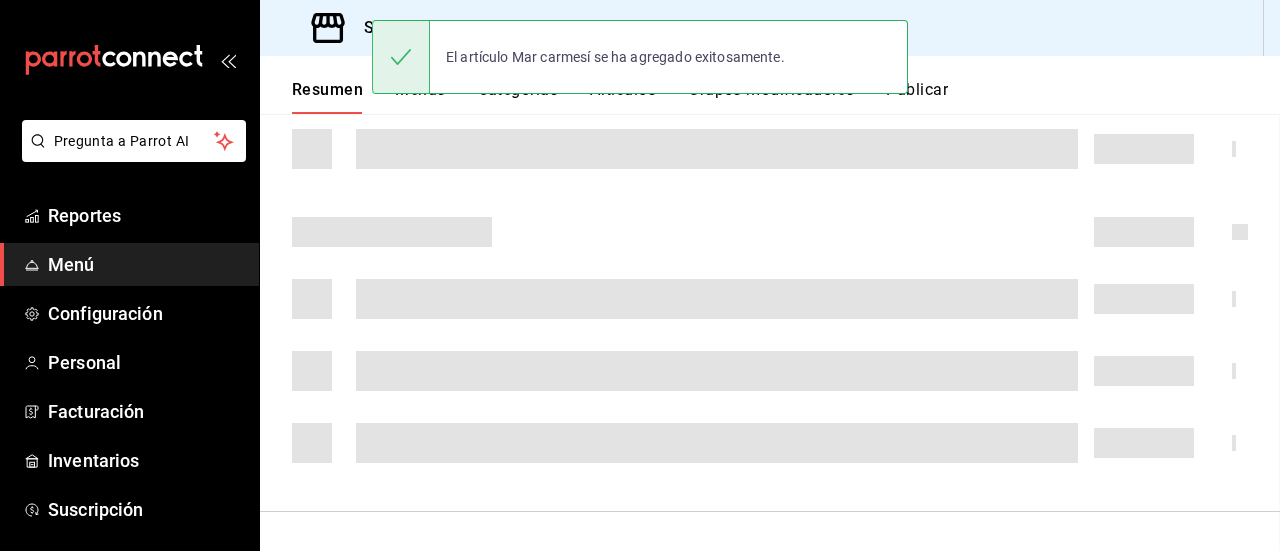 scroll, scrollTop: 499, scrollLeft: 0, axis: vertical 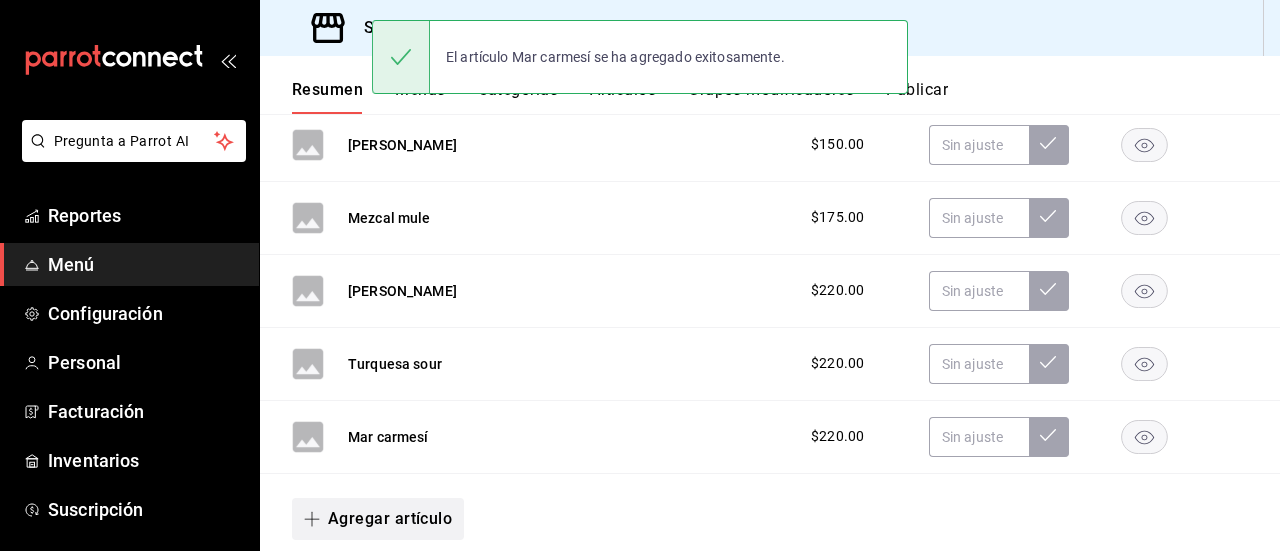 click on "Agregar artículo" at bounding box center (378, 519) 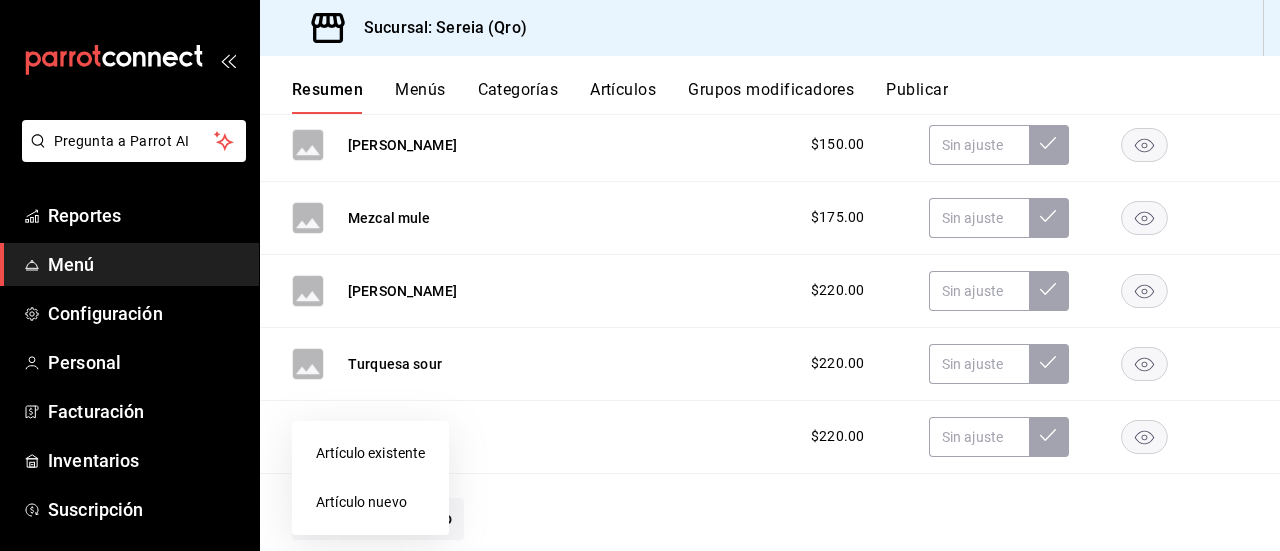 click on "Artículo nuevo" at bounding box center [370, 502] 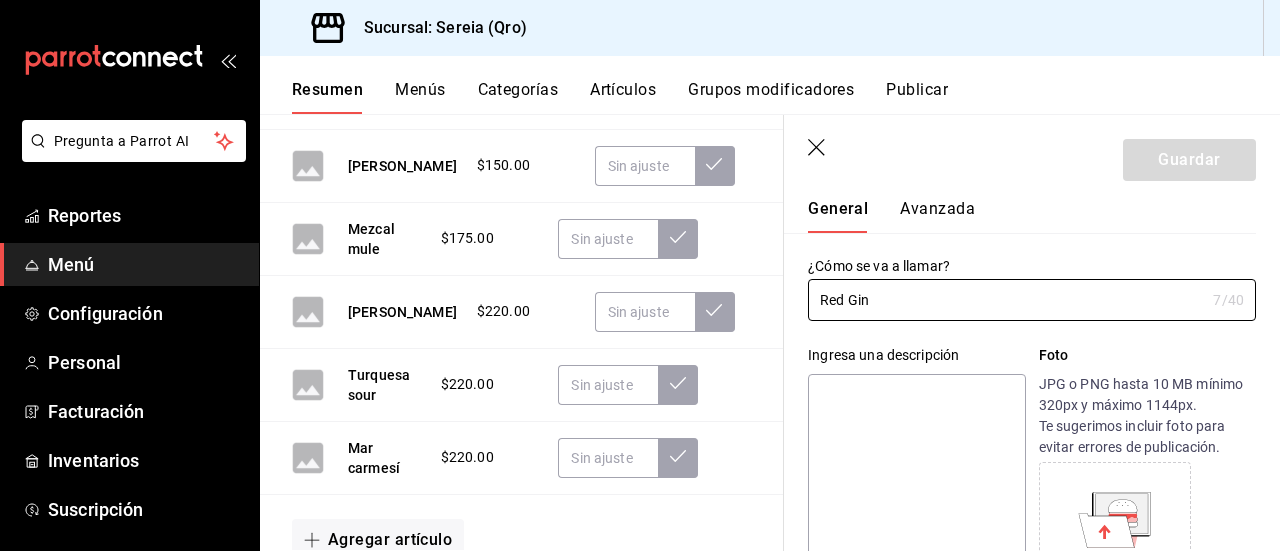 scroll, scrollTop: 100, scrollLeft: 0, axis: vertical 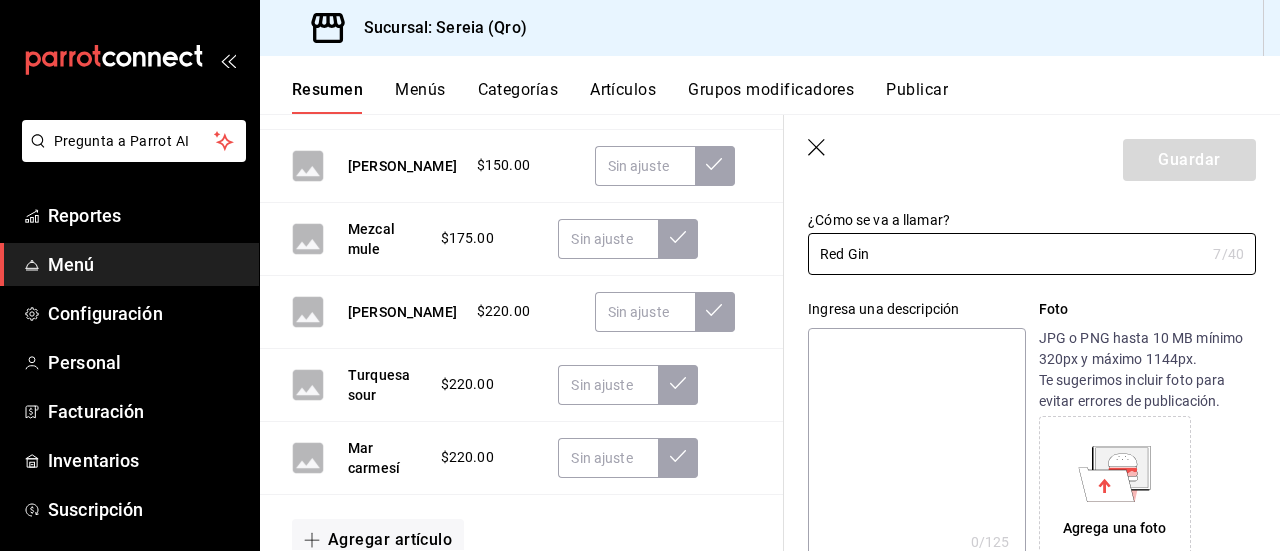 click at bounding box center [916, 448] 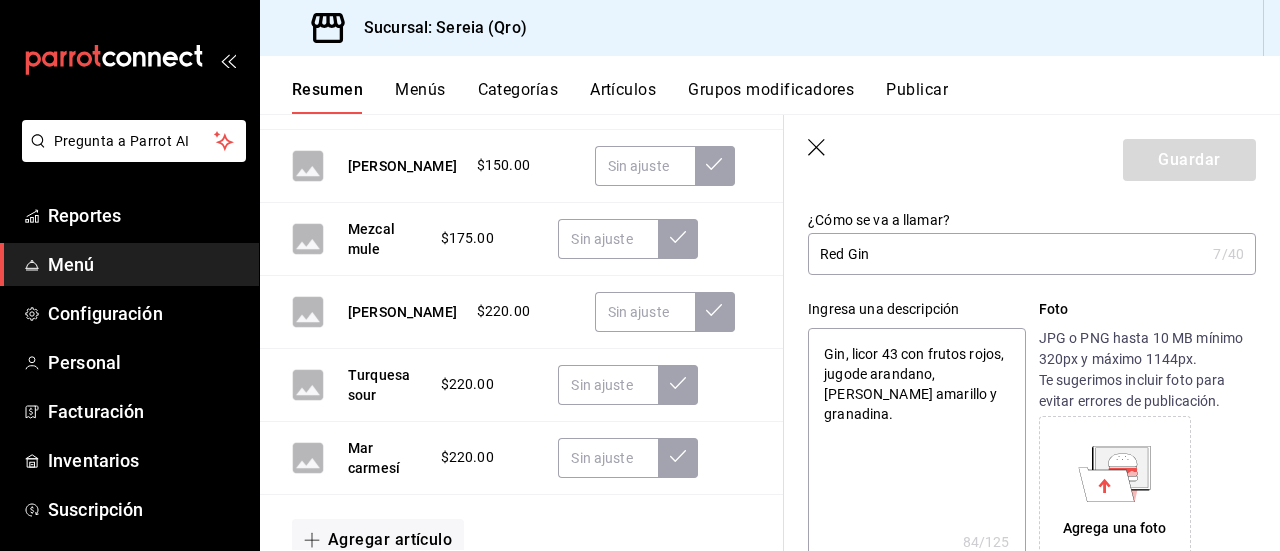 click on "Gin, licor 43 con frutos rojos, jugode arandano, [PERSON_NAME] amarillo y granadina." at bounding box center [916, 448] 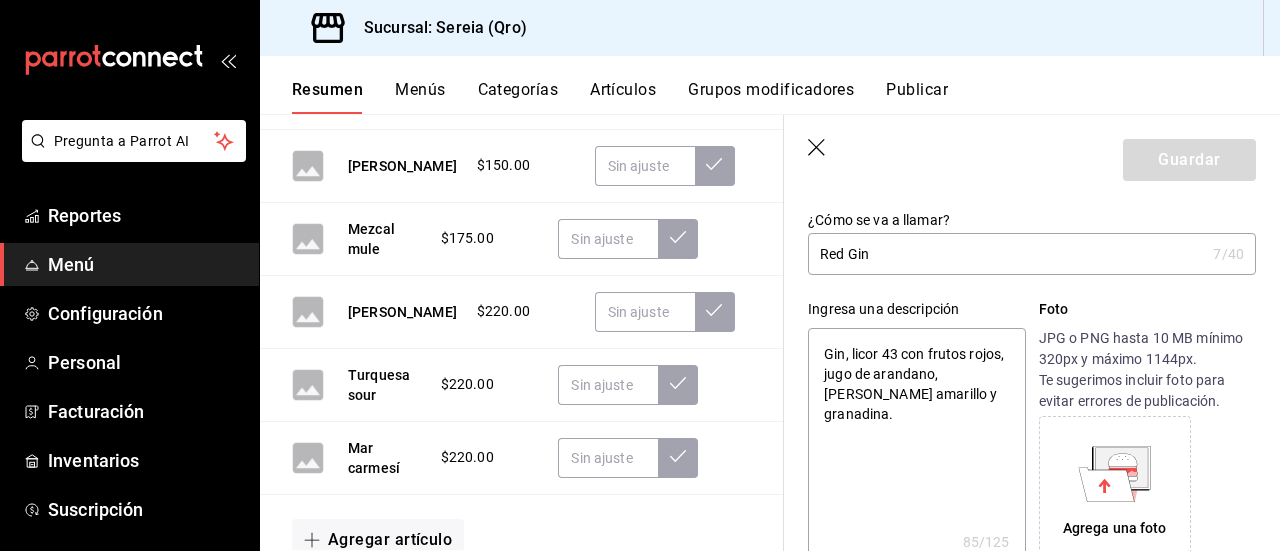 click on "Gin, licor 43 con frutos rojos, jugo de arandano, [PERSON_NAME] amarillo y granadina." at bounding box center [916, 448] 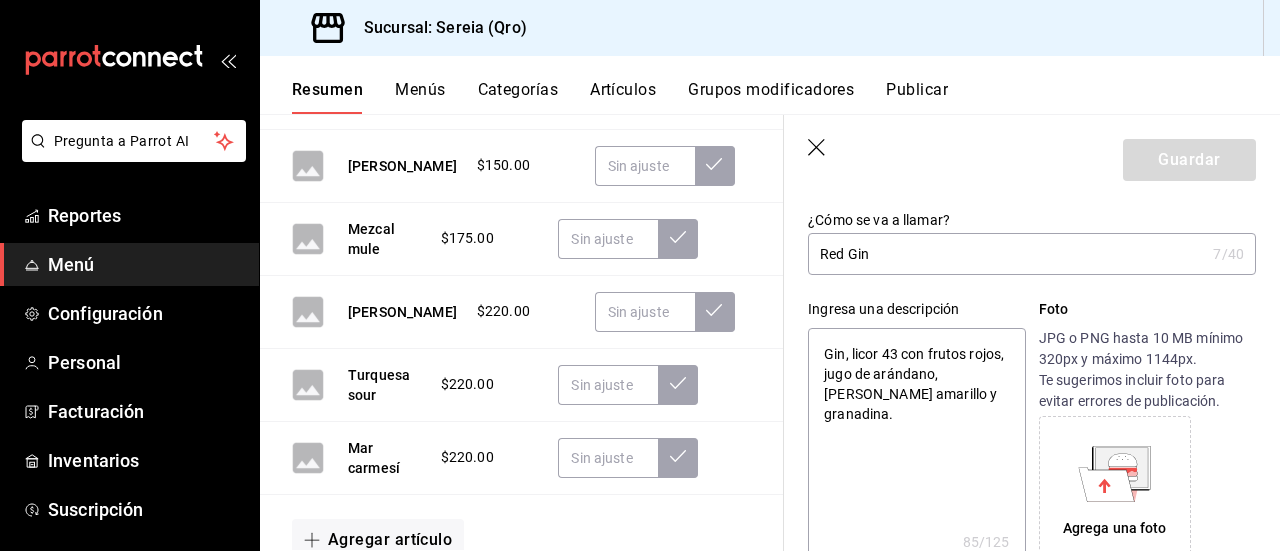 click on "Gin, licor 43 con frutos rojos, jugo de arándano, [PERSON_NAME] amarillo y granadina." at bounding box center (916, 448) 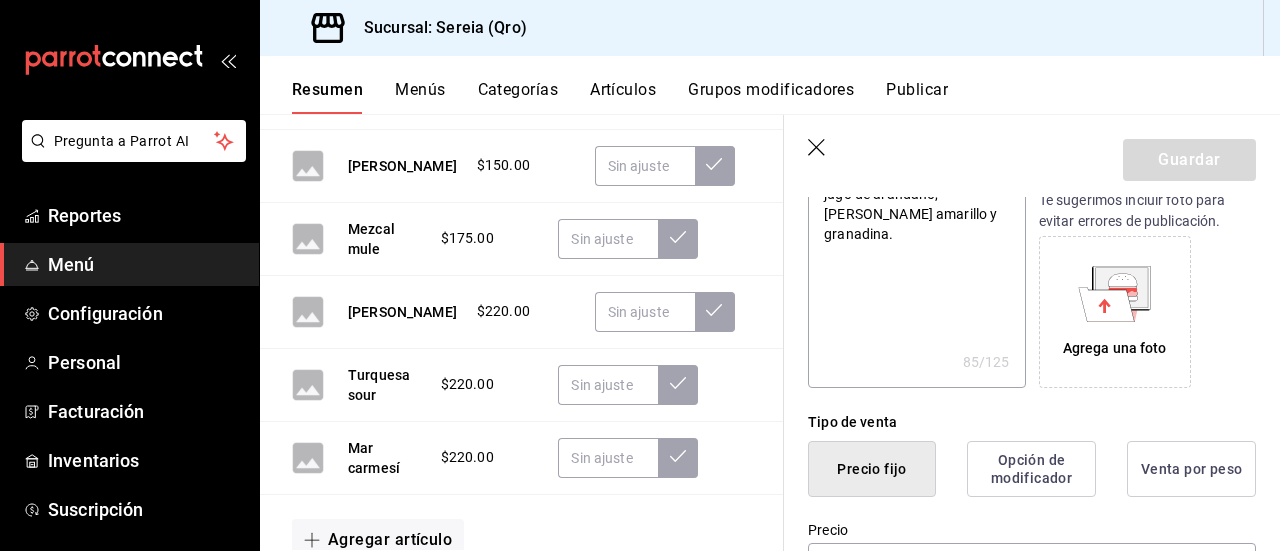 scroll, scrollTop: 400, scrollLeft: 0, axis: vertical 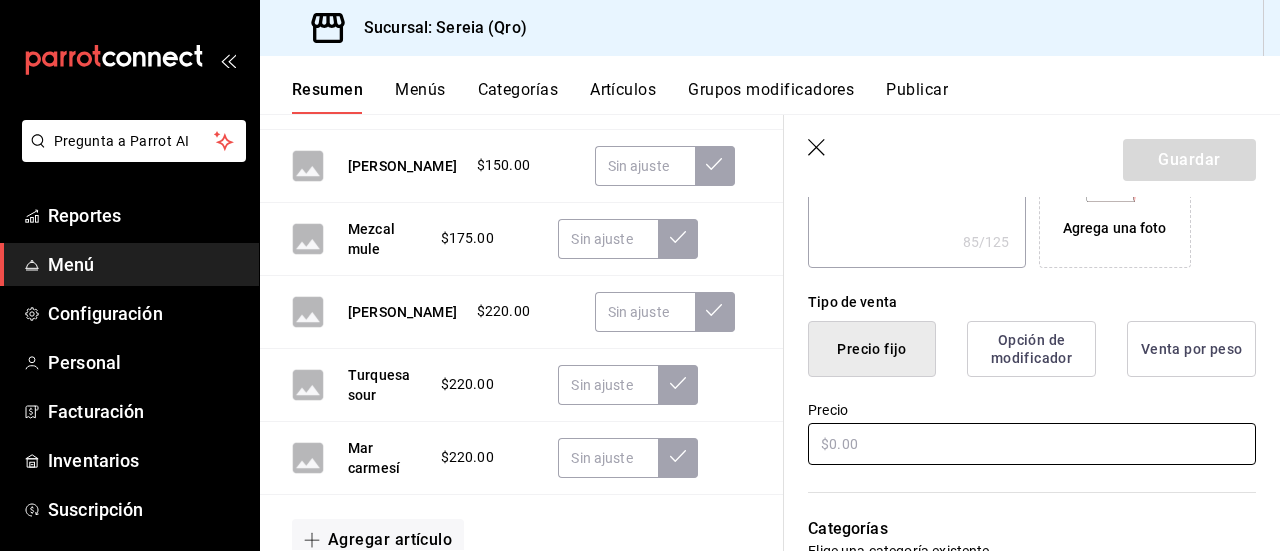 click at bounding box center (1032, 444) 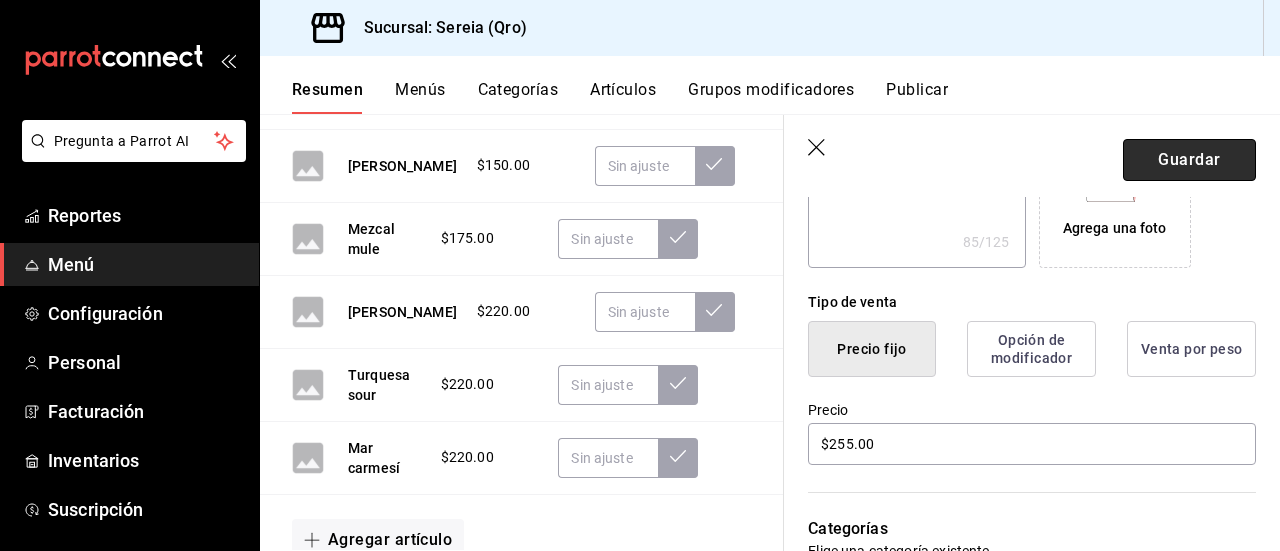 click on "Guardar" at bounding box center (1189, 160) 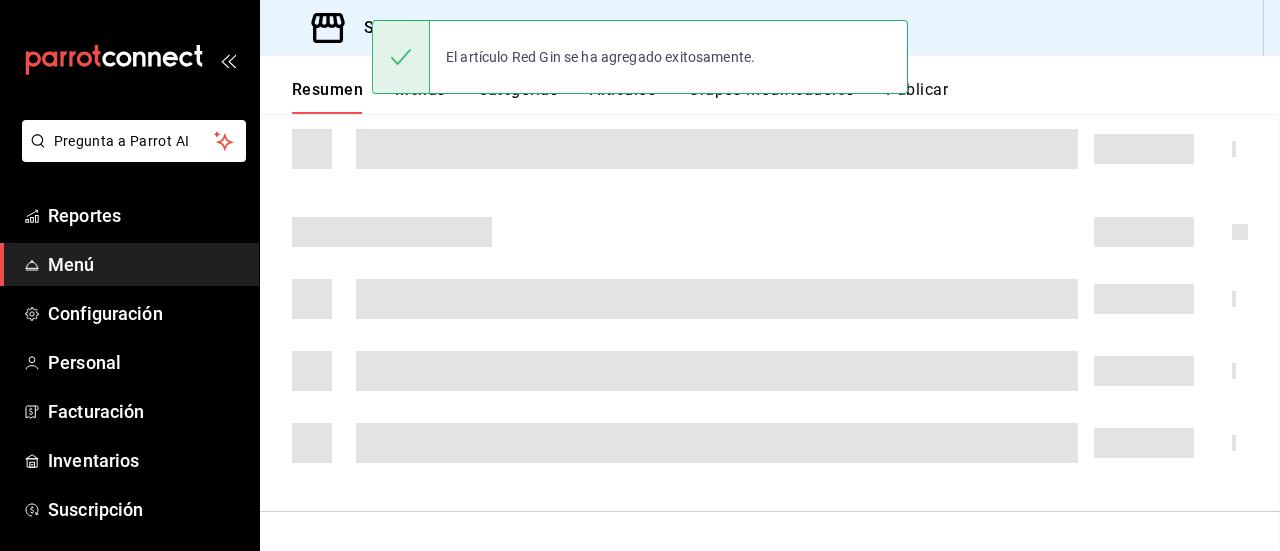 scroll, scrollTop: 499, scrollLeft: 0, axis: vertical 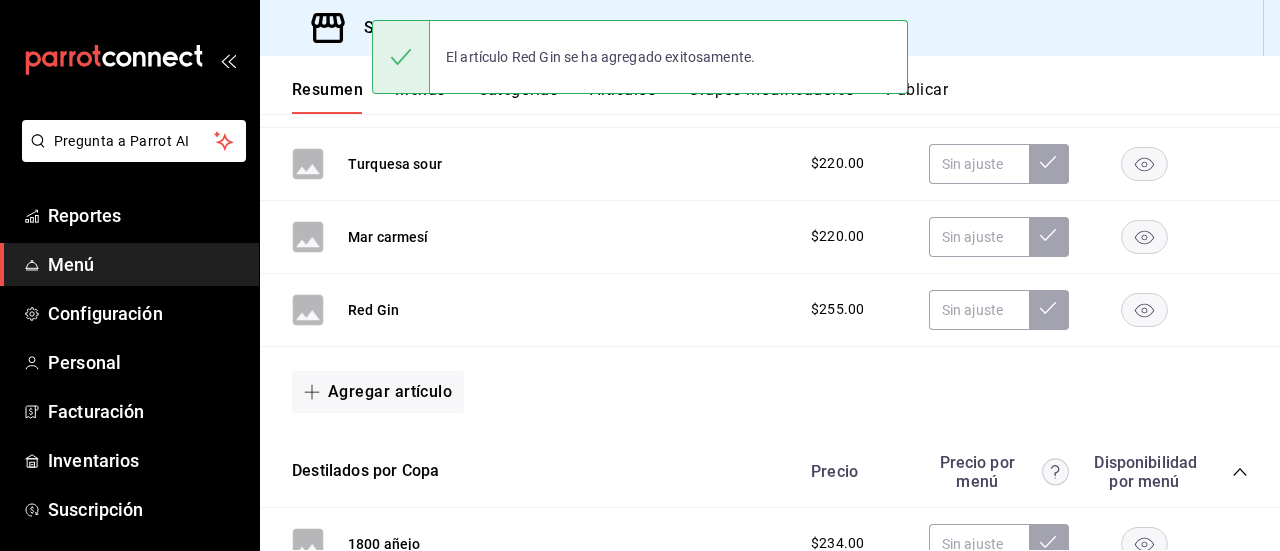 click on "Agregar artículo" at bounding box center (378, 392) 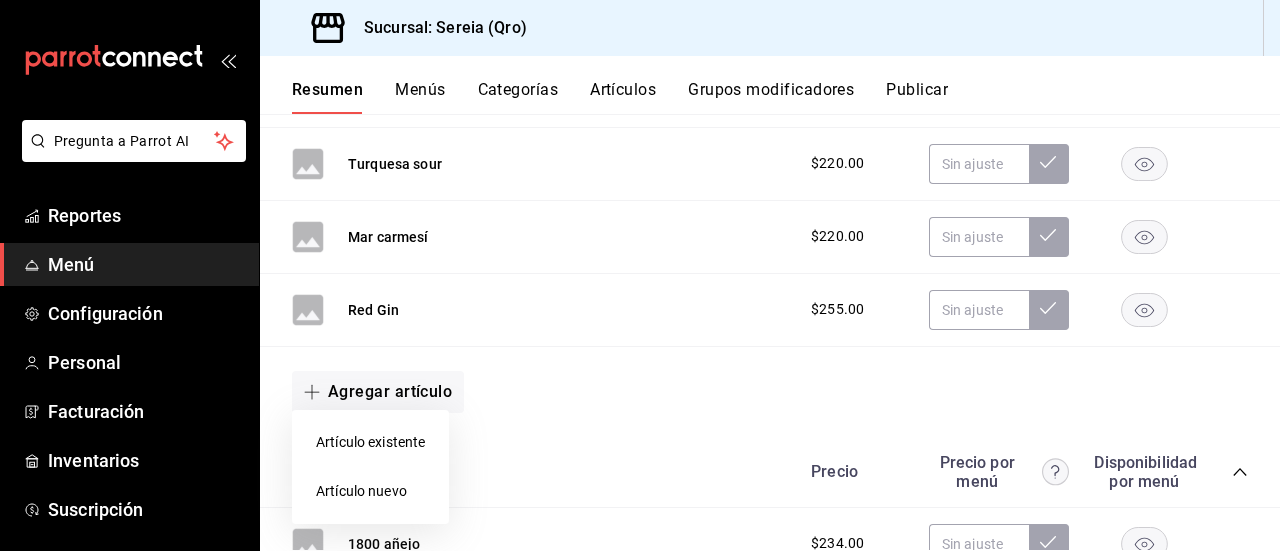 click on "Artículo nuevo" at bounding box center (370, 491) 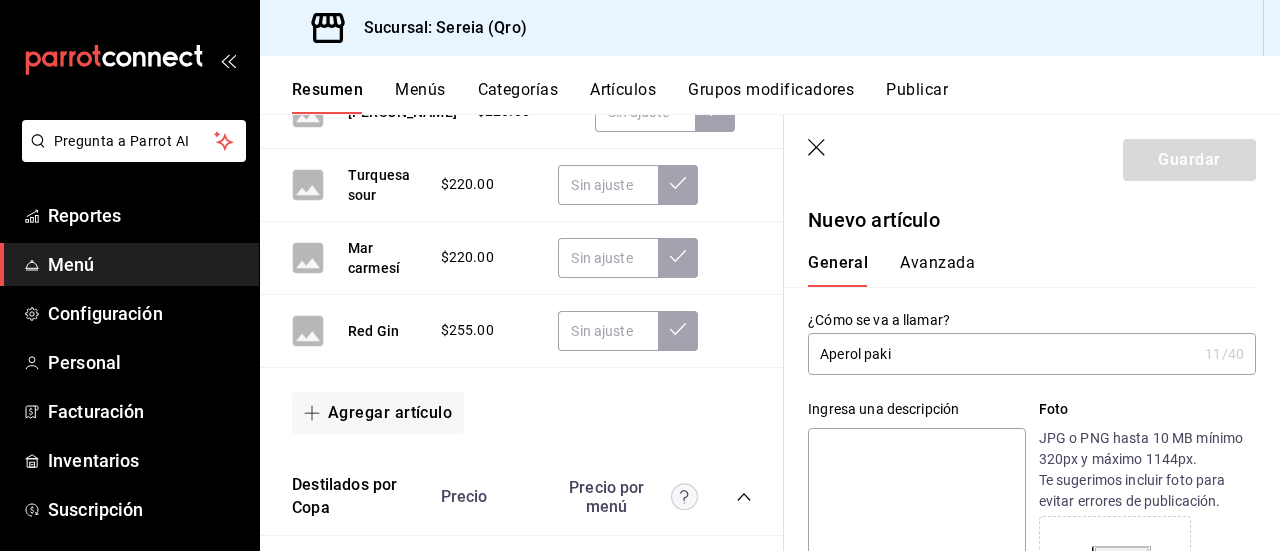 click at bounding box center [916, 548] 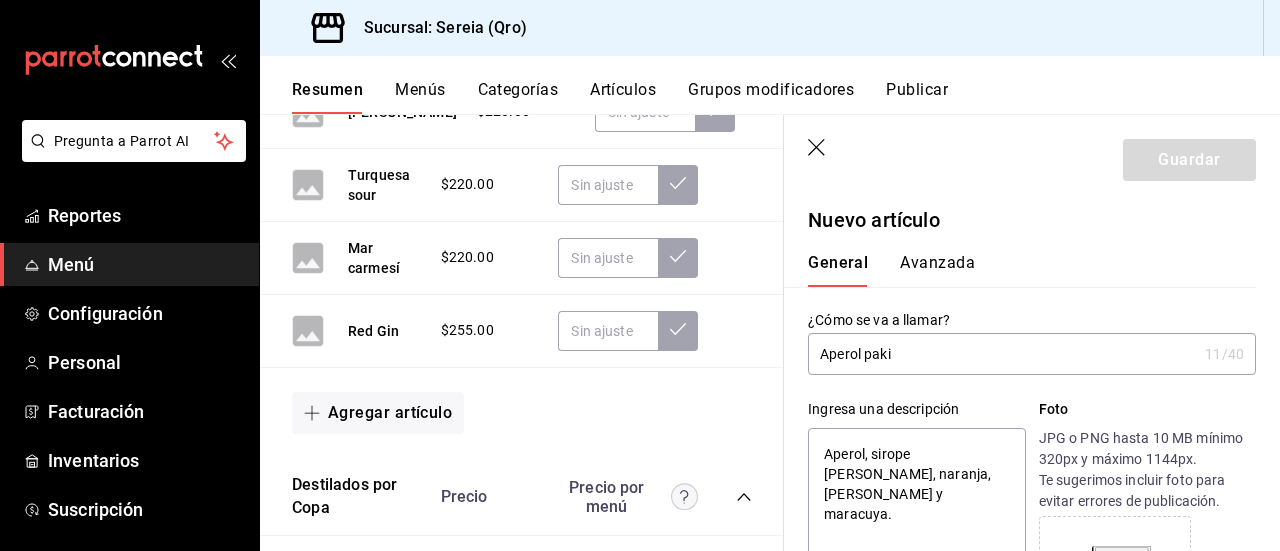 click on "Aperol, sirope [PERSON_NAME], naranja, [PERSON_NAME] y maracuya." at bounding box center [916, 548] 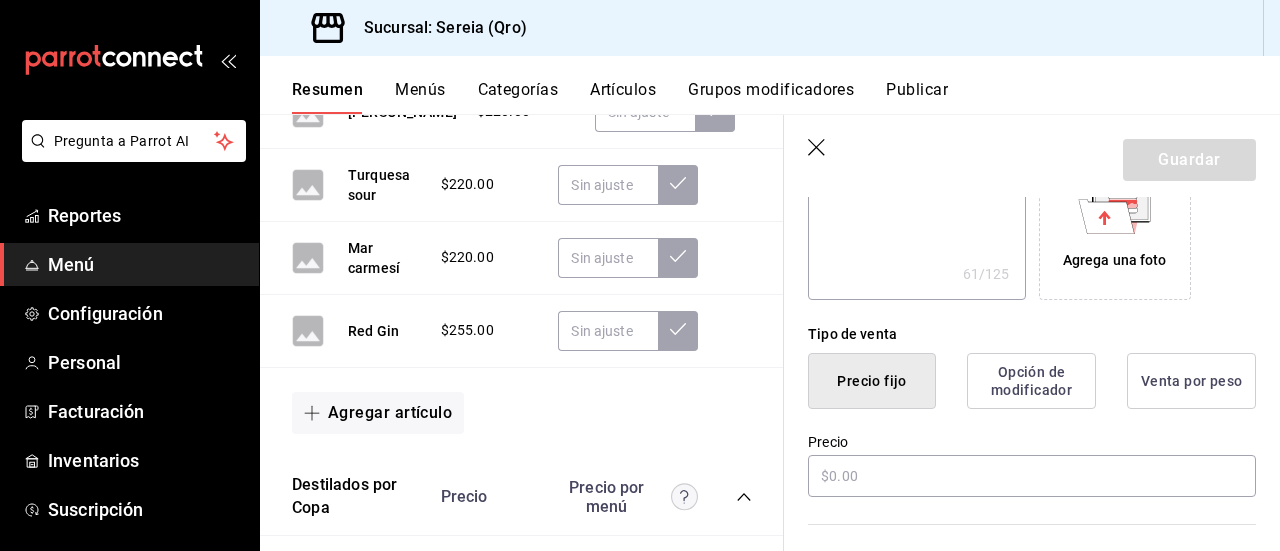 scroll, scrollTop: 400, scrollLeft: 0, axis: vertical 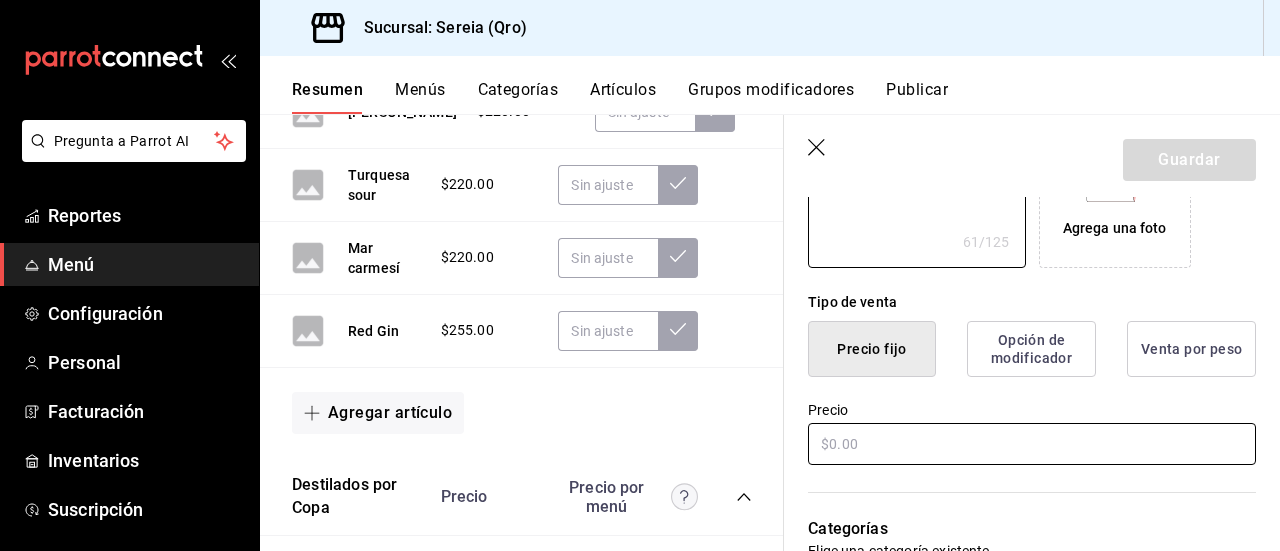 click at bounding box center (1032, 444) 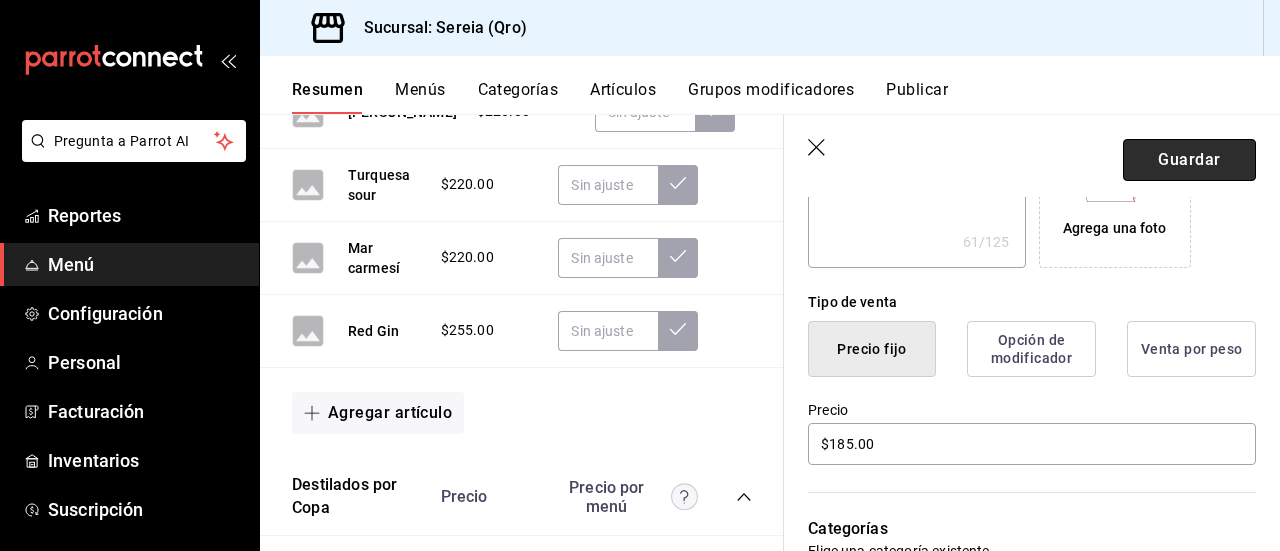 click on "Guardar" at bounding box center [1189, 160] 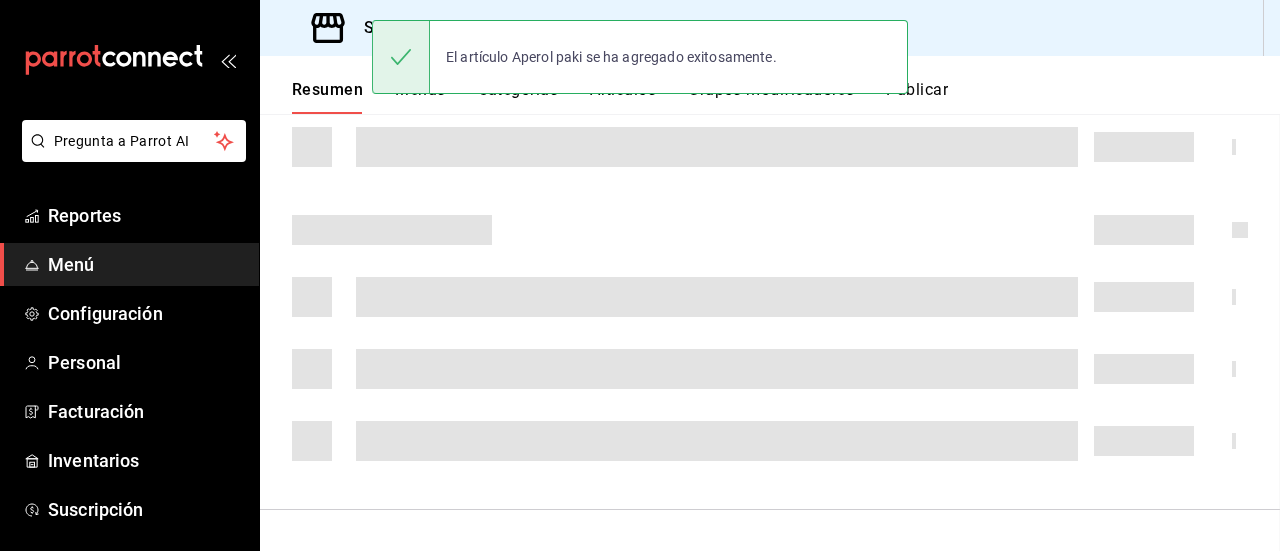 scroll, scrollTop: 709, scrollLeft: 0, axis: vertical 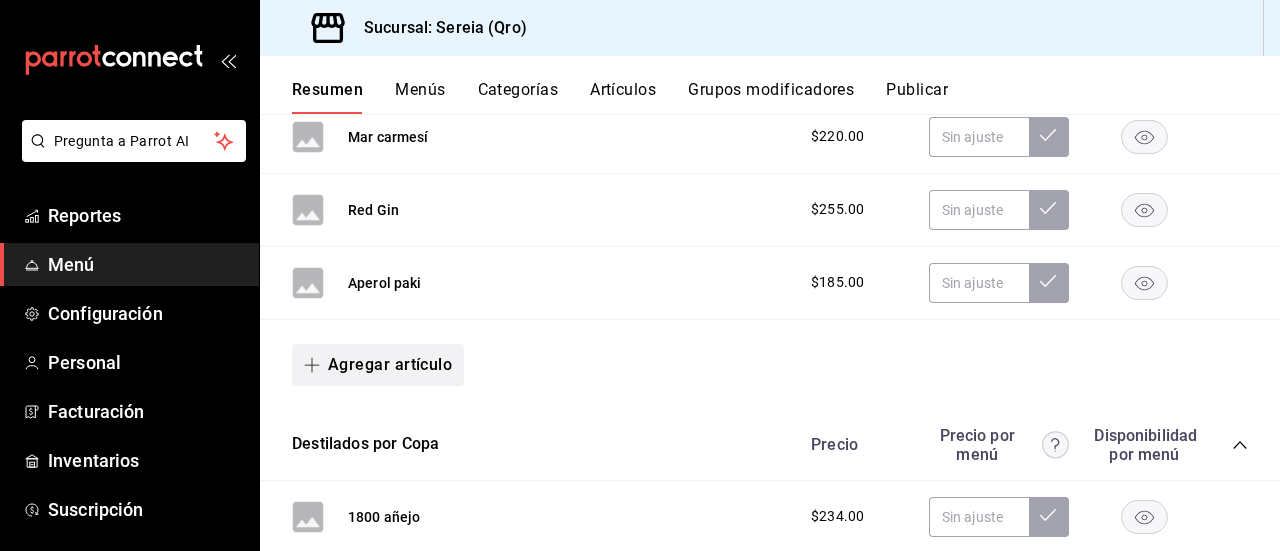 click 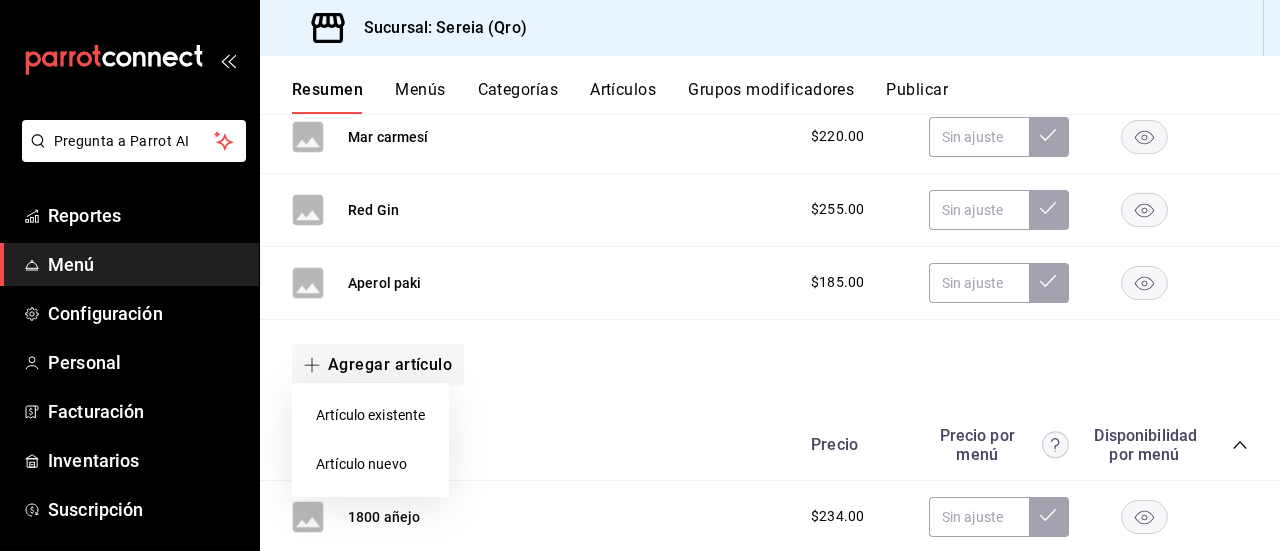 click on "Artículo nuevo" at bounding box center (370, 464) 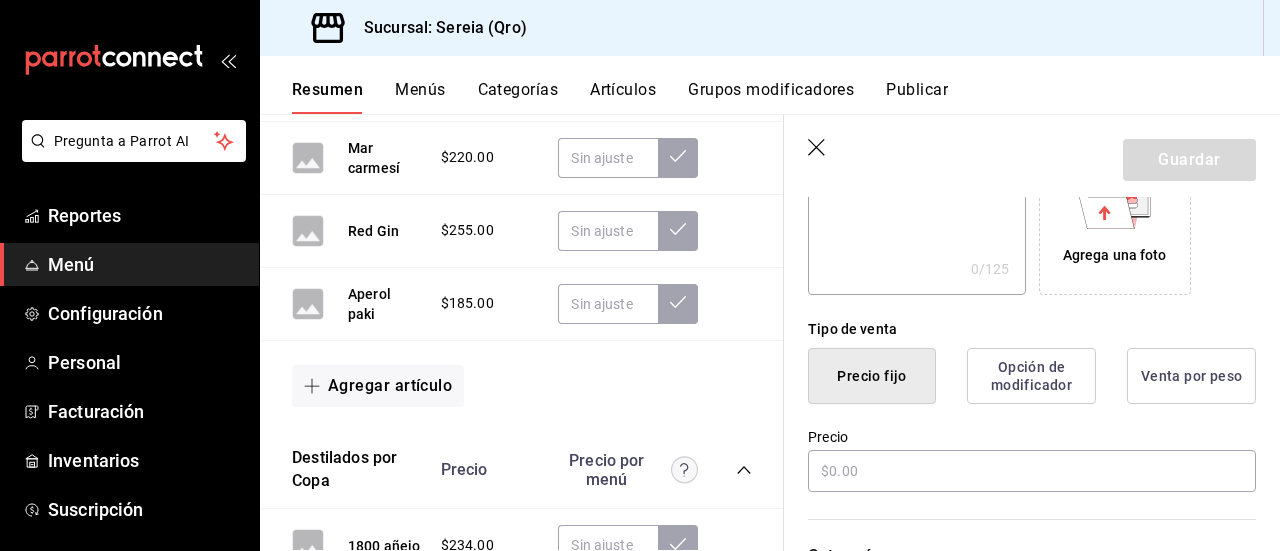 scroll, scrollTop: 400, scrollLeft: 0, axis: vertical 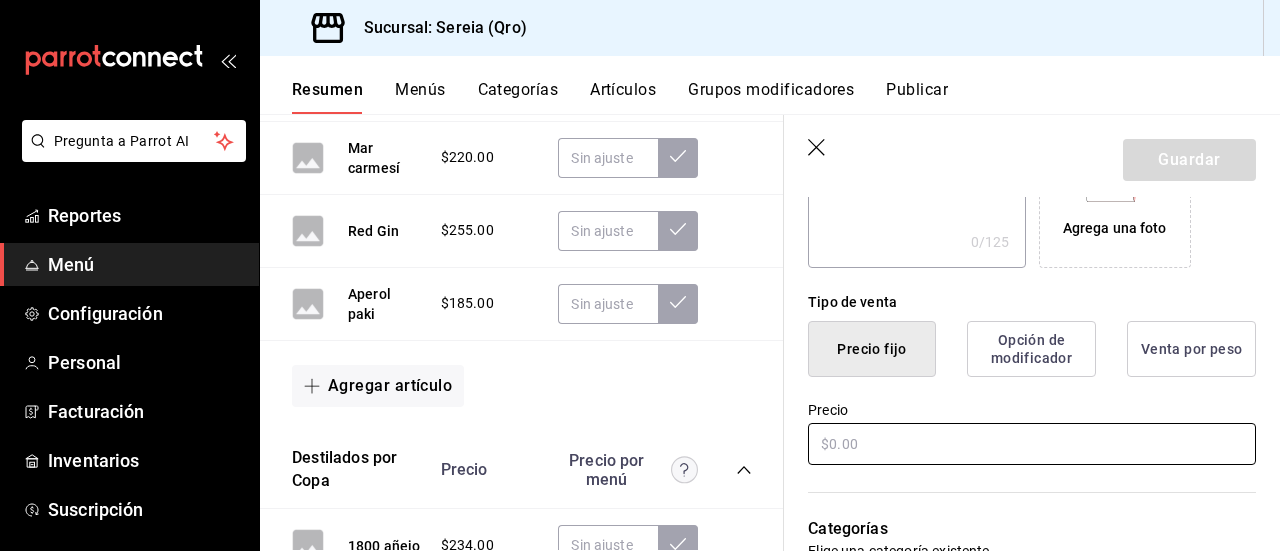 click at bounding box center [1032, 444] 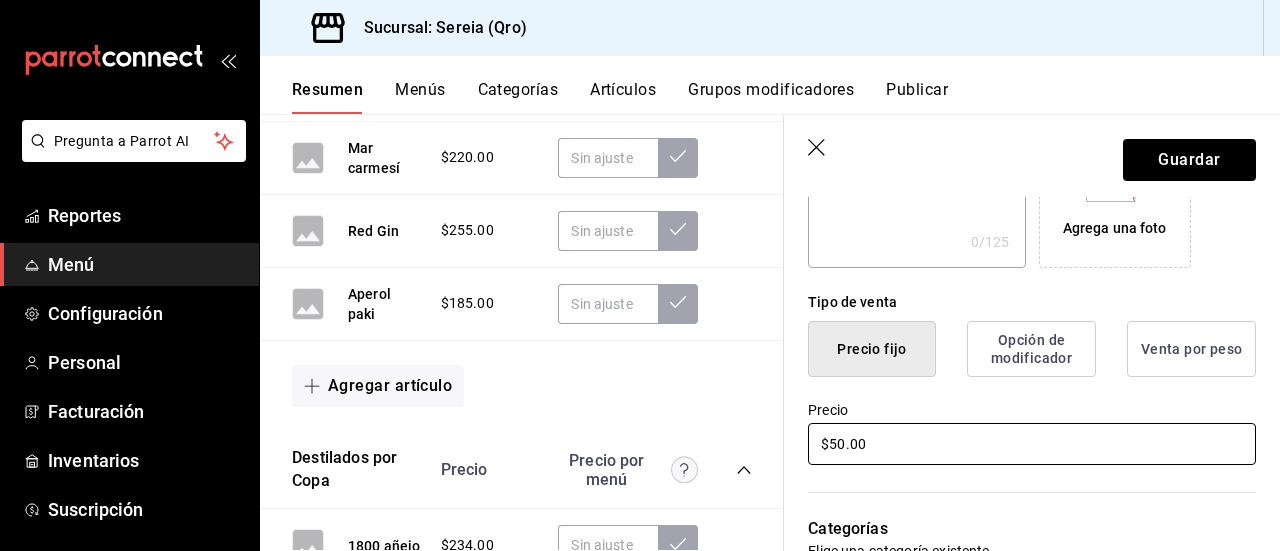 click on "$50.00" at bounding box center (1032, 444) 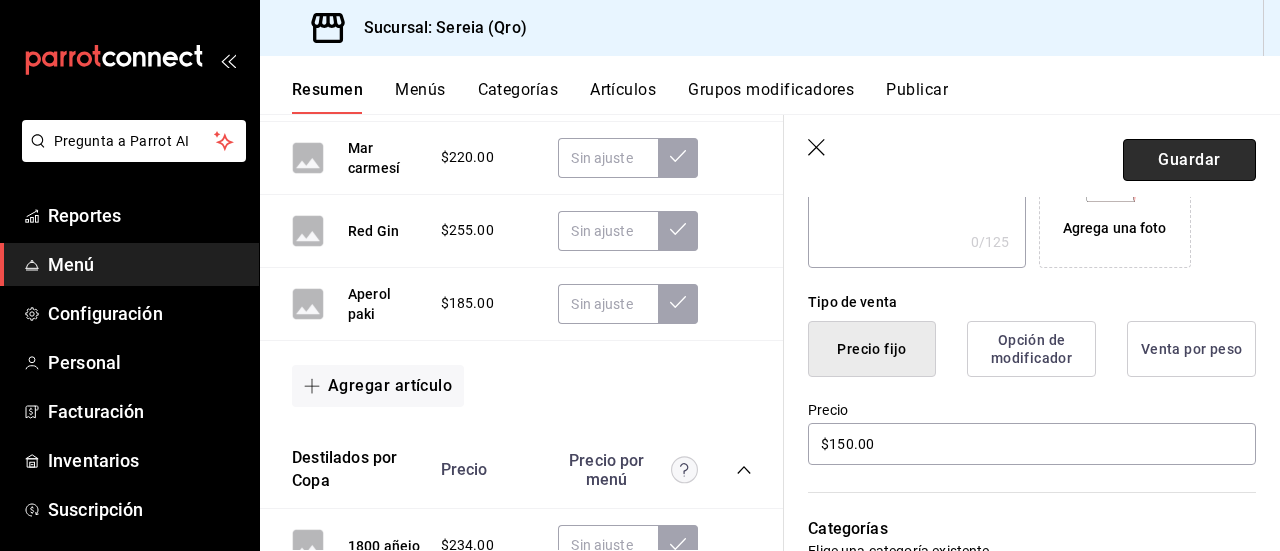 click on "Guardar" at bounding box center [1189, 160] 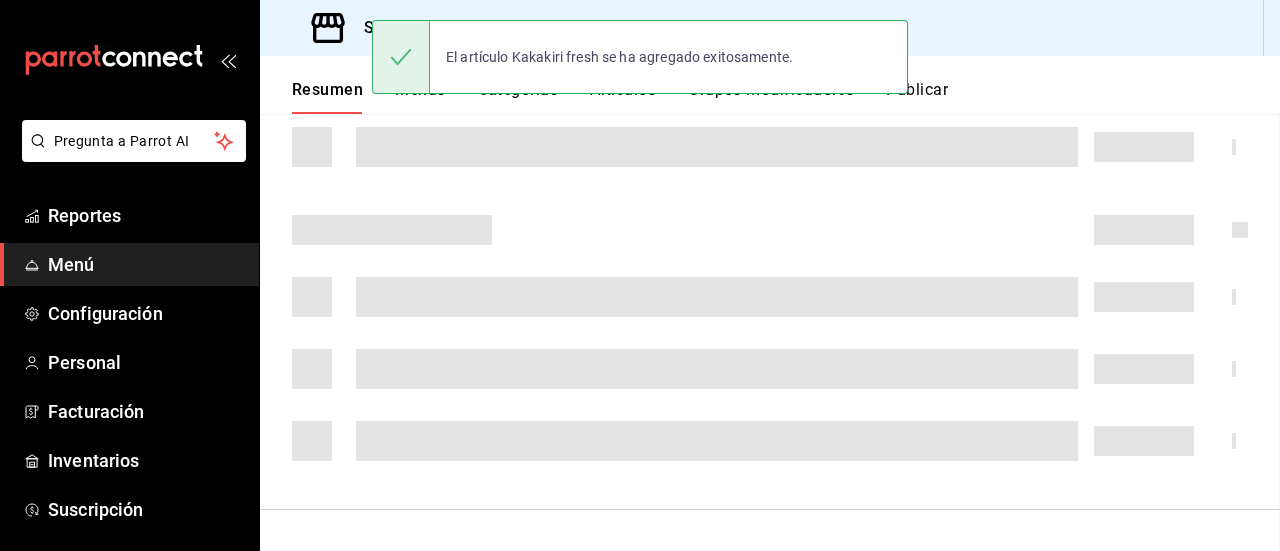 scroll, scrollTop: 809, scrollLeft: 0, axis: vertical 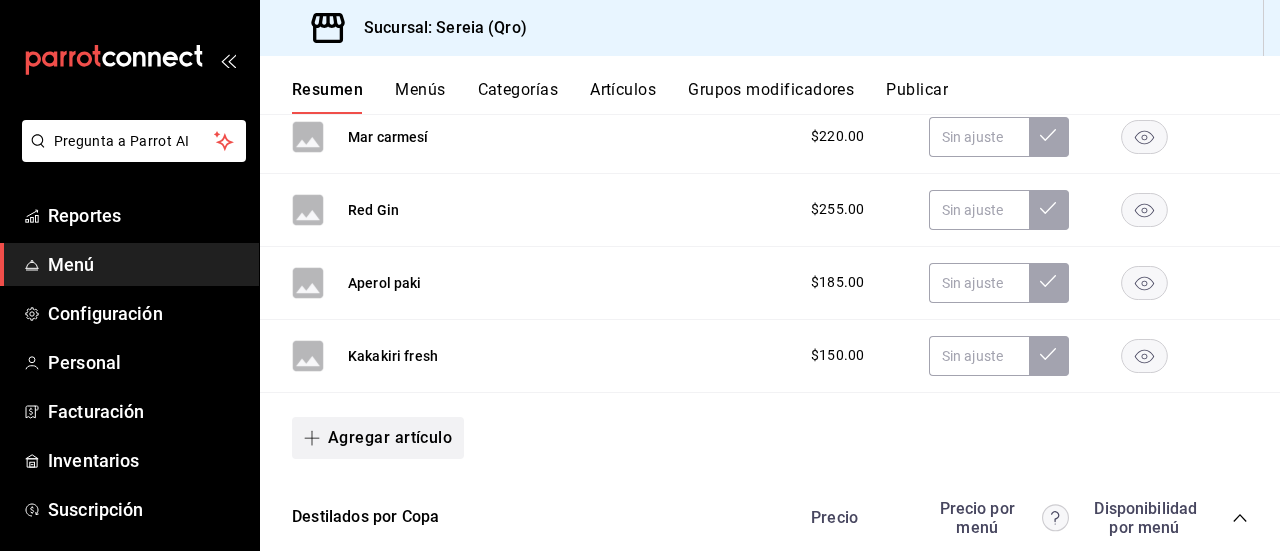 click at bounding box center [316, 438] 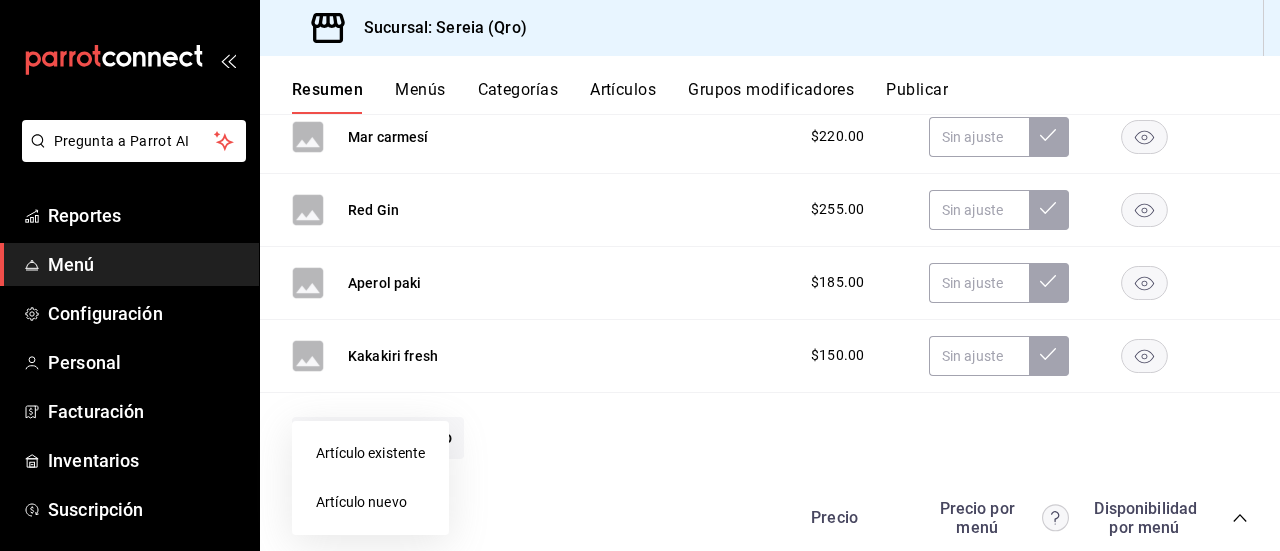 click on "Artículo nuevo" at bounding box center (370, 502) 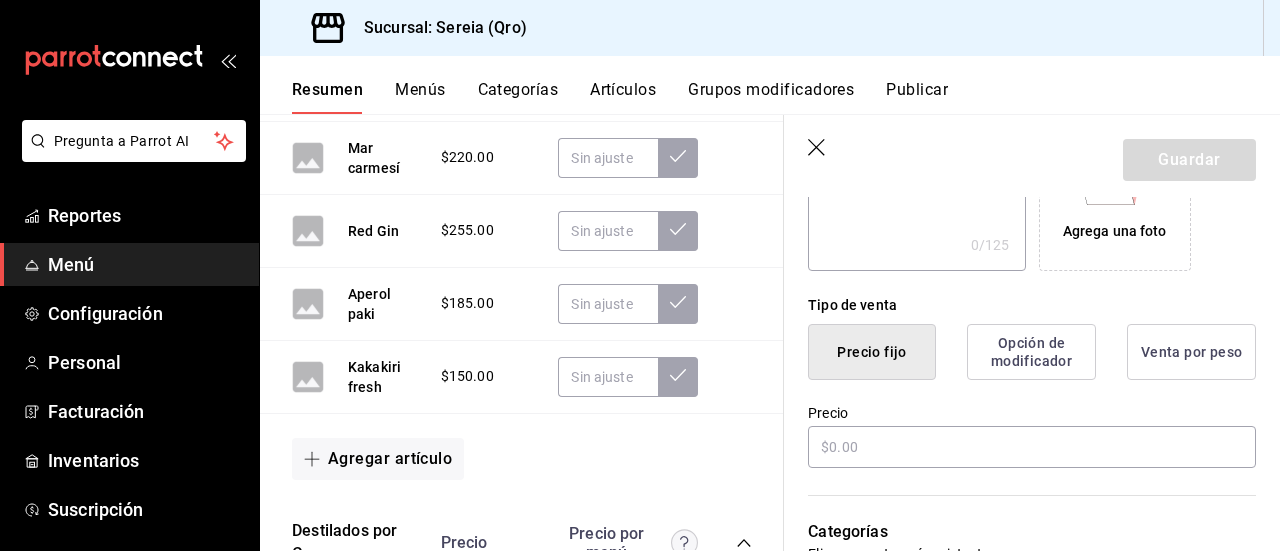 scroll, scrollTop: 400, scrollLeft: 0, axis: vertical 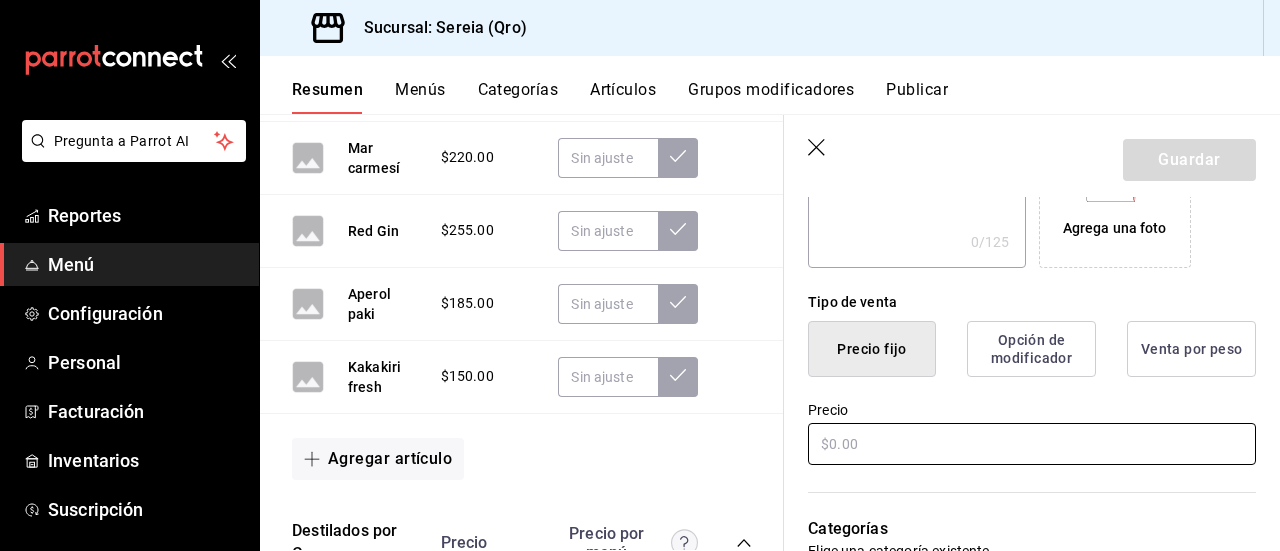 click at bounding box center [1032, 444] 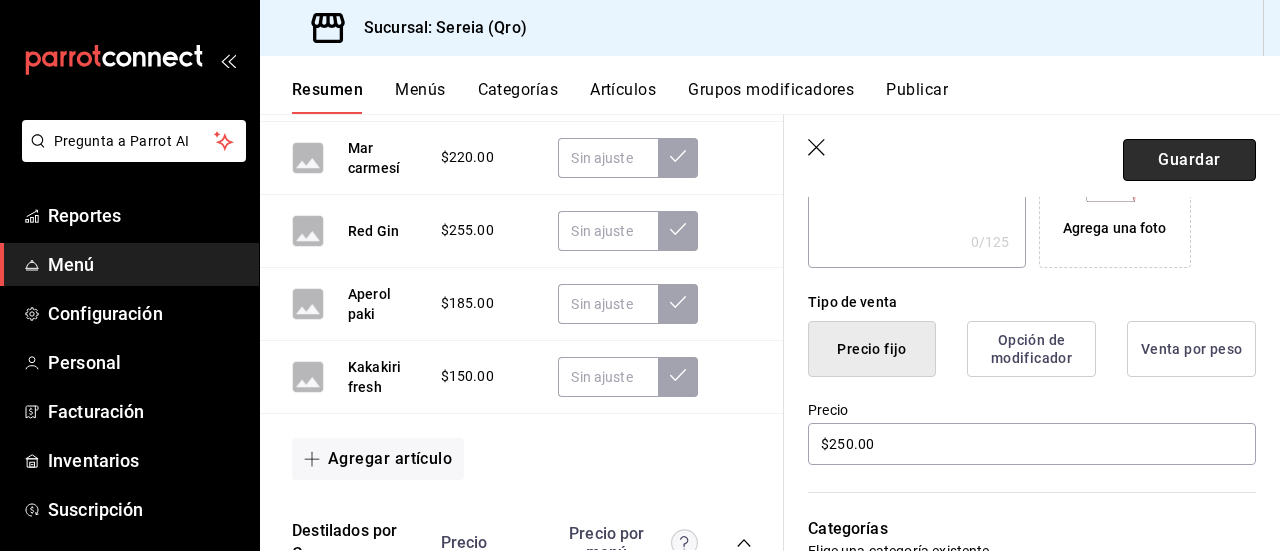 click on "Guardar" at bounding box center [1189, 160] 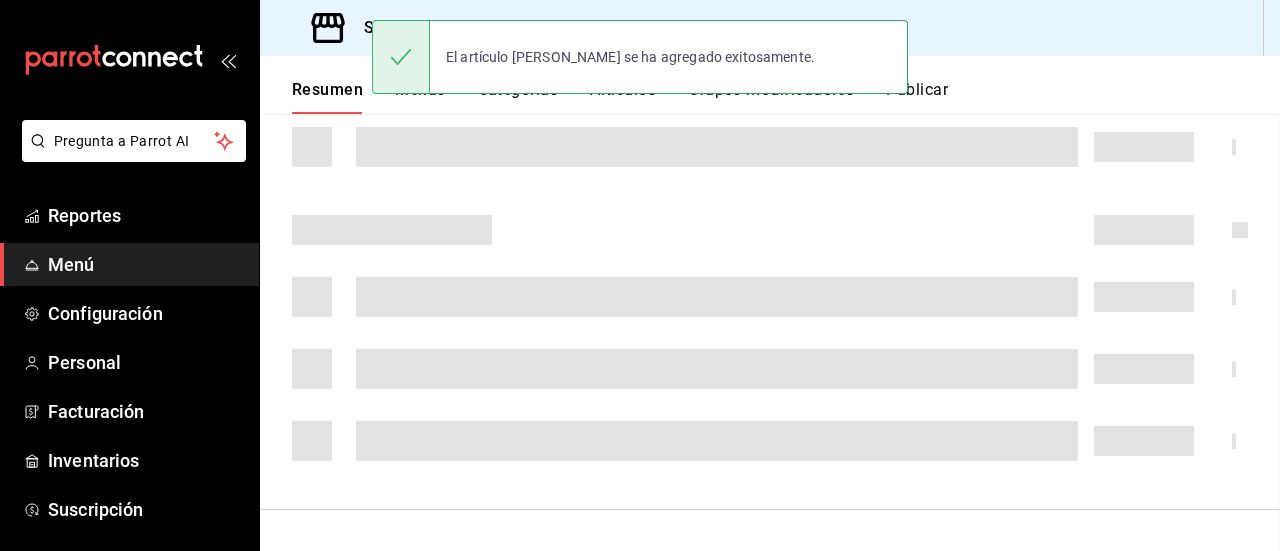 scroll, scrollTop: 809, scrollLeft: 0, axis: vertical 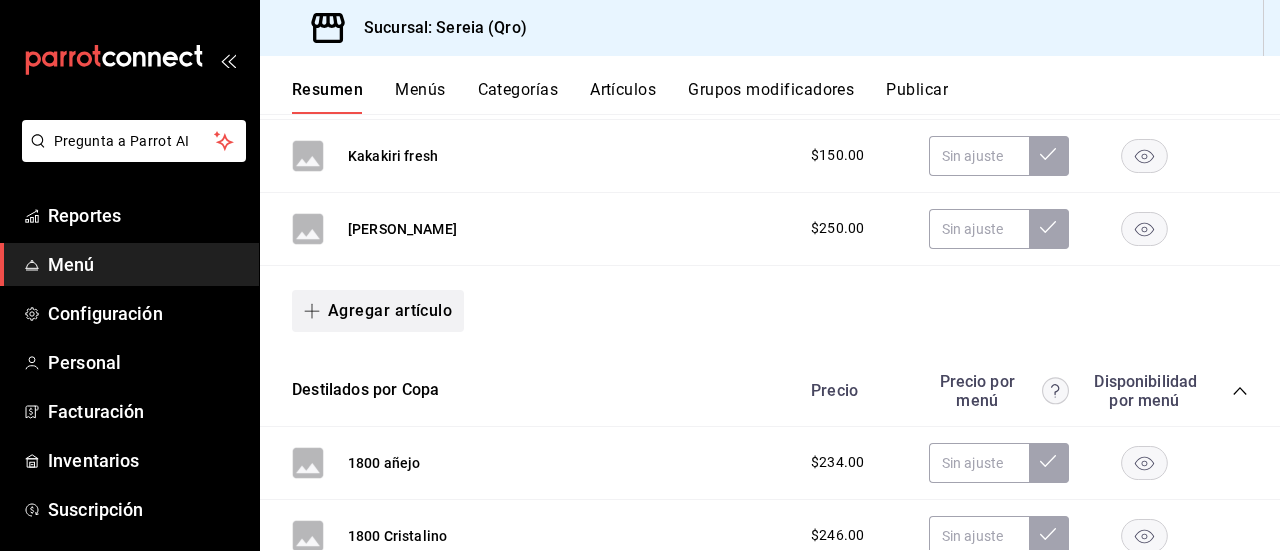 click on "Agregar artículo" at bounding box center [378, 311] 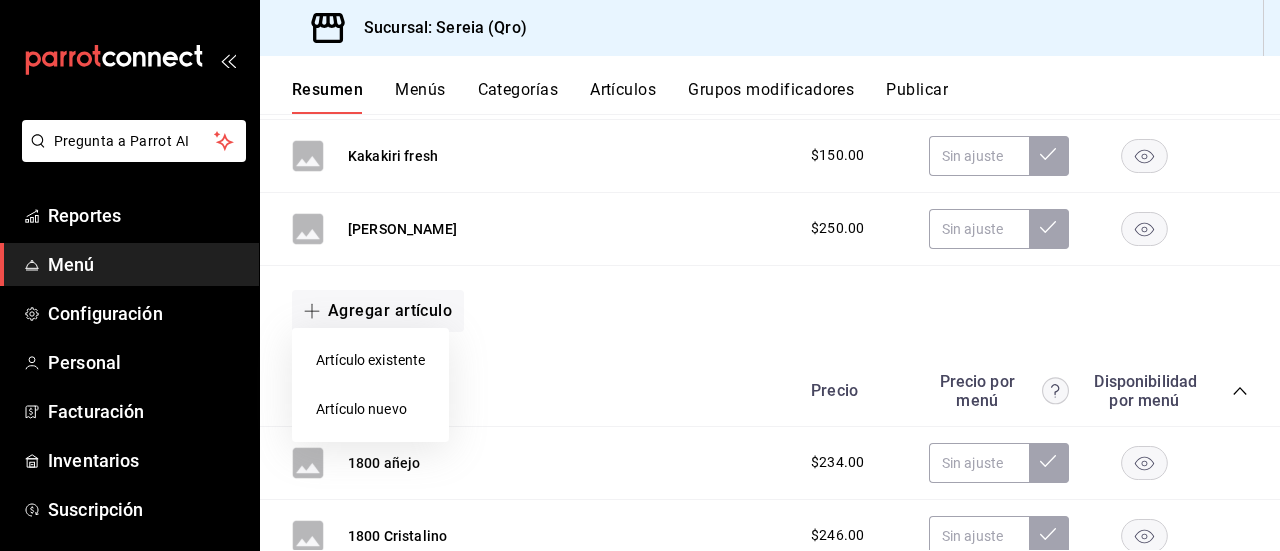 click on "Artículo nuevo" at bounding box center [370, 409] 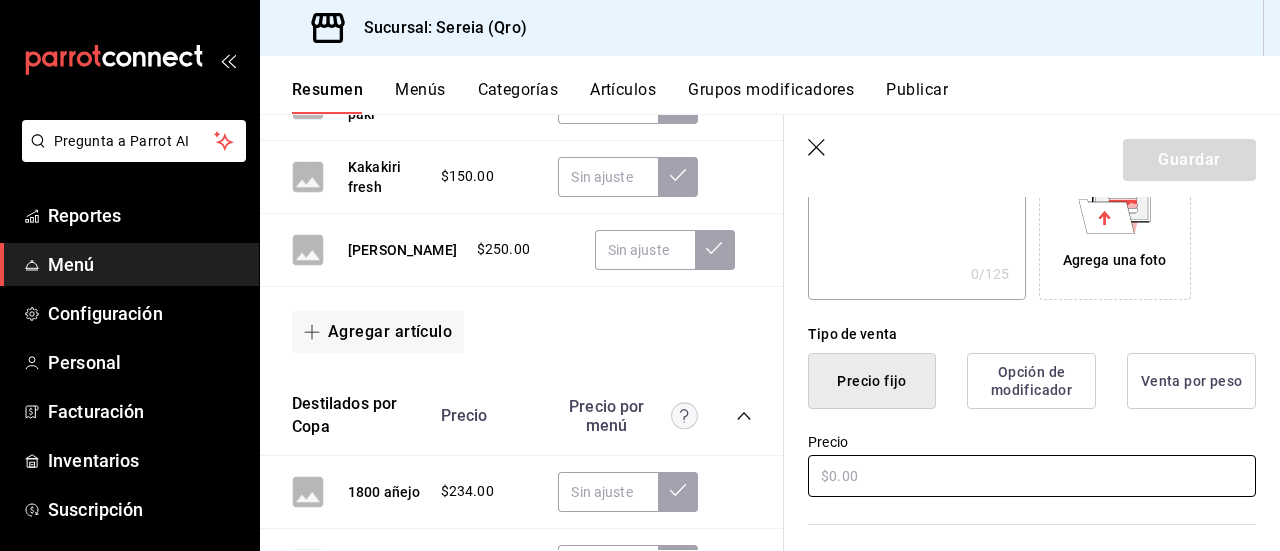 scroll, scrollTop: 400, scrollLeft: 0, axis: vertical 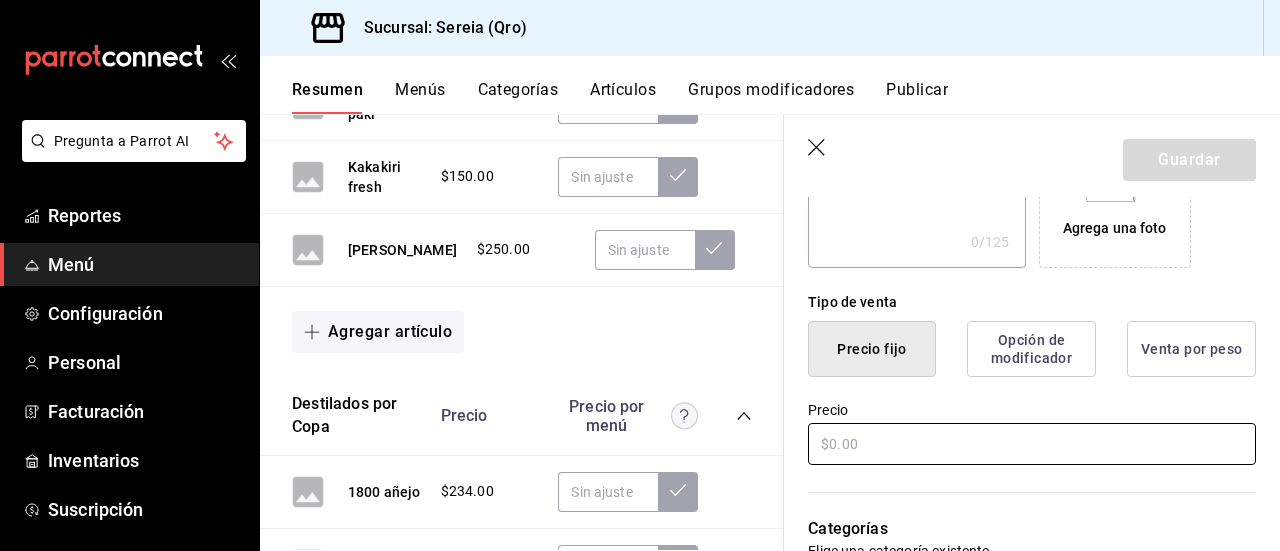 click at bounding box center [1032, 444] 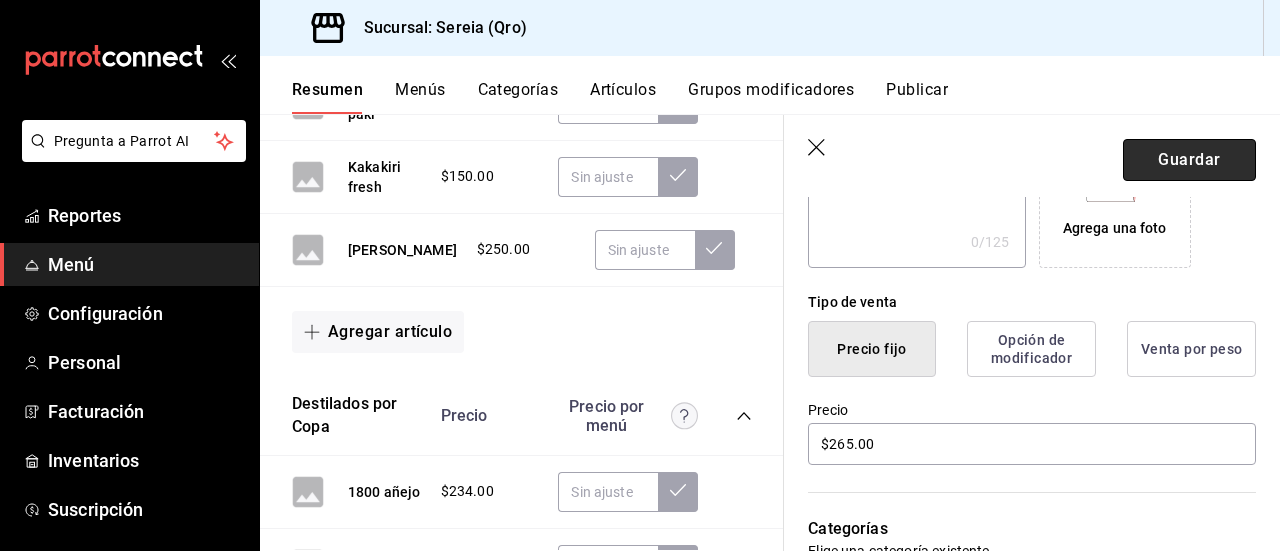 click on "Guardar" at bounding box center (1189, 160) 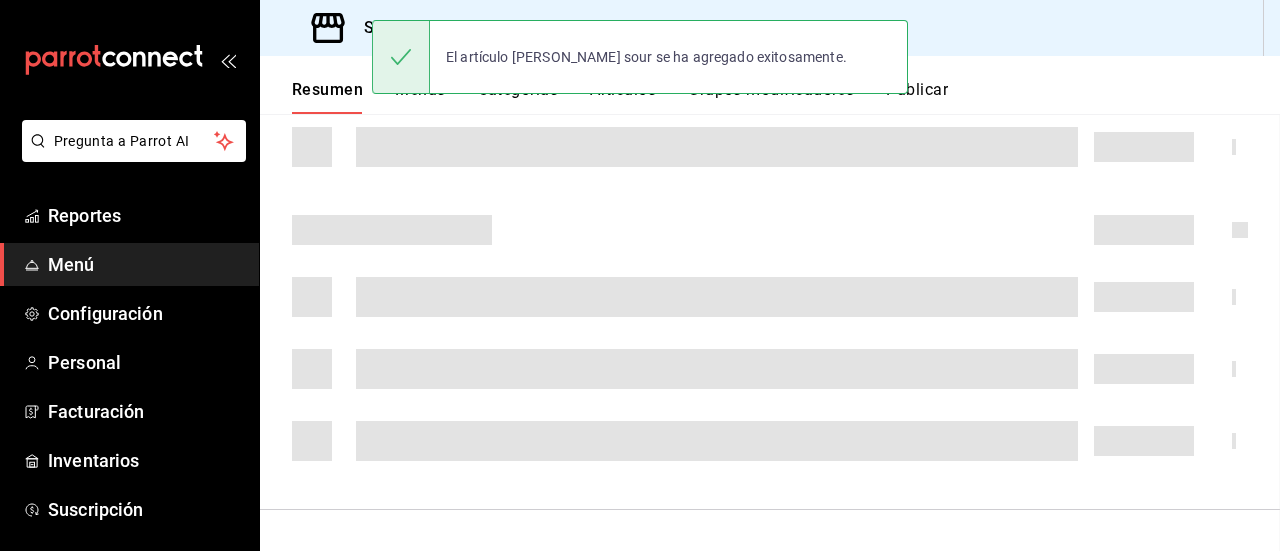 scroll, scrollTop: 1009, scrollLeft: 0, axis: vertical 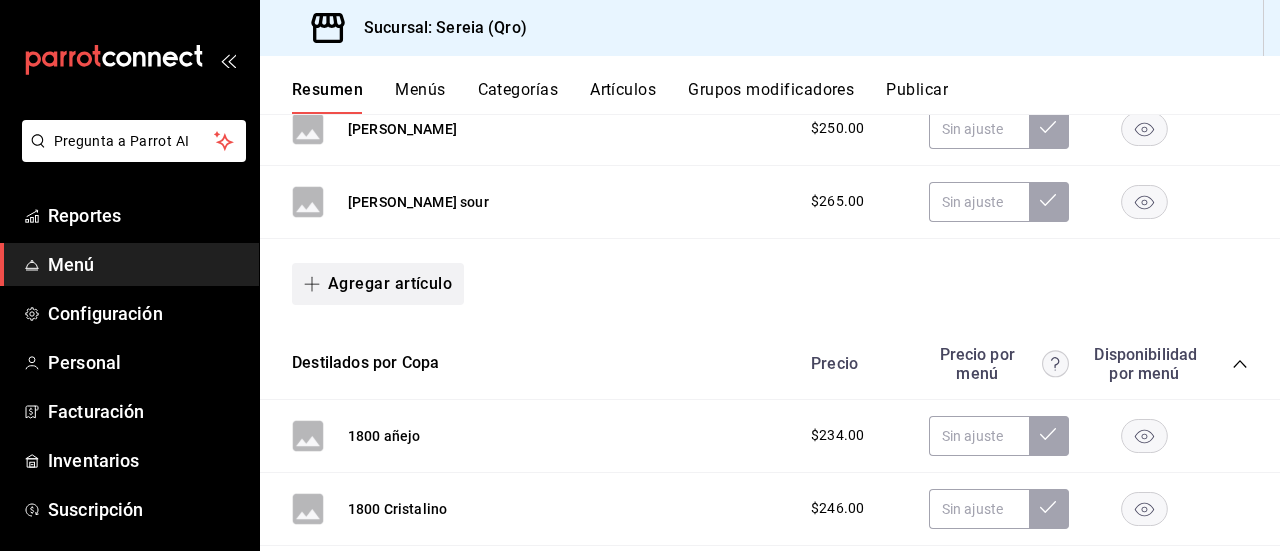 click on "Agregar artículo" at bounding box center [378, 284] 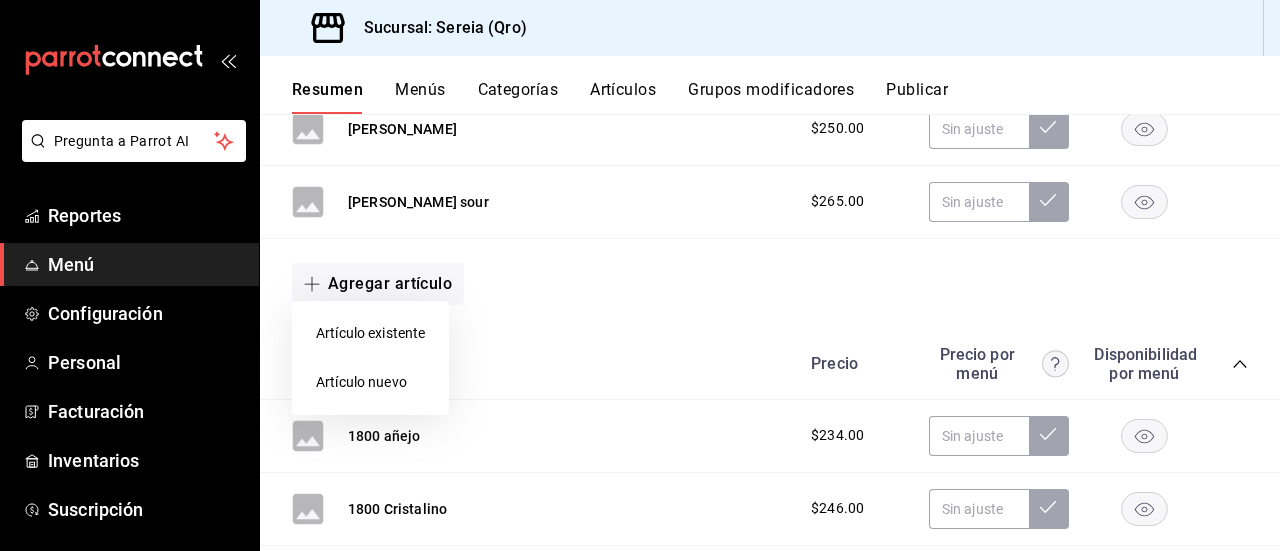 click on "Artículo nuevo" at bounding box center (370, 382) 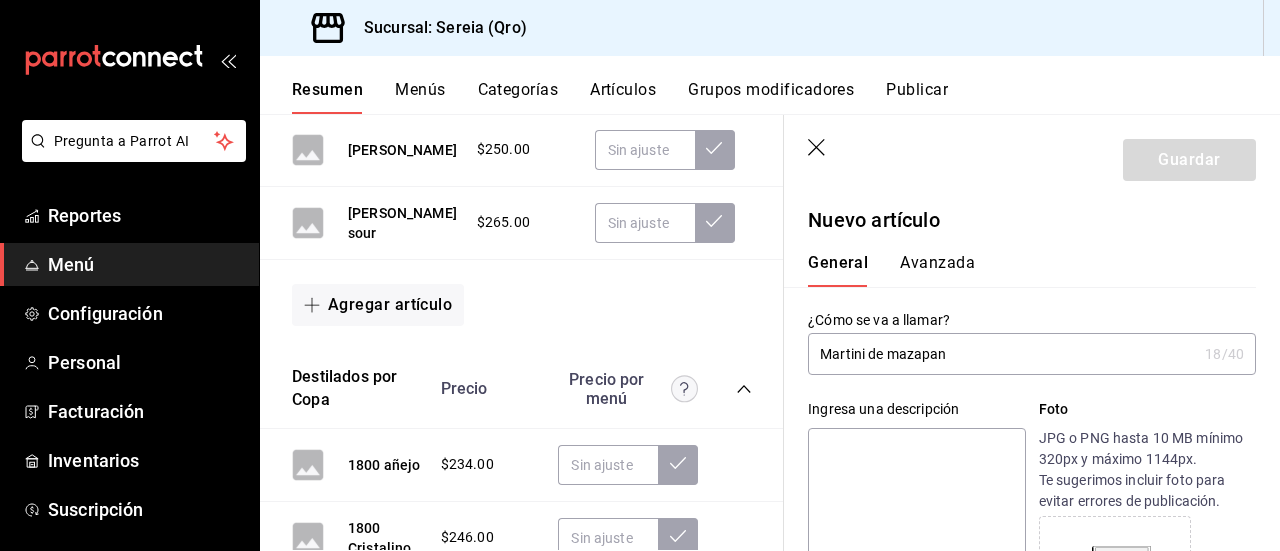 click on "Martini de mazapan" at bounding box center [1002, 354] 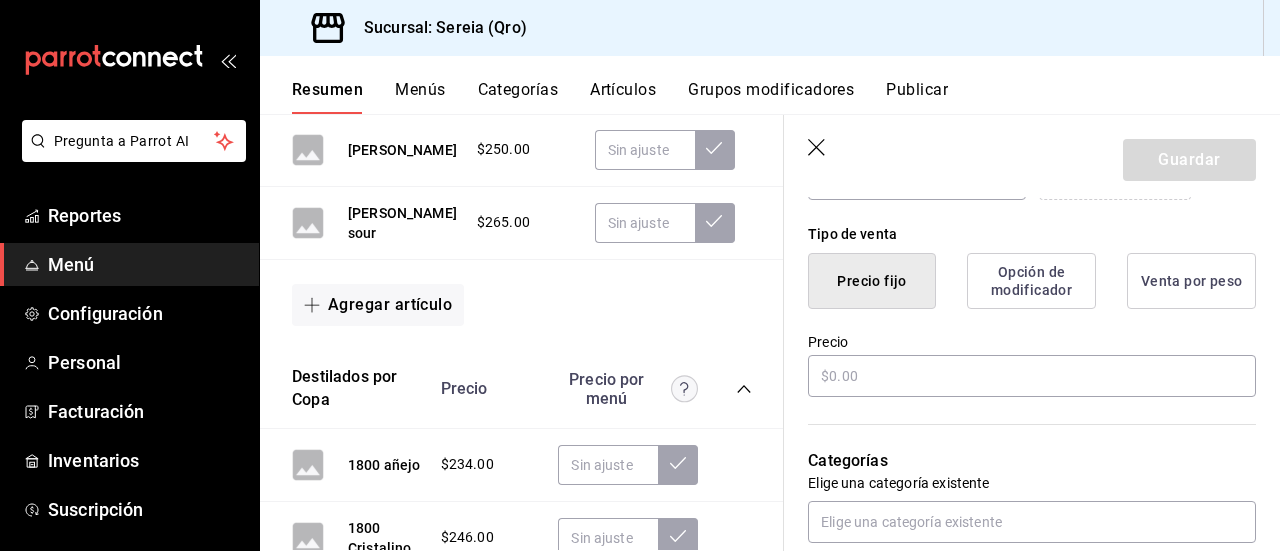 scroll, scrollTop: 500, scrollLeft: 0, axis: vertical 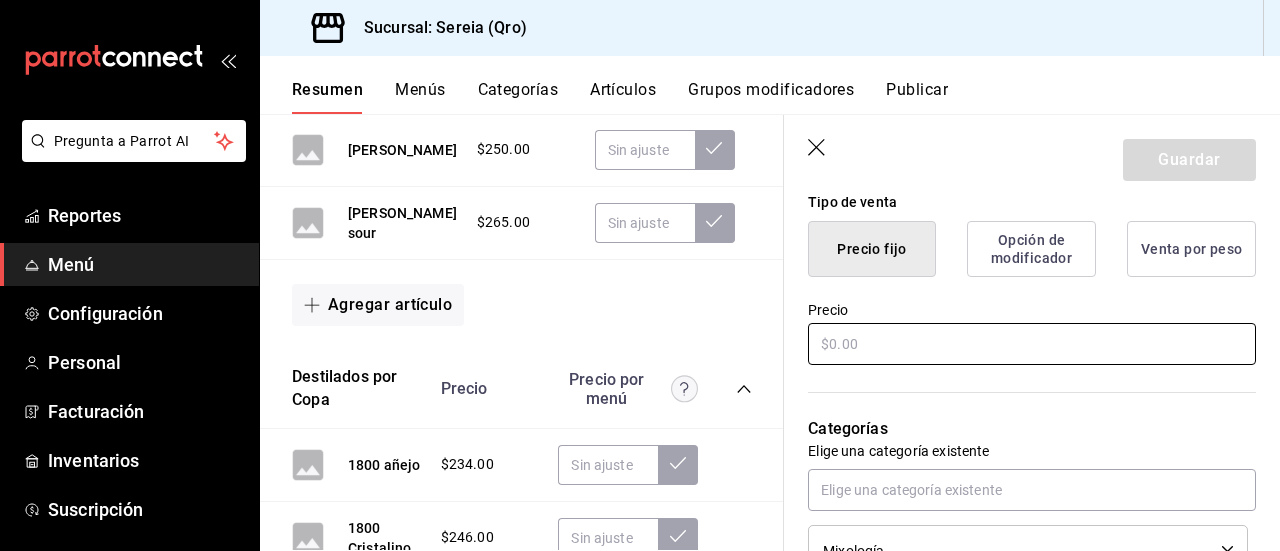 click at bounding box center [1032, 344] 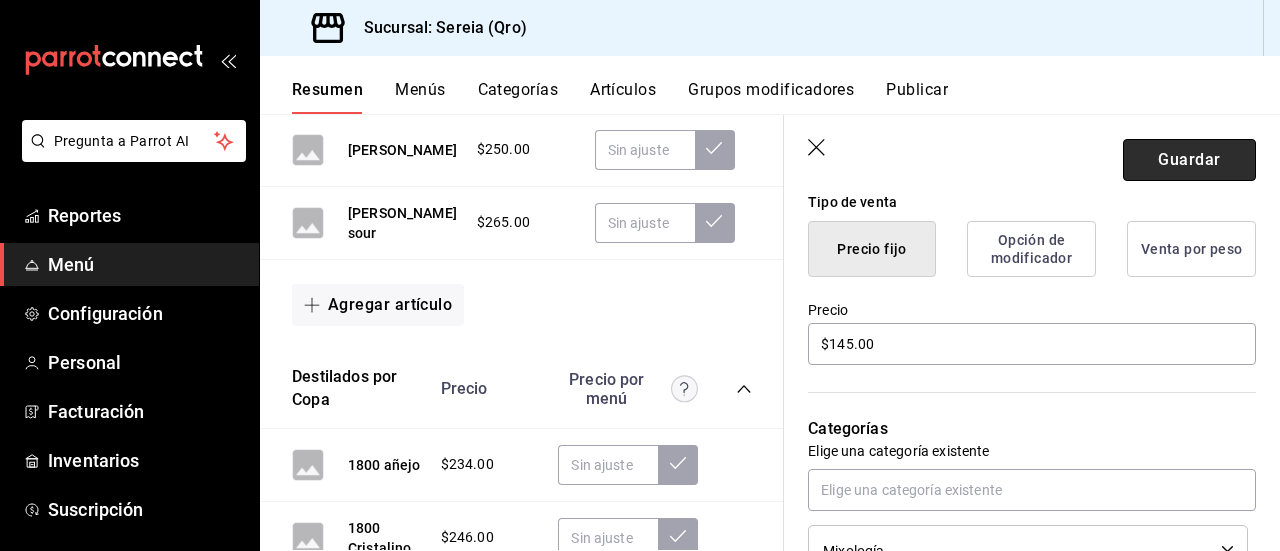 click on "Guardar" at bounding box center (1189, 160) 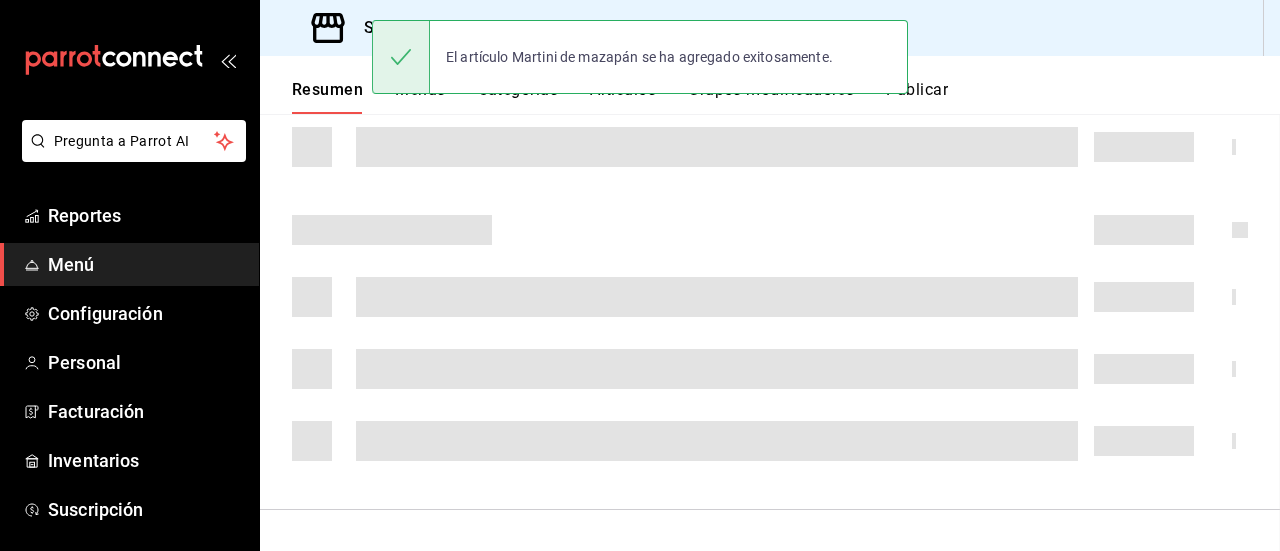 scroll, scrollTop: 1109, scrollLeft: 0, axis: vertical 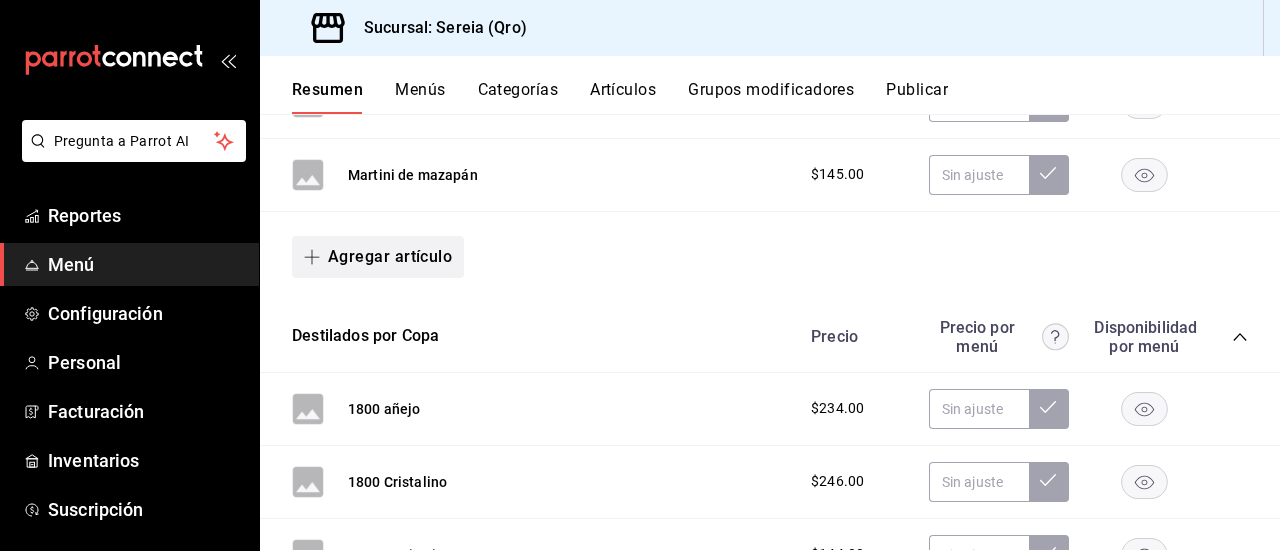 click on "Agregar artículo" at bounding box center (378, 257) 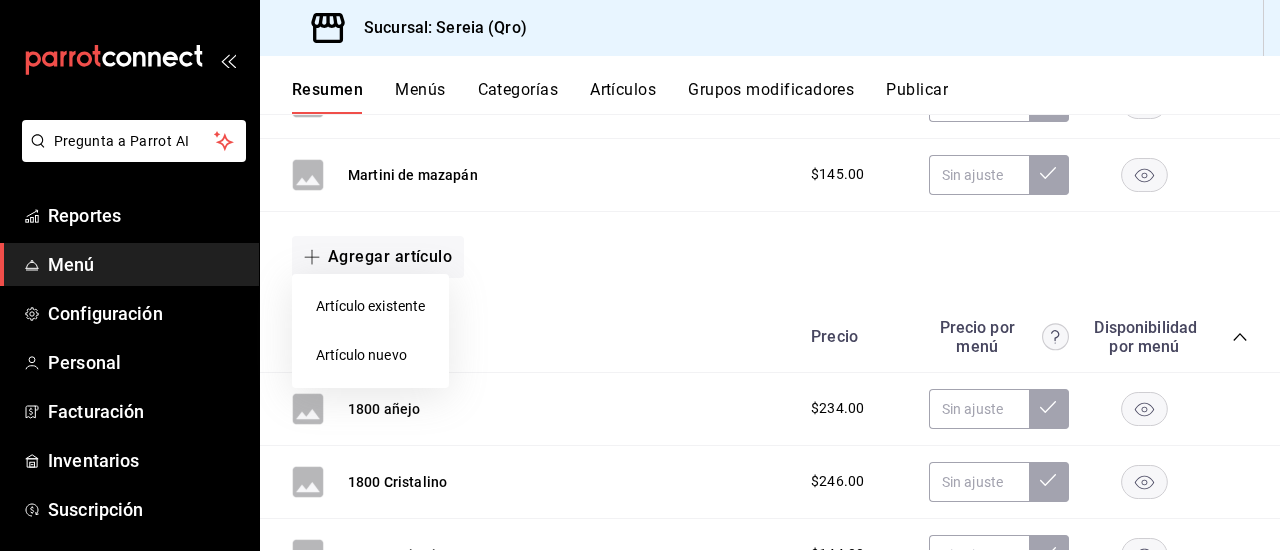 click on "Artículo nuevo" at bounding box center (370, 355) 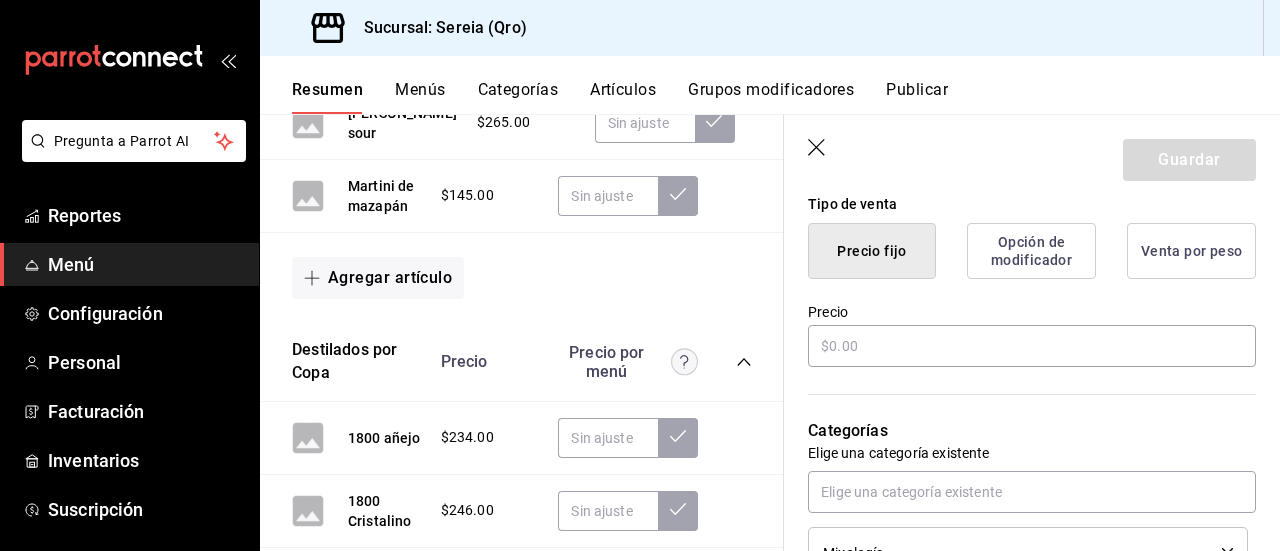scroll, scrollTop: 500, scrollLeft: 0, axis: vertical 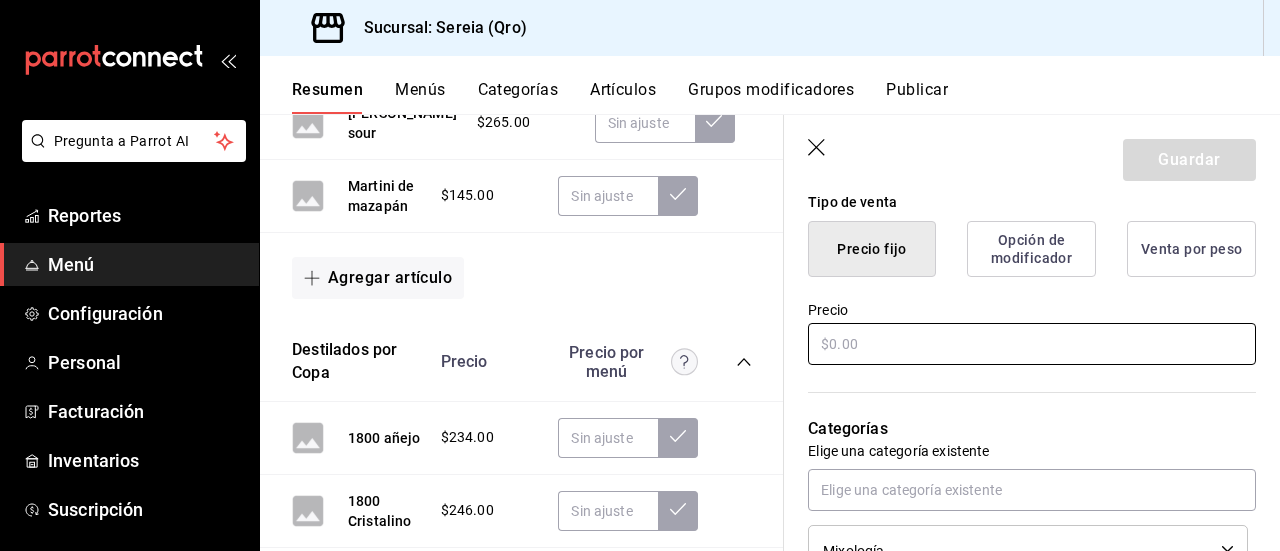 click at bounding box center [1032, 344] 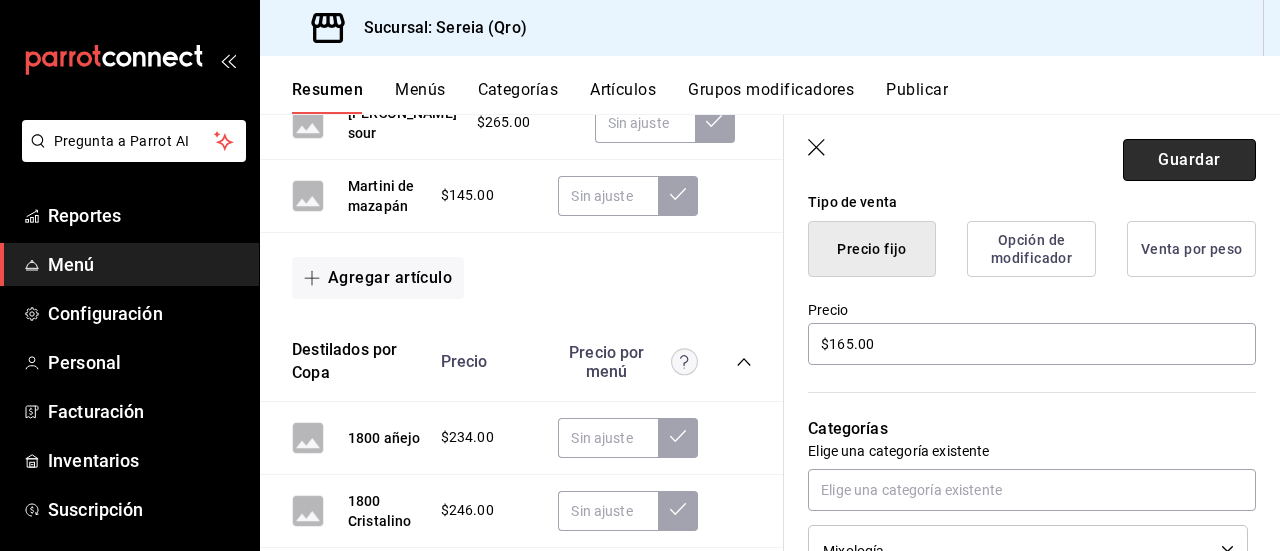 click on "Guardar" at bounding box center [1189, 160] 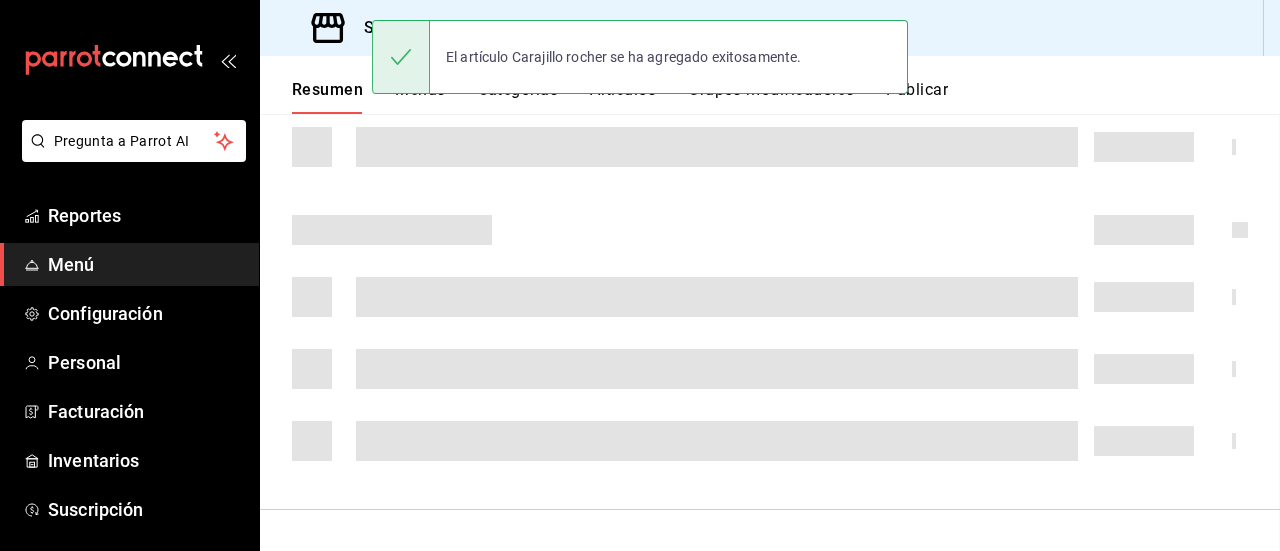 scroll, scrollTop: 489, scrollLeft: 0, axis: vertical 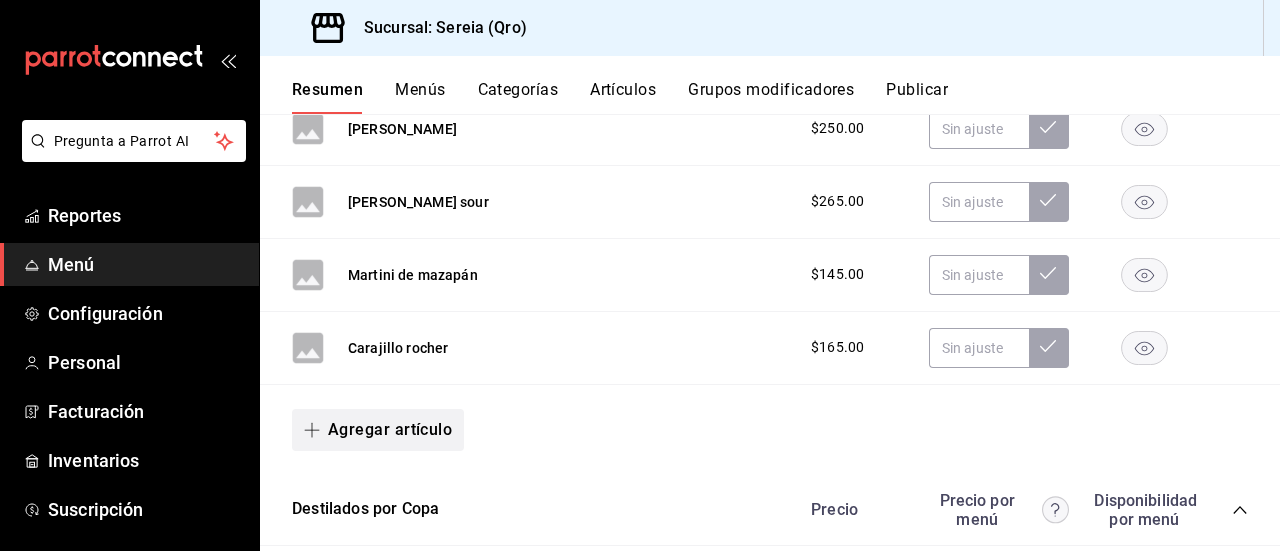 click on "Agregar artículo" at bounding box center [378, 430] 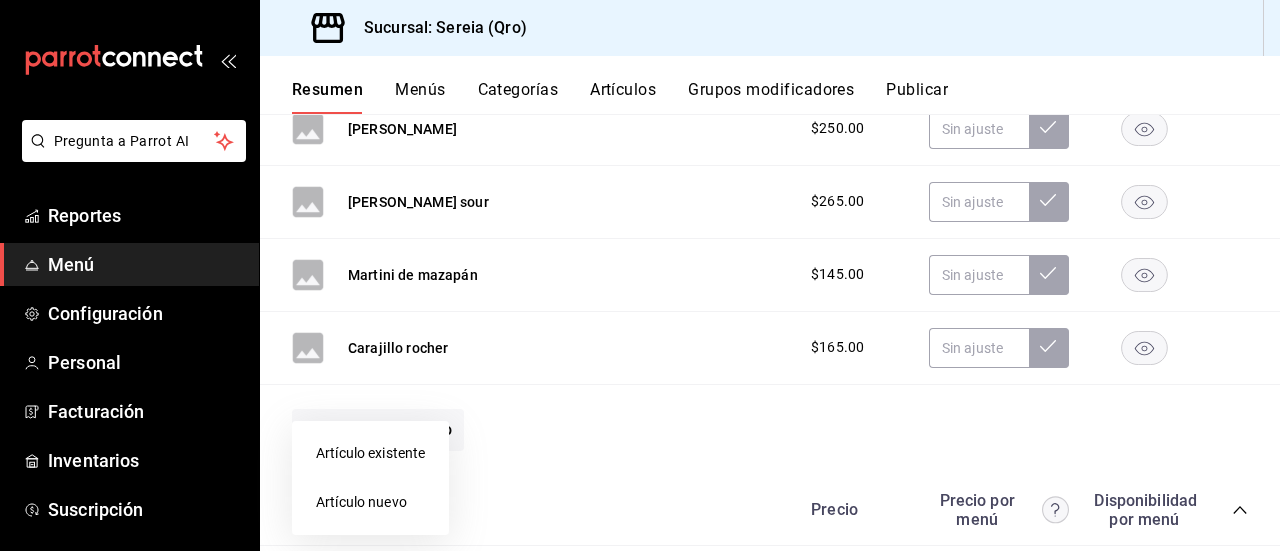 click on "Artículo nuevo" at bounding box center [370, 502] 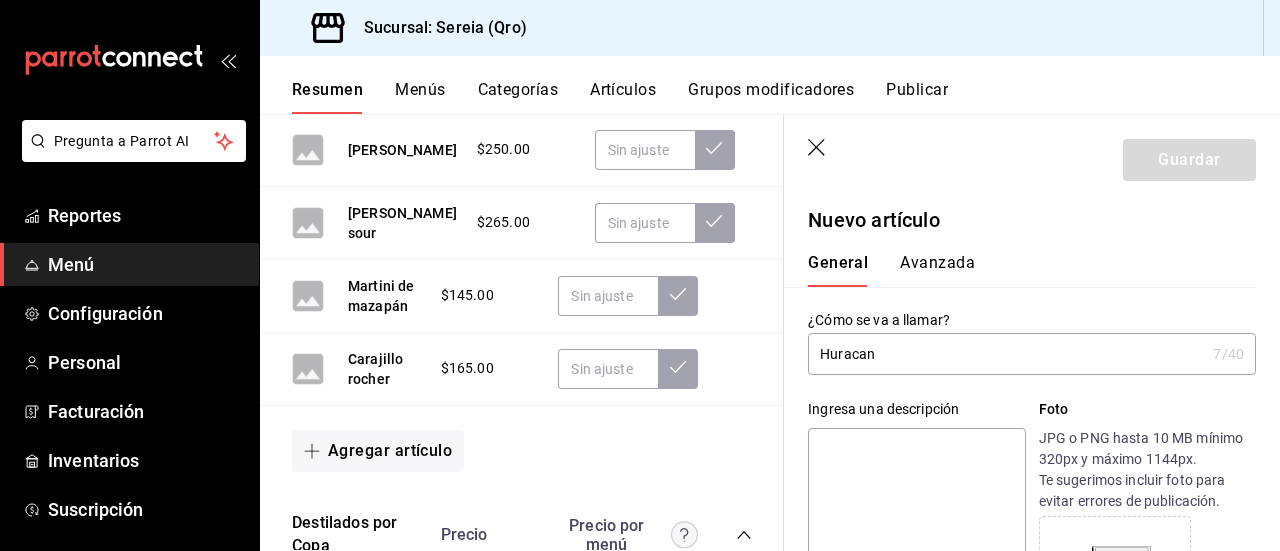 click on "Huracan" at bounding box center [1006, 354] 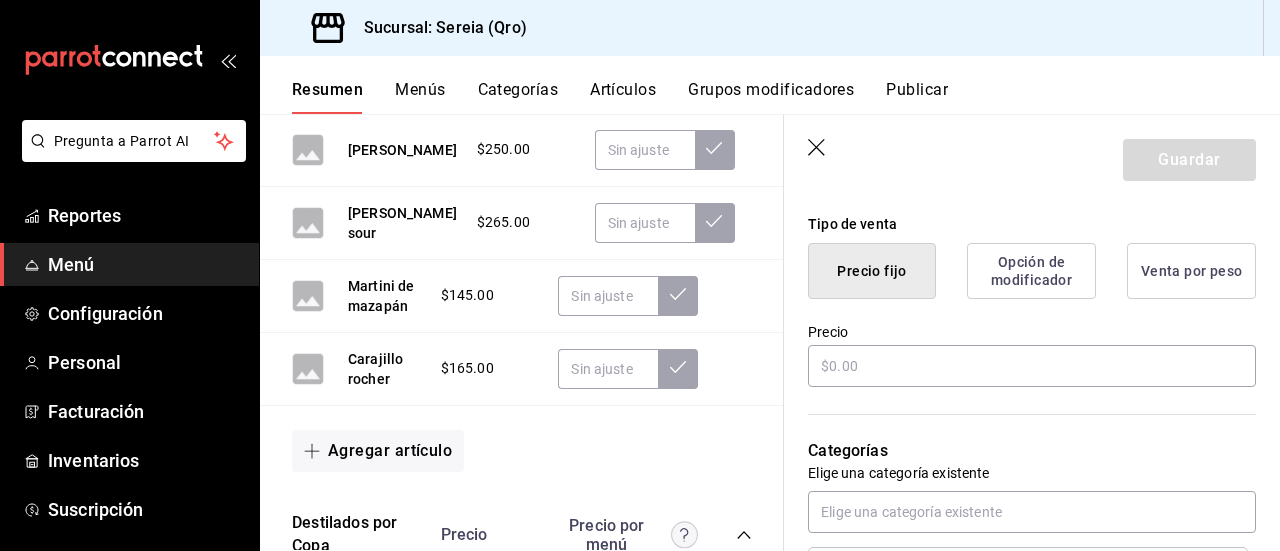 scroll, scrollTop: 600, scrollLeft: 0, axis: vertical 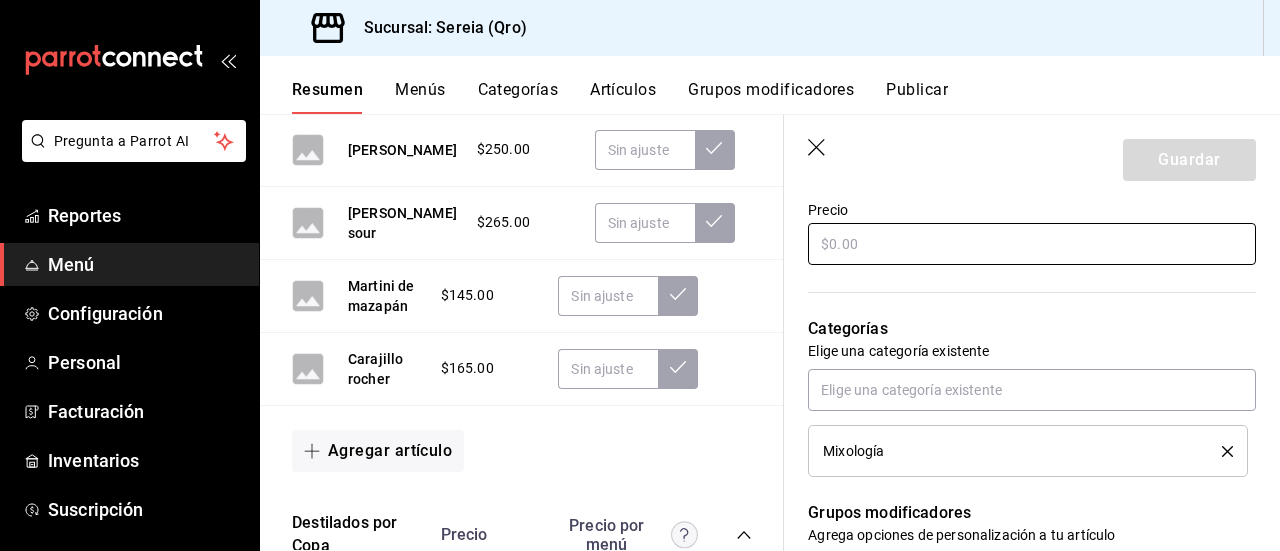 click at bounding box center (1032, 244) 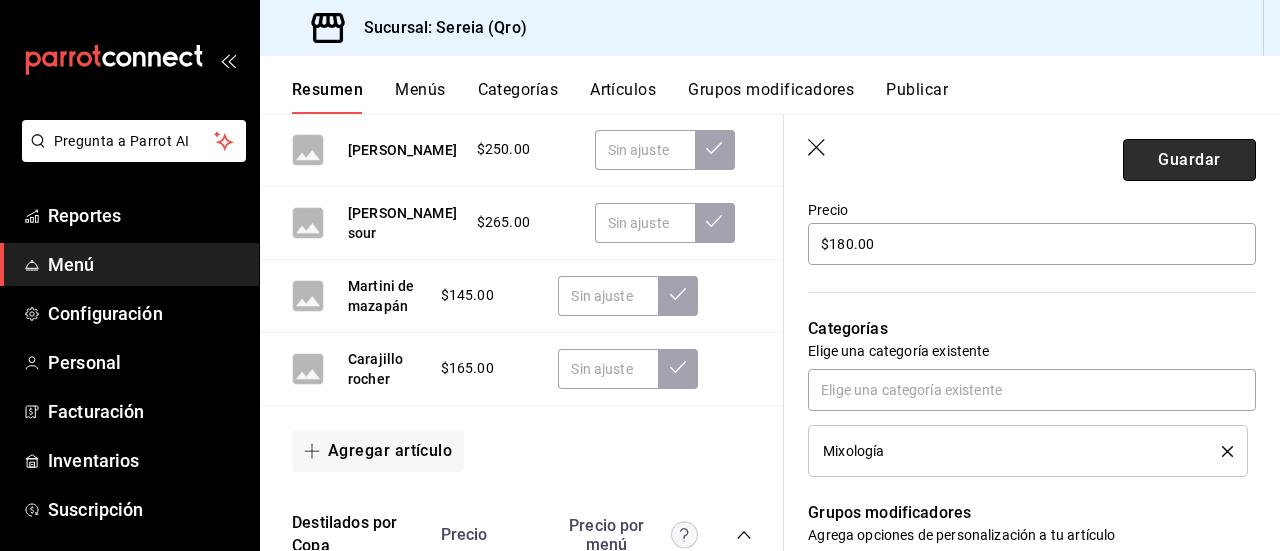 click on "Guardar" at bounding box center [1189, 160] 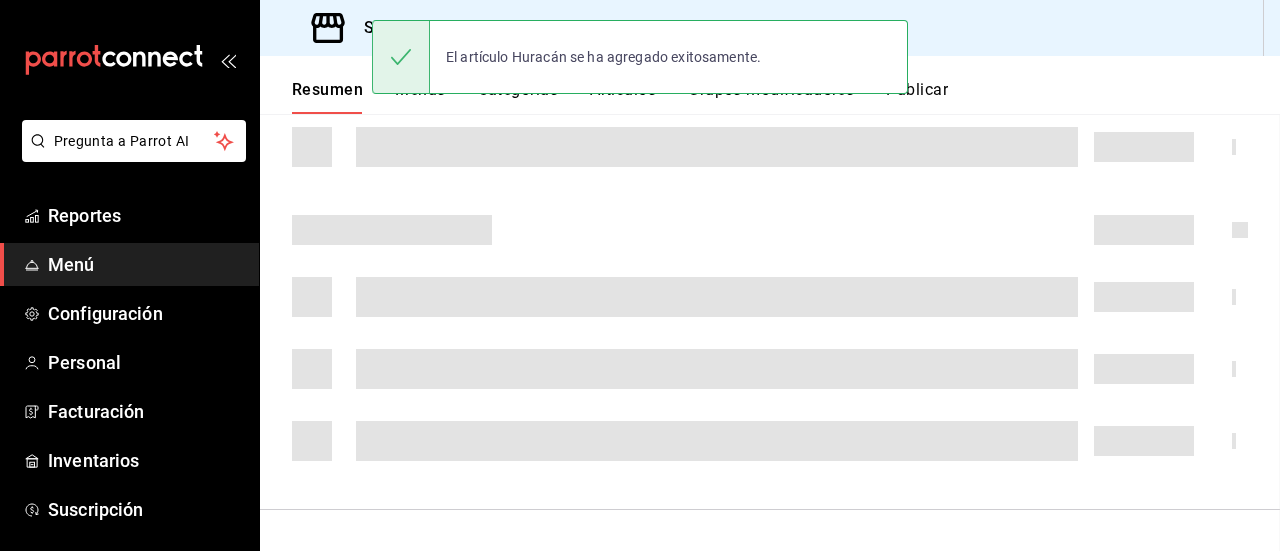 scroll, scrollTop: 1109, scrollLeft: 0, axis: vertical 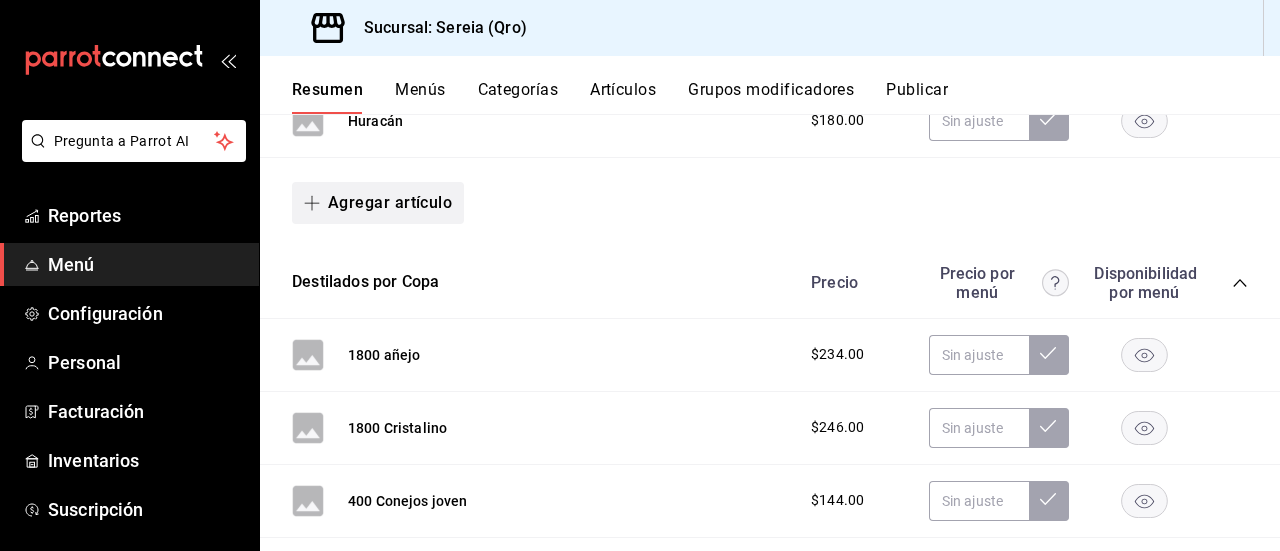 click on "Agregar artículo" at bounding box center [378, 203] 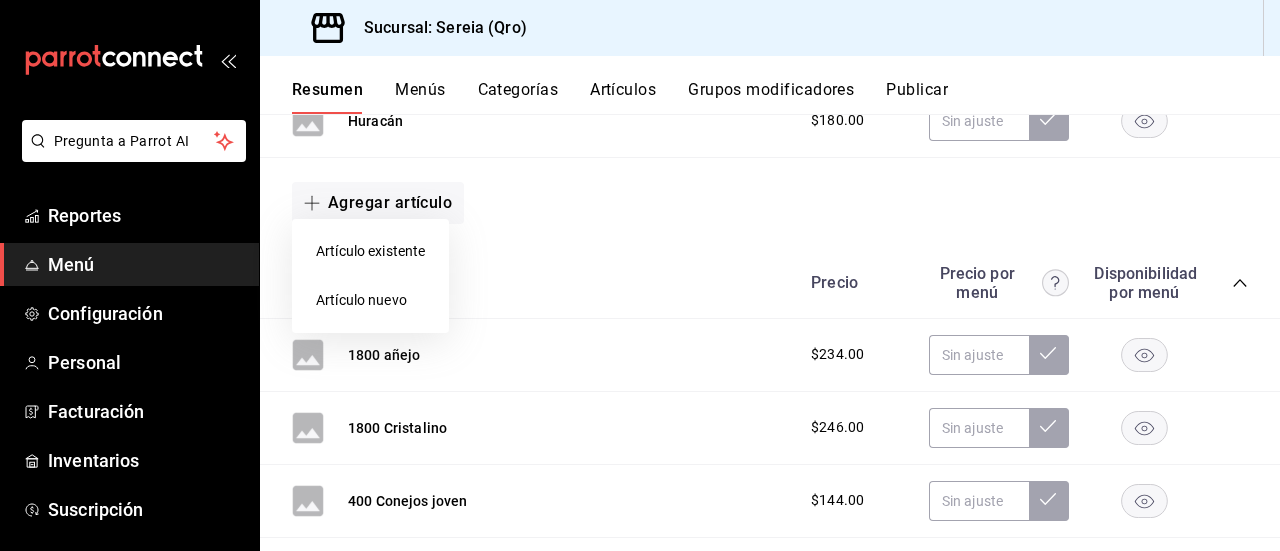 click on "Artículo nuevo" at bounding box center [370, 300] 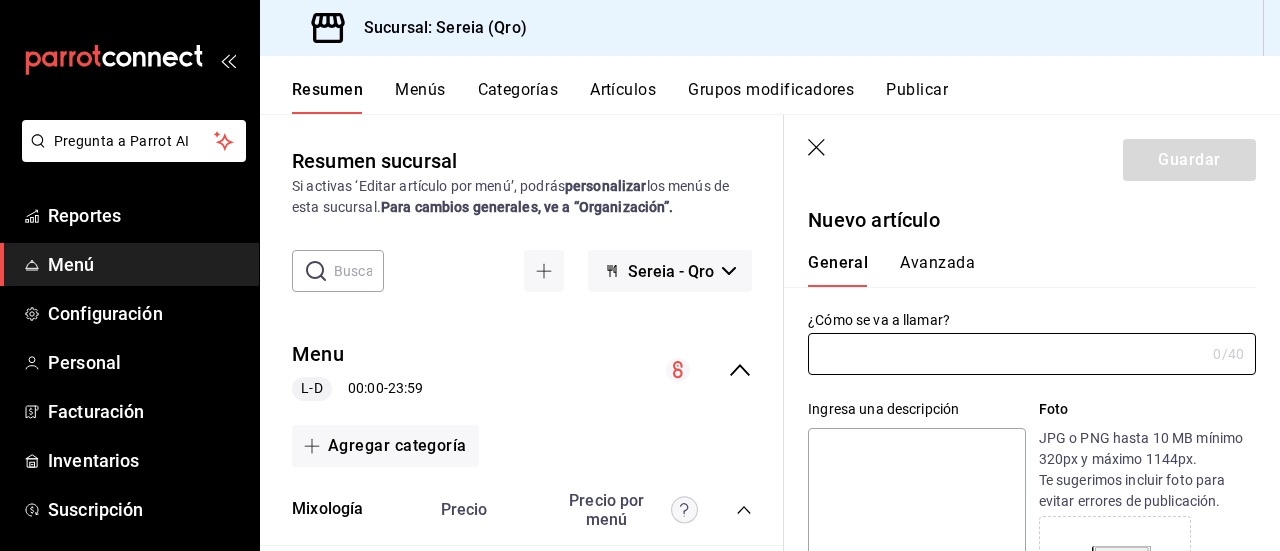 scroll, scrollTop: 0, scrollLeft: 0, axis: both 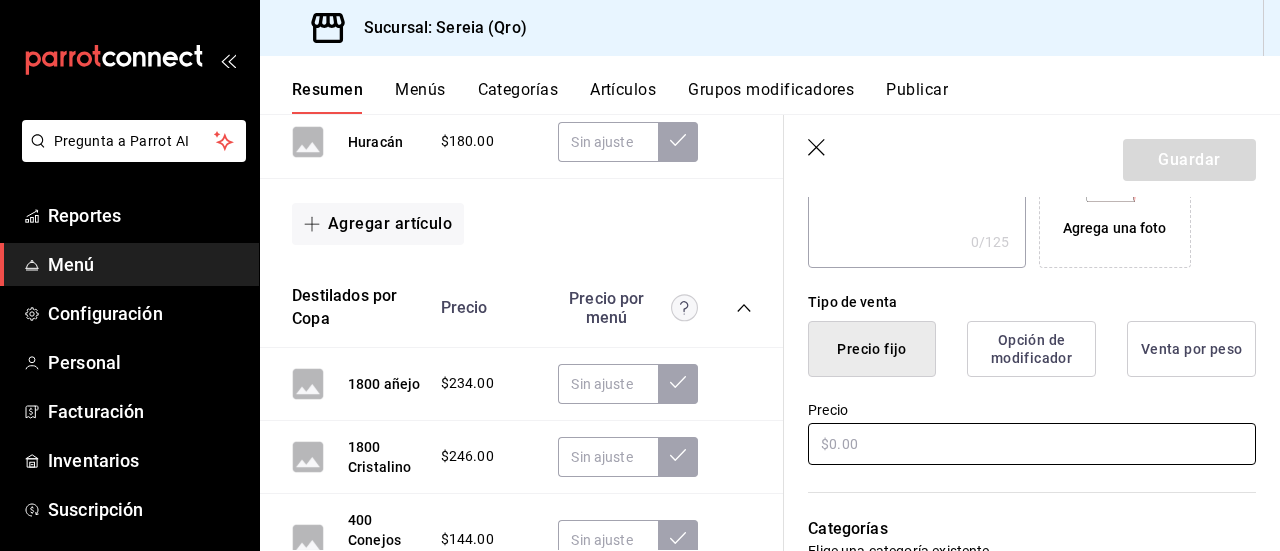 type on "Maori" 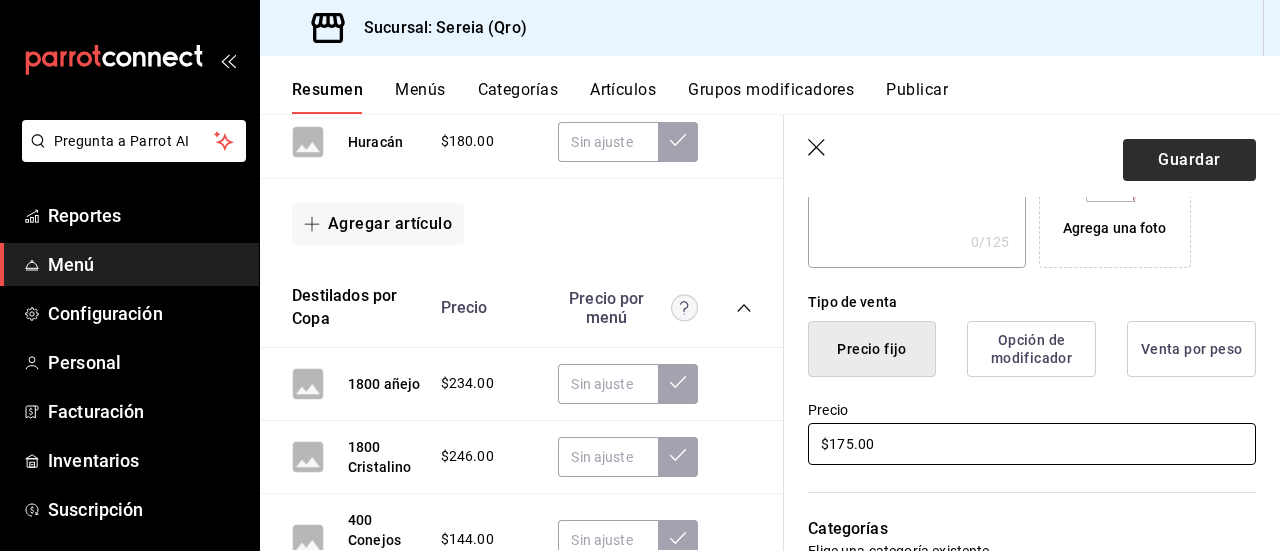 type on "$175.00" 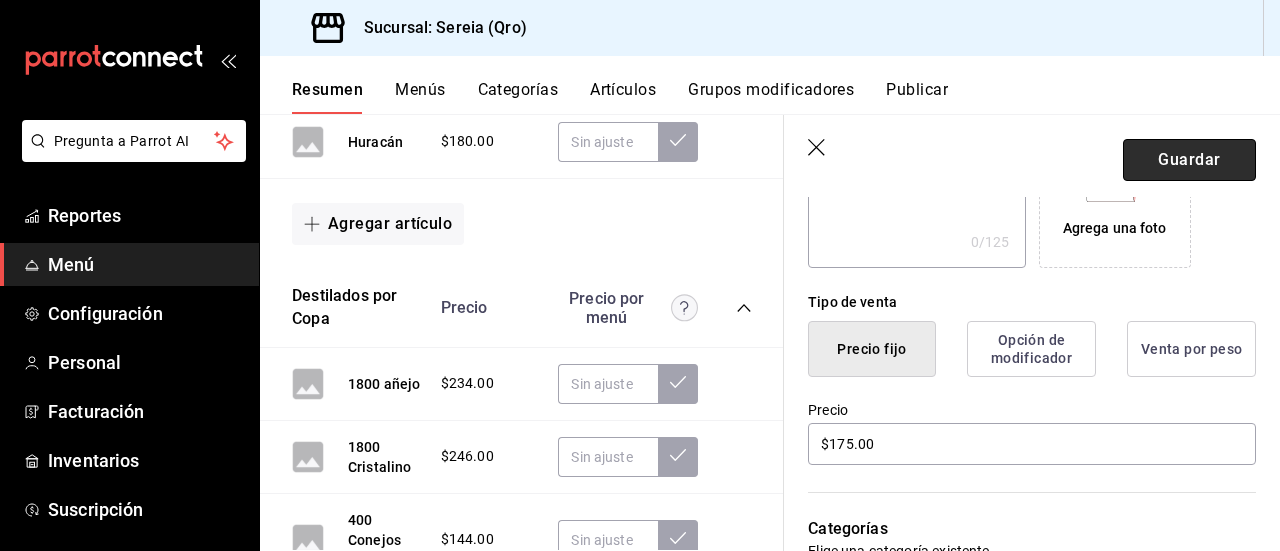 click on "Guardar" at bounding box center [1189, 160] 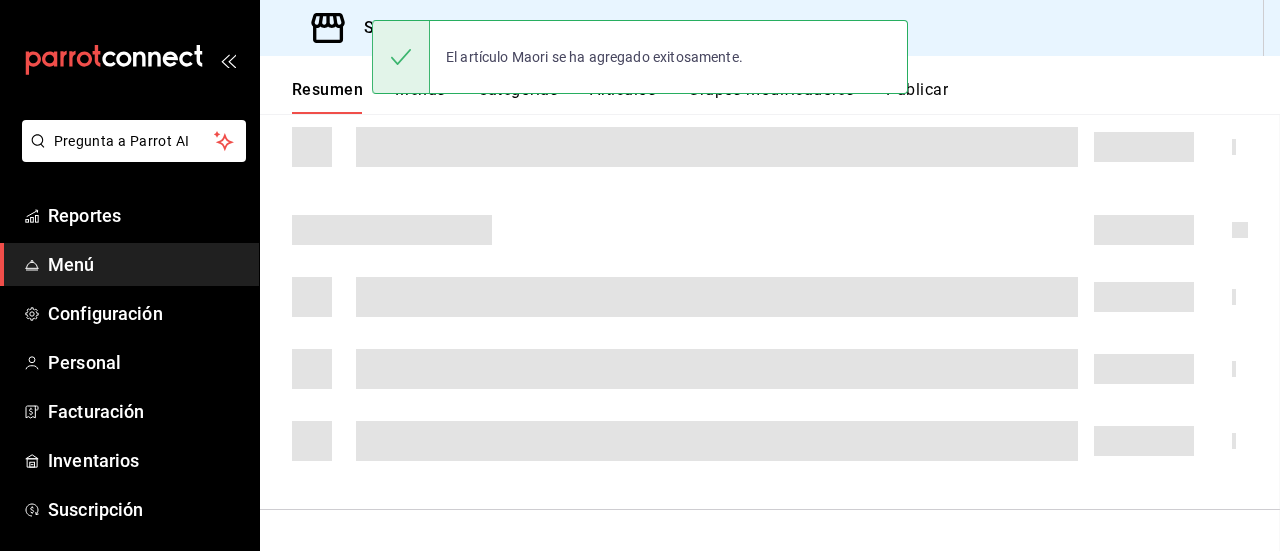 scroll, scrollTop: 1409, scrollLeft: 0, axis: vertical 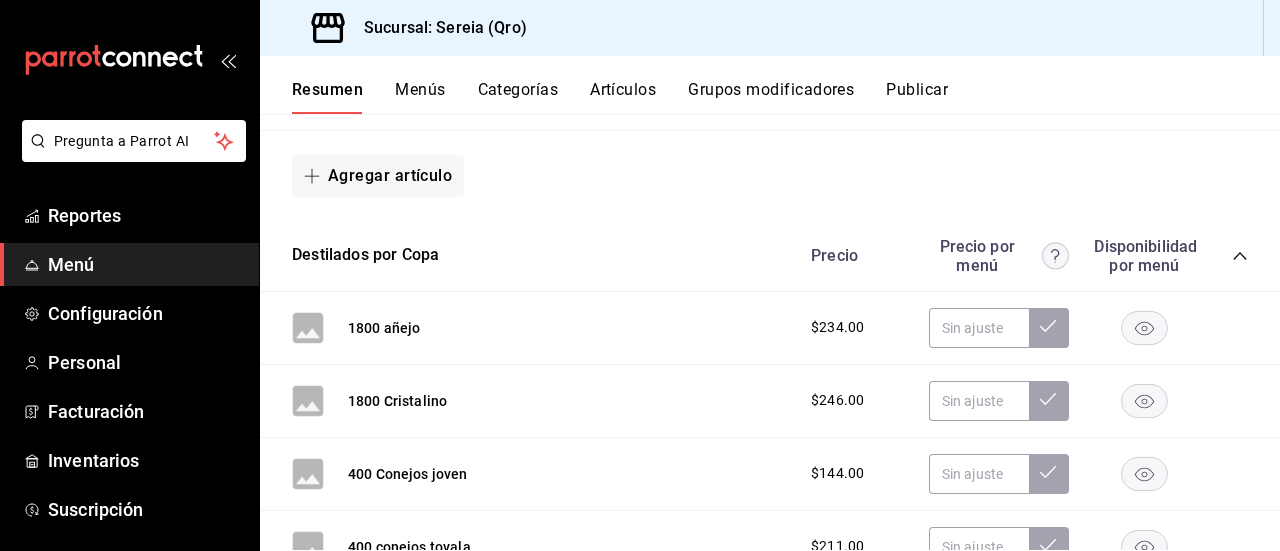 drag, startPoint x: 335, startPoint y: 175, endPoint x: 676, endPoint y: 272, distance: 354.52786 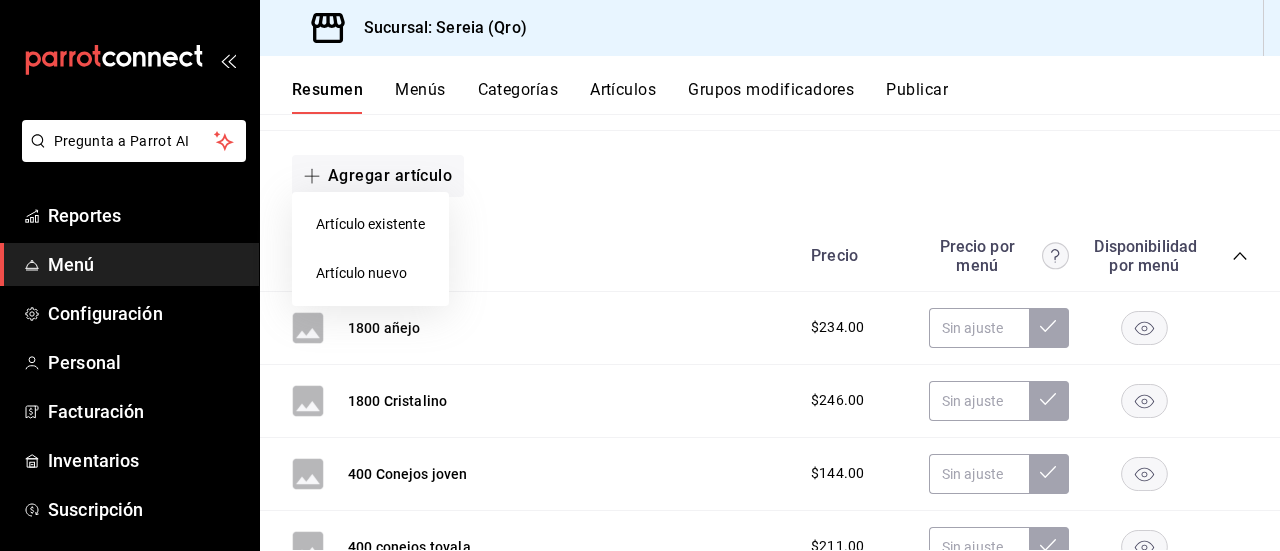 drag, startPoint x: 318, startPoint y: 269, endPoint x: 702, endPoint y: 296, distance: 384.94806 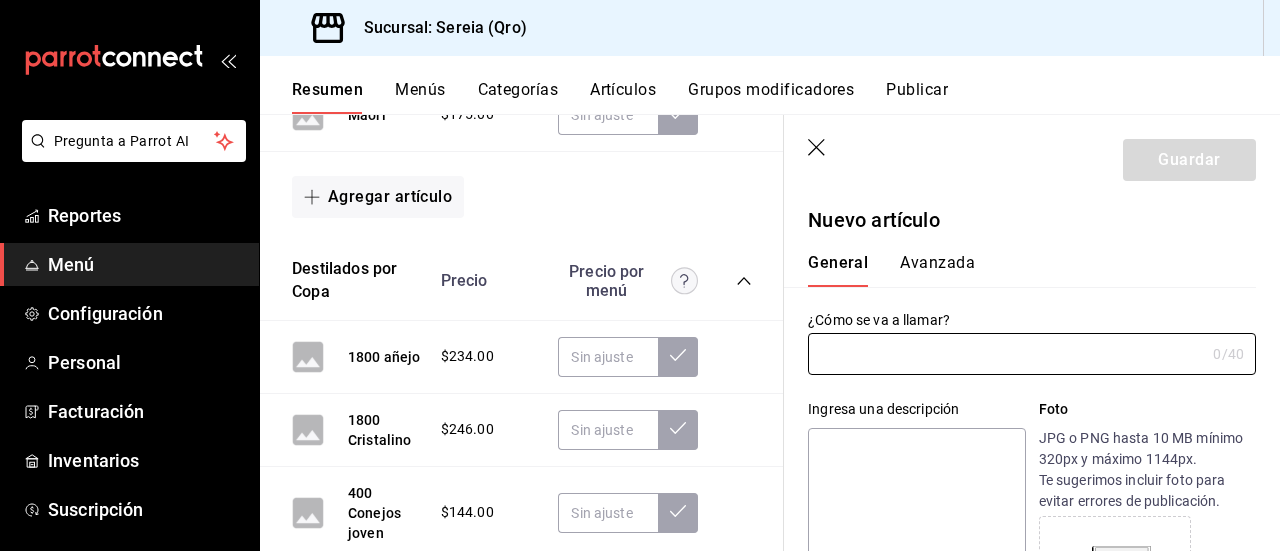 type on "AR-1753029086167" 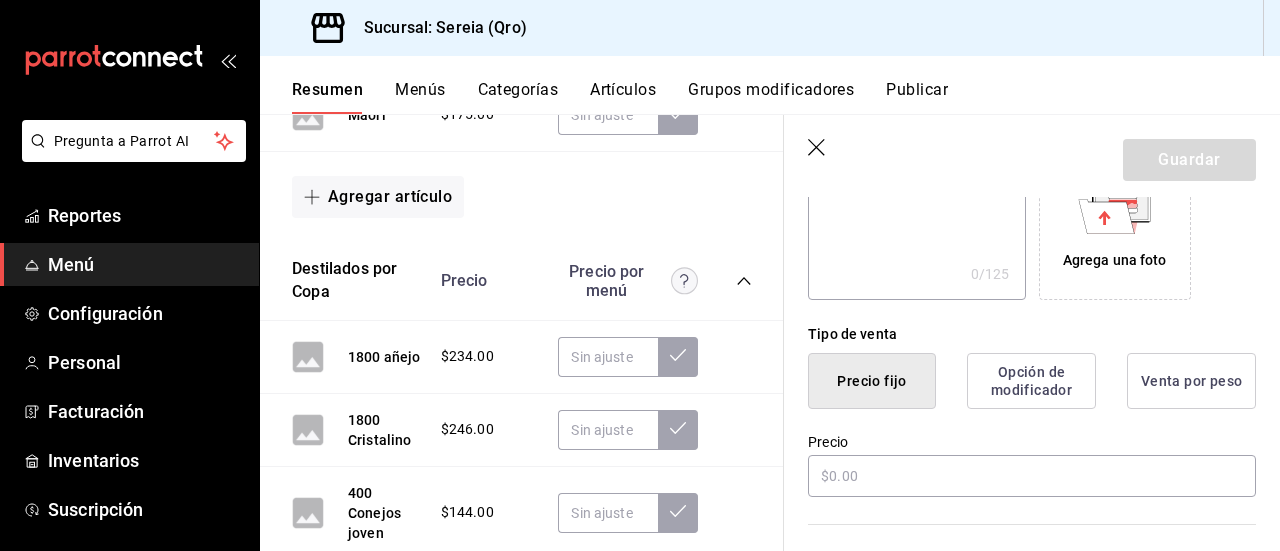 scroll, scrollTop: 400, scrollLeft: 0, axis: vertical 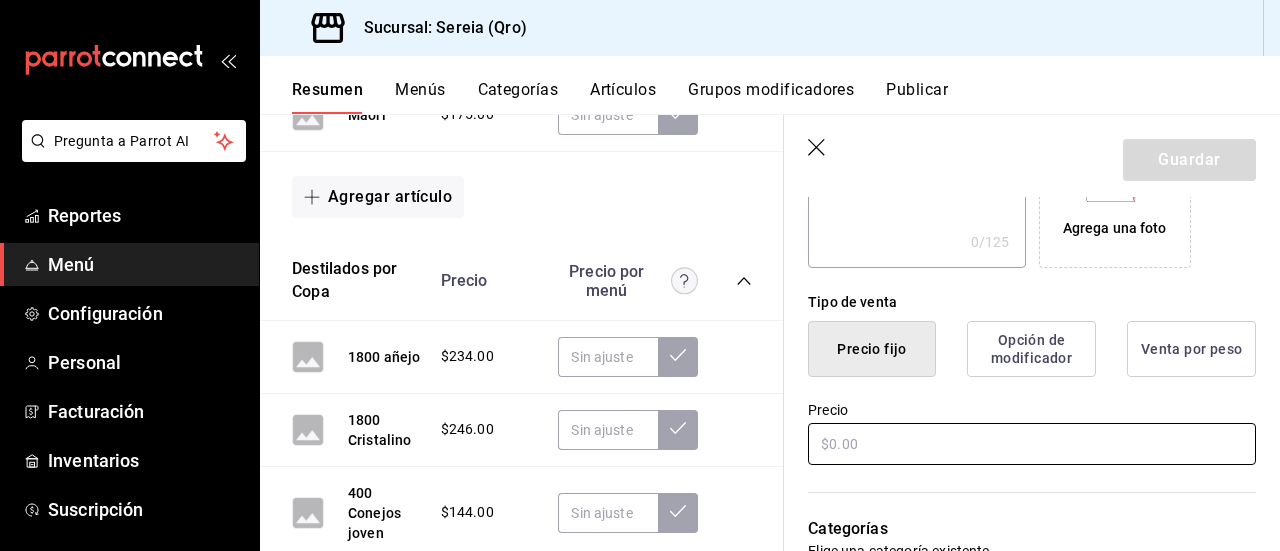 type on "Motu" 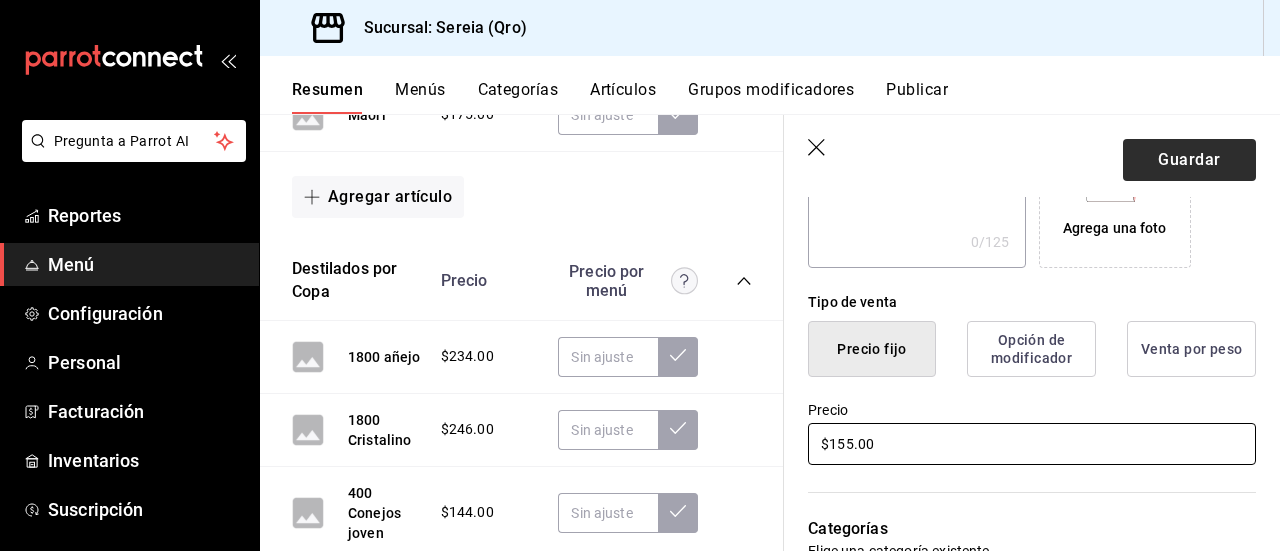 type on "$155.00" 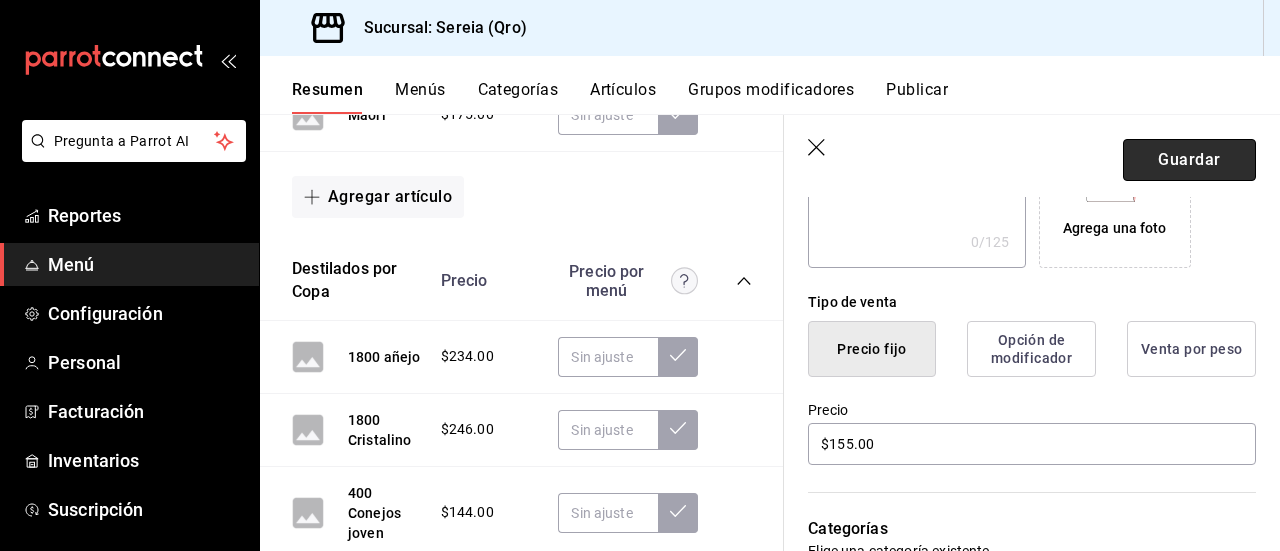 click on "Guardar" at bounding box center [1189, 160] 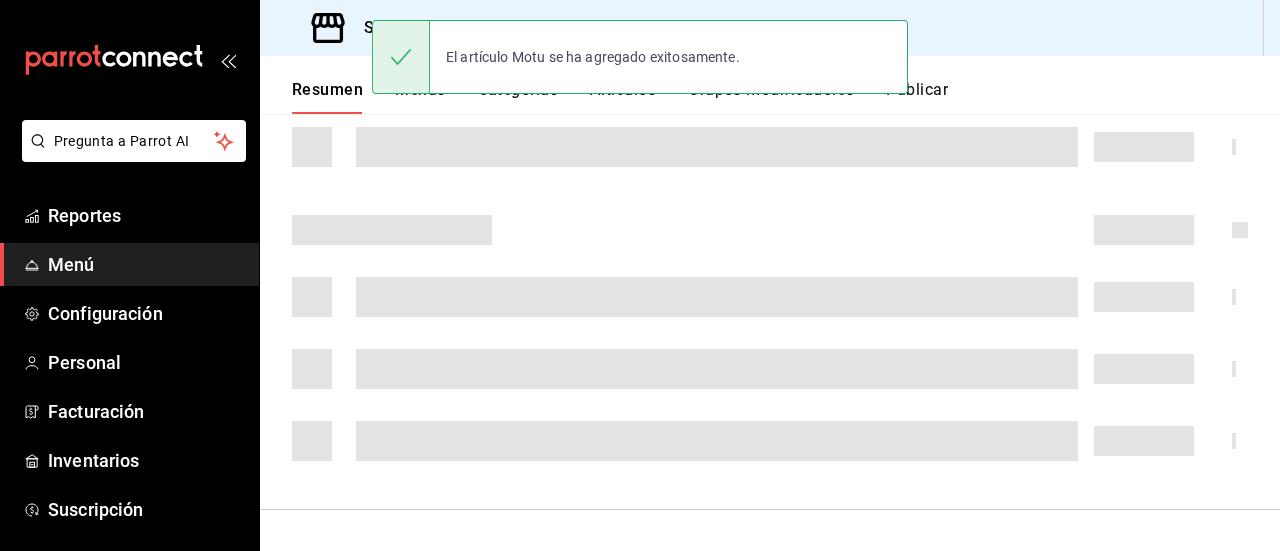 scroll, scrollTop: 1509, scrollLeft: 0, axis: vertical 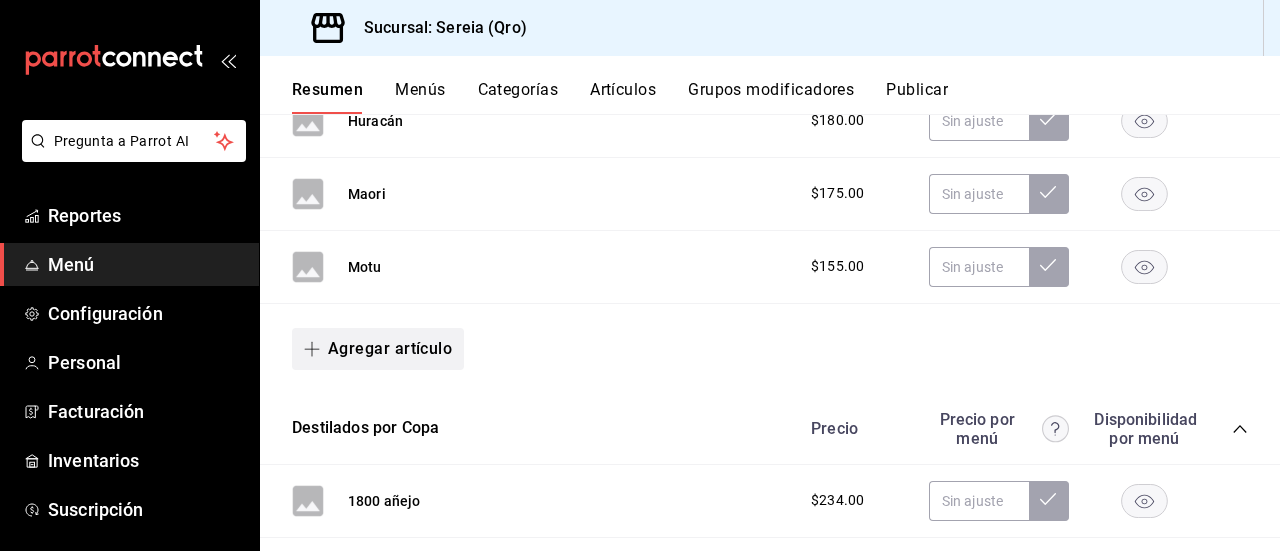 click on "Agregar artículo" at bounding box center [378, 349] 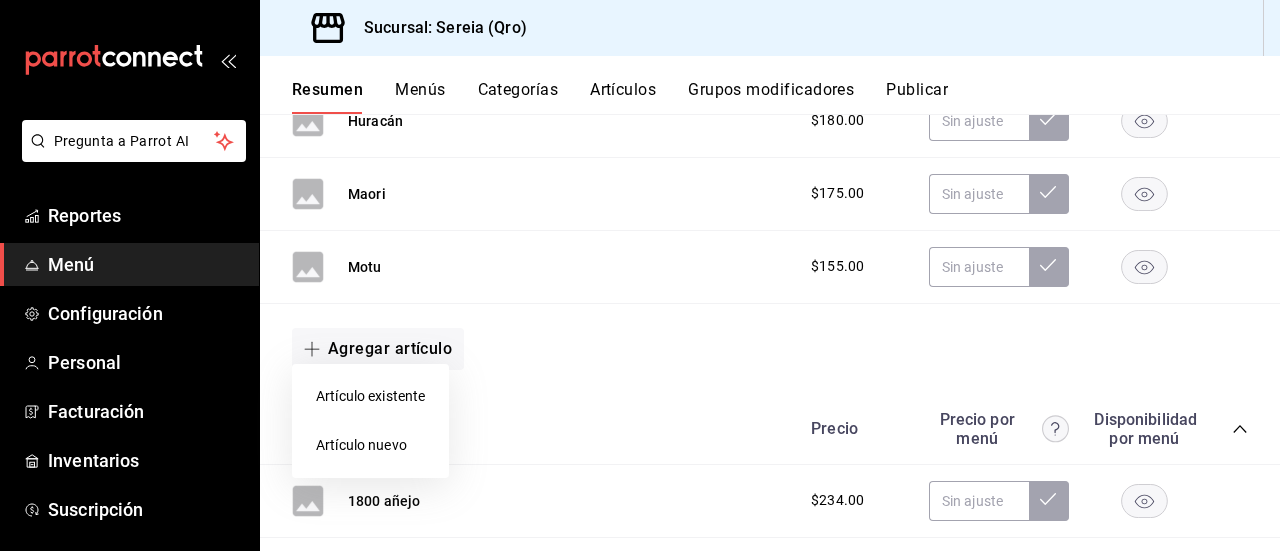 click on "Artículo nuevo" at bounding box center (370, 445) 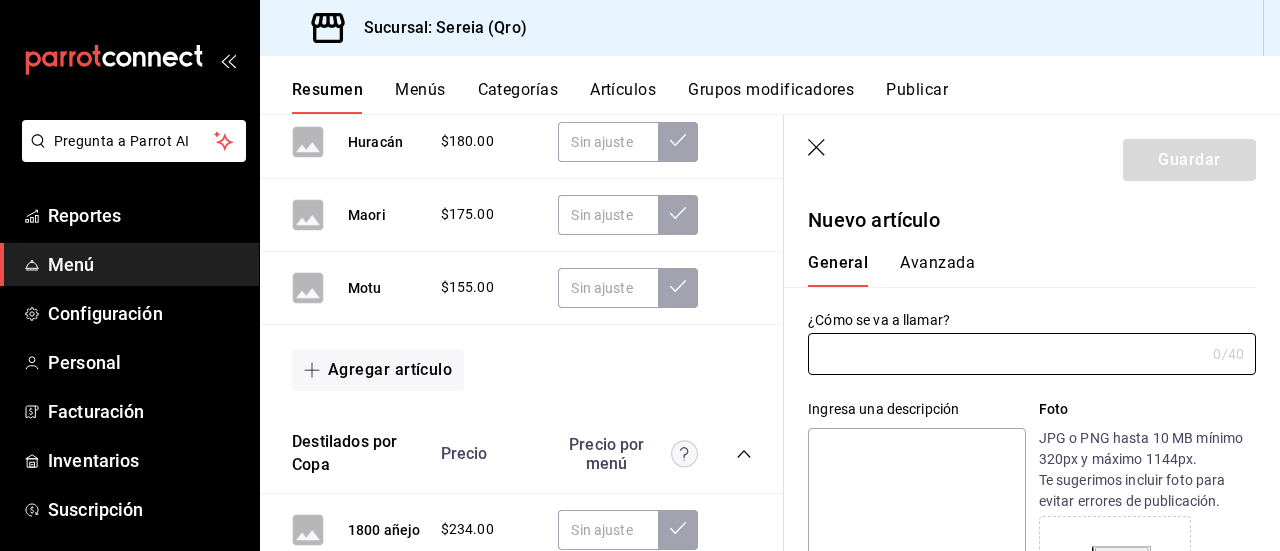 type on "AR-1753029106848" 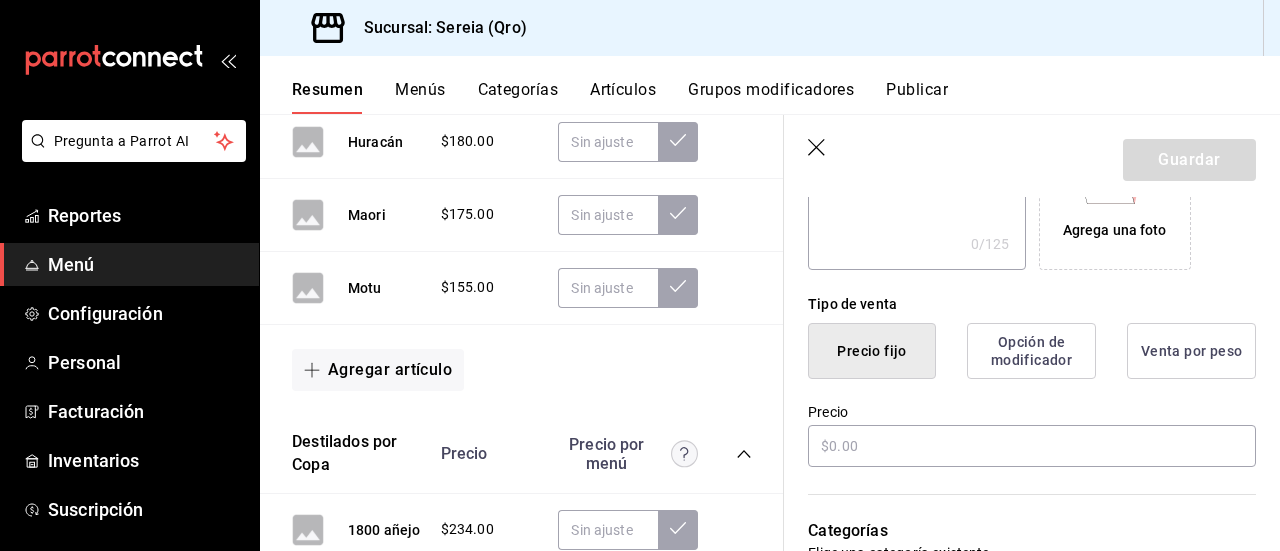 scroll, scrollTop: 400, scrollLeft: 0, axis: vertical 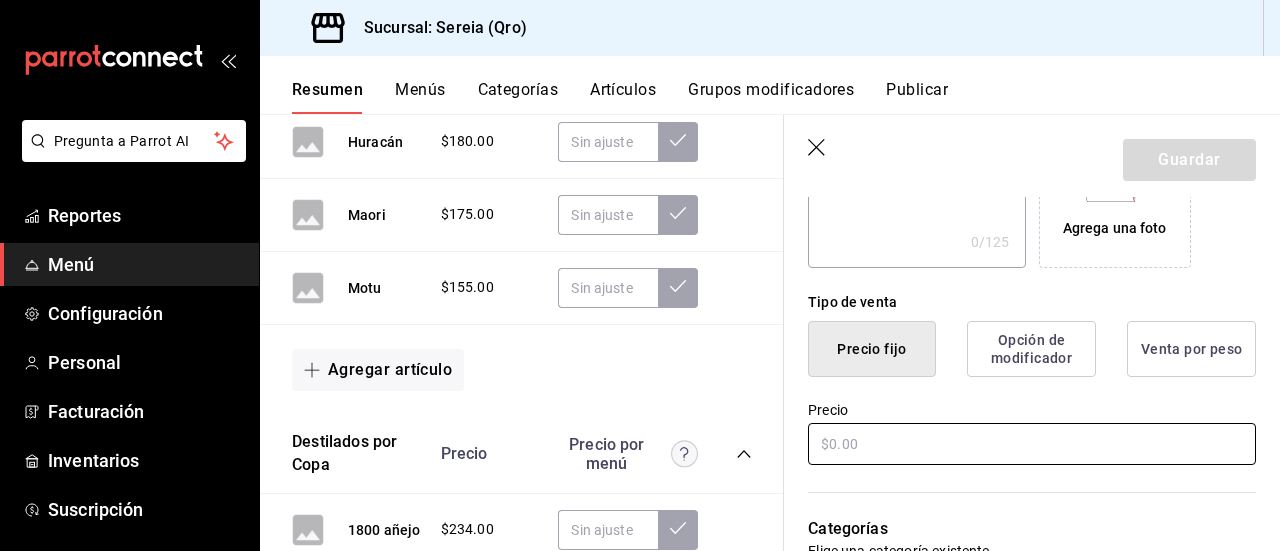 type on "Kimiri" 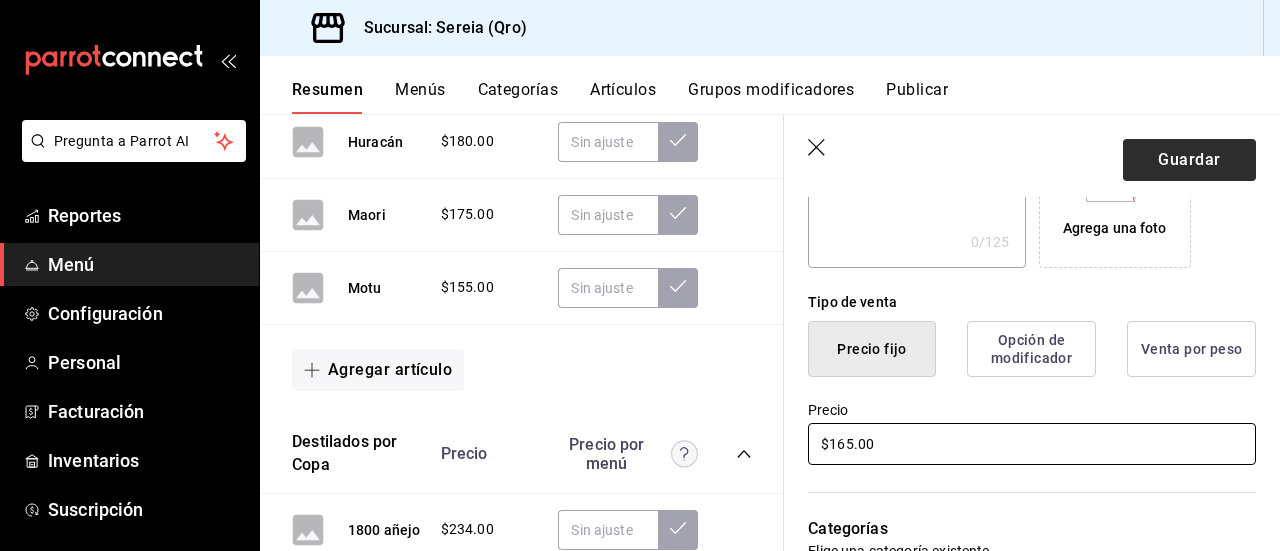 type on "$165.00" 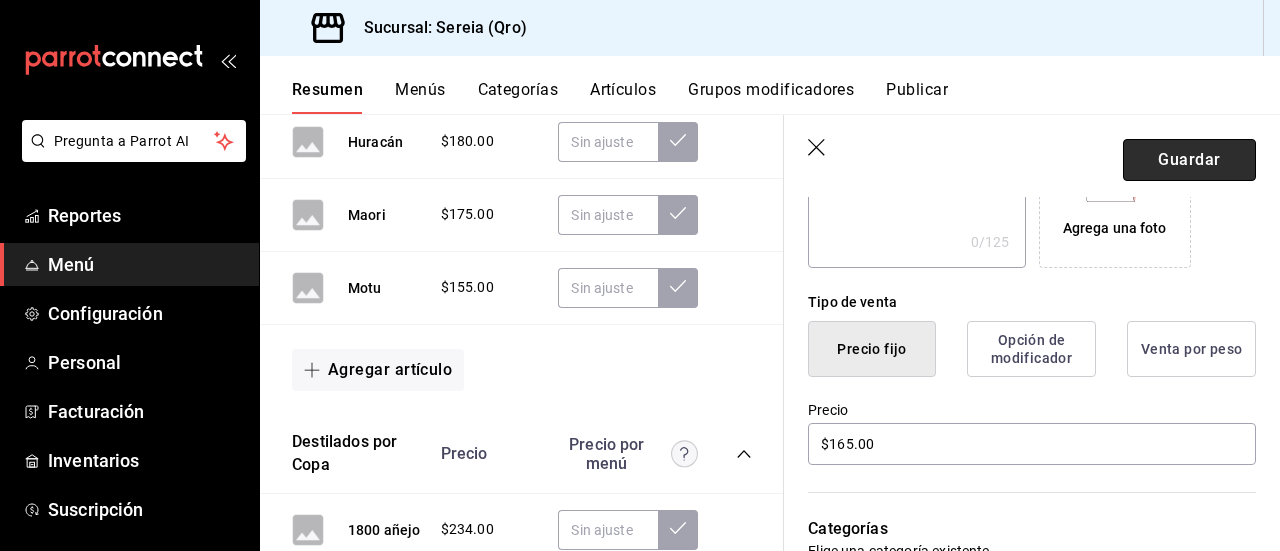 click on "Guardar" at bounding box center [1189, 160] 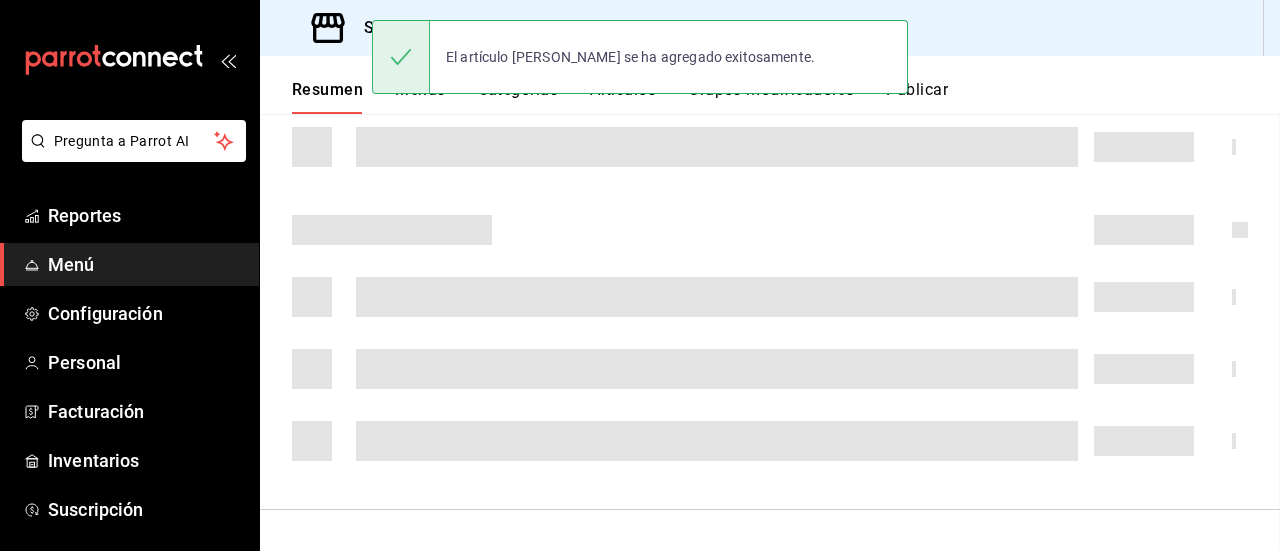 scroll, scrollTop: 1409, scrollLeft: 0, axis: vertical 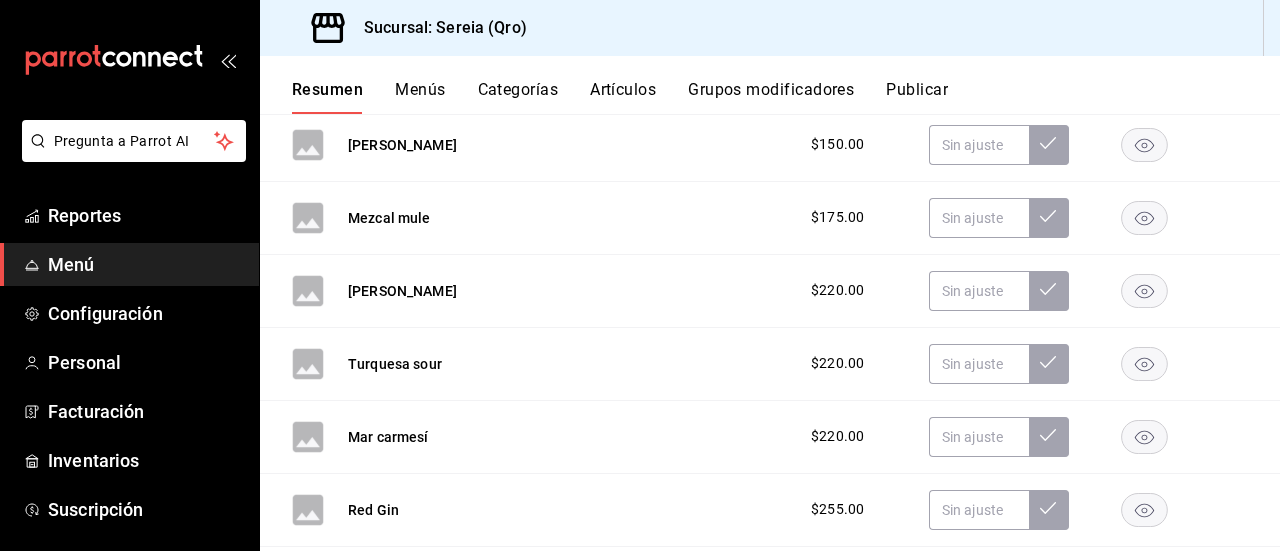 click on "Artículos" at bounding box center (623, 97) 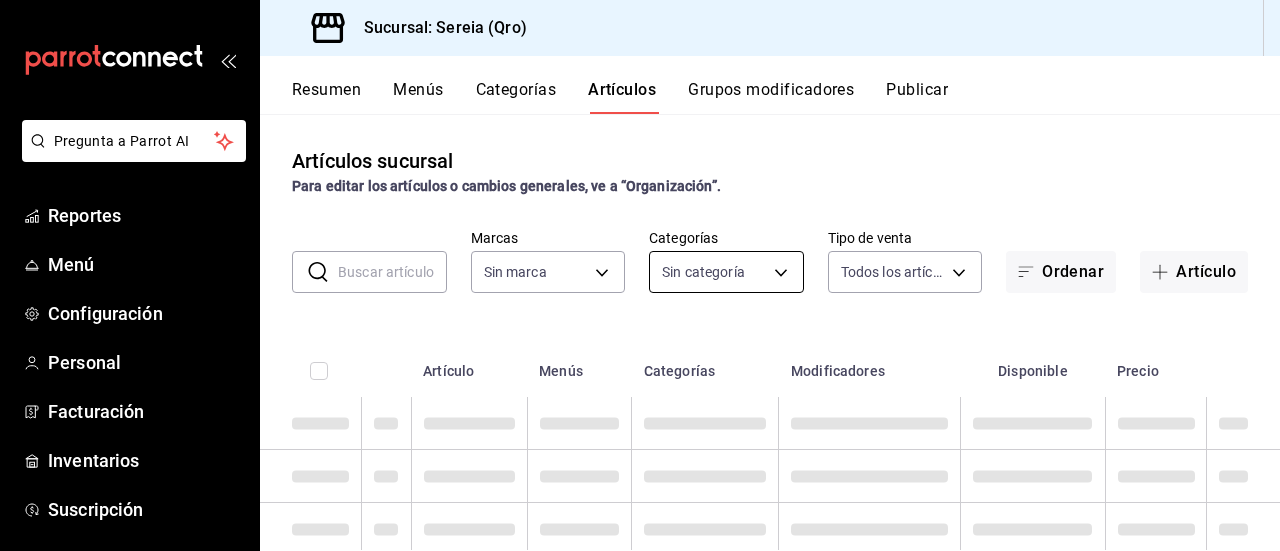 click on "Pregunta a Parrot AI Reportes   Menú   Configuración   Personal   Facturación   Inventarios   Suscripción   Ayuda Recomienda Parrot   Gerardo García   Sugerir nueva función   Sucursal: Sereia (Qro) Resumen Menús Categorías Artículos Grupos modificadores Publicar Artículos sucursal Para editar los artículos o cambios generales, ve a “Organización”. ​ ​ Marcas Sin marca Categorías Sin categoría Tipo de venta Todos los artículos ALL Ordenar Artículo Artículo Menús Categorías Modificadores Disponible Precio Guardar Pregunta a Parrot AI Reportes   Menú   Configuración   Personal   Facturación   Inventarios   Suscripción   Ayuda Recomienda Parrot   Gerardo García   Sugerir nueva función   GANA 1 MES GRATIS EN TU SUSCRIPCIÓN AQUÍ ¿Recuerdas cómo empezó tu restaurante?
Hoy puedes ayudar a un colega a tener el mismo cambio que tú viviste.
Recomienda Parrot directamente desde tu Portal Administrador.
Es fácil y rápido.
🎁 Por cada restaurante que se una, ganas 1 mes gratis." at bounding box center [640, 275] 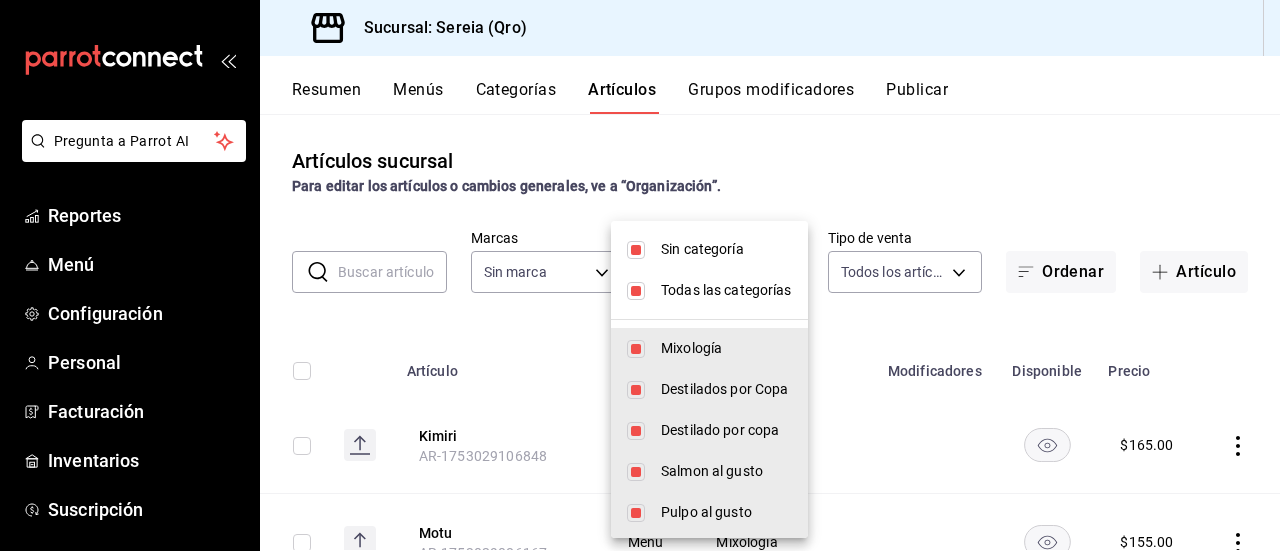 type on "a108b100-9348-4802-8ec7-6d67d893fdd6,798eae8c-7c6a-4984-be70-d90829bcb7ed,641e8af7-80fb-4022-9f52-68cb4d314926,0ee59821-c0dc-40da-acce-2fd690b0983b,64a662a7-1015-4b67-a00a-ba57f97854f9,de8f2e94-7783-490f-82ee-06b64206249f,223e3393-2d74-42f8-ac6a-f09f51337310,8c91eb5a-5091-48a6-ad57-effeb5030fb9,dc23bd40-e6b9-4986-b3b9-1d6a9efb5570,bd669b36-6633-4598-9581-3314282cfa73,58504c31-b0d4-4b1e-8bce-99335e6c0158,a945c407-d13a-43ab-9a35-bf0a69bf5281,19870abb-1f24-46e9-a0cd-c1cce6c0f394,5c2c2814-e561-4e85-816f-49cba6446653,bbf21f76-c51f-4784-b778-d41383a56794,d487cd2e-4f1b-47e3-a382-70eeddcb83bd,84d72f1c-f9e6-4678-9fc9-72332a20a42b,c6b5df88-6734-4057-b751-f459c05702aa,151bf4a9-cba9-4ac1-bc53-7176c82ff8aa,231c68a5-c995-4f28-a1aa-9aef8e03ed2e,777f646b-9310-4cff-ae99-aad933f87b34" 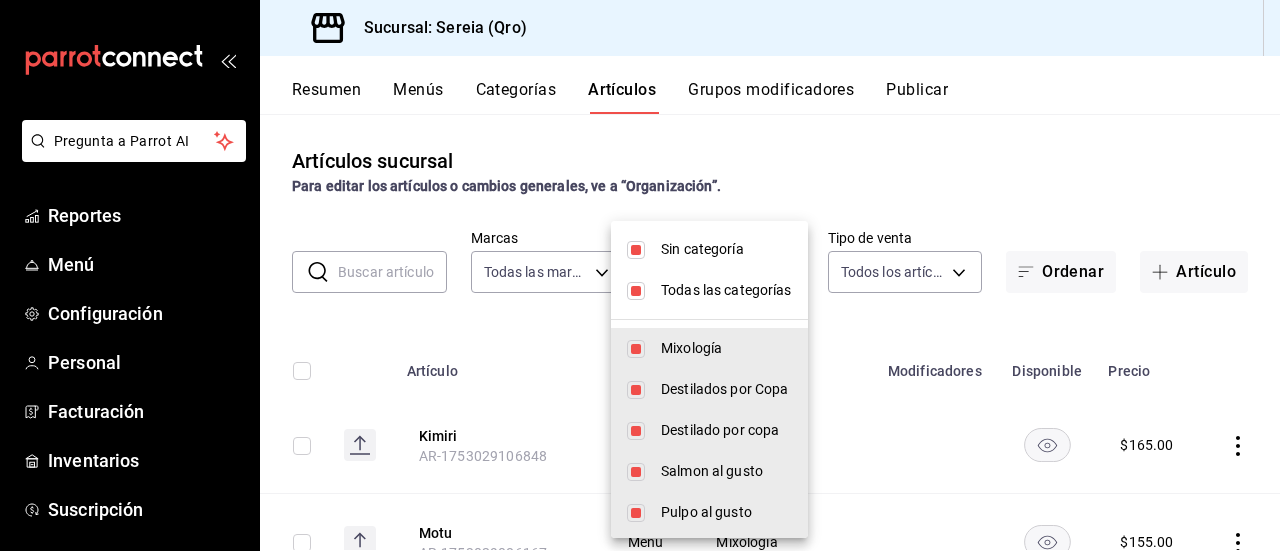 type on "e26cb55a-85e0-41b2-9155-b47575076aeb" 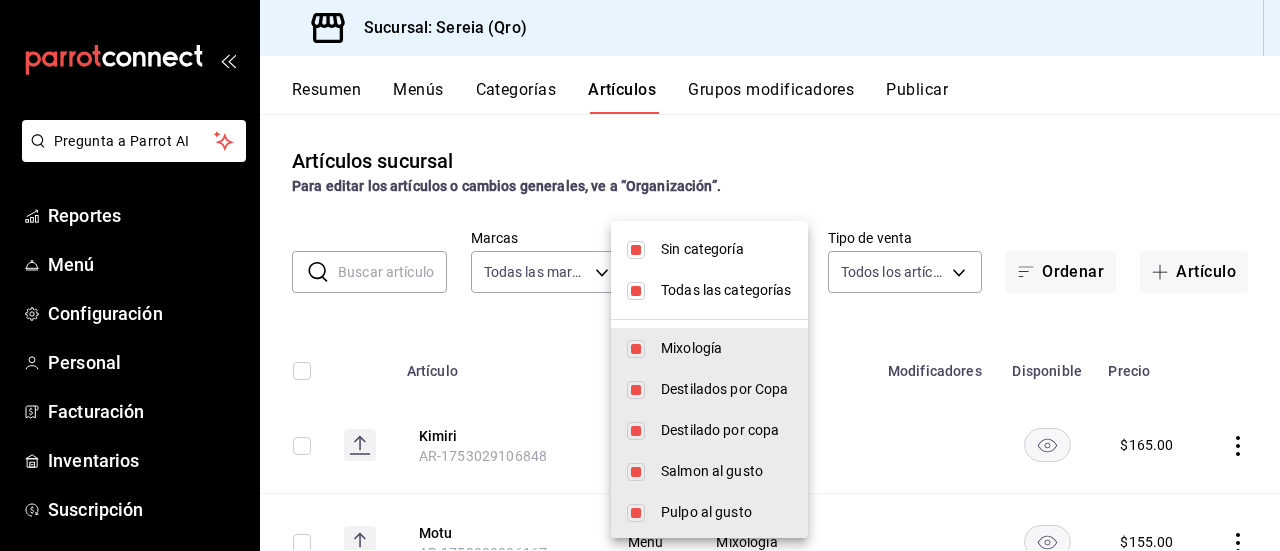 click at bounding box center [636, 250] 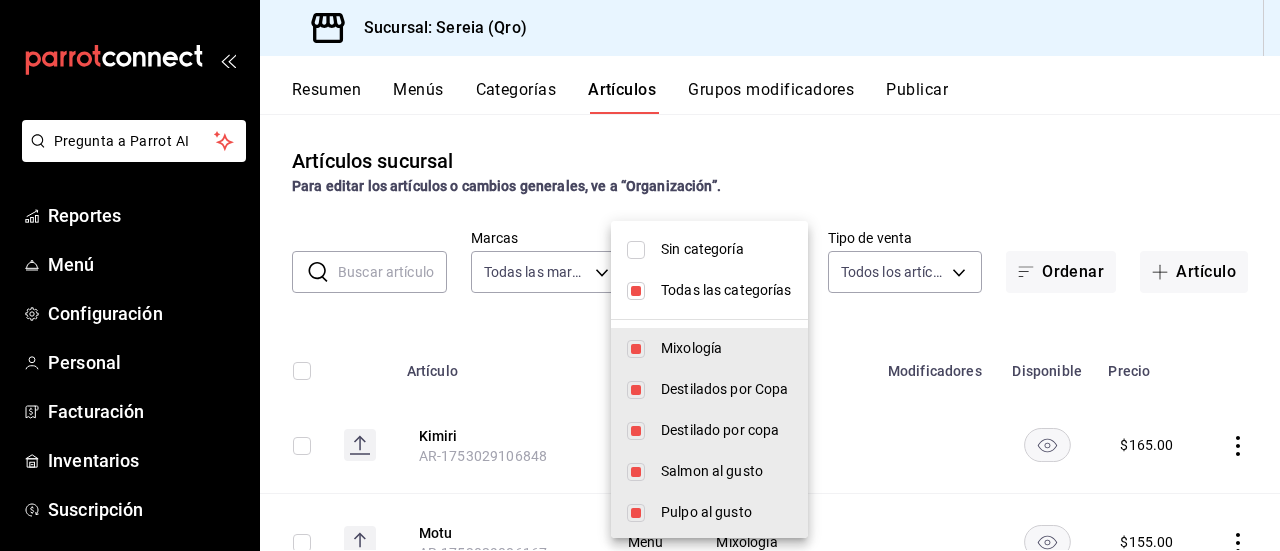 click at bounding box center (636, 291) 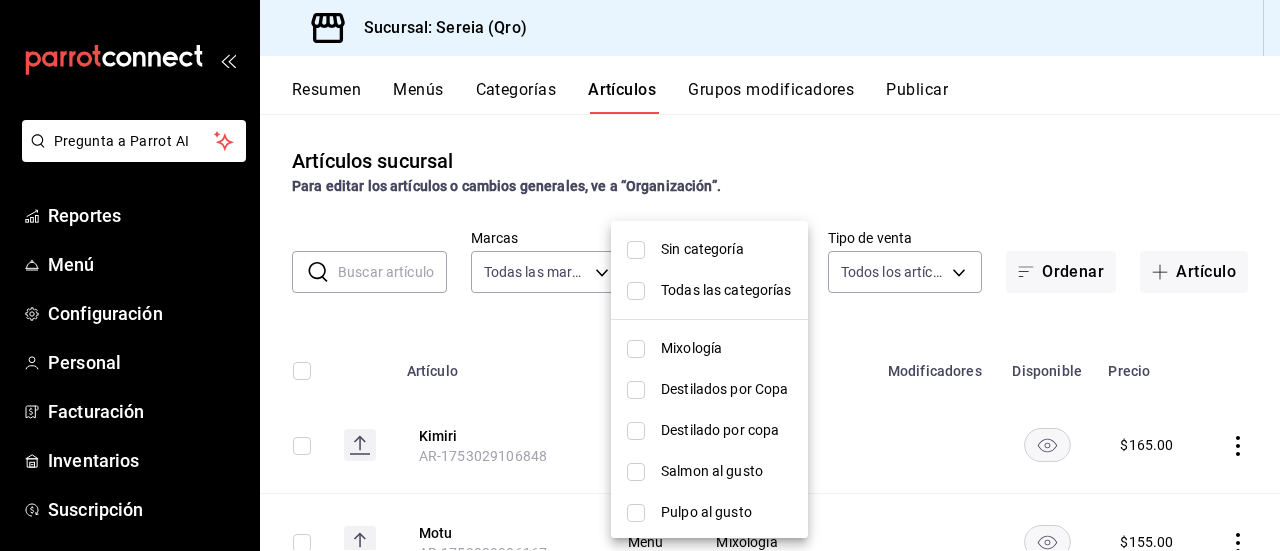 click at bounding box center (636, 349) 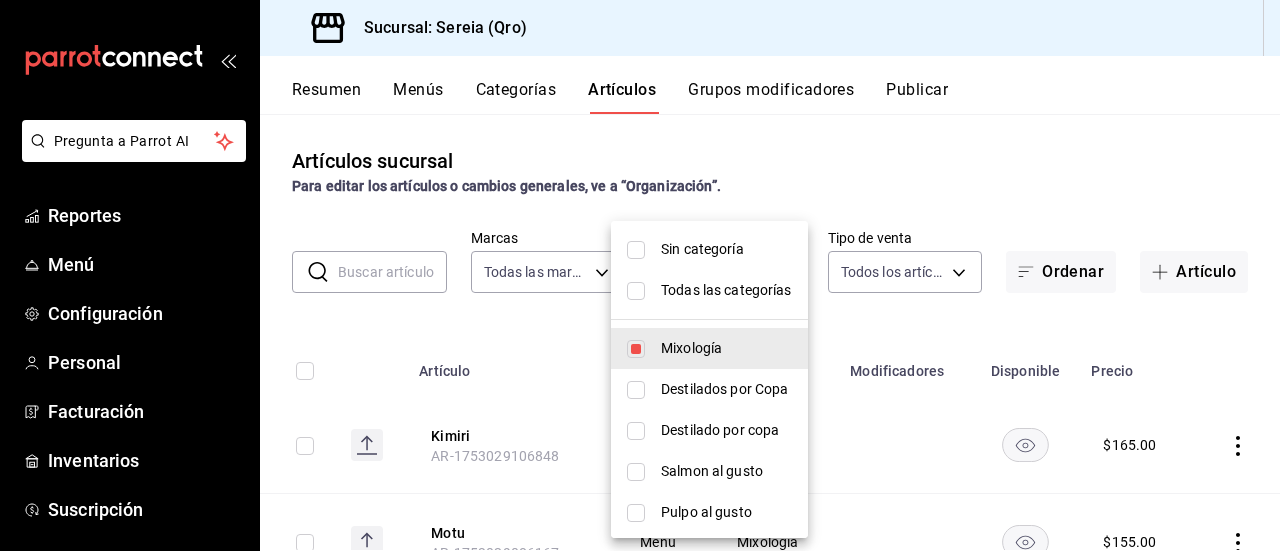 click at bounding box center (640, 275) 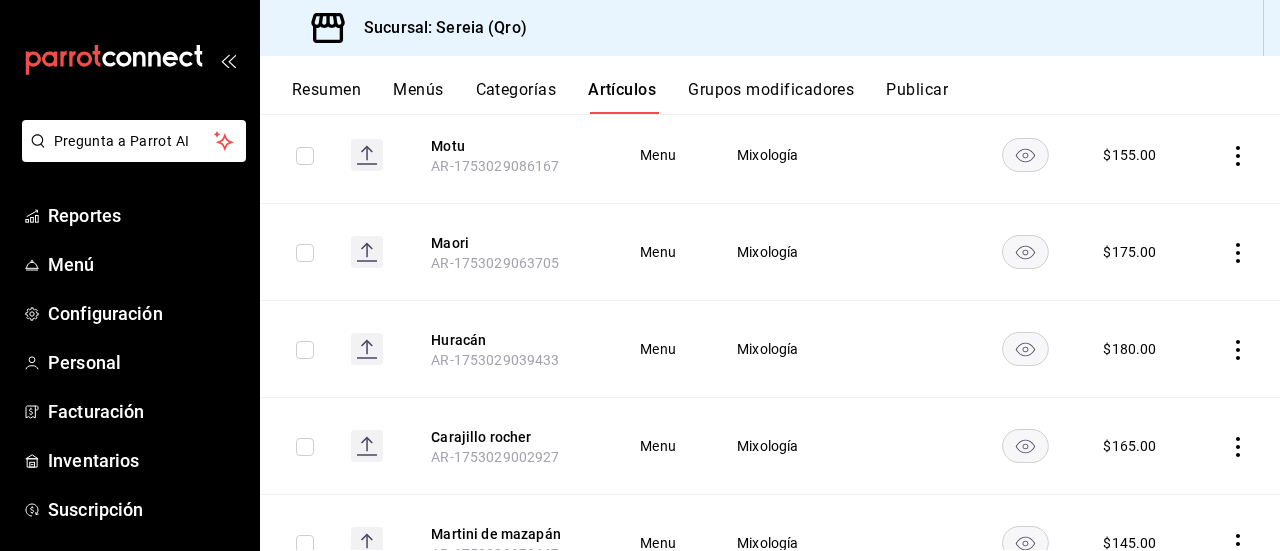 scroll, scrollTop: 400, scrollLeft: 0, axis: vertical 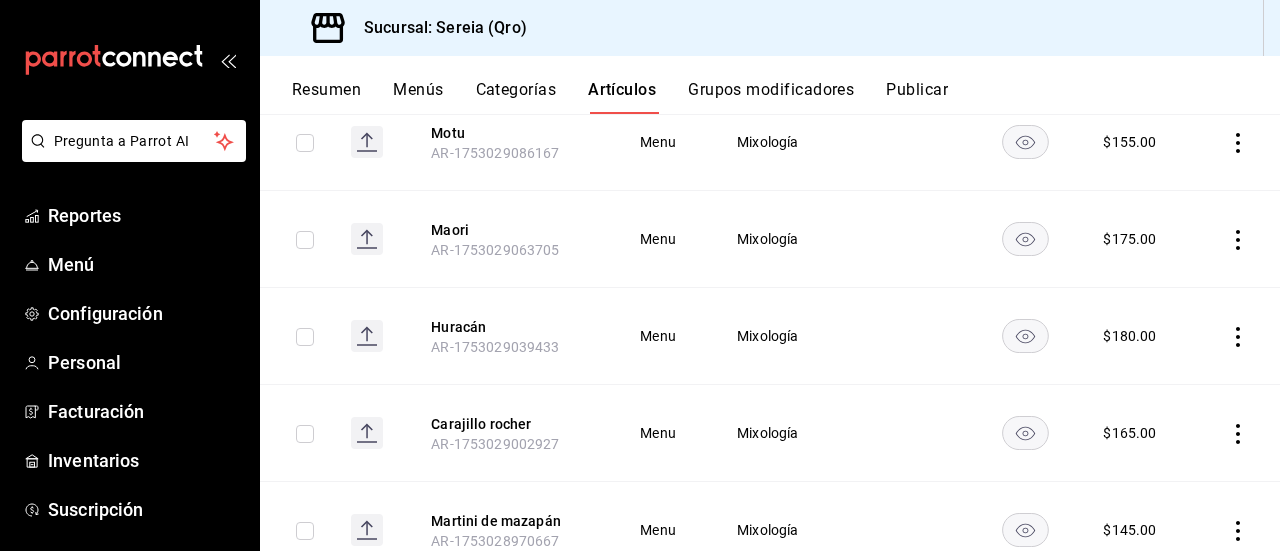 click 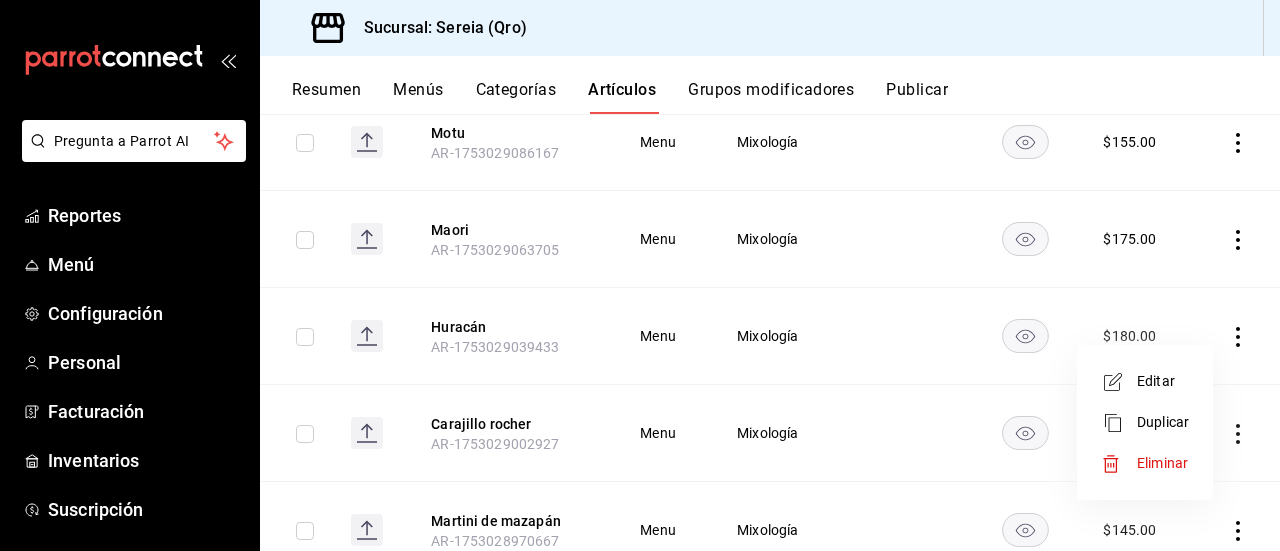 click on "Eliminar" at bounding box center (1162, 463) 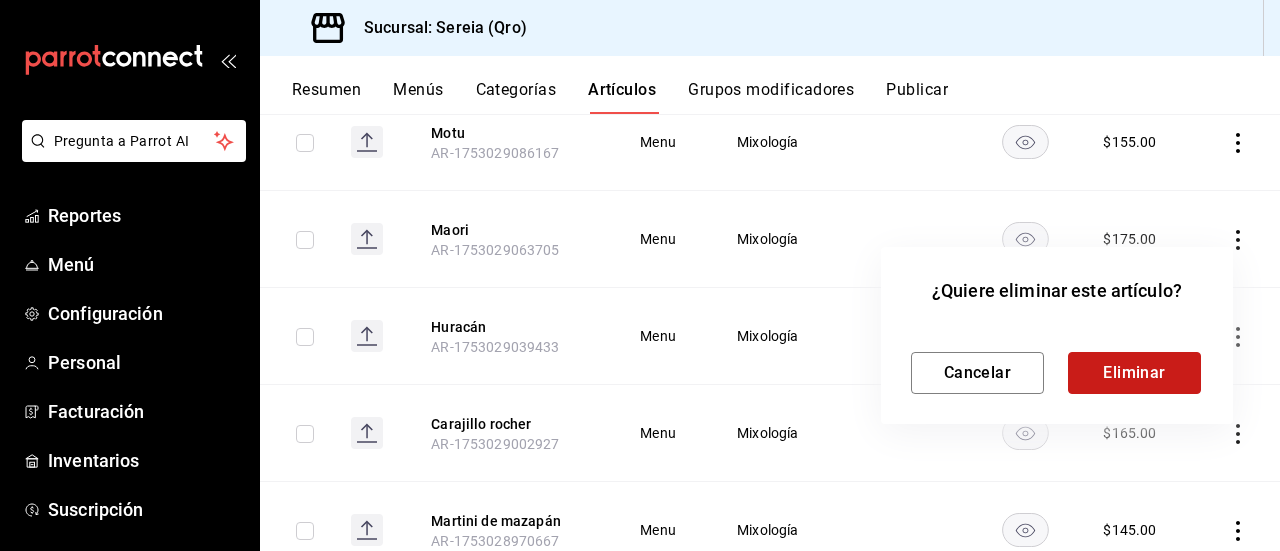 click on "Eliminar" at bounding box center (1134, 373) 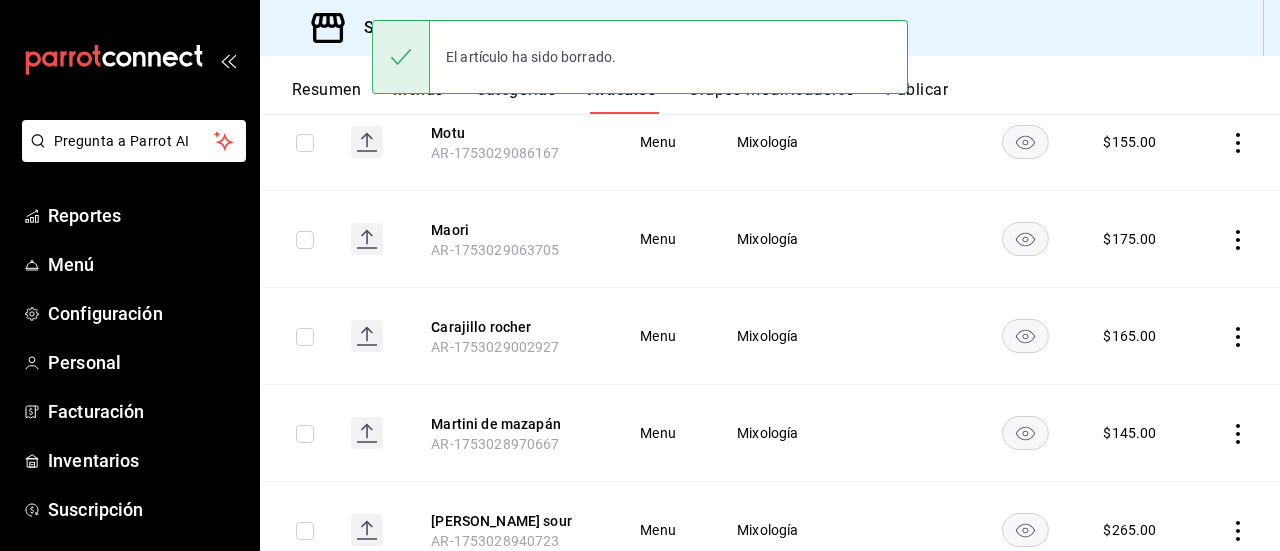 click 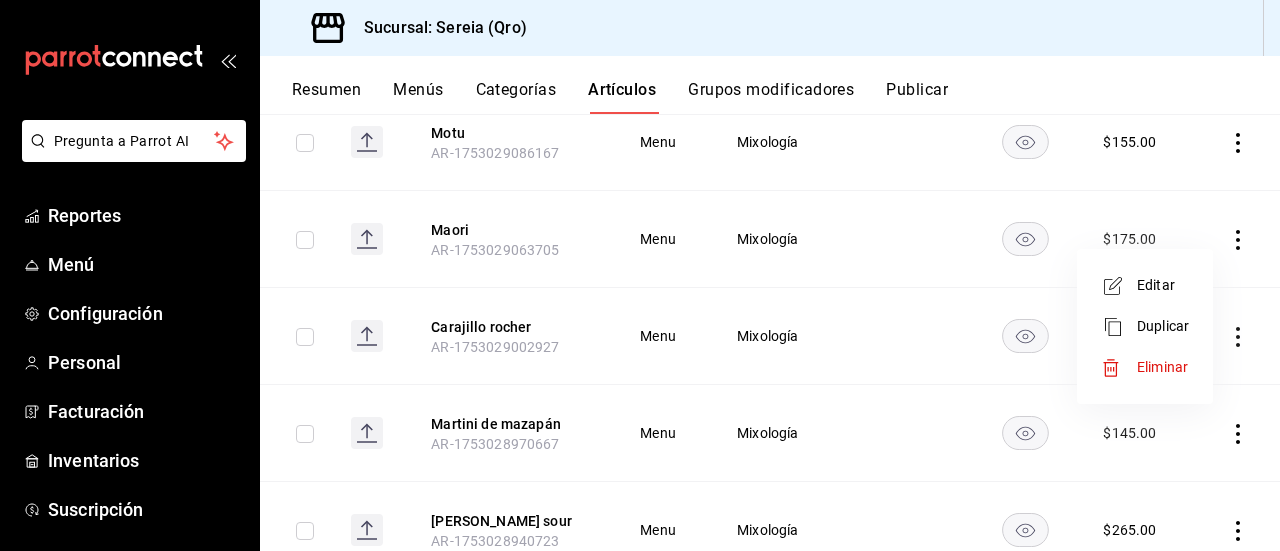 click on "Eliminar" at bounding box center [1162, 367] 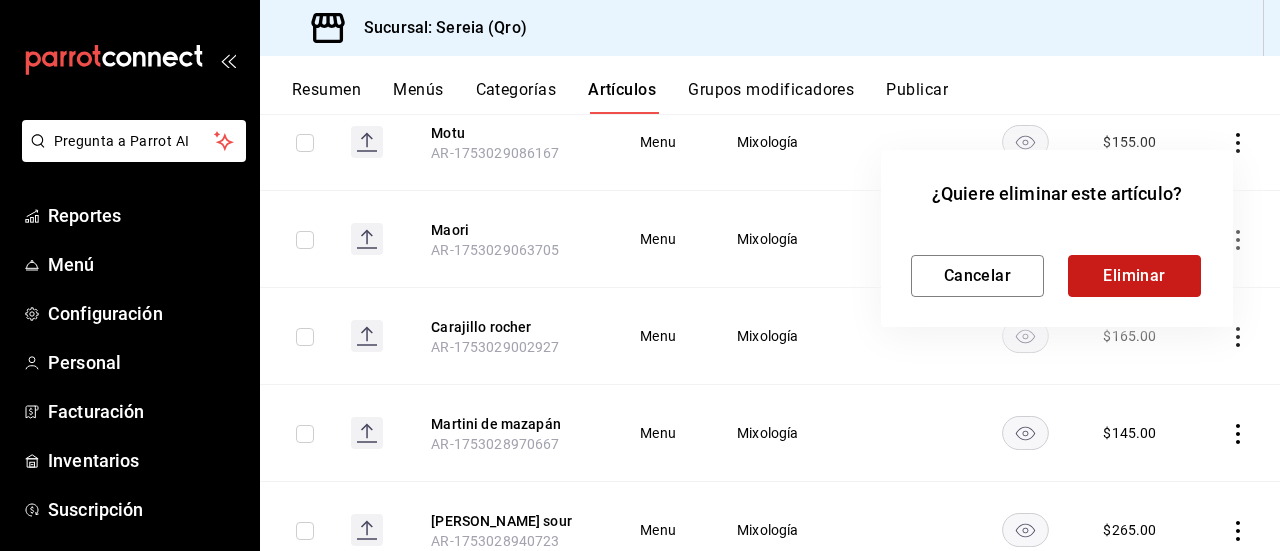 click on "Eliminar" at bounding box center (1134, 276) 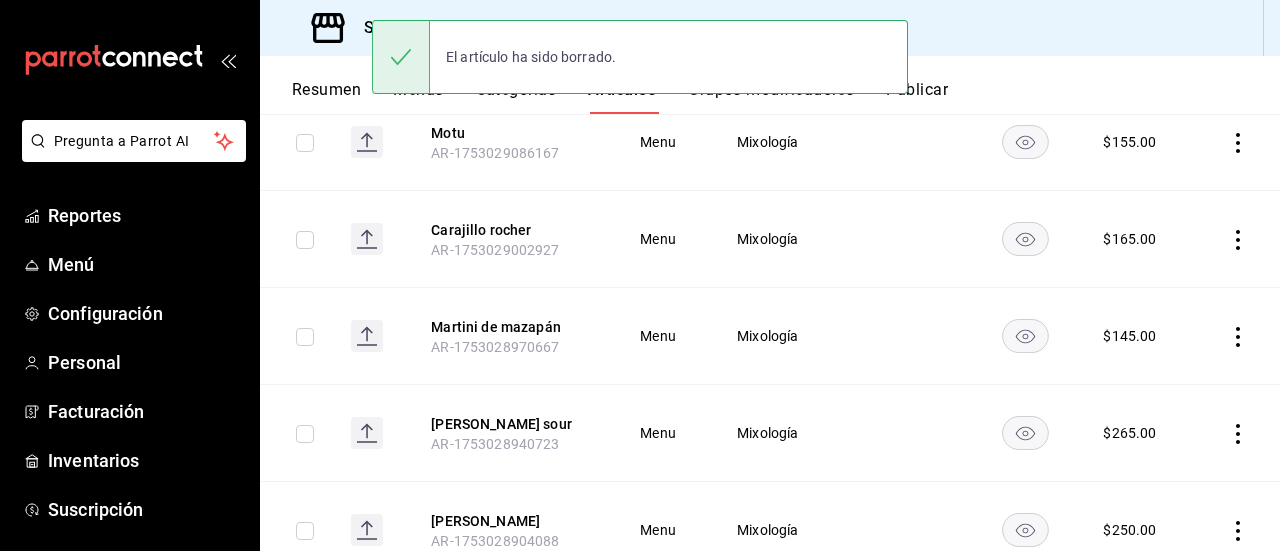 click 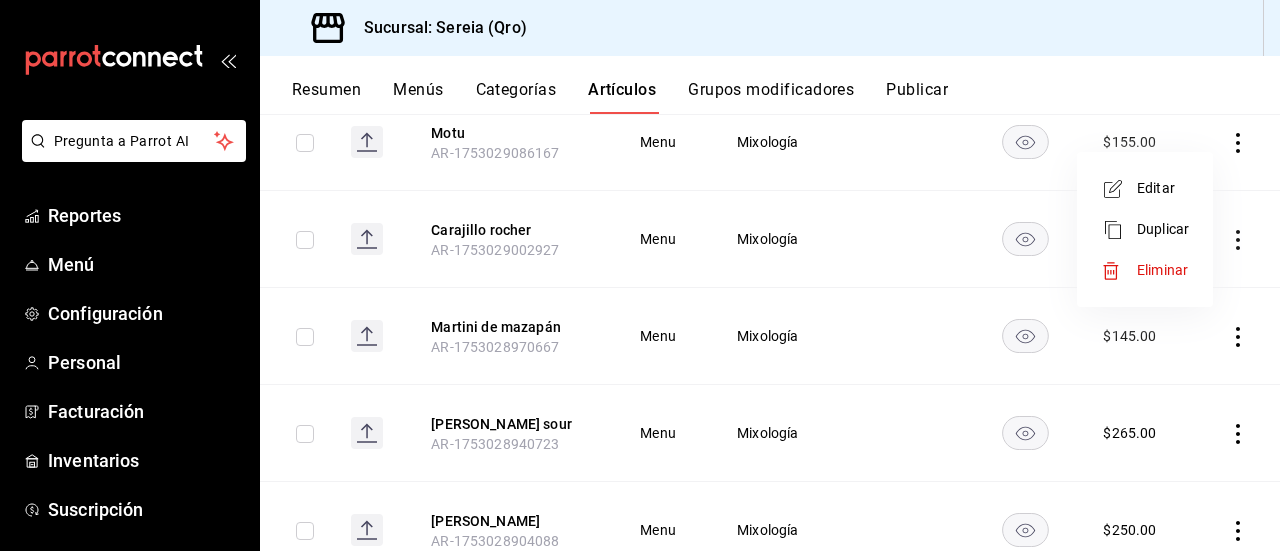 click on "Eliminar" at bounding box center (1162, 270) 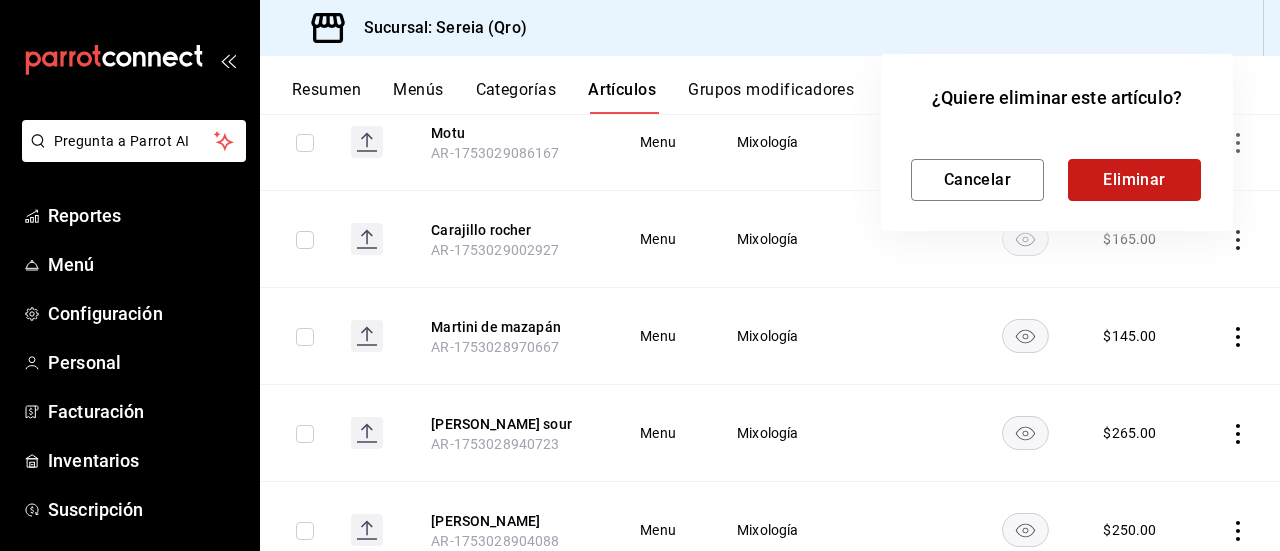 click on "Eliminar" at bounding box center (1134, 180) 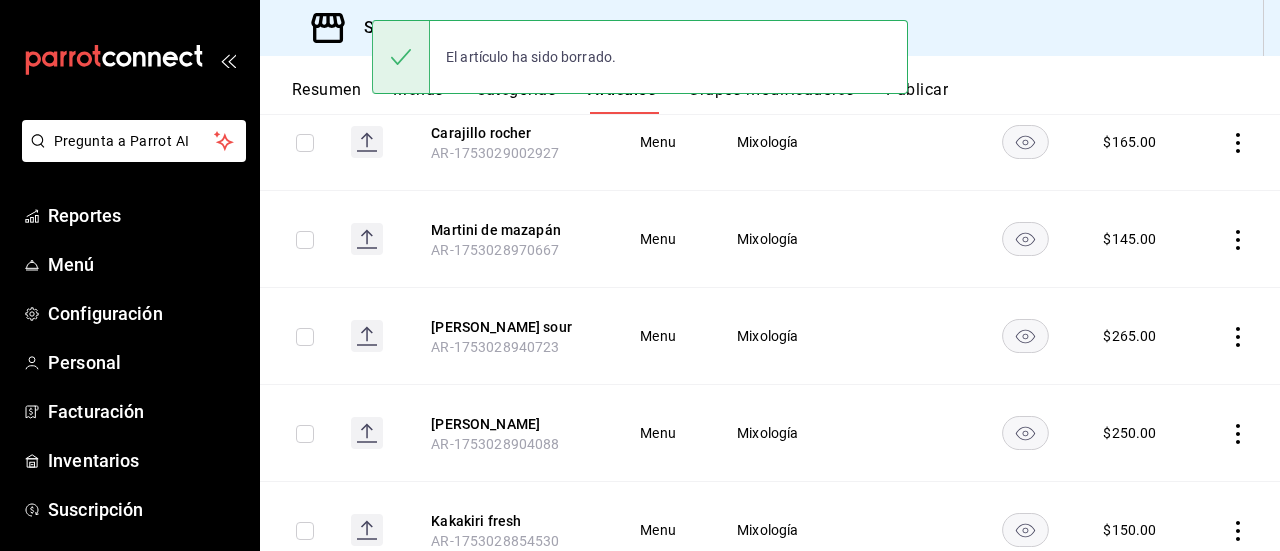 scroll, scrollTop: 303, scrollLeft: 0, axis: vertical 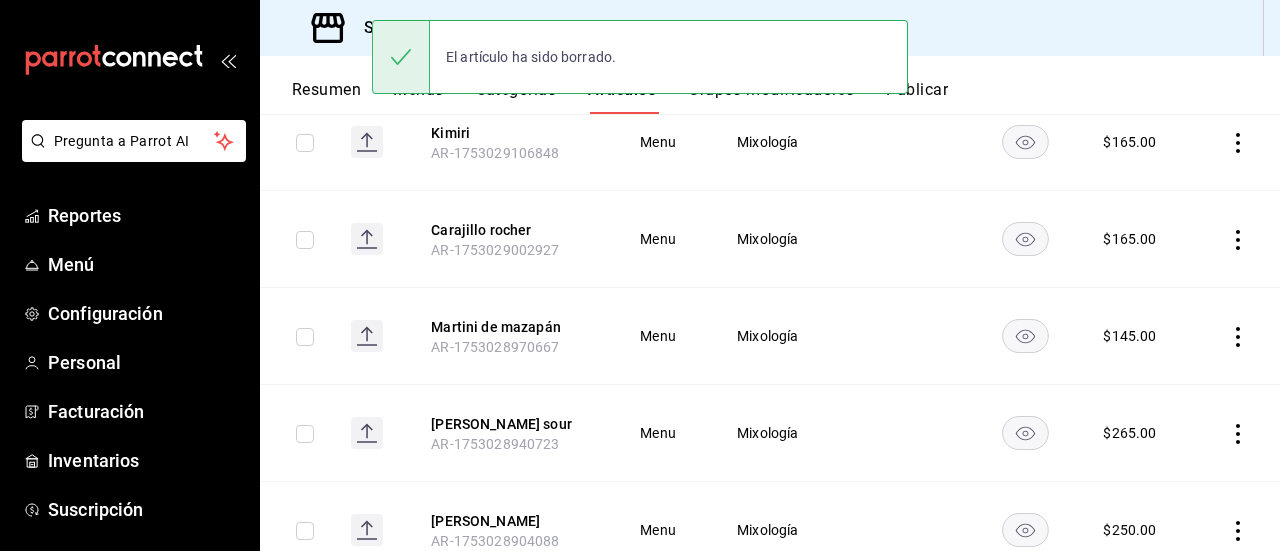 click 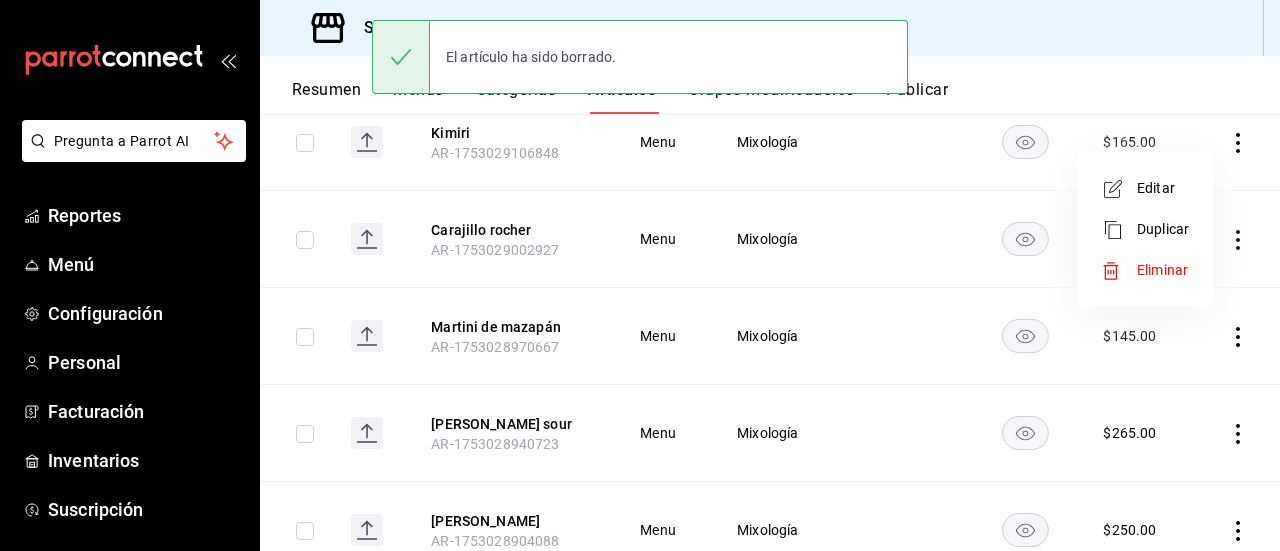 click on "Eliminar" at bounding box center (1162, 270) 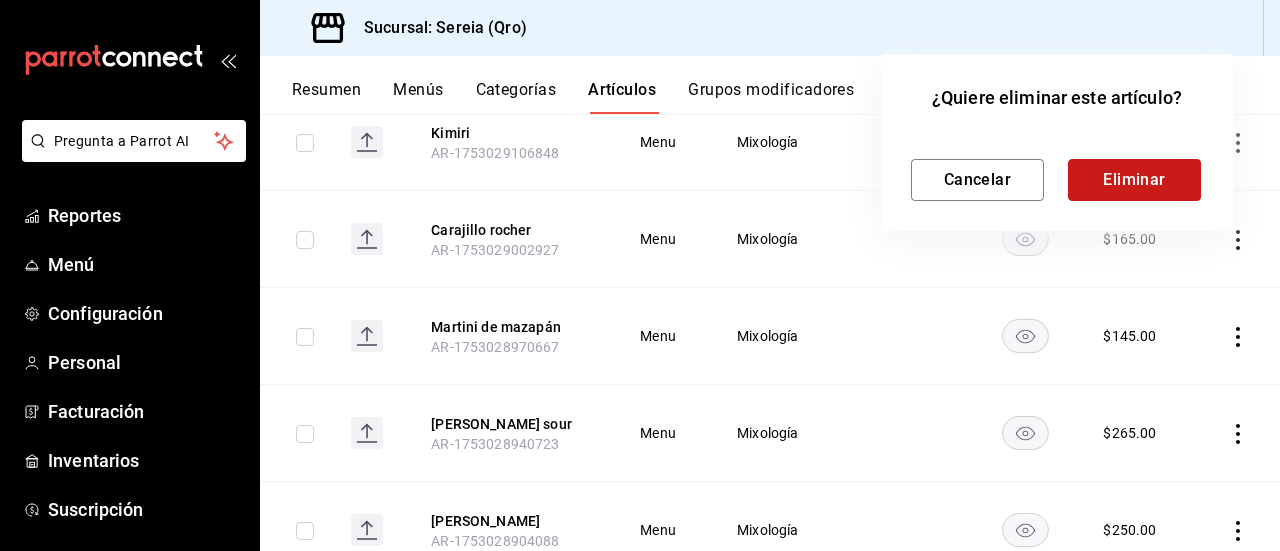 click on "Eliminar" at bounding box center [1134, 180] 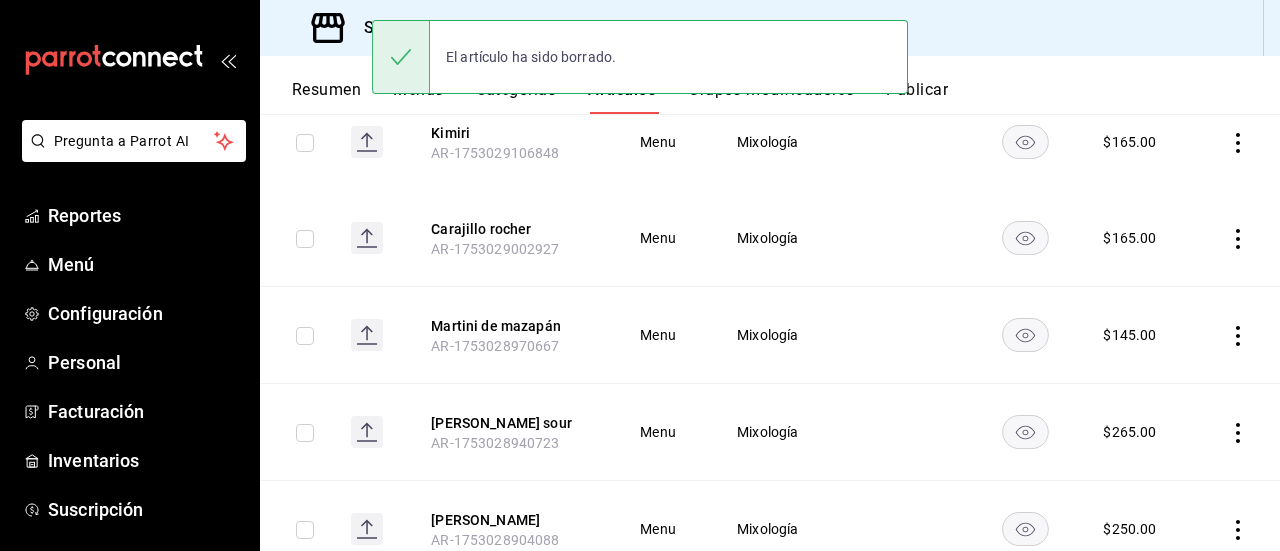 scroll, scrollTop: 207, scrollLeft: 0, axis: vertical 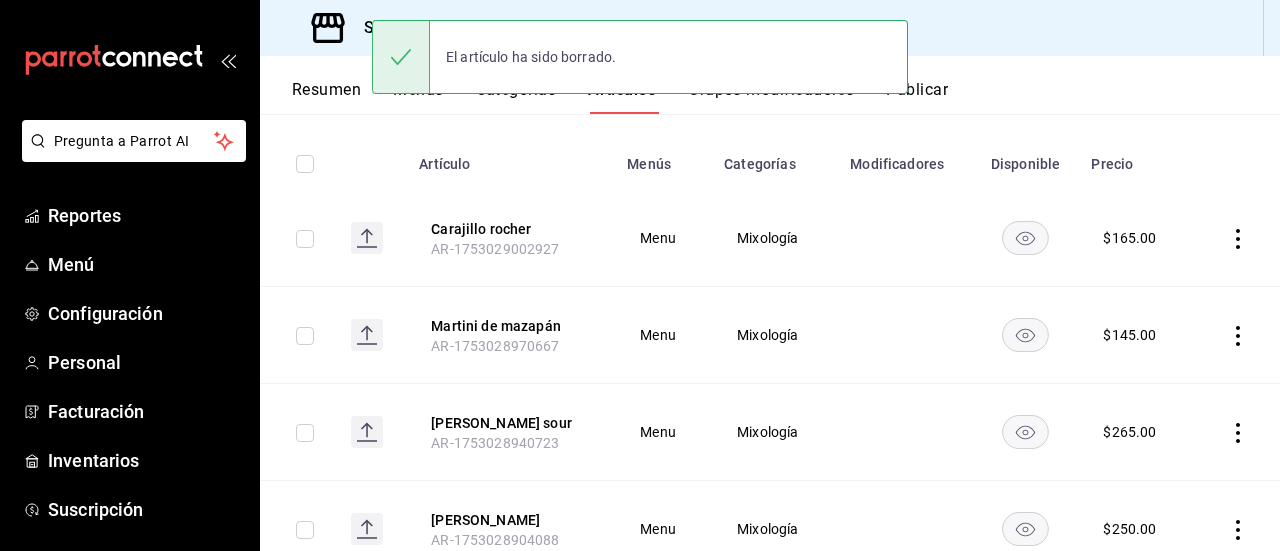 click on "Resumen" at bounding box center [326, 97] 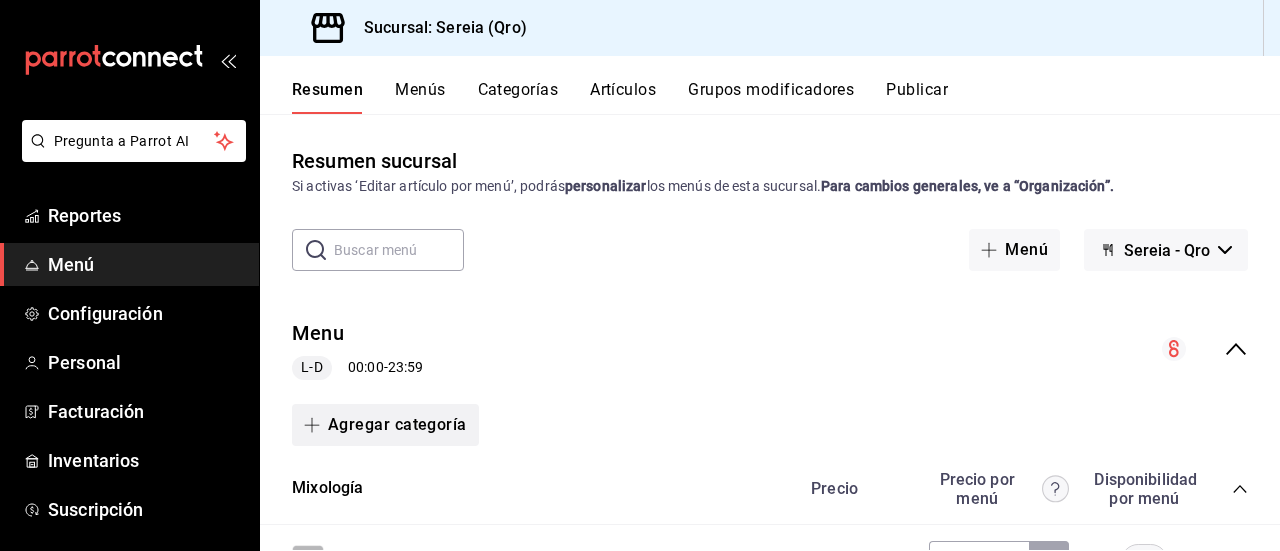 scroll, scrollTop: 100, scrollLeft: 0, axis: vertical 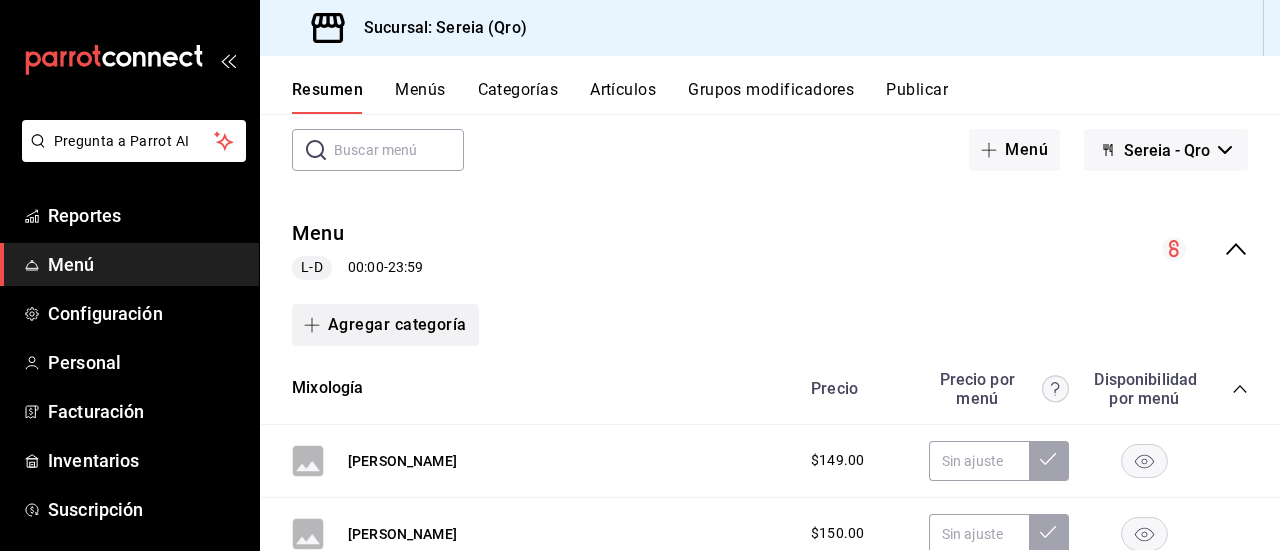 click on "Agregar categoría" at bounding box center (385, 325) 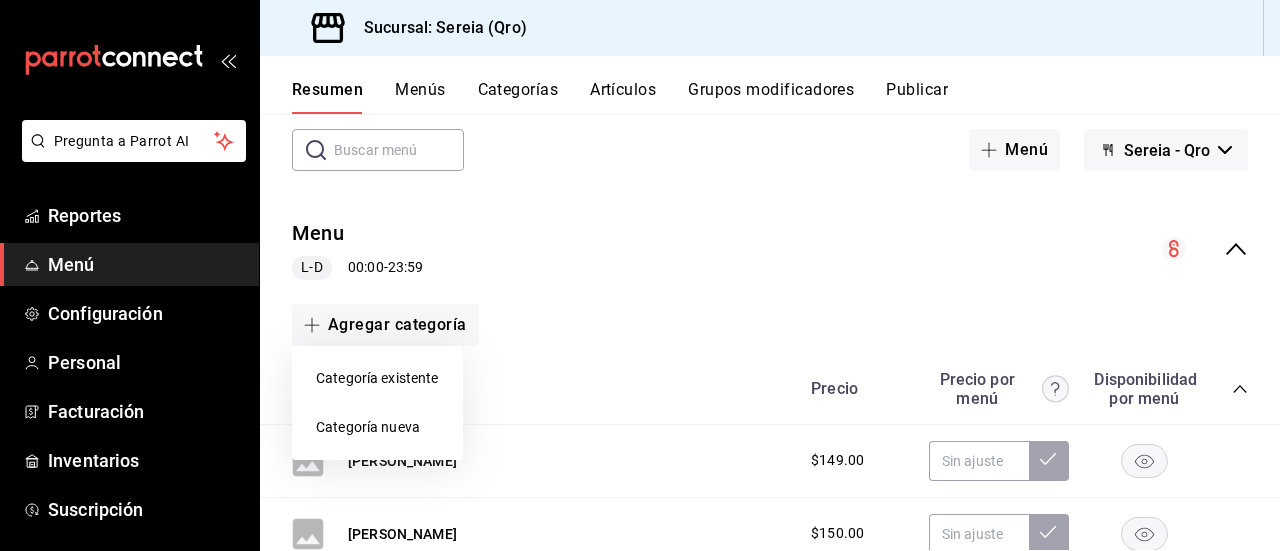 click on "Categoría nueva" at bounding box center [377, 427] 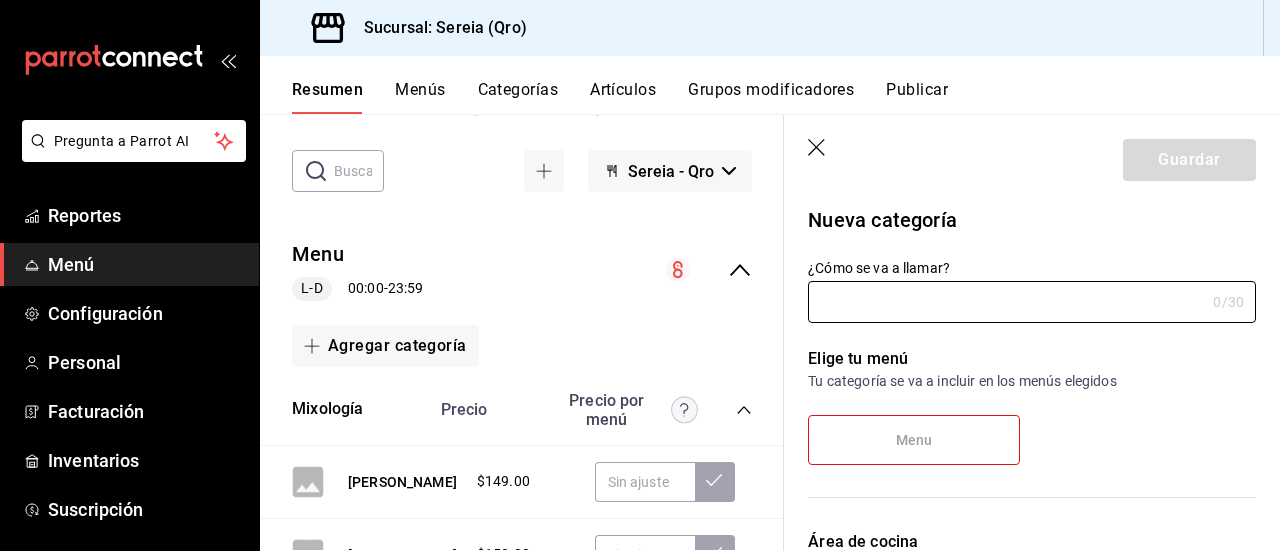 type on "t" 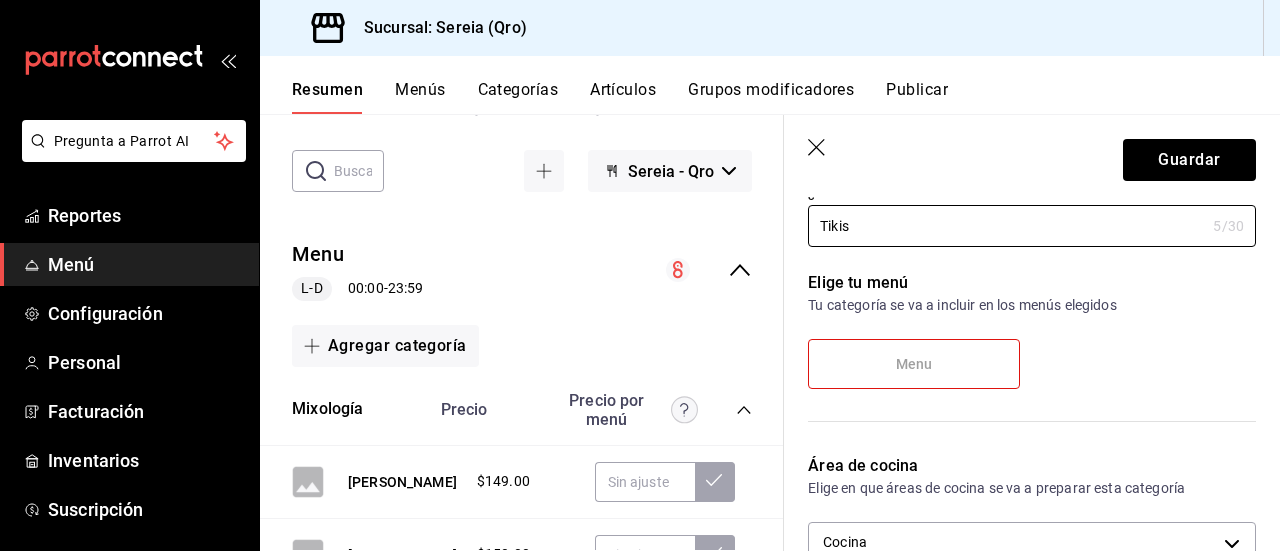 scroll, scrollTop: 200, scrollLeft: 0, axis: vertical 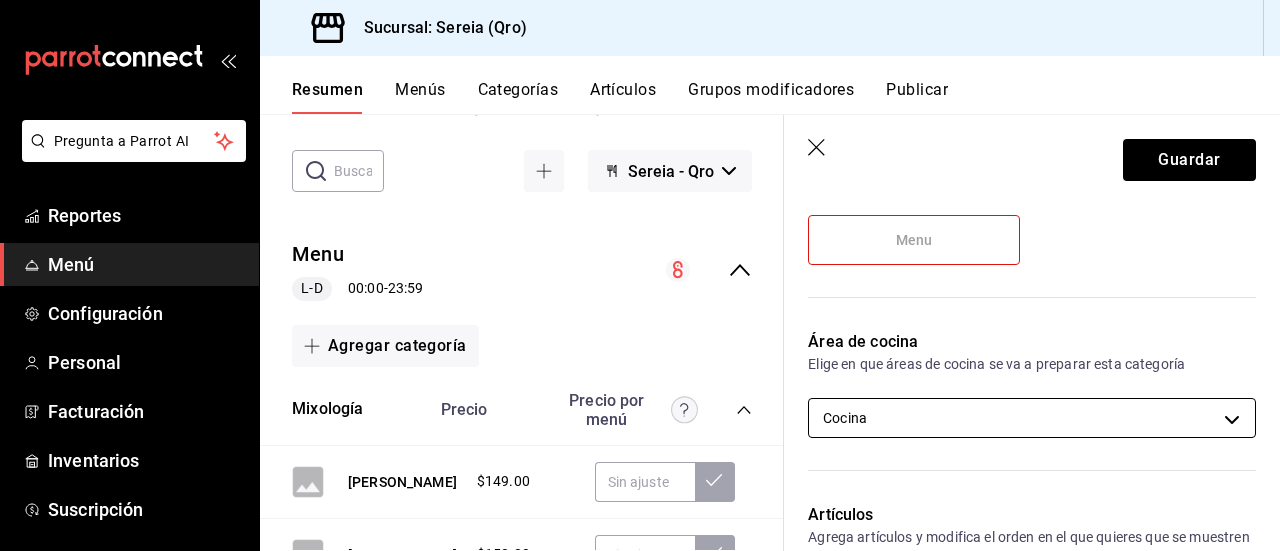 type on "Tikis" 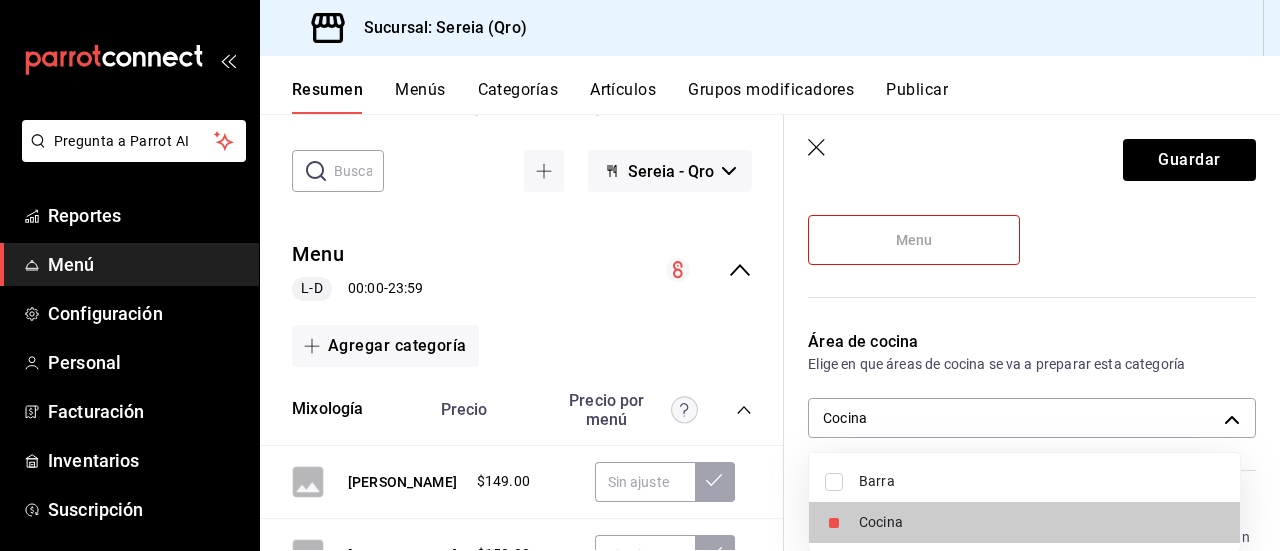 click at bounding box center (834, 482) 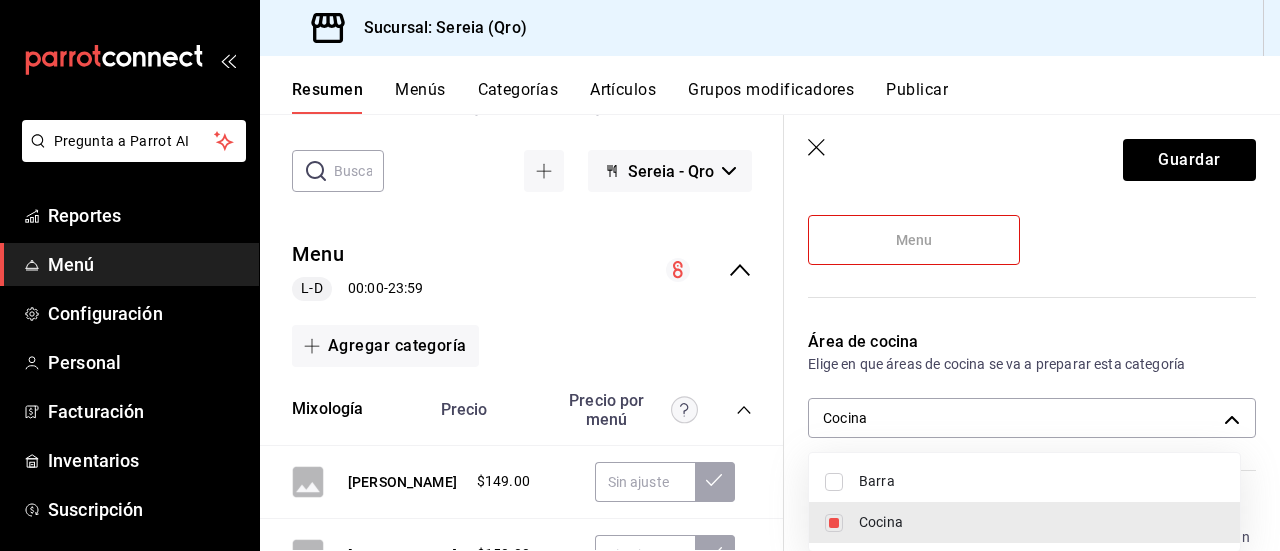 type on "5b22f24f-e794-4df1-b85e-45cb5c47c32f,6589ffbd-d8ae-409d-81a5-a283a40a9321" 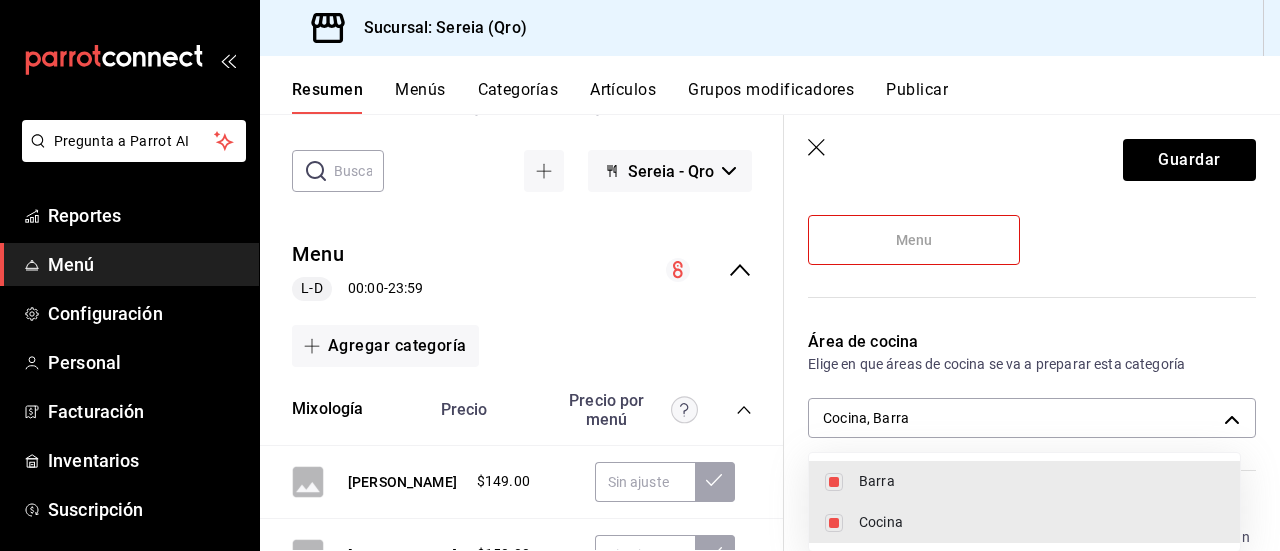 click at bounding box center (834, 523) 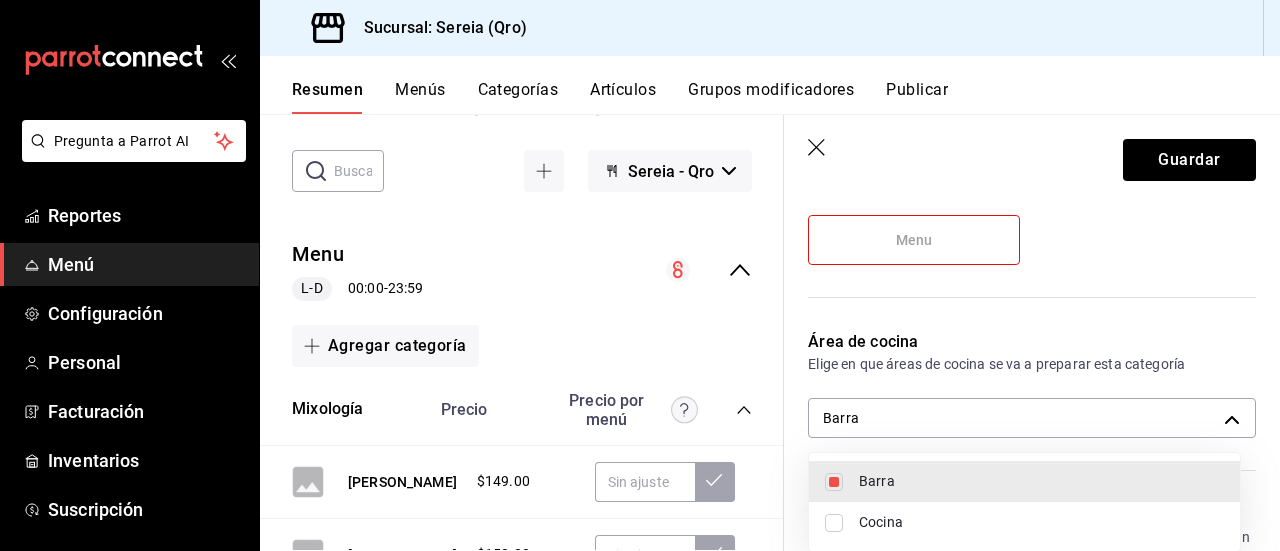 click at bounding box center [640, 275] 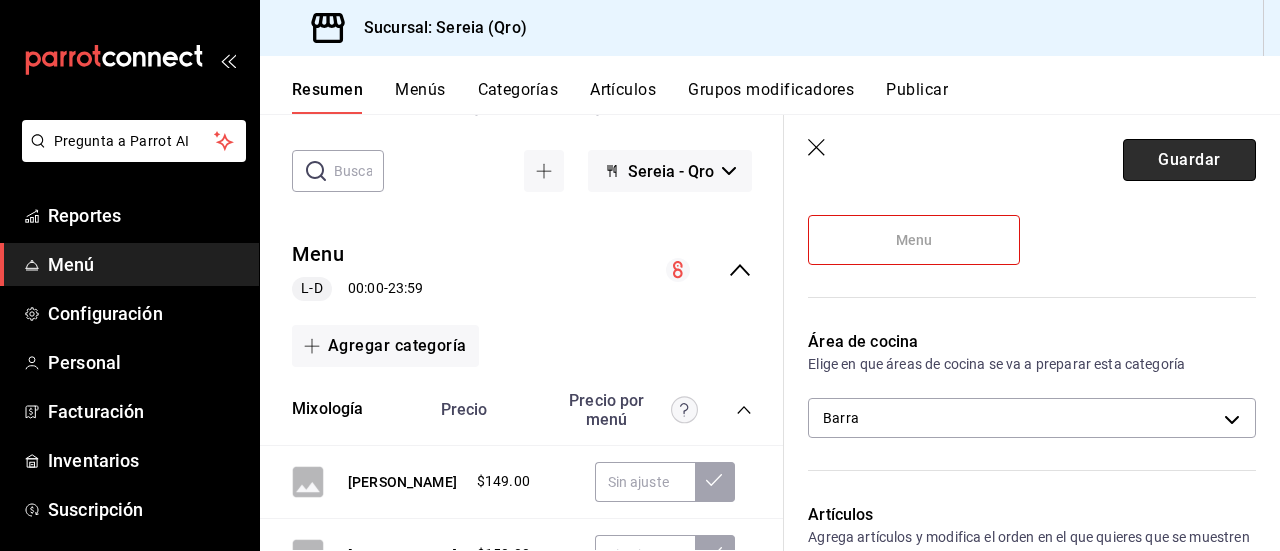 click on "Guardar" at bounding box center [1189, 160] 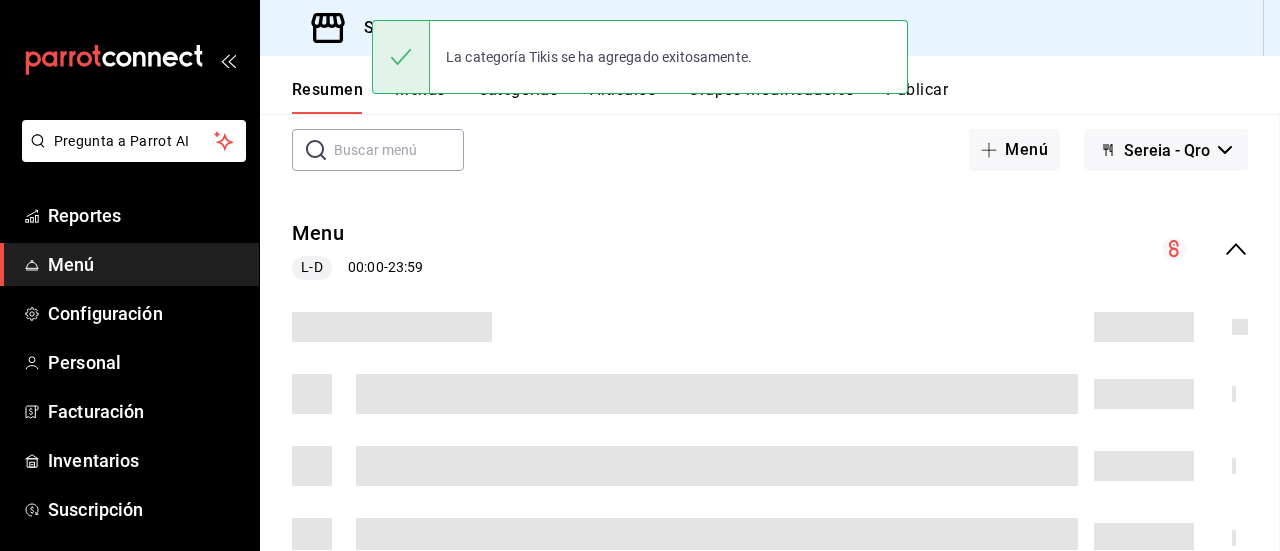 scroll, scrollTop: 0, scrollLeft: 0, axis: both 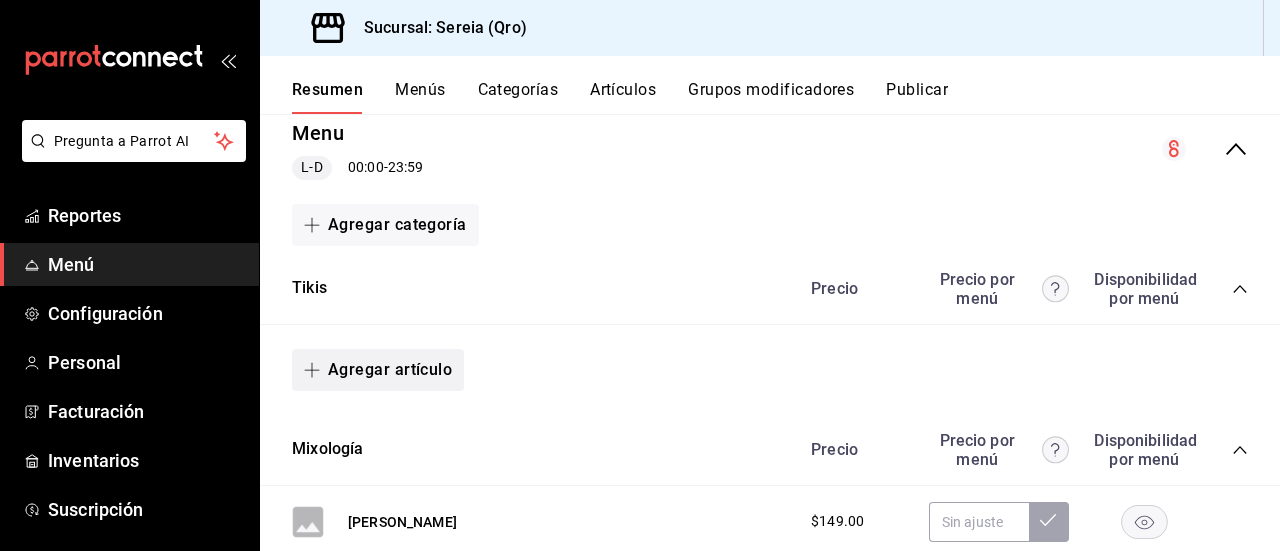 click 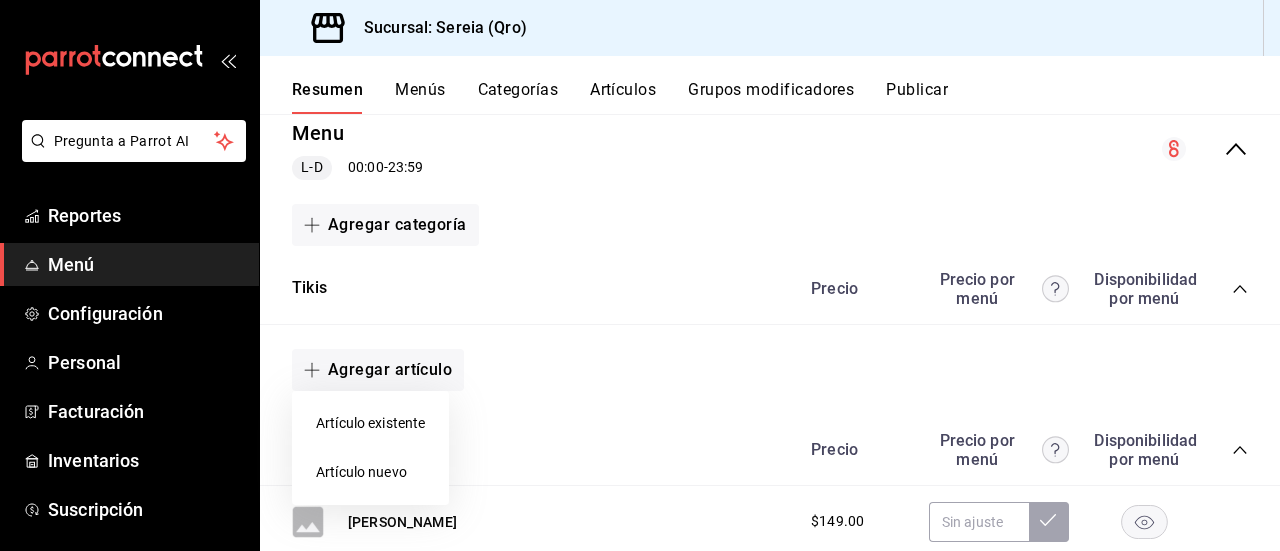 click on "Artículo nuevo" at bounding box center [370, 472] 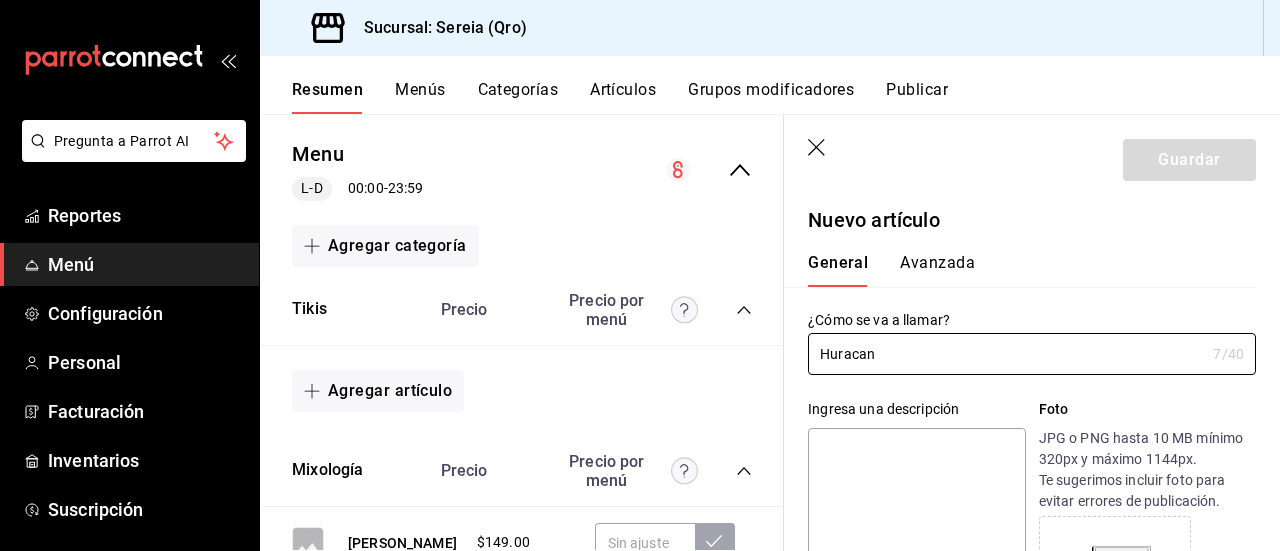 type on "Huracan" 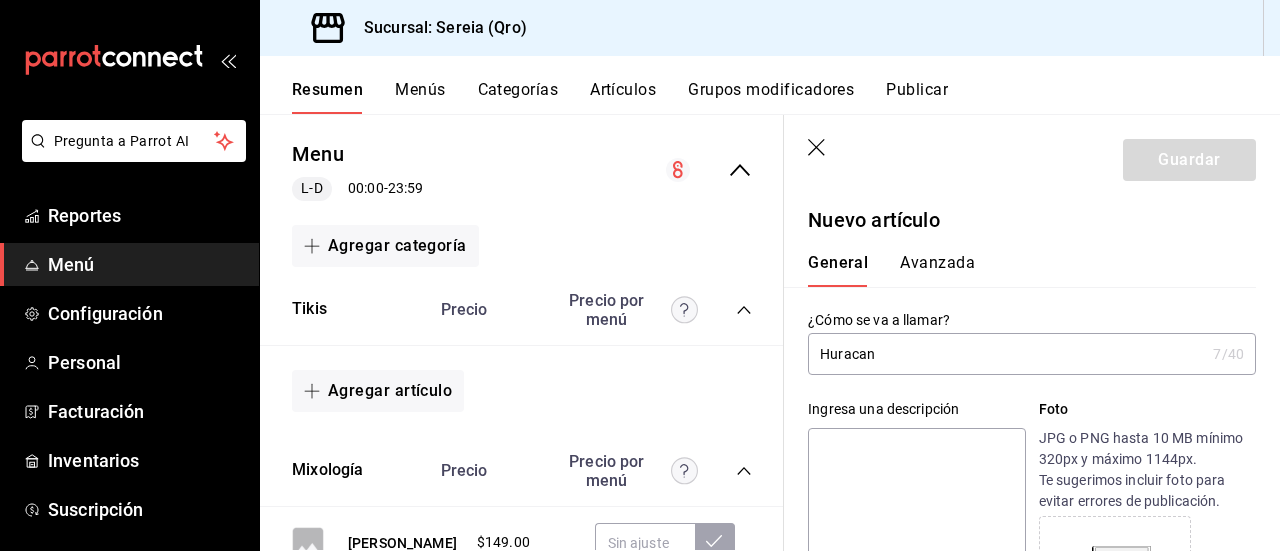 click on "Huracan" at bounding box center [1006, 354] 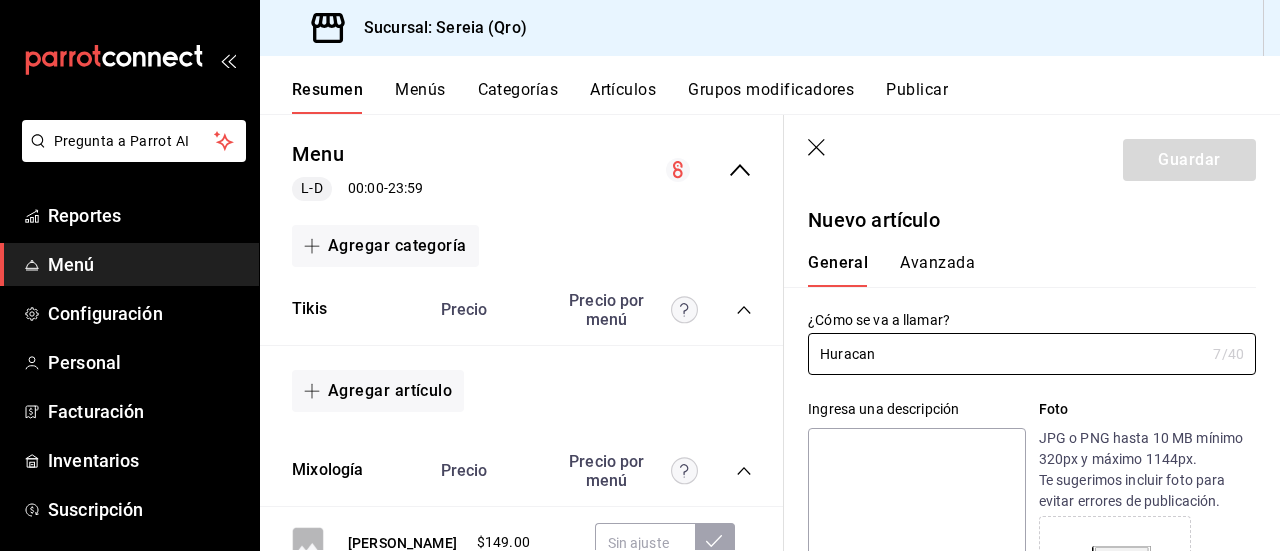drag, startPoint x: 848, startPoint y: 360, endPoint x: 986, endPoint y: 403, distance: 144.54411 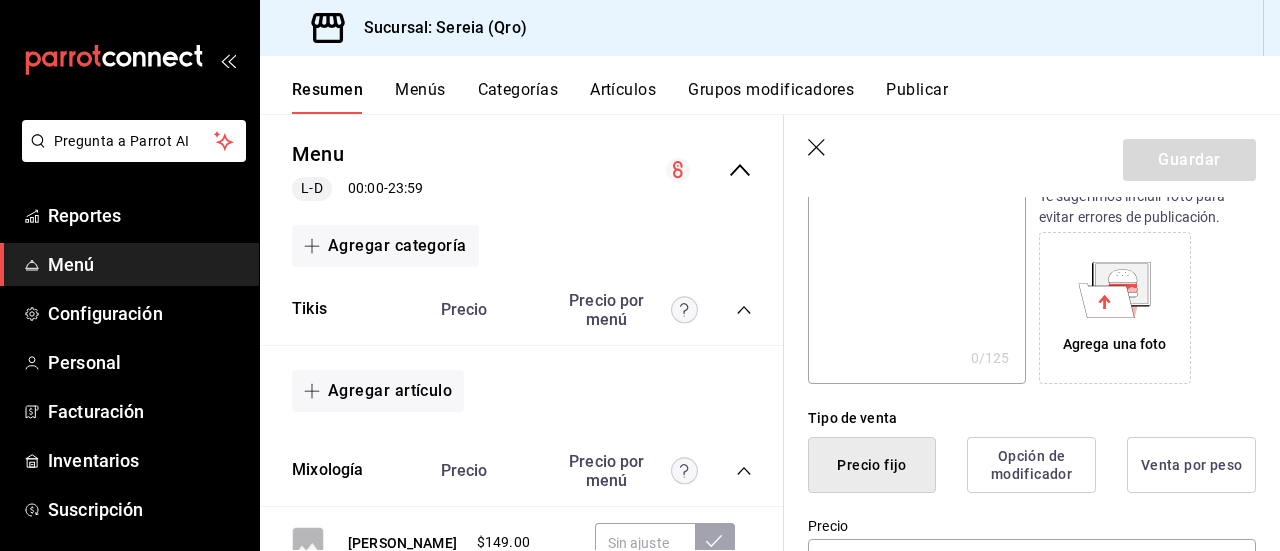 scroll, scrollTop: 400, scrollLeft: 0, axis: vertical 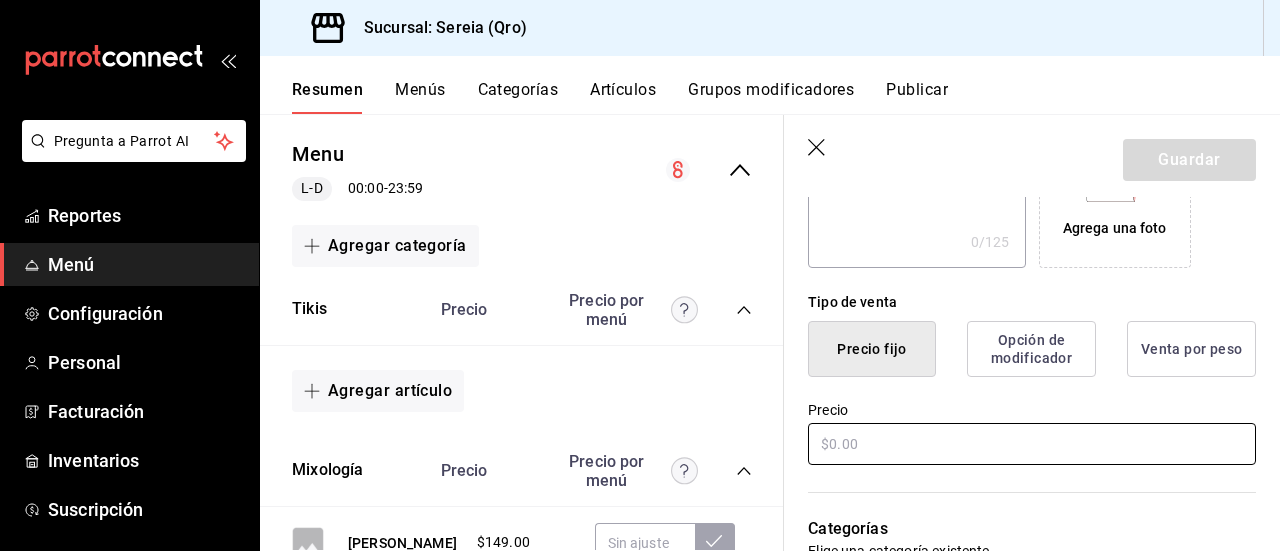 click at bounding box center [1032, 444] 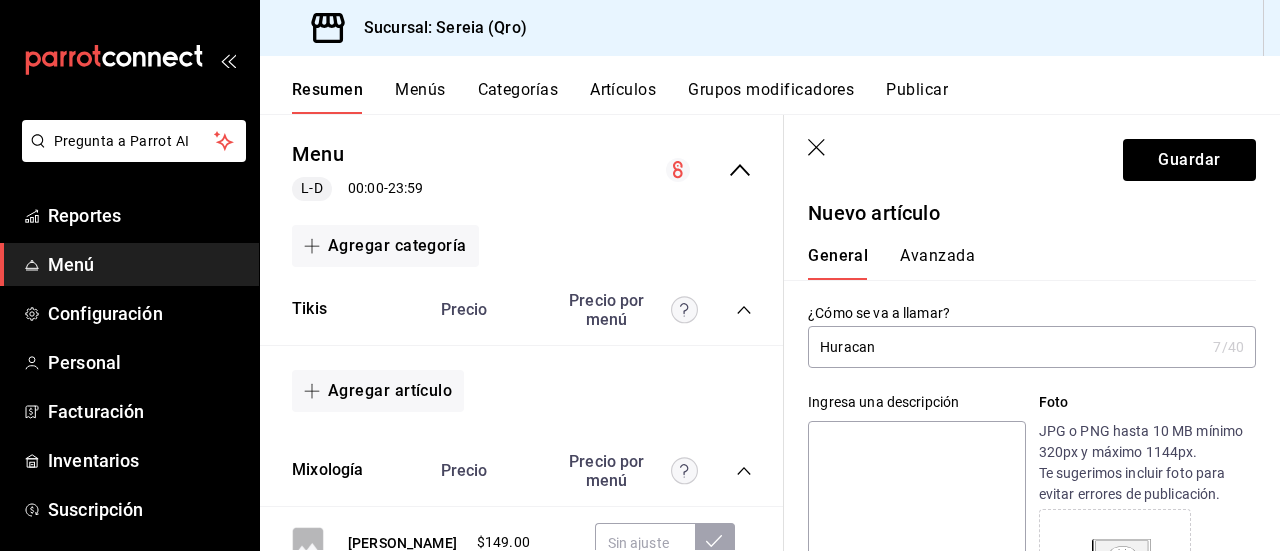 scroll, scrollTop: 0, scrollLeft: 0, axis: both 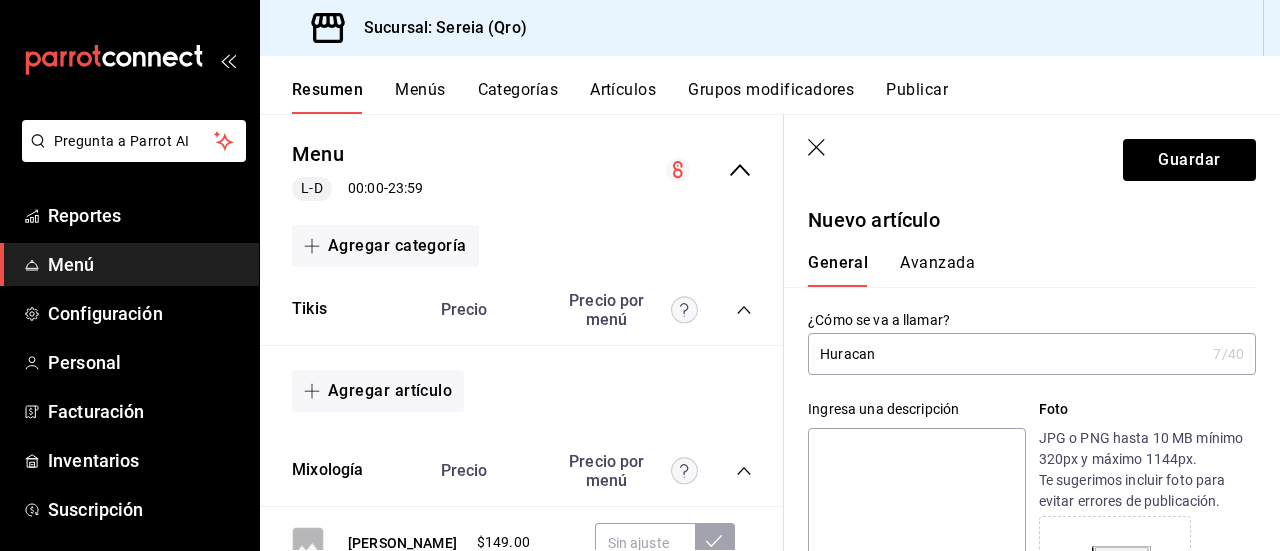 type on "$180.00" 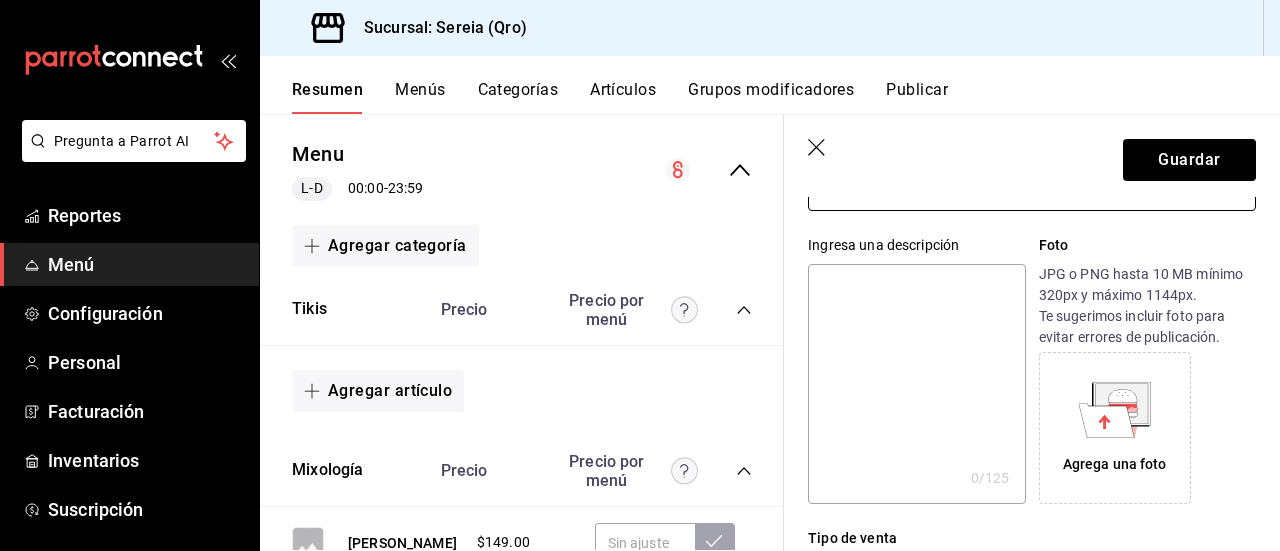 scroll, scrollTop: 100, scrollLeft: 0, axis: vertical 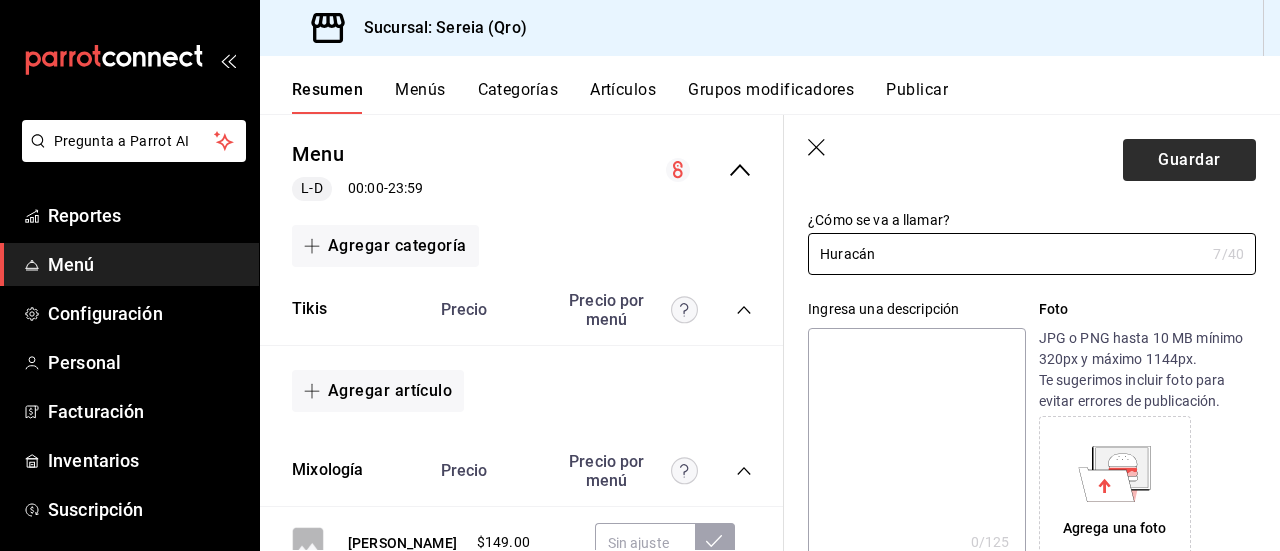 type on "Huracán" 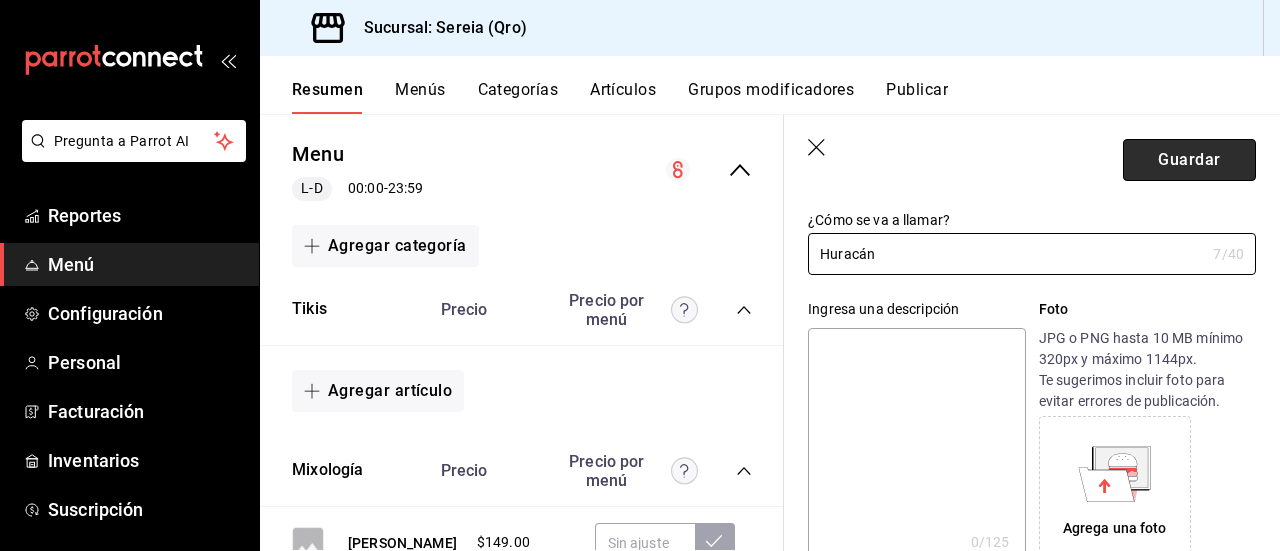 click on "Guardar" at bounding box center [1189, 160] 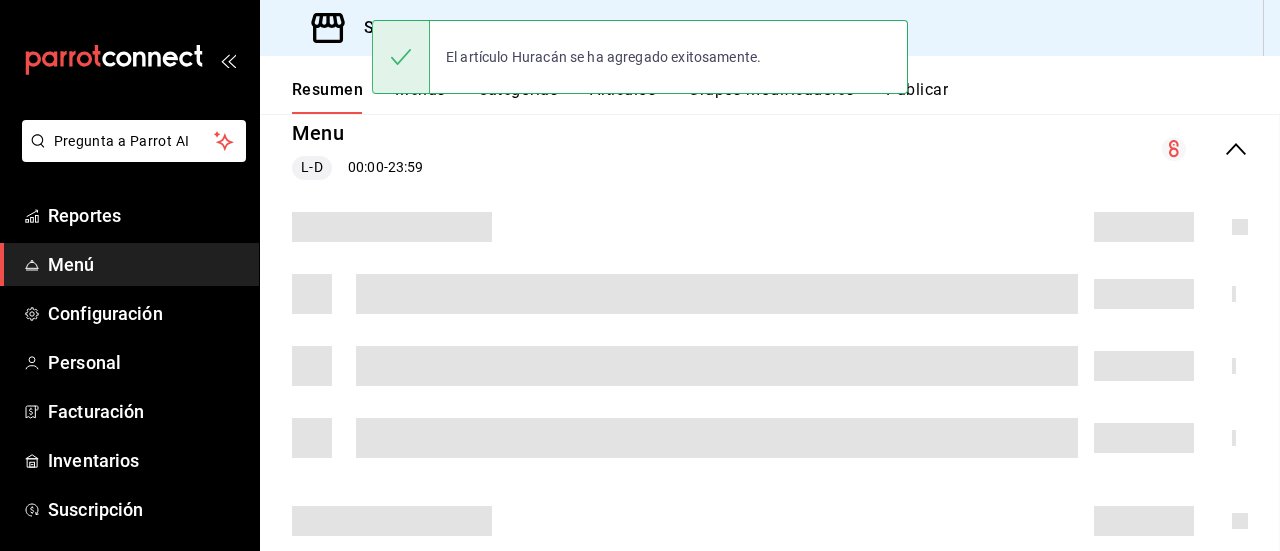 scroll, scrollTop: 0, scrollLeft: 0, axis: both 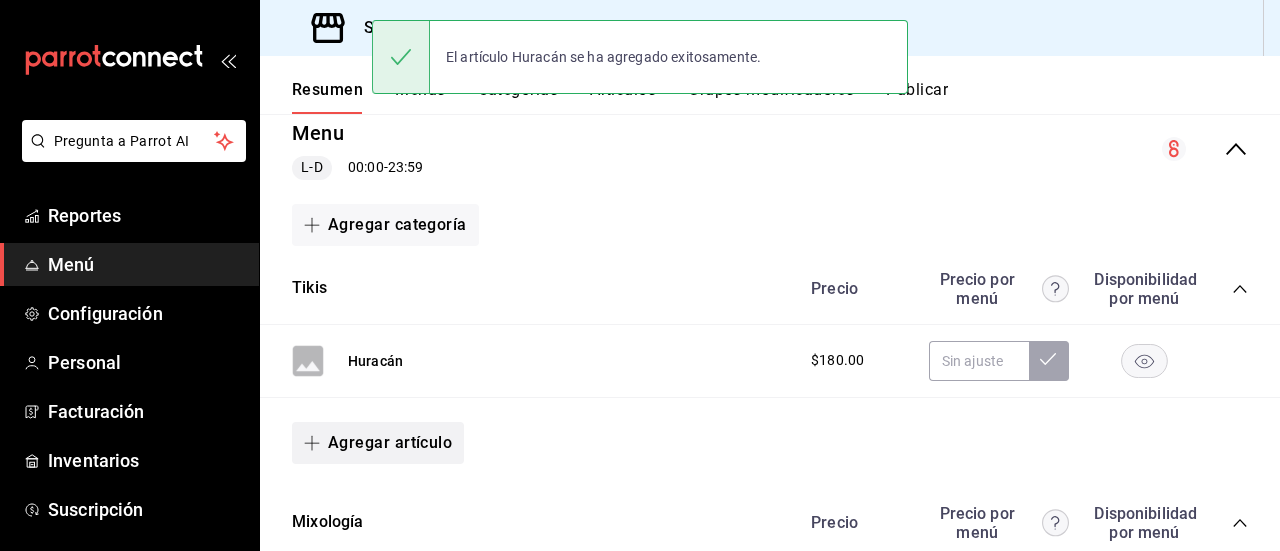 click on "Agregar artículo" at bounding box center (378, 443) 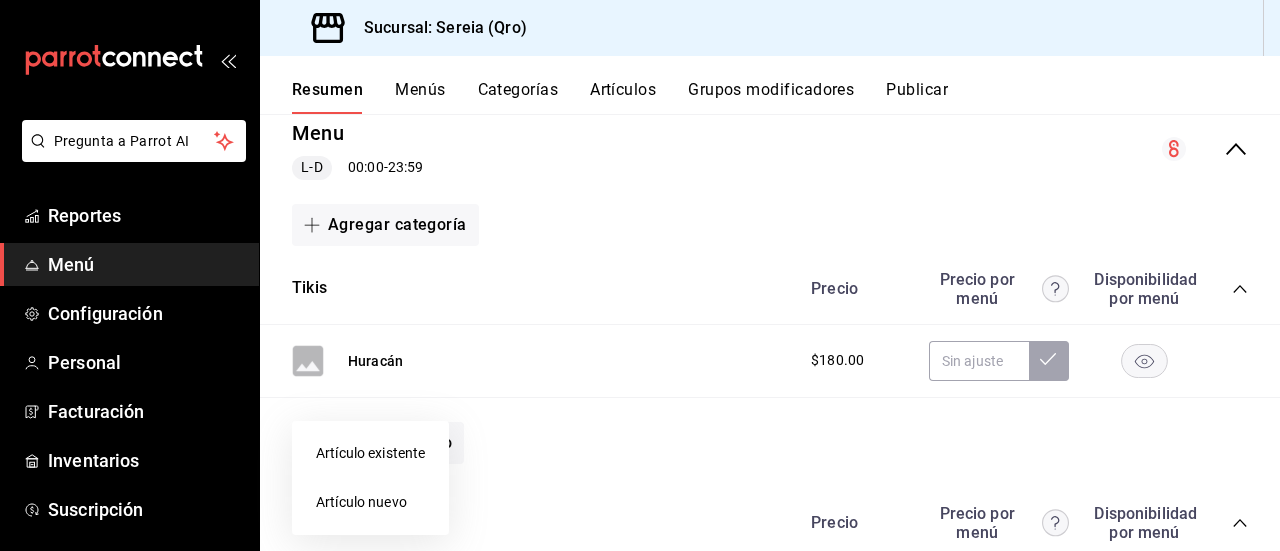 click on "Artículo nuevo" at bounding box center [370, 502] 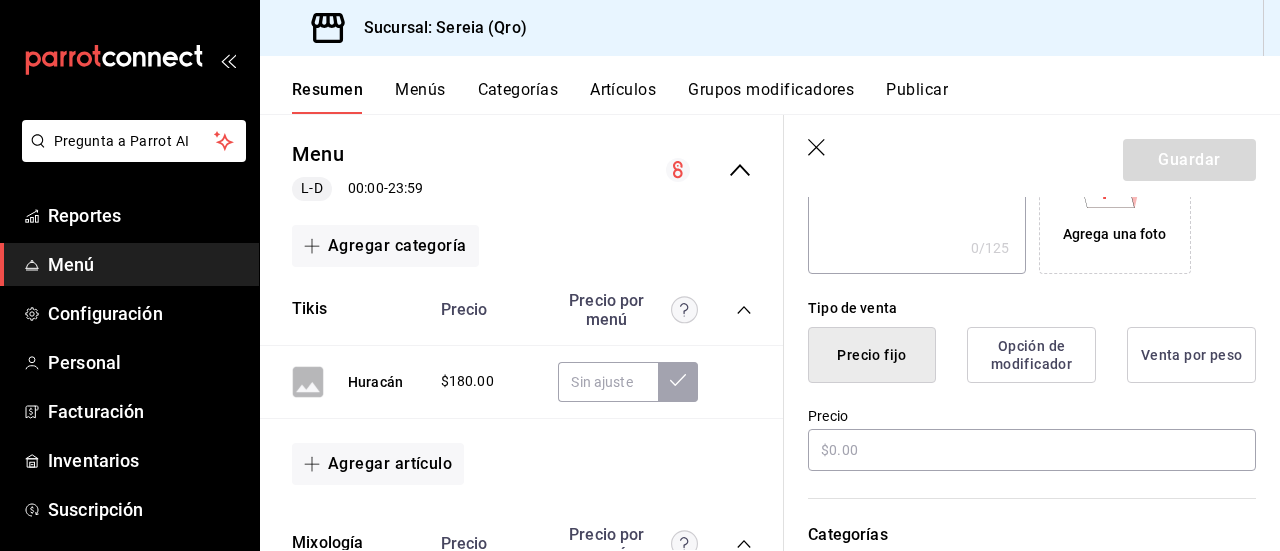 scroll, scrollTop: 400, scrollLeft: 0, axis: vertical 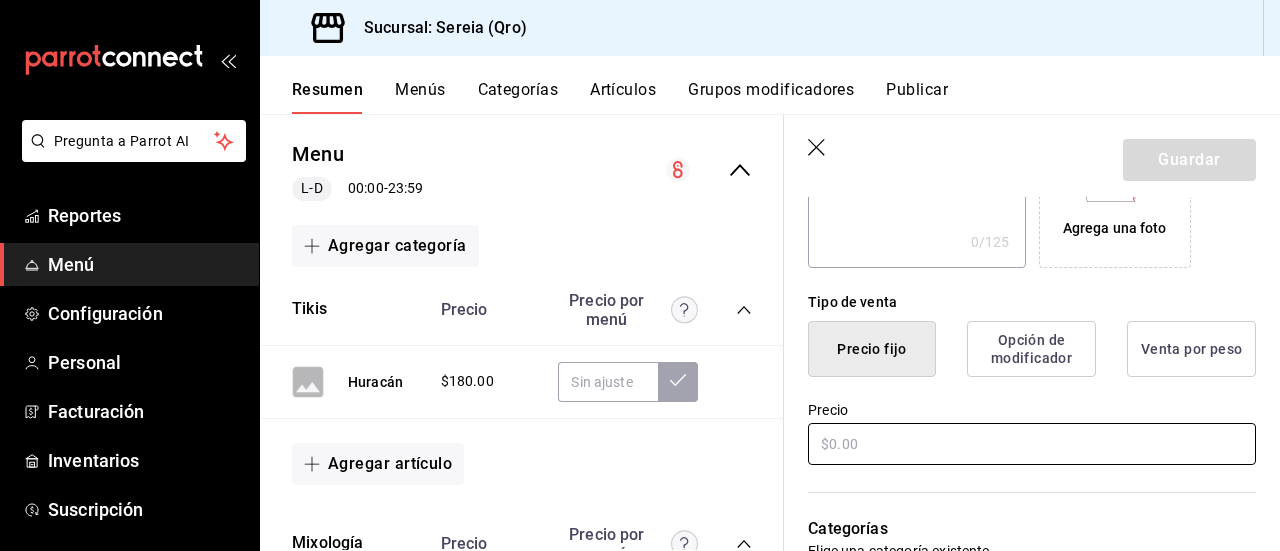 type on "Maori" 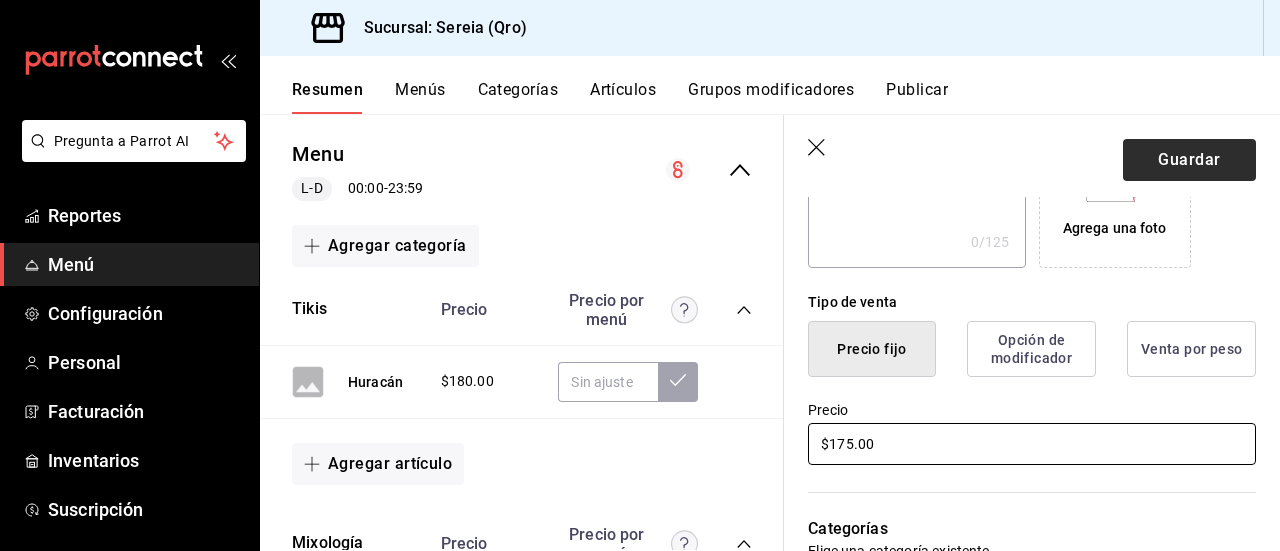 type on "$175.00" 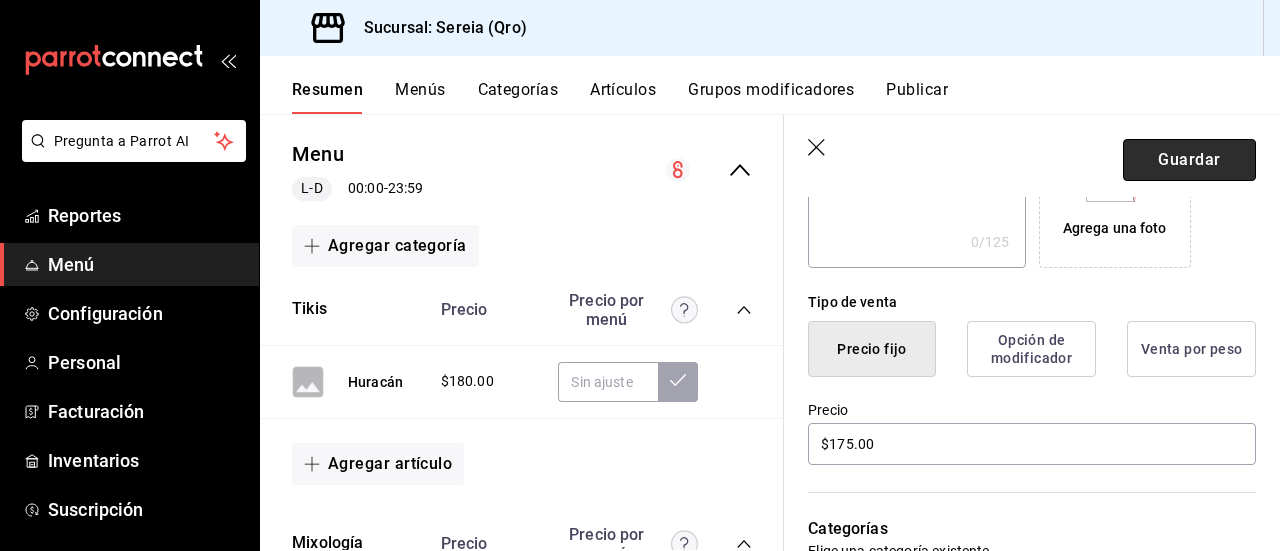 click on "Guardar" at bounding box center [1189, 160] 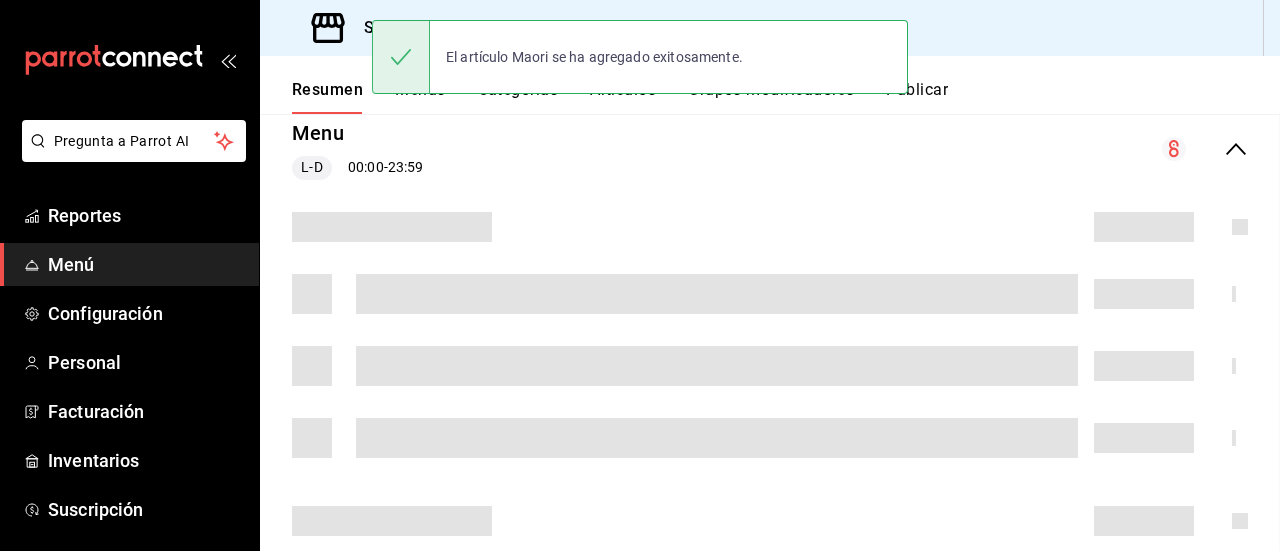 scroll, scrollTop: 0, scrollLeft: 0, axis: both 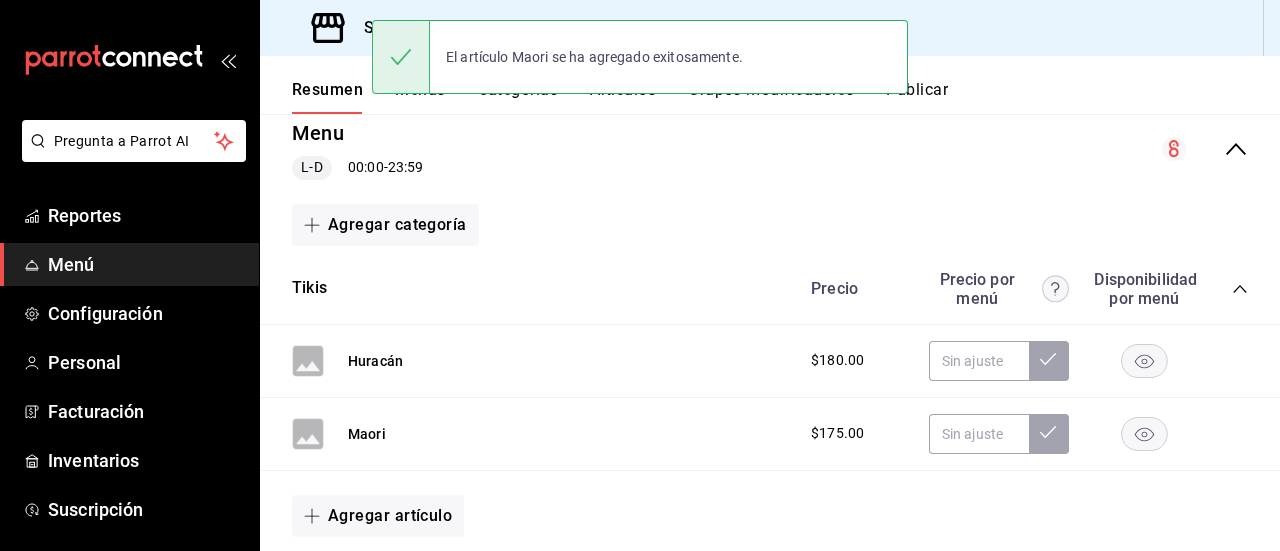 click on "Agregar artículo" at bounding box center (378, 516) 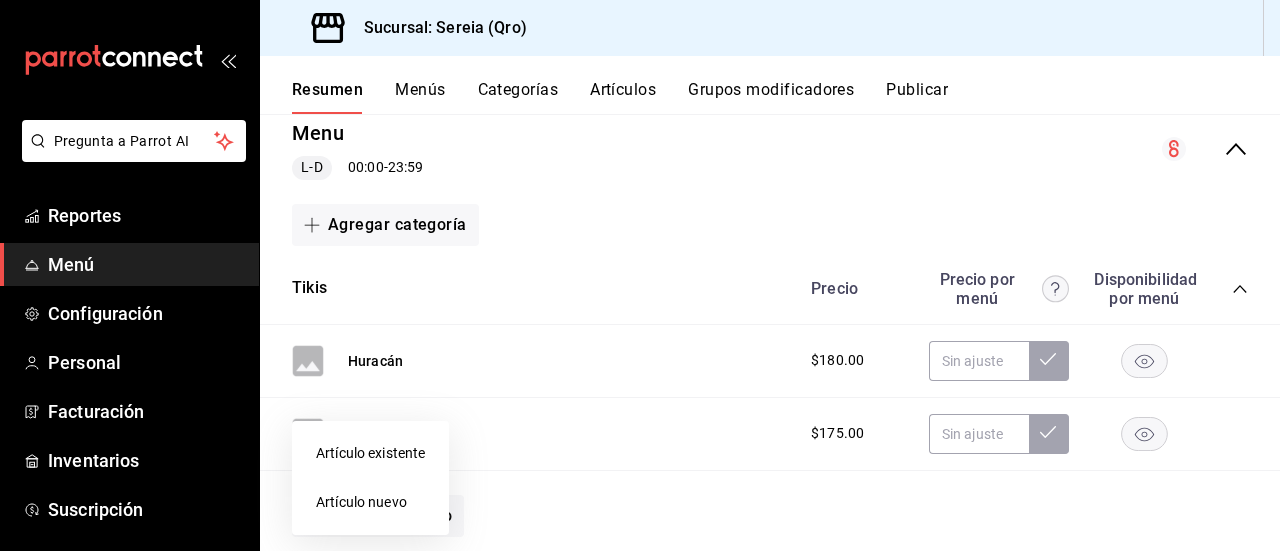 click on "Artículo nuevo" at bounding box center [370, 502] 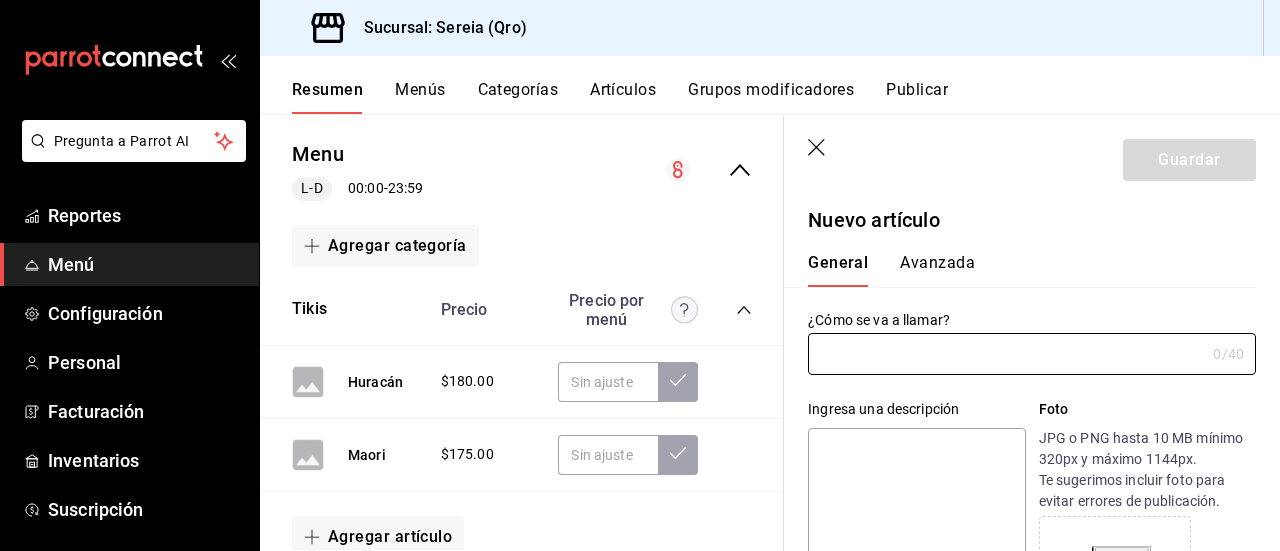 type on "AR-1753029352474" 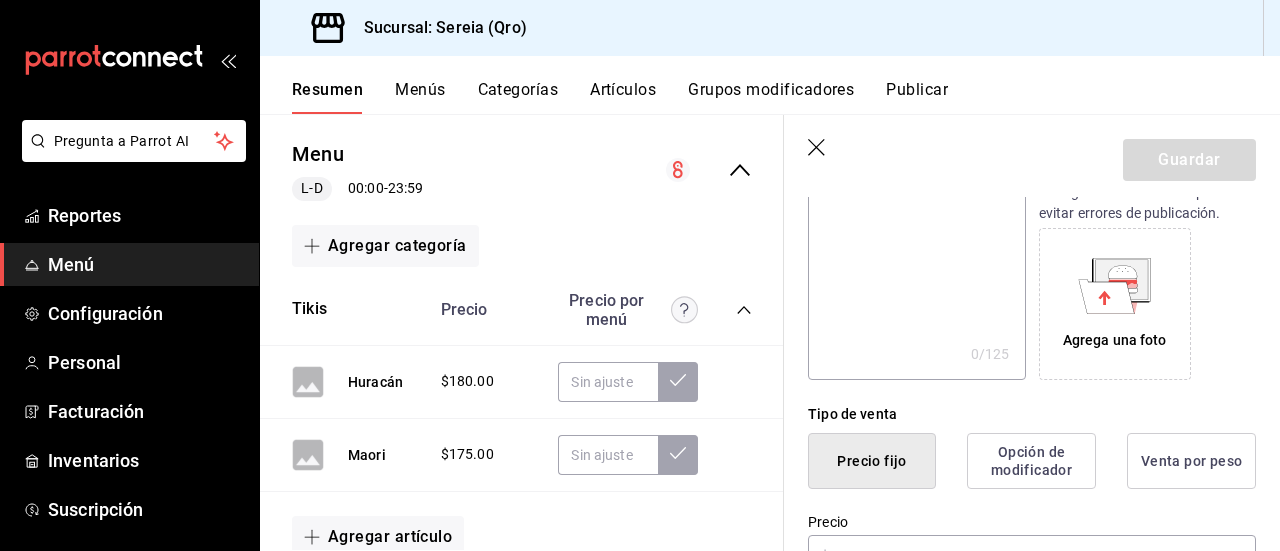 scroll, scrollTop: 400, scrollLeft: 0, axis: vertical 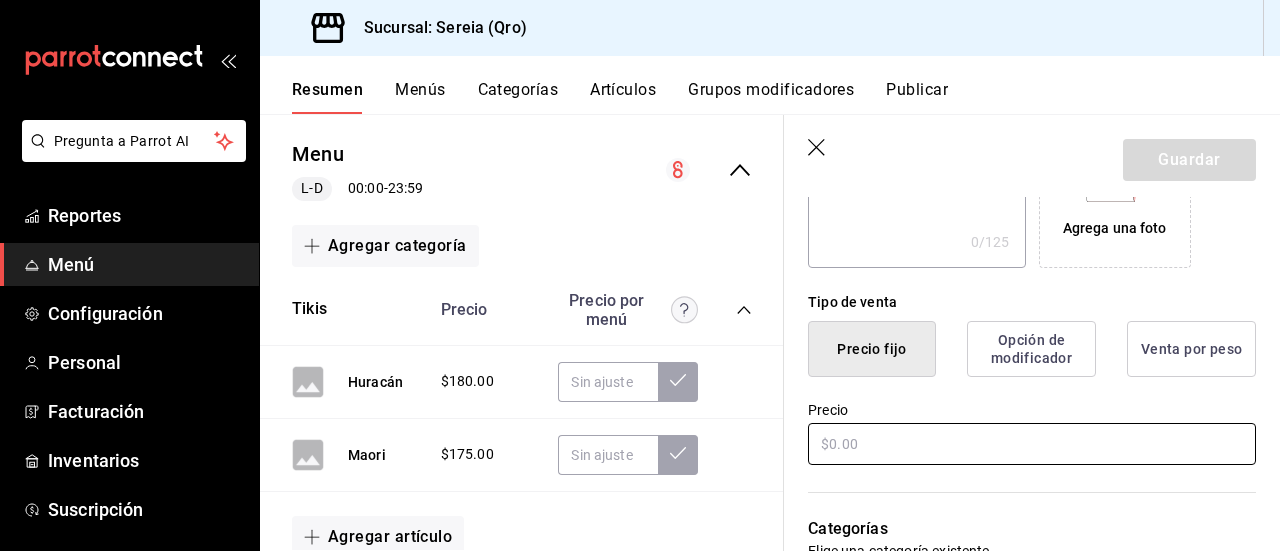 type on "Motu" 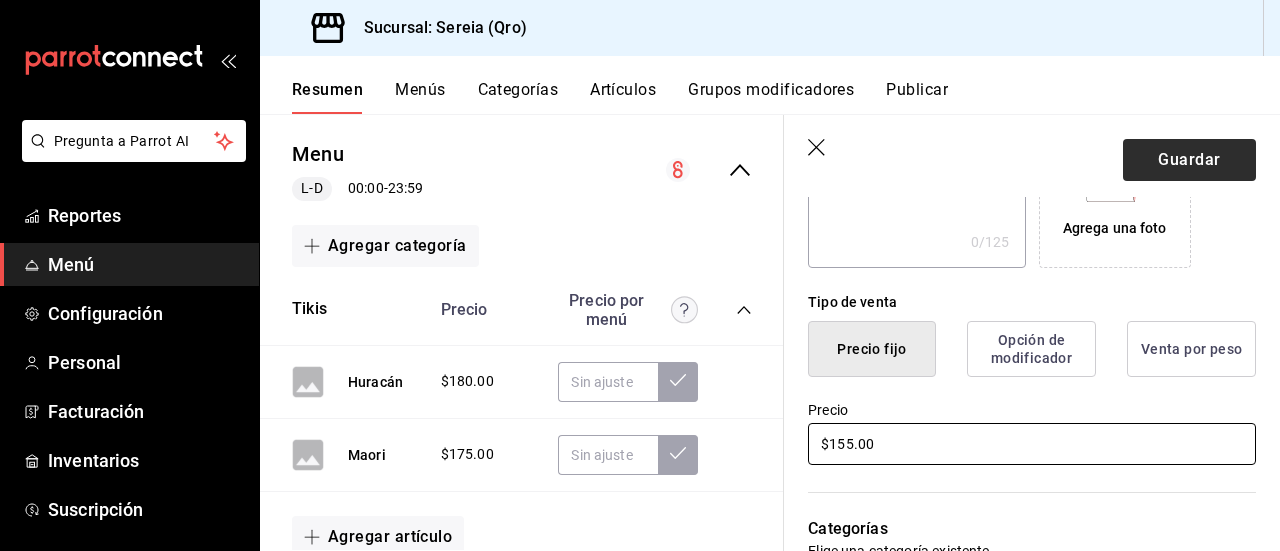 type on "$155.00" 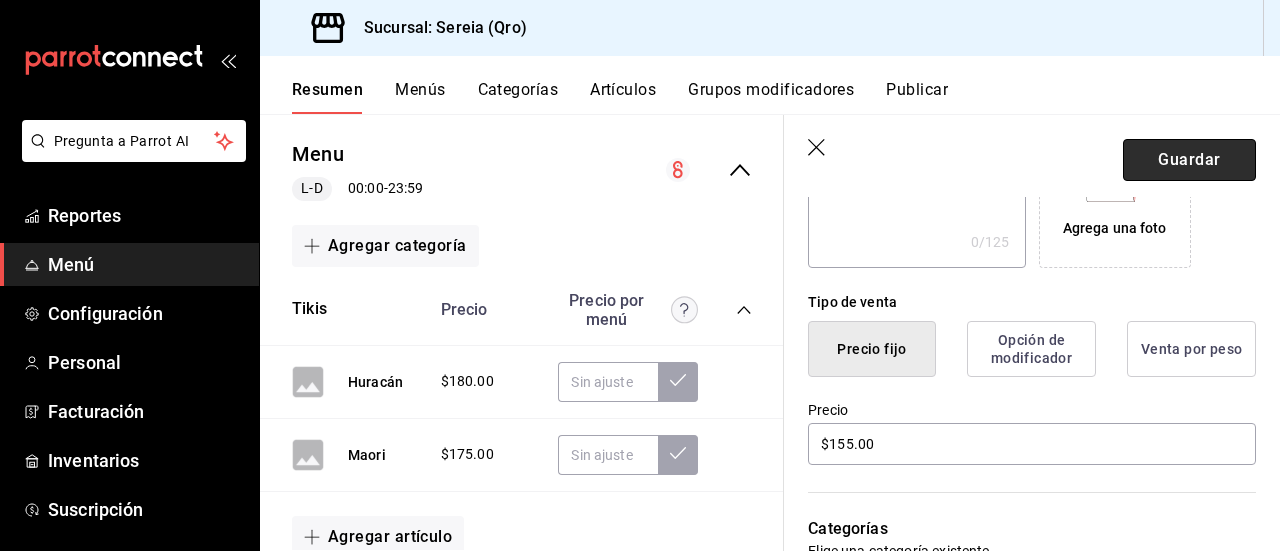 click on "Guardar" at bounding box center [1189, 160] 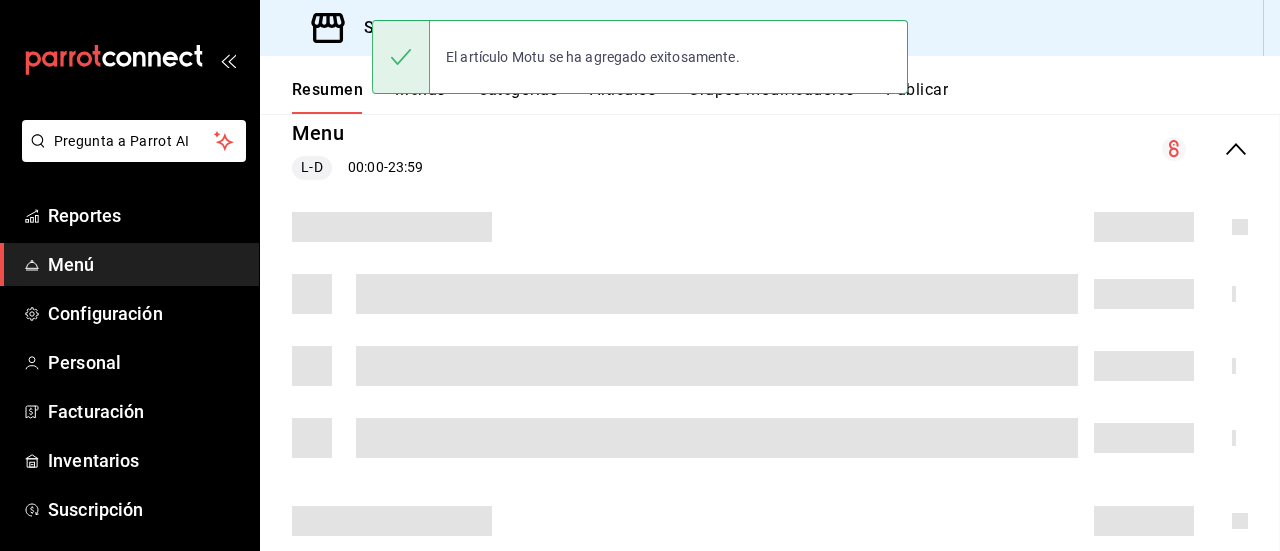 scroll, scrollTop: 0, scrollLeft: 0, axis: both 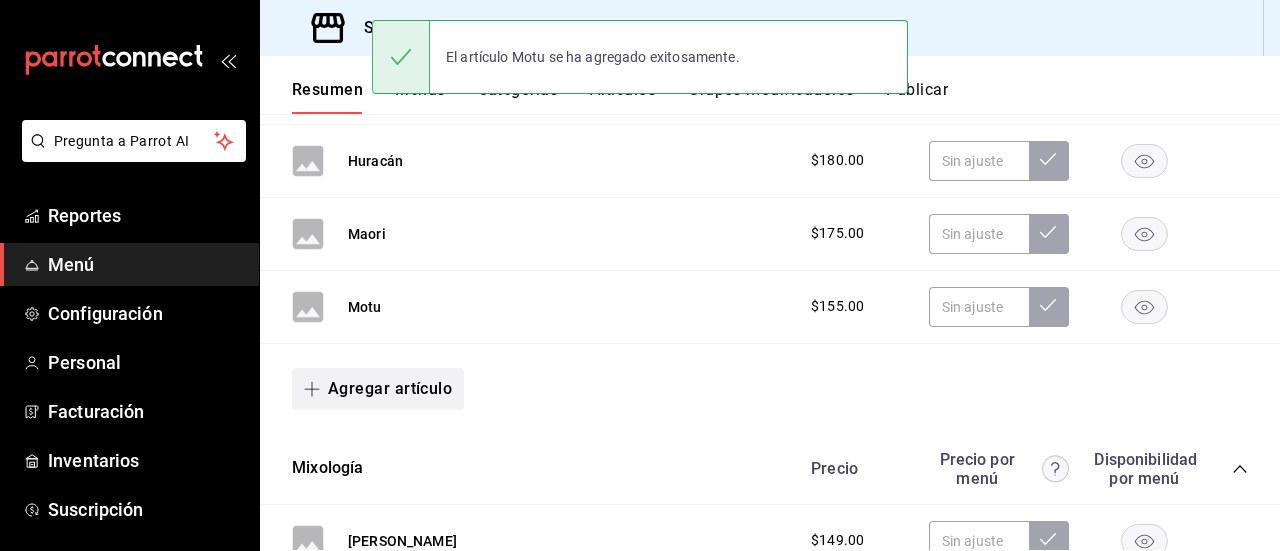click on "Agregar artículo" at bounding box center (378, 389) 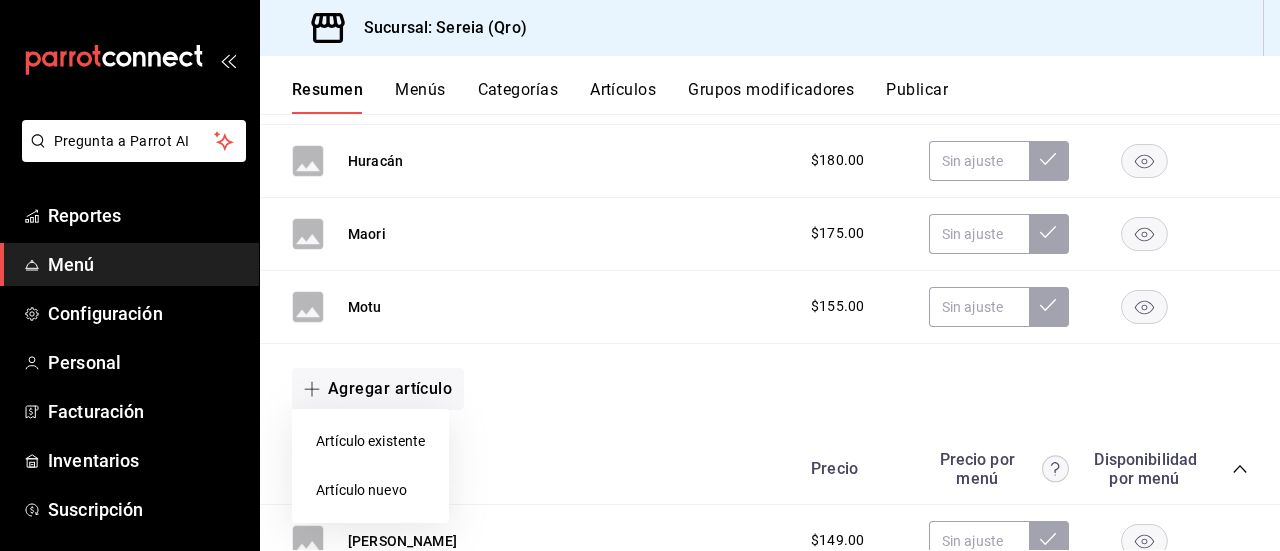 click on "Artículo nuevo" at bounding box center [370, 490] 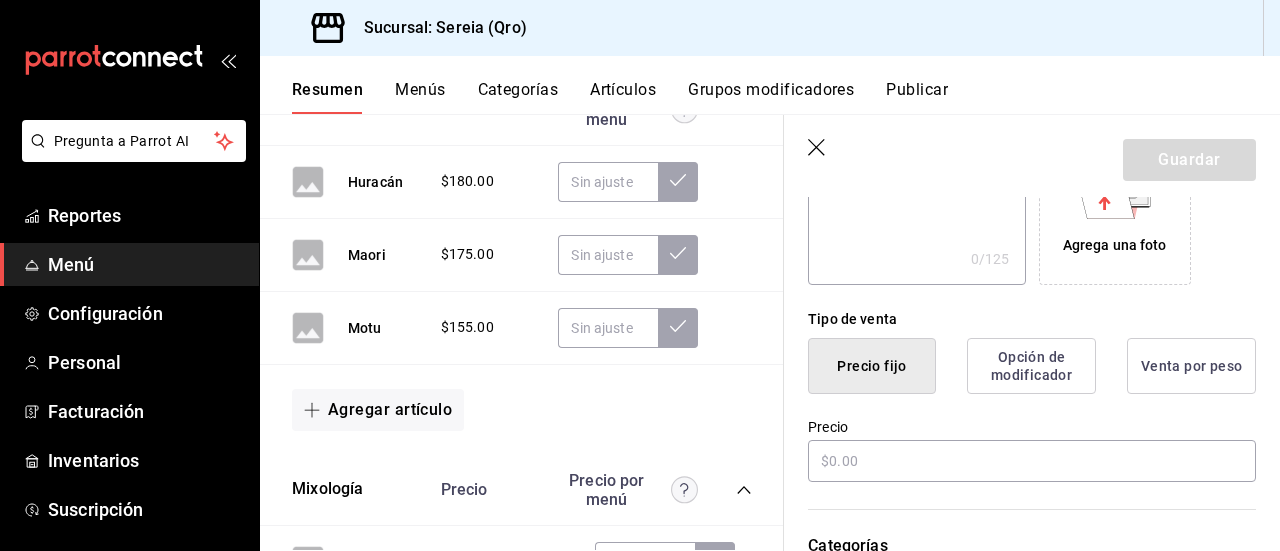 scroll, scrollTop: 500, scrollLeft: 0, axis: vertical 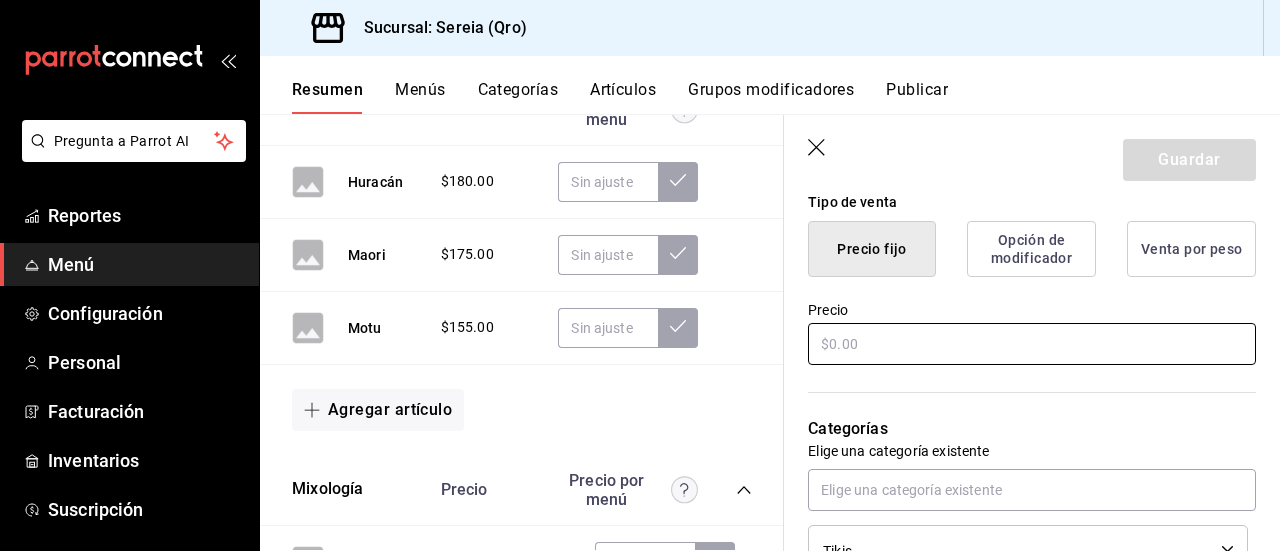 type on "Kimiri" 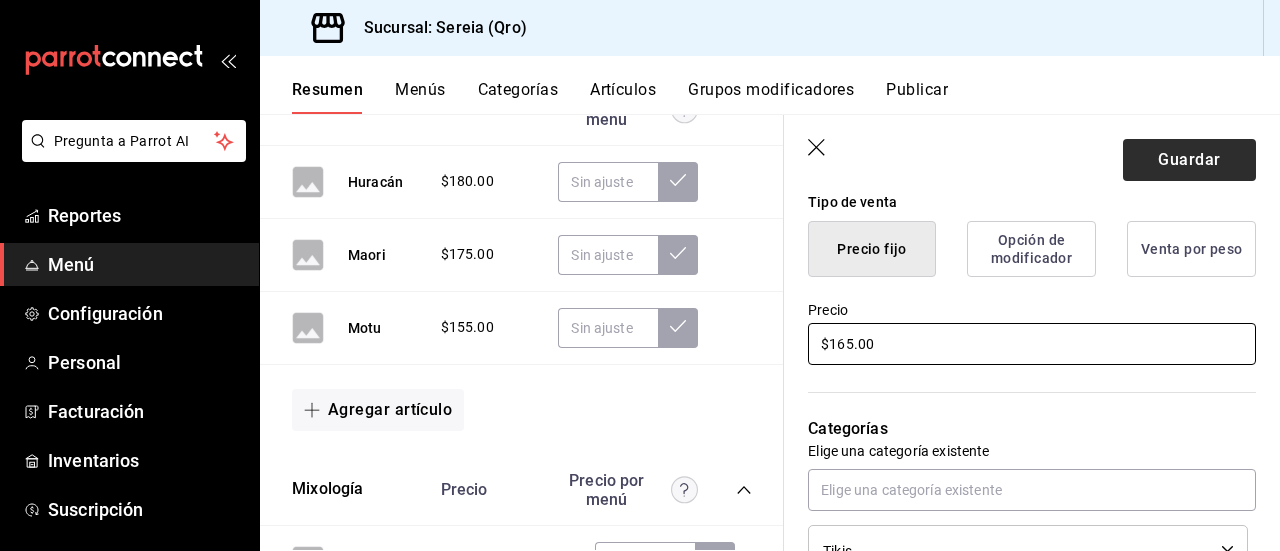 type on "$165.00" 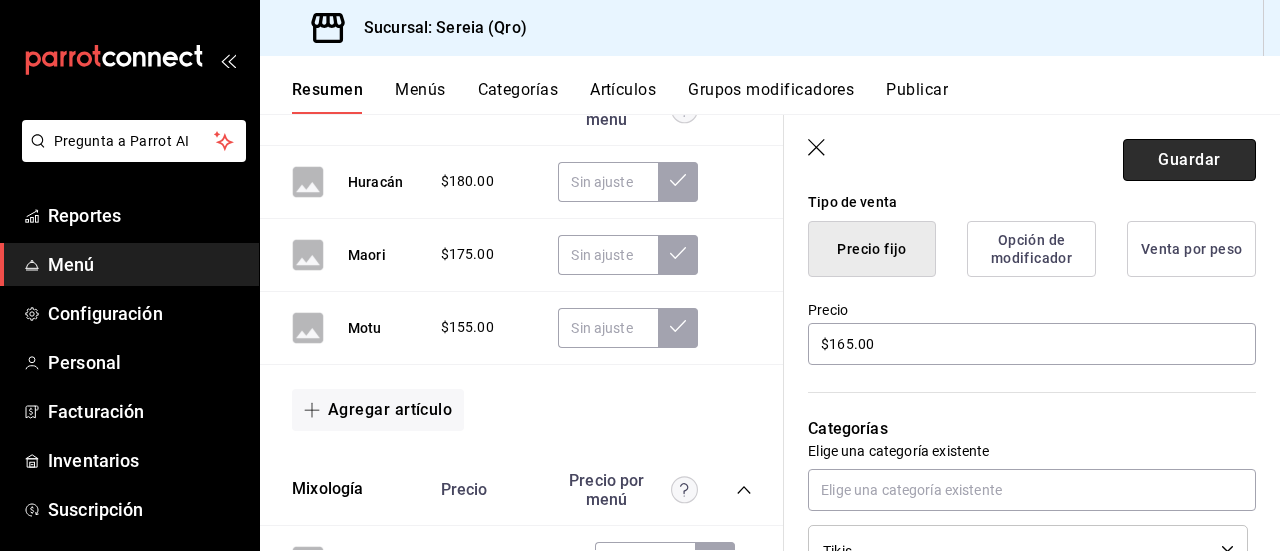 click on "Guardar" at bounding box center (1189, 160) 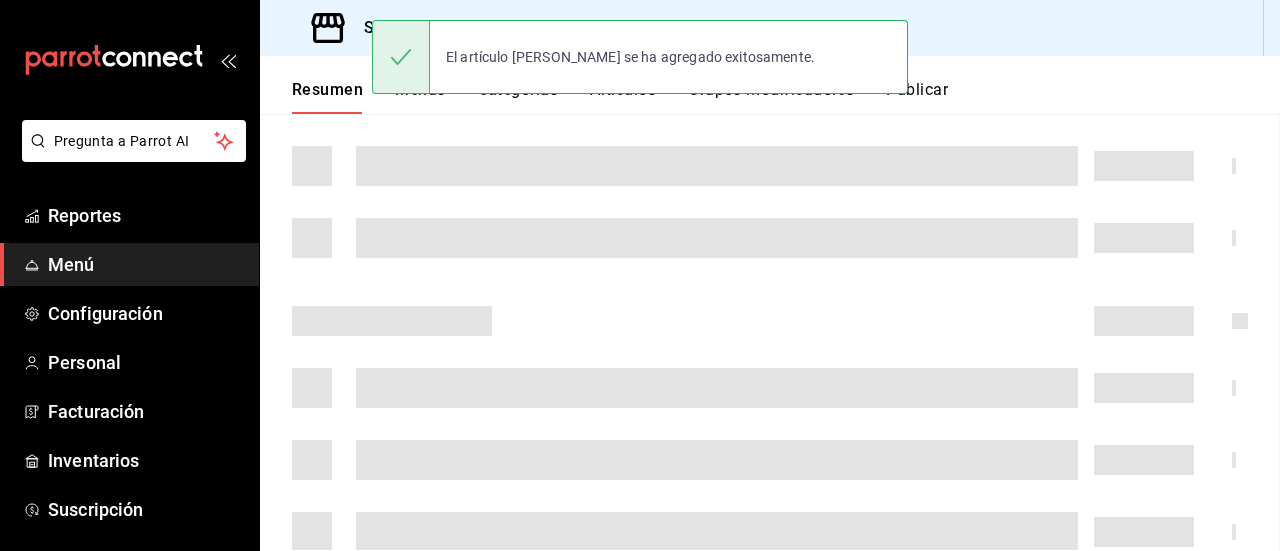 scroll, scrollTop: 0, scrollLeft: 0, axis: both 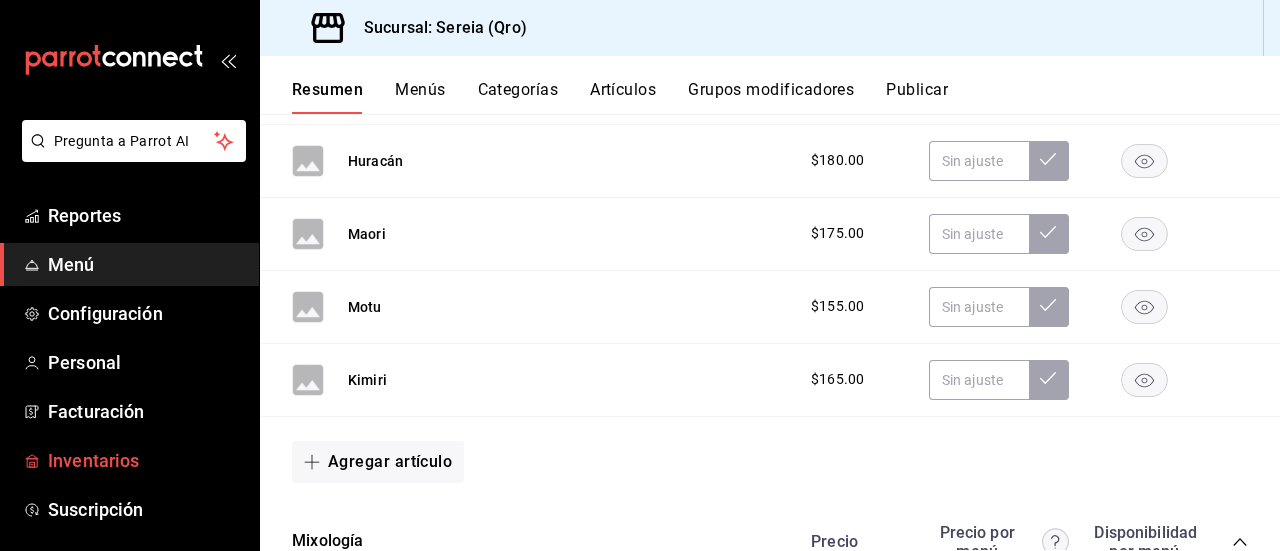 click on "Inventarios" at bounding box center (145, 460) 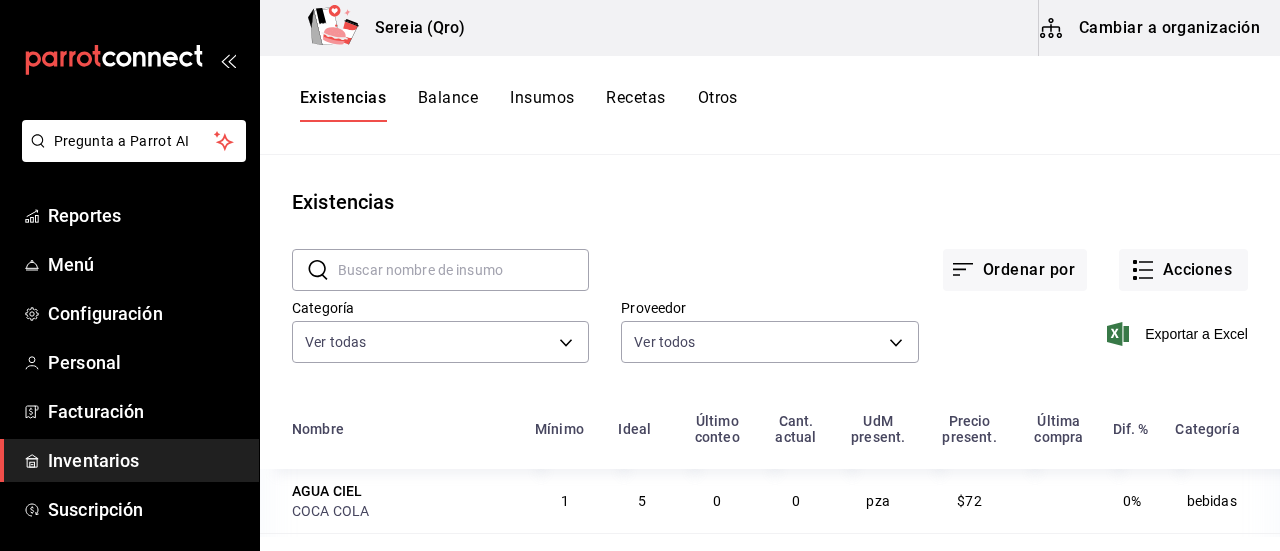 click on "Insumos" at bounding box center [542, 105] 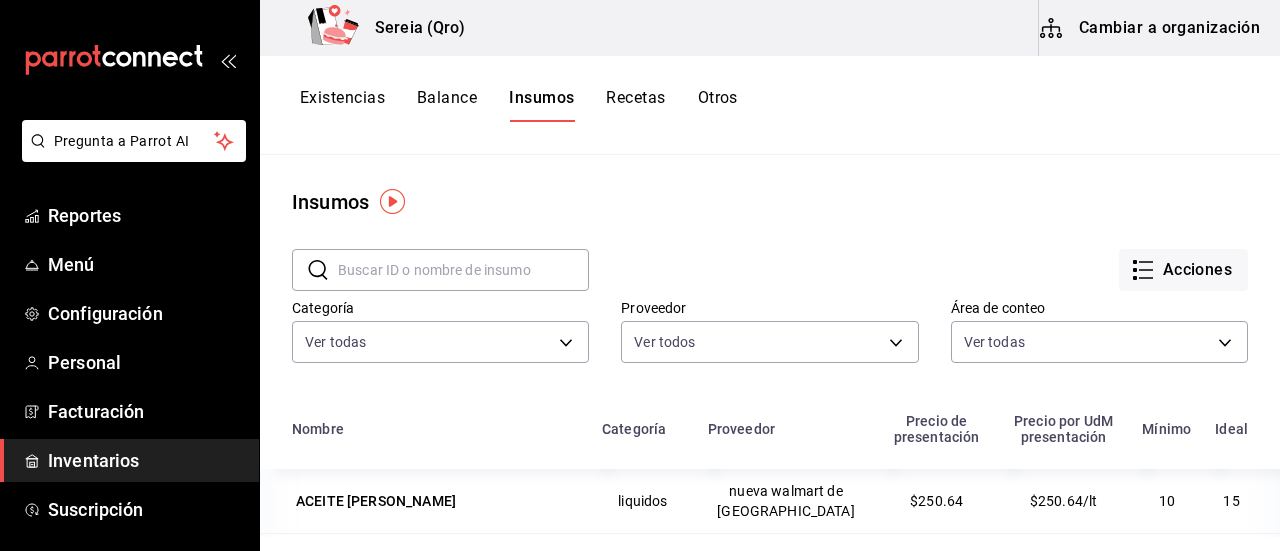 click at bounding box center (463, 270) 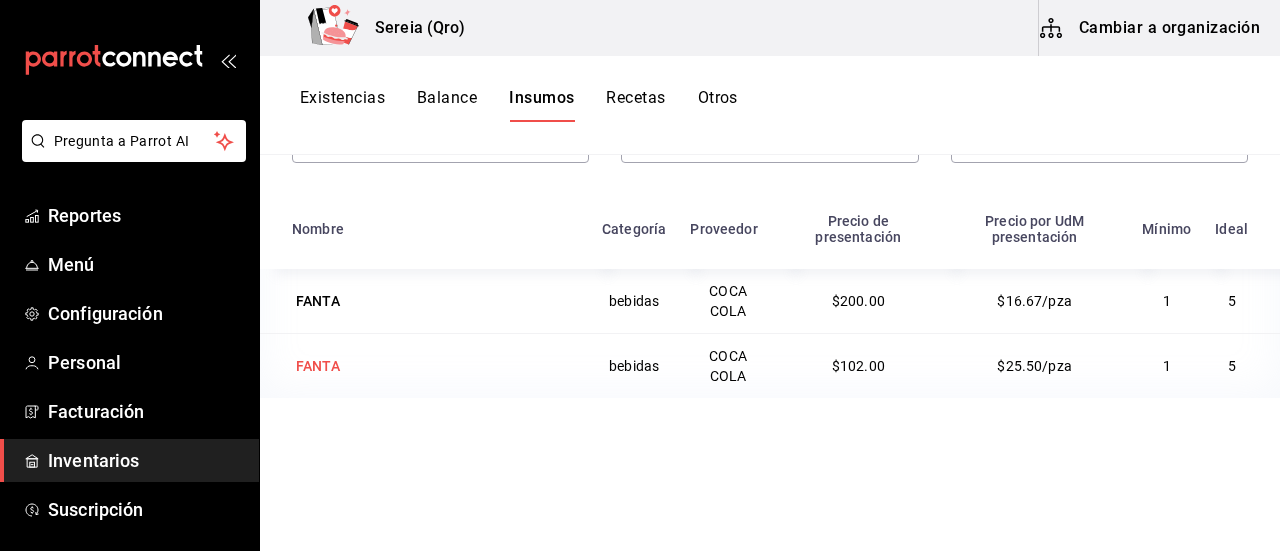 scroll, scrollTop: 100, scrollLeft: 0, axis: vertical 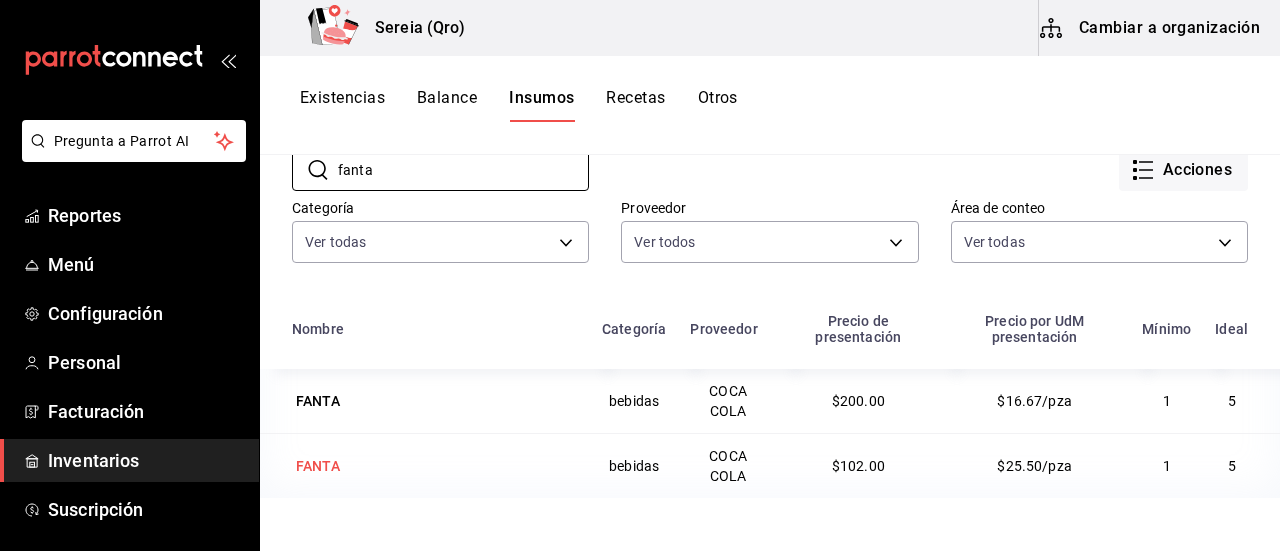 type on "fanta" 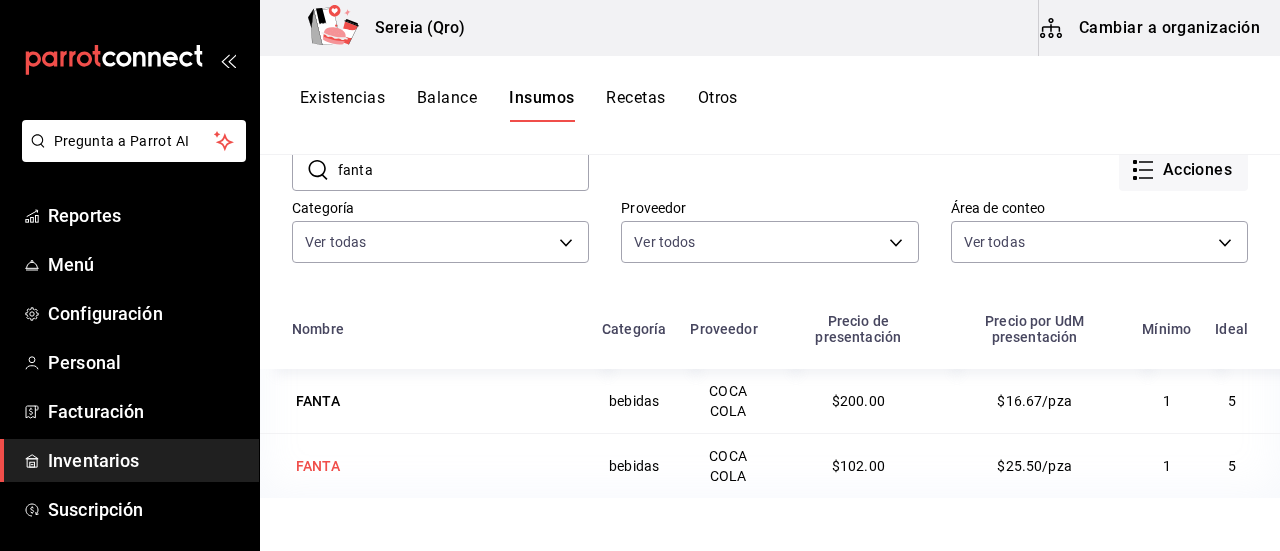 click on "FANTA" at bounding box center (318, 466) 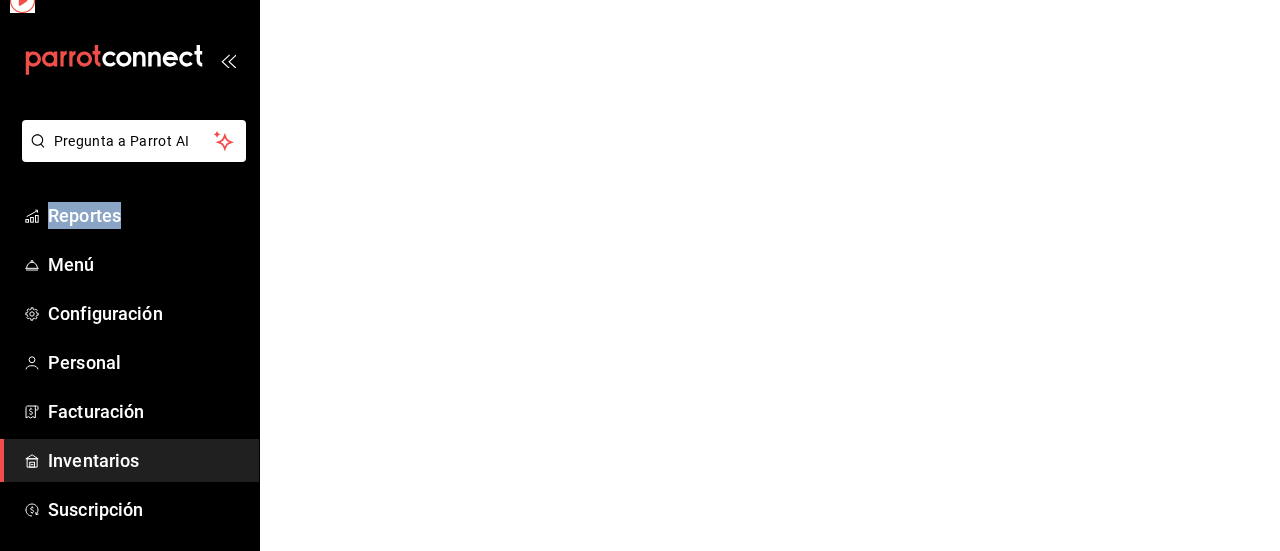 click on "Pregunta a Parrot AI Reportes   Menú   Configuración   Personal   Facturación   Inventarios   Suscripción   Ayuda Recomienda Parrot   Gerardo García   Sugerir nueva función   GANA 1 MES GRATIS EN TU SUSCRIPCIÓN AQUÍ ¿Recuerdas cómo empezó tu restaurante?
Hoy puedes ayudar a un colega a tener el mismo cambio que tú viviste.
Recomienda Parrot directamente desde tu Portal Administrador.
Es fácil y rápido.
🎁 Por cada restaurante que se una, ganas 1 mes gratis. Ver video tutorial Ir a video Pregunta a Parrot AI Reportes   Menú   Configuración   Personal   Facturación   Inventarios   Suscripción   Ayuda Recomienda Parrot   Gerardo García   Sugerir nueva función   Visitar centro de ayuda (81) 2046 6363 soporte@parrotsoftware.io Visitar centro de ayuda (81) 2046 6363 soporte@parrotsoftware.io" at bounding box center [640, 0] 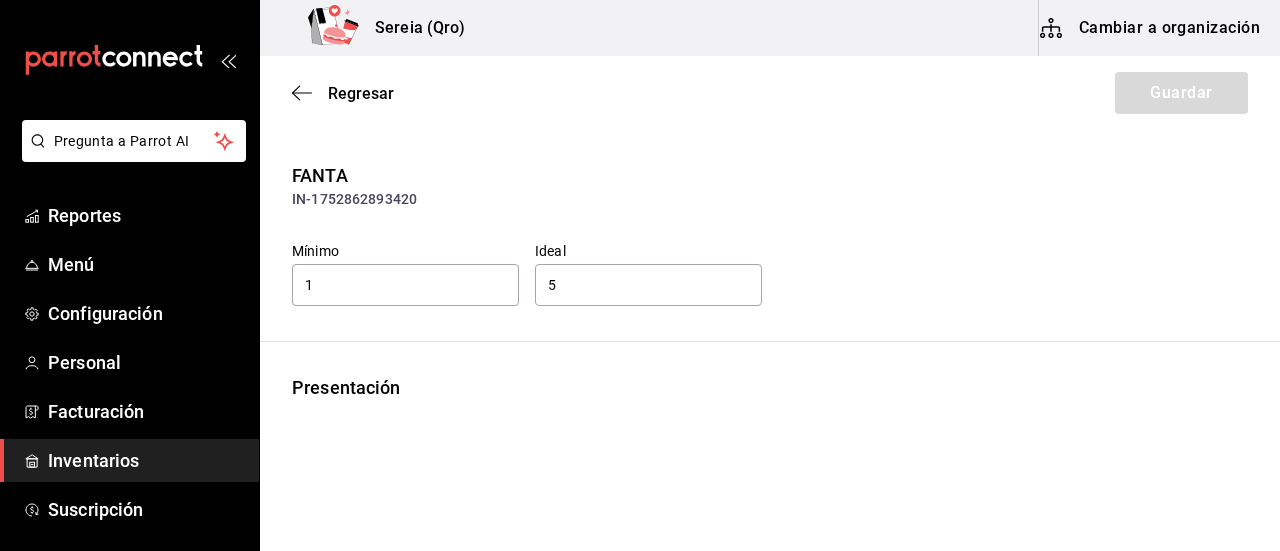 type on "102.00" 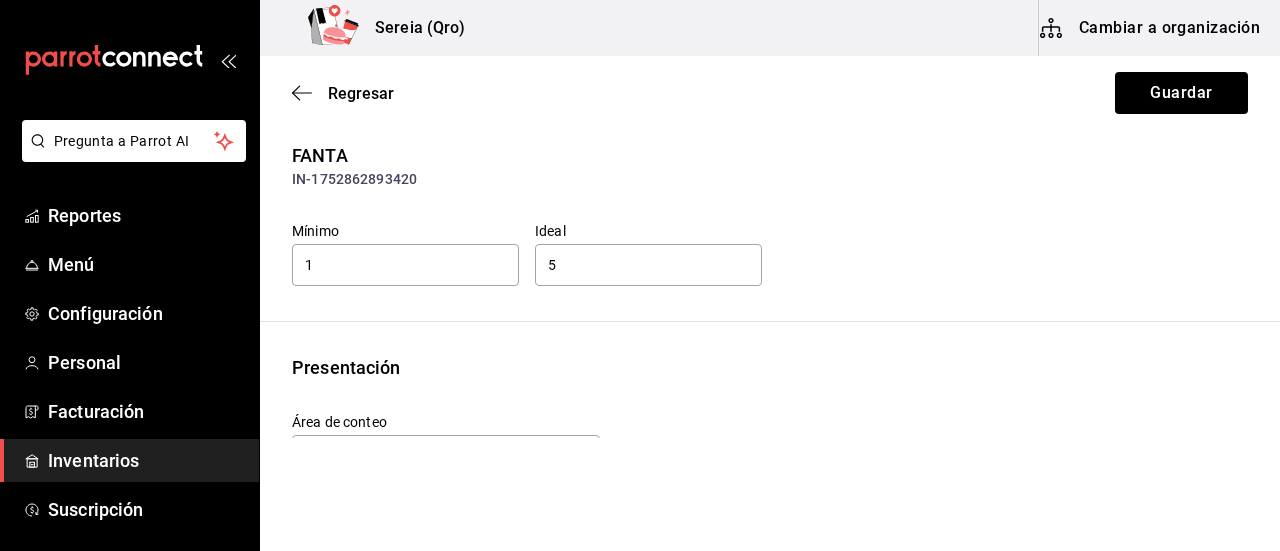 scroll, scrollTop: 0, scrollLeft: 0, axis: both 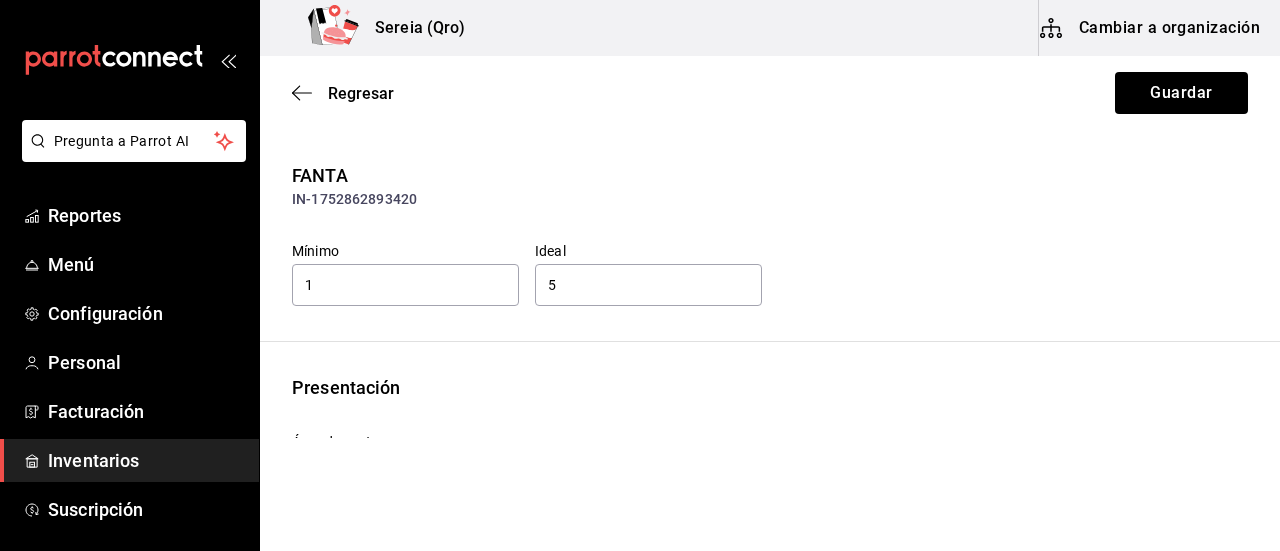 click on "Regresar Guardar" at bounding box center (770, 93) 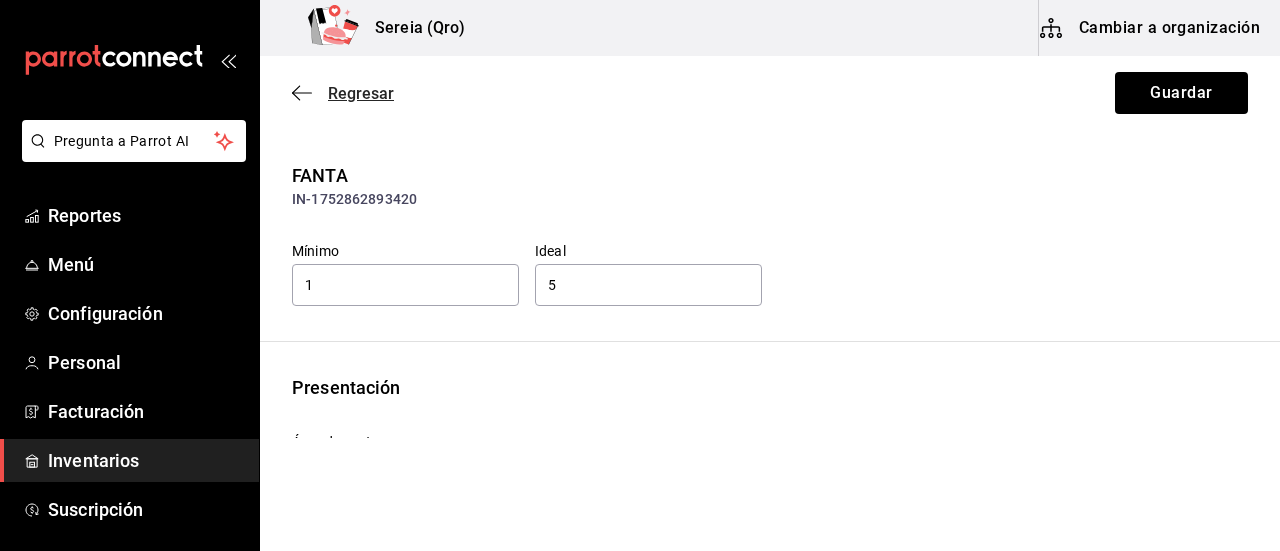 click 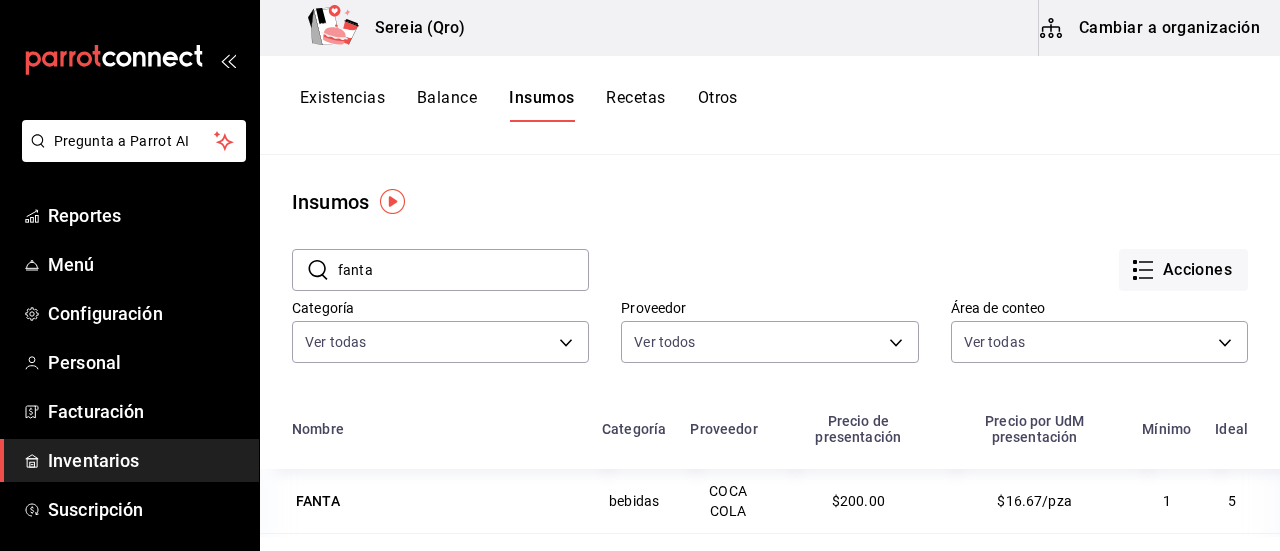 click on "Existencias" at bounding box center (342, 105) 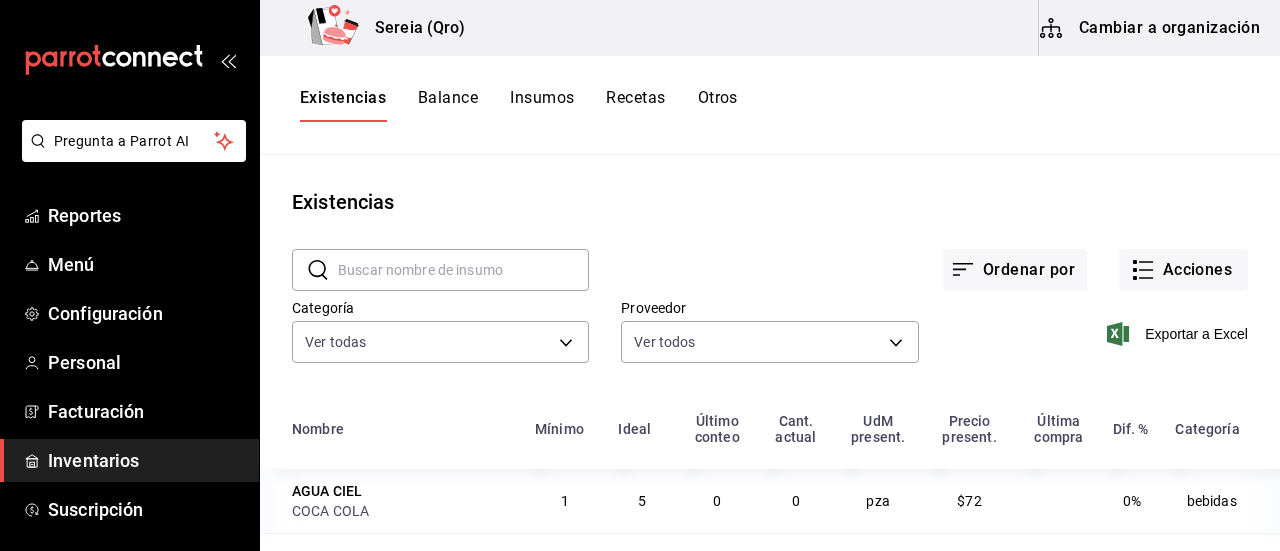 click at bounding box center (463, 270) 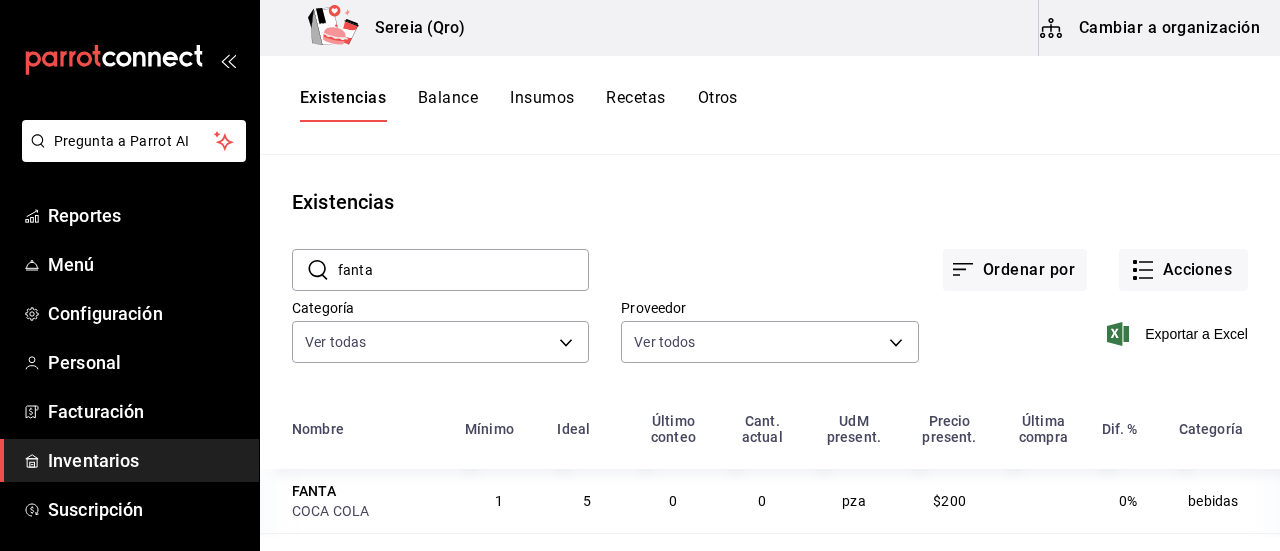 scroll, scrollTop: 69, scrollLeft: 0, axis: vertical 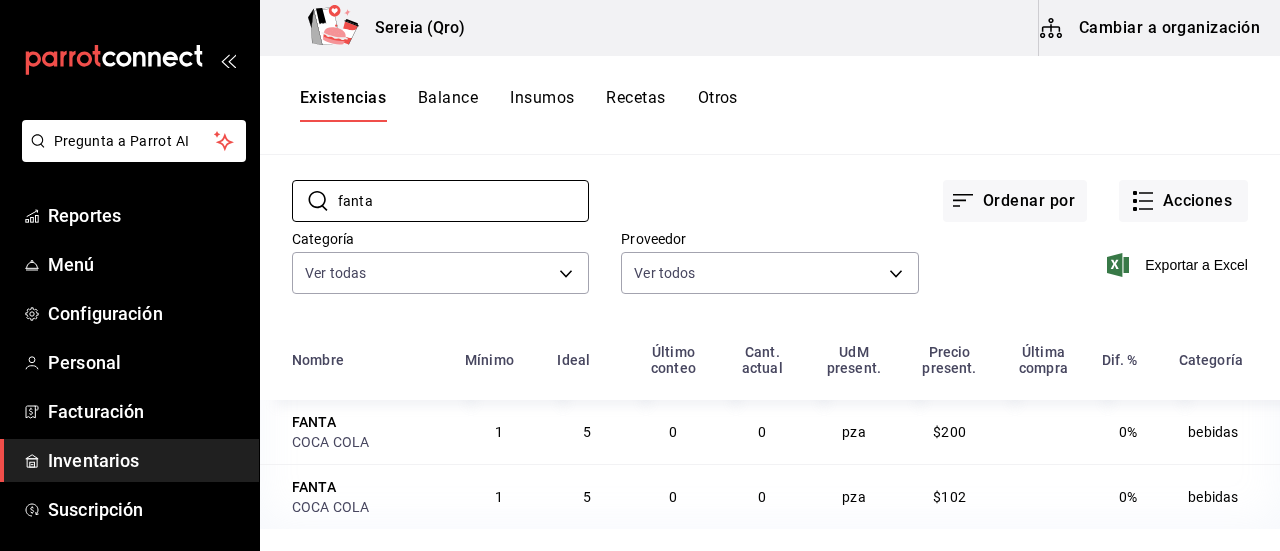 type on "fanta" 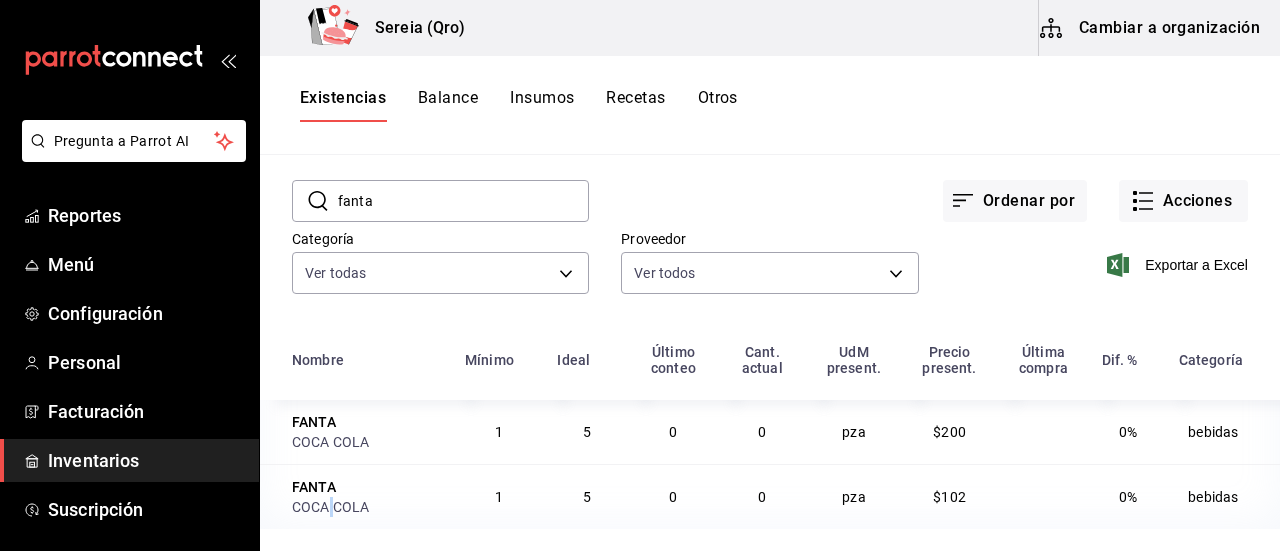click on "COCA COLA" at bounding box center [366, 507] 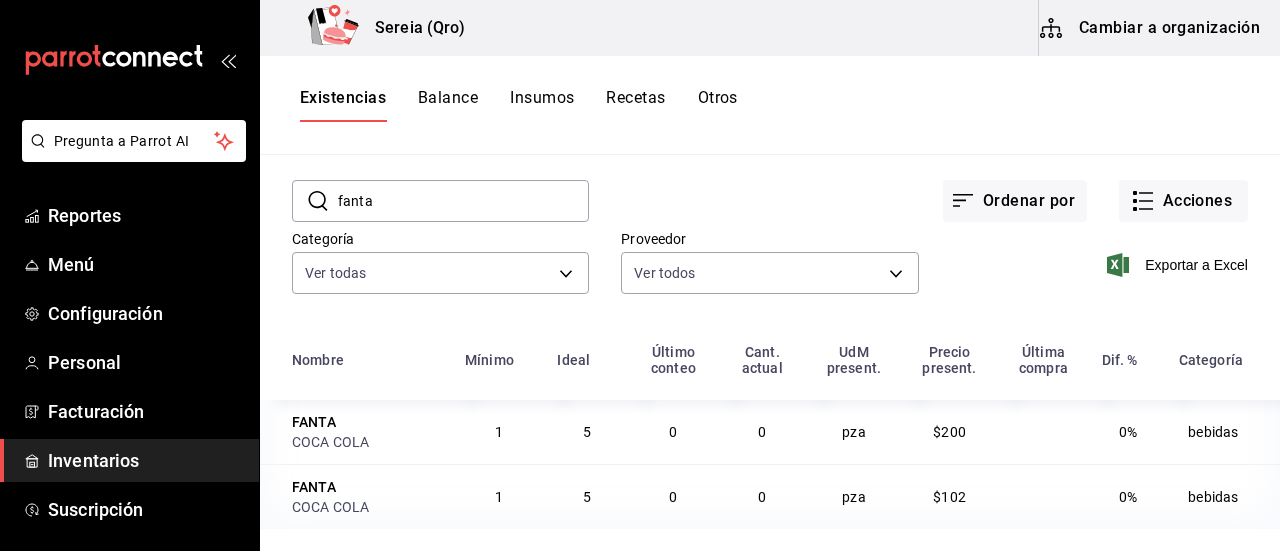 click on "FANTA COCA COLA" at bounding box center [356, 496] 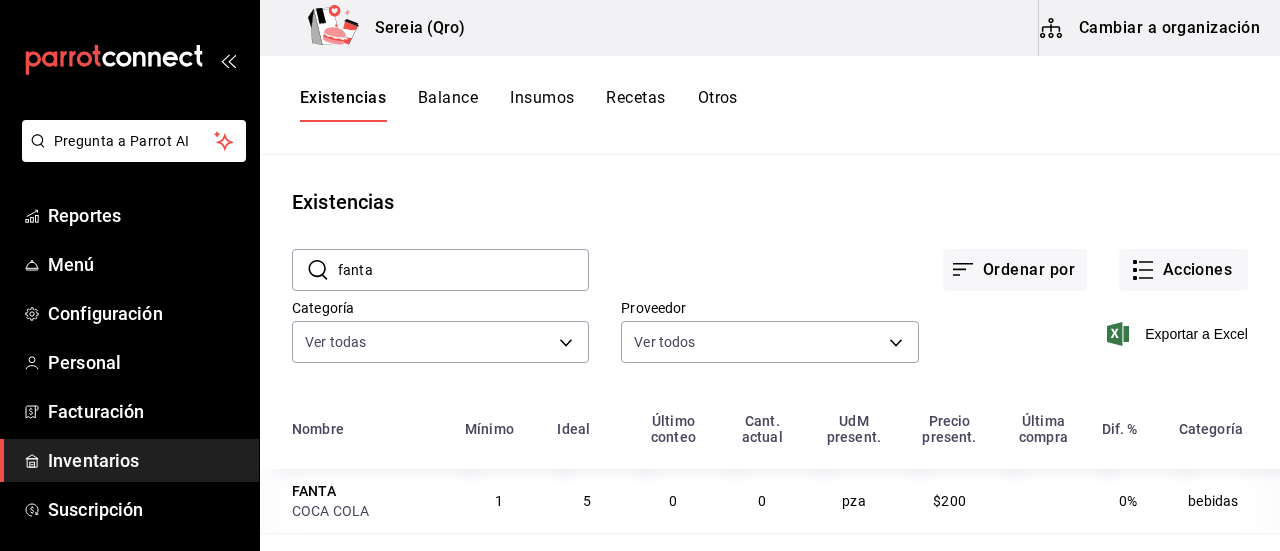 scroll, scrollTop: 69, scrollLeft: 0, axis: vertical 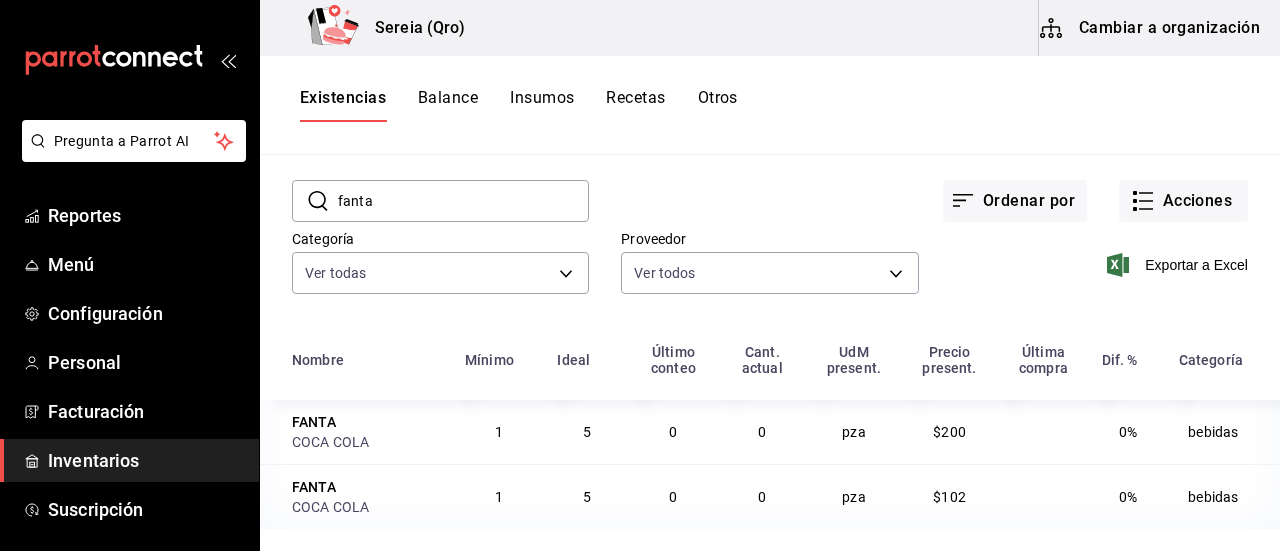 click on "FANTA" at bounding box center [314, 487] 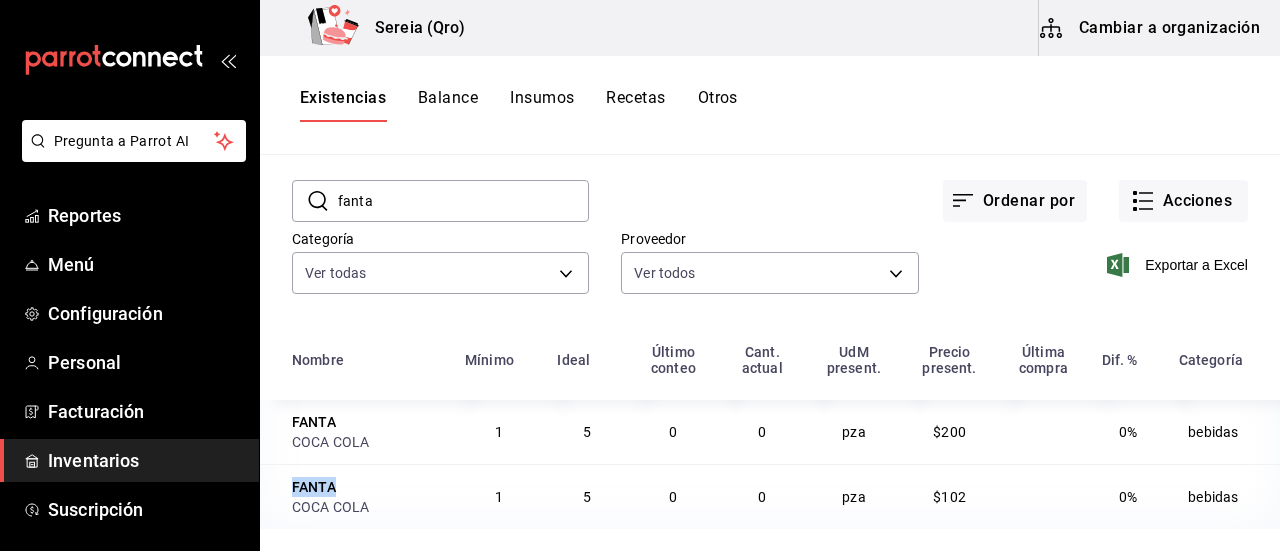 click on "FANTA" at bounding box center [314, 487] 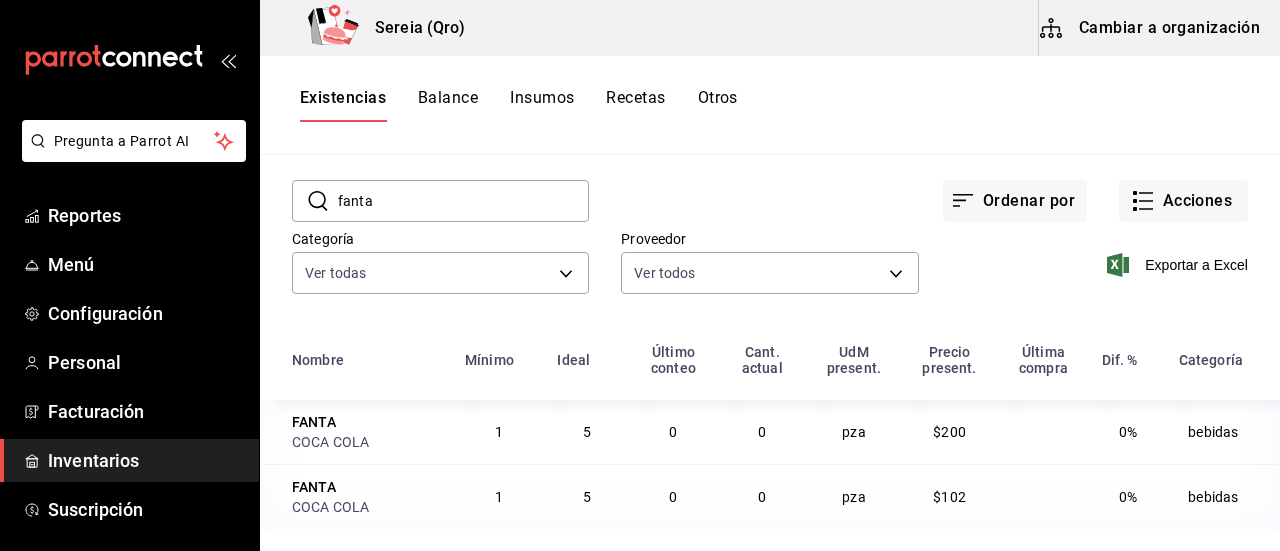 click on "Insumos" at bounding box center (542, 105) 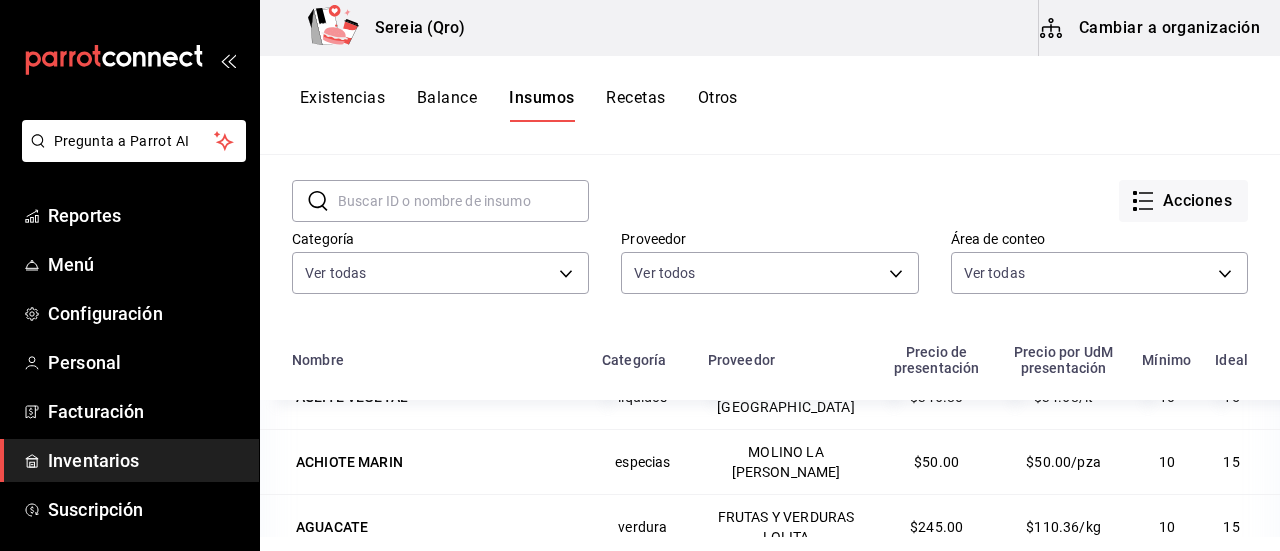 scroll, scrollTop: 0, scrollLeft: 0, axis: both 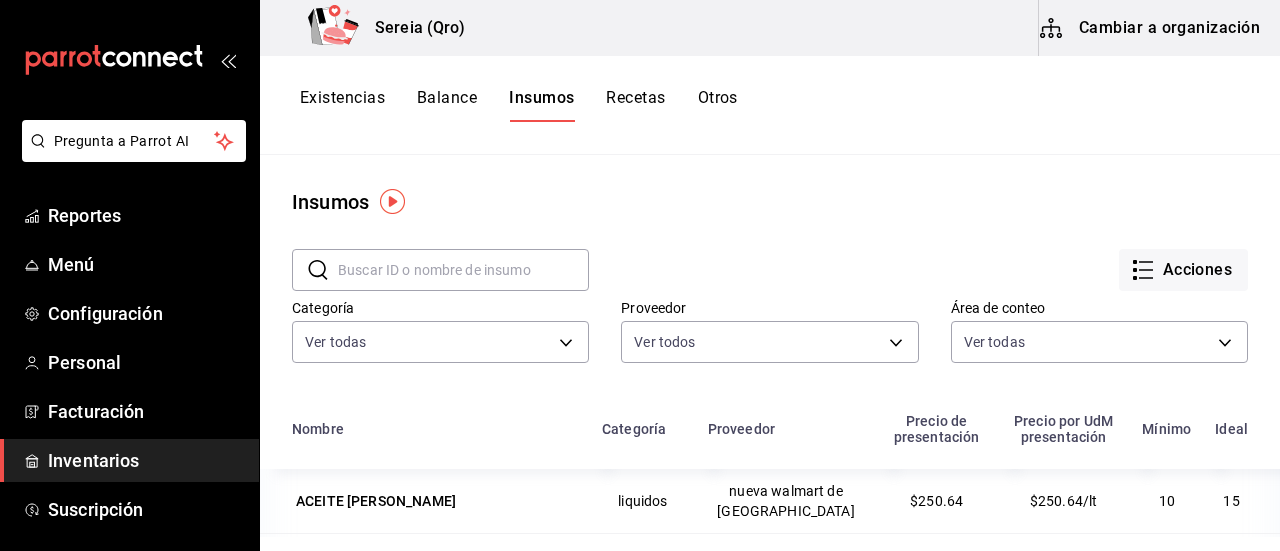 click on "Cambiar a organización" at bounding box center (1151, 28) 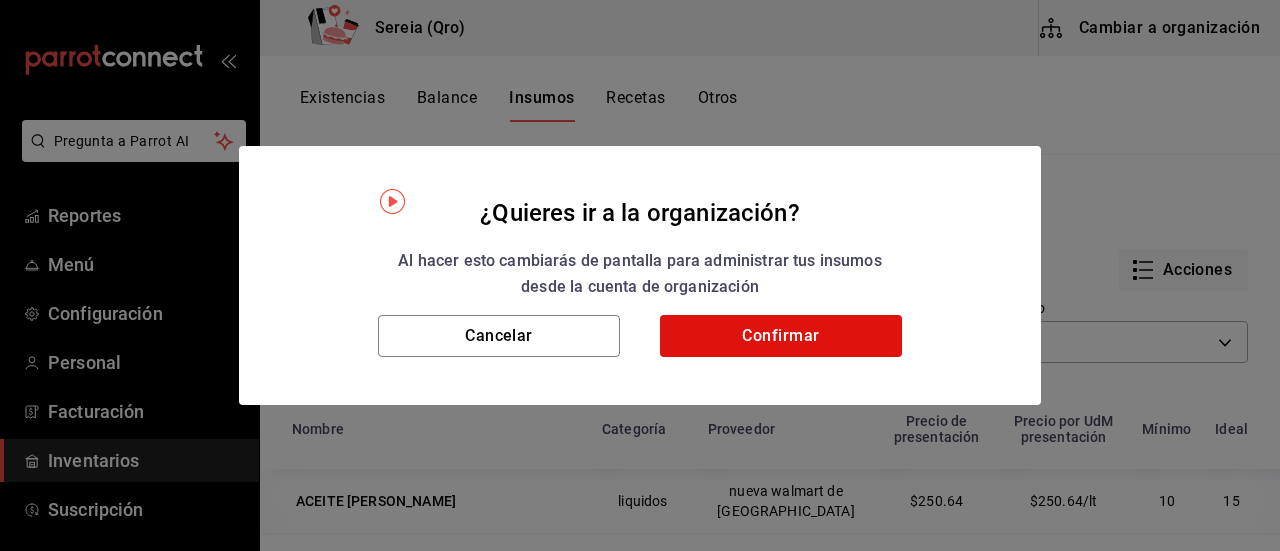 click on "¿Quieres ir a la organización? Al hacer esto cambiarás de pantalla para administrar tus insumos desde la cuenta de organización Cancelar Confirmar" at bounding box center (640, 275) 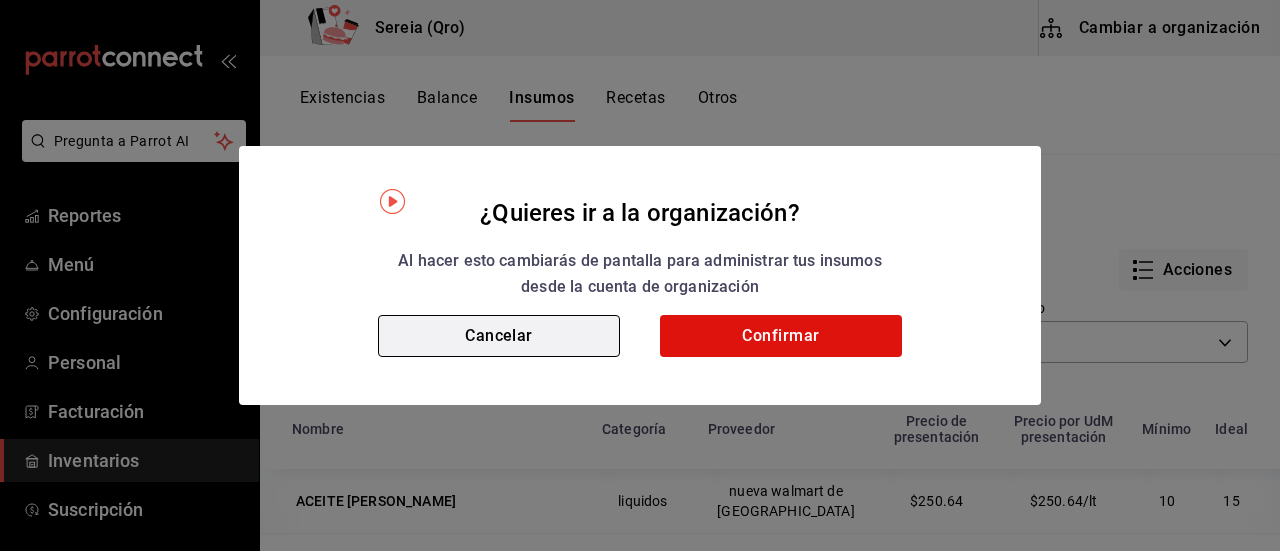 click on "Cancelar" at bounding box center (499, 336) 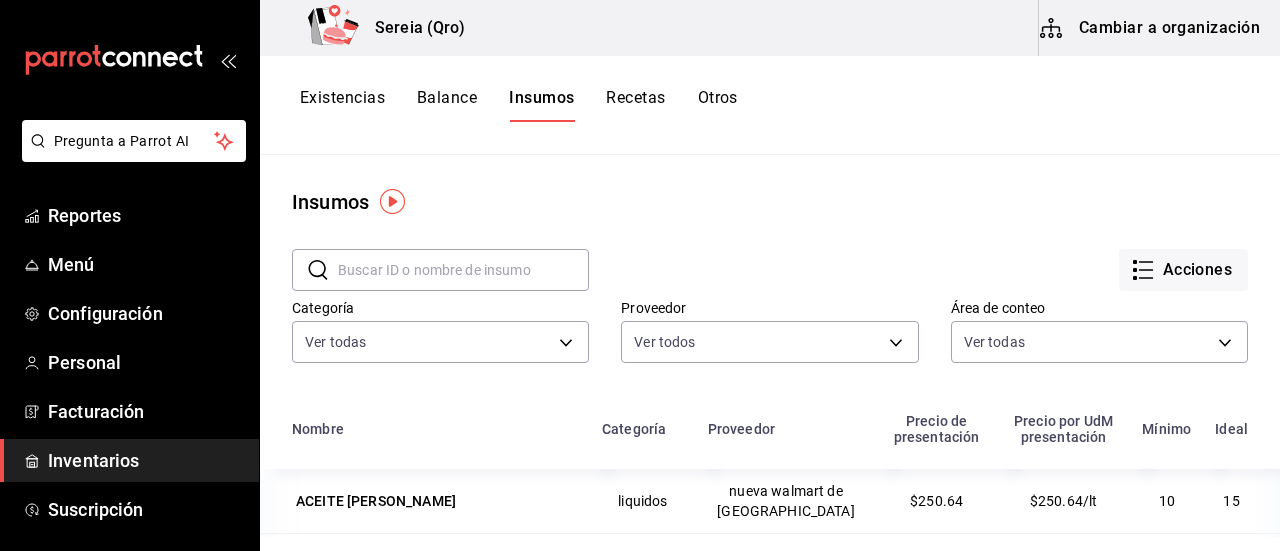 click on "Inventarios" at bounding box center (145, 460) 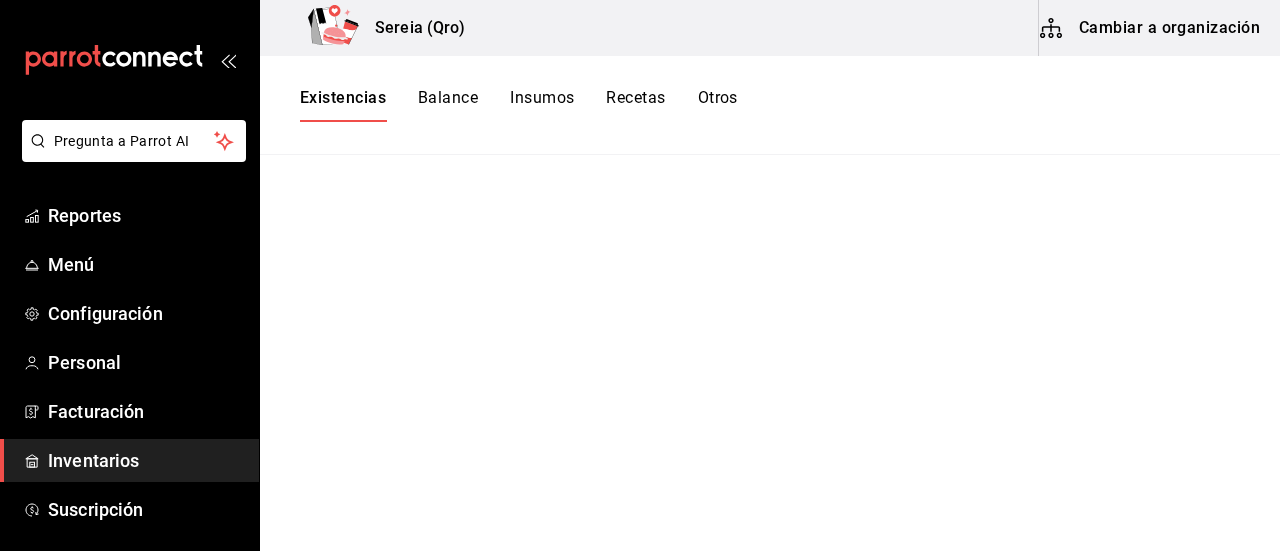 click on "Cambiar a organización" at bounding box center [1151, 28] 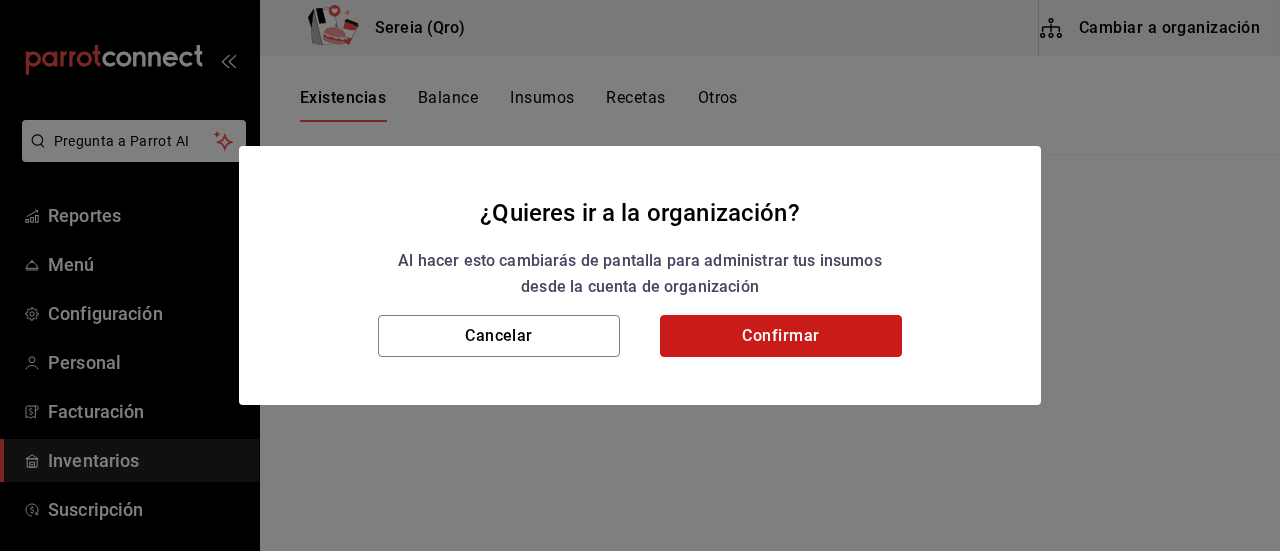 click on "Confirmar" at bounding box center (781, 336) 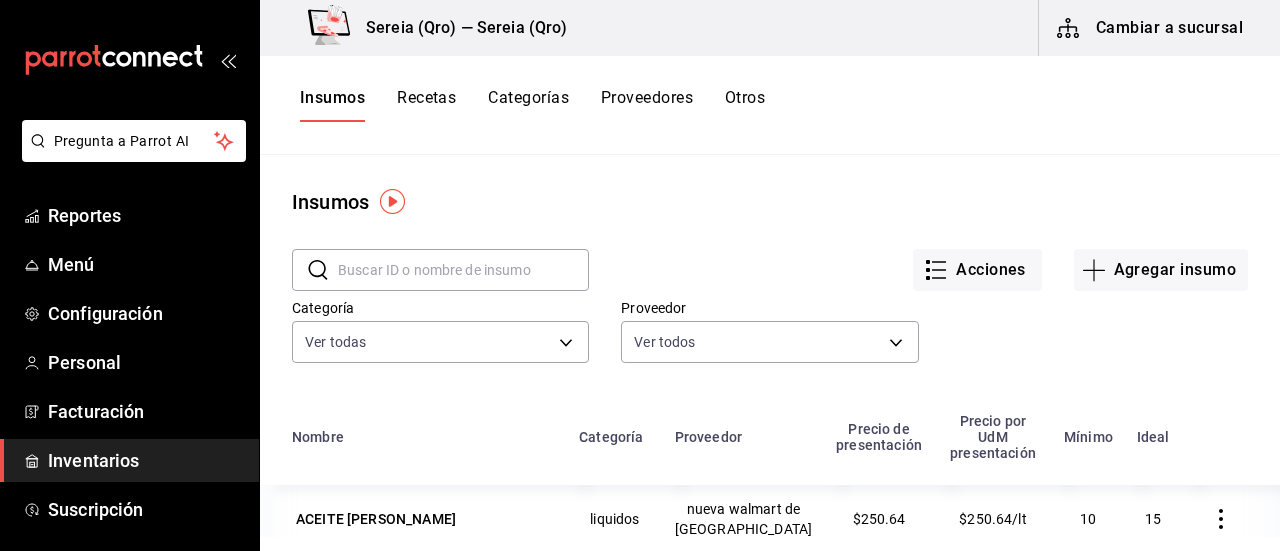 click at bounding box center (463, 270) 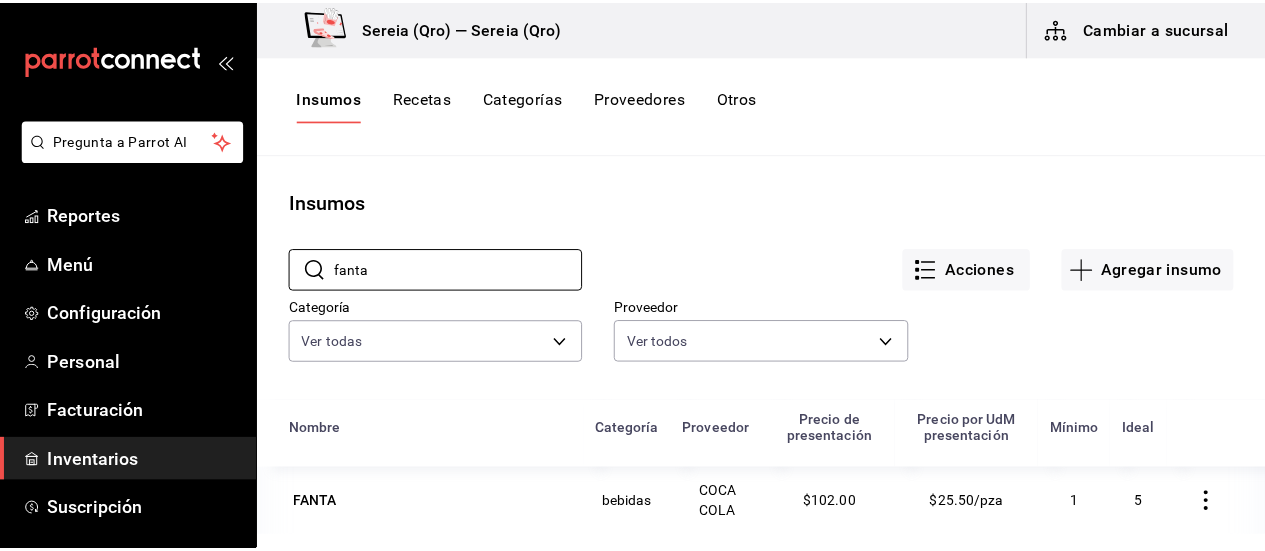 scroll, scrollTop: 200, scrollLeft: 0, axis: vertical 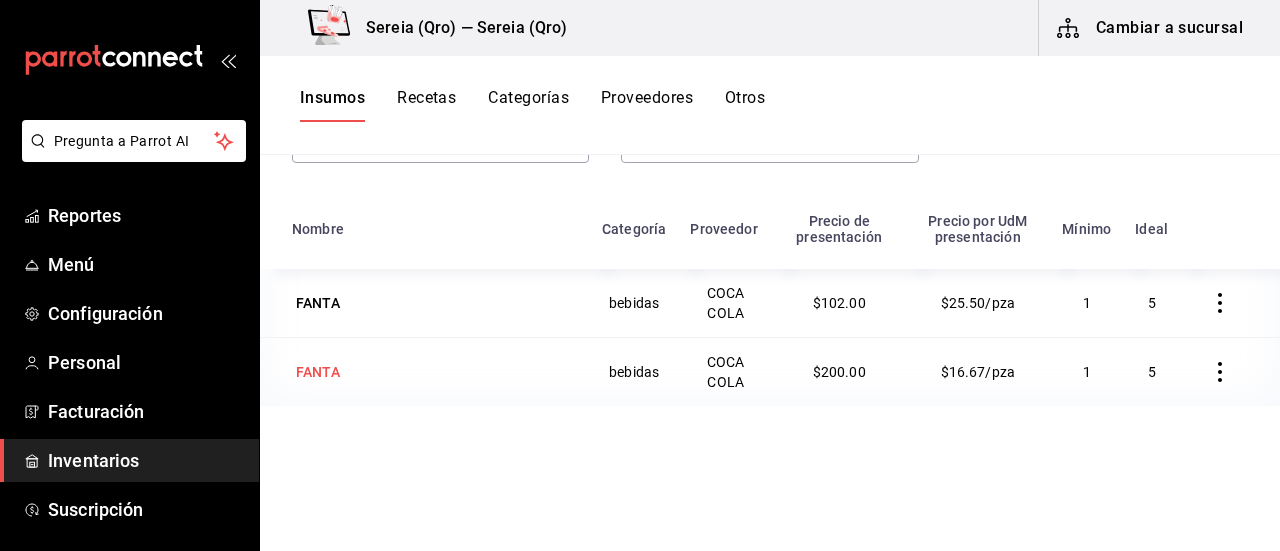 type on "fanta" 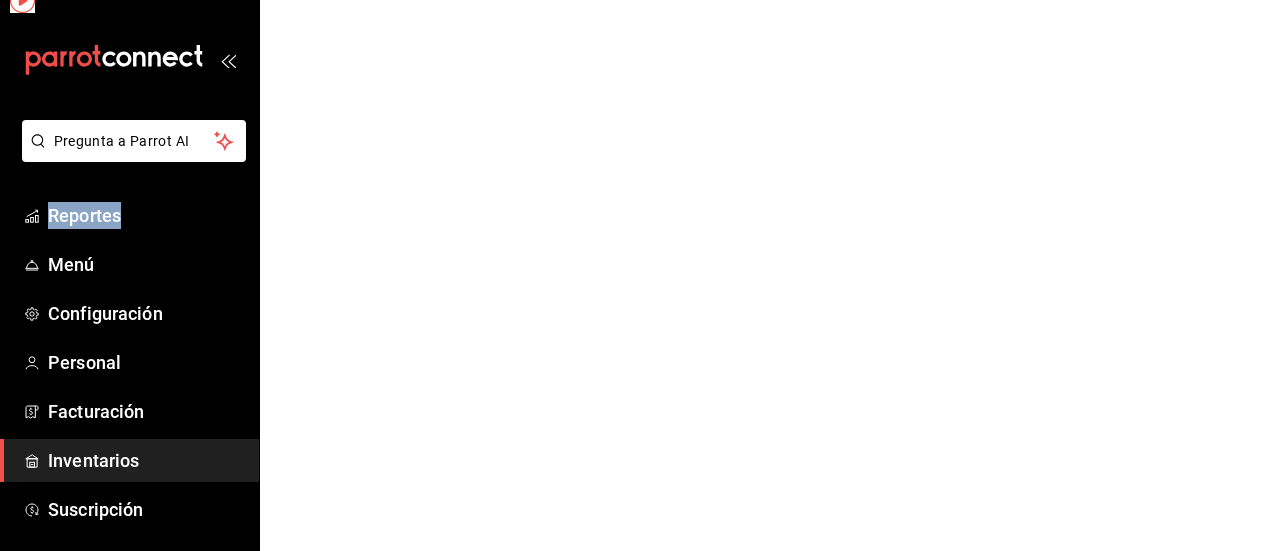 click on "Pregunta a Parrot AI Reportes   Menú   Configuración   Personal   Facturación   Inventarios   Suscripción   Ayuda Recomienda Parrot   Gerardo García   Sugerir nueva función   GANA 1 MES GRATIS EN TU SUSCRIPCIÓN AQUÍ ¿Recuerdas cómo empezó tu restaurante?
Hoy puedes ayudar a un colega a tener el mismo cambio que tú viviste.
Recomienda Parrot directamente desde tu Portal Administrador.
Es fácil y rápido.
🎁 Por cada restaurante que se una, ganas 1 mes gratis. Ver video tutorial Ir a video Pregunta a Parrot AI Reportes   Menú   Configuración   Personal   Facturación   Inventarios   Suscripción   Ayuda Recomienda Parrot   Gerardo García   Sugerir nueva función   Visitar centro de ayuda (81) 2046 6363 soporte@parrotsoftware.io Visitar centro de ayuda (81) 2046 6363 soporte@parrotsoftware.io" at bounding box center [640, 0] 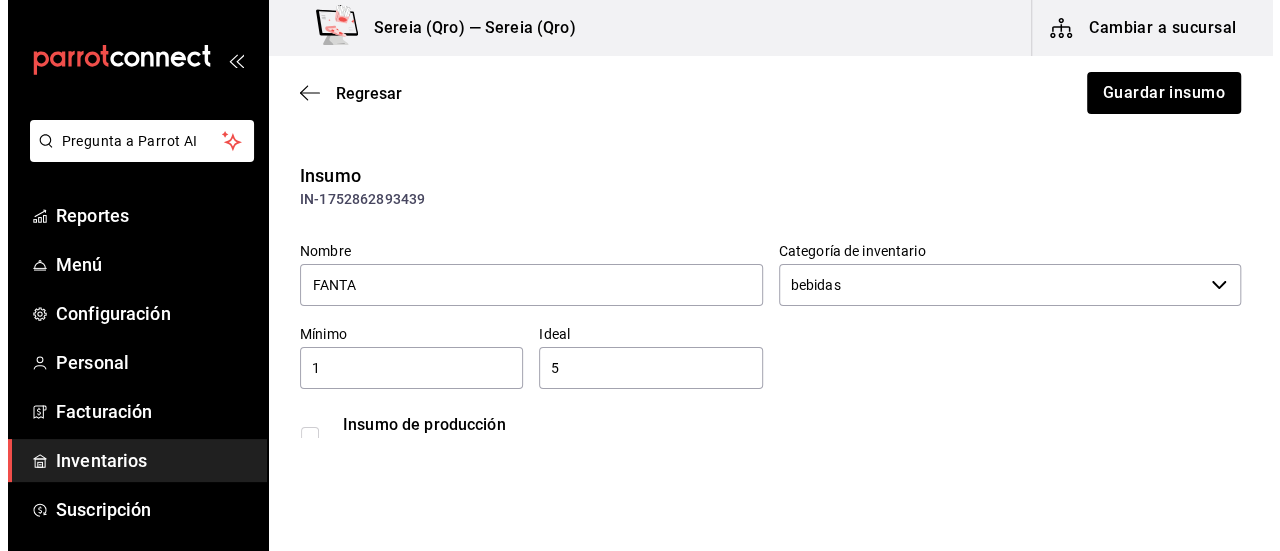 scroll, scrollTop: 0, scrollLeft: 0, axis: both 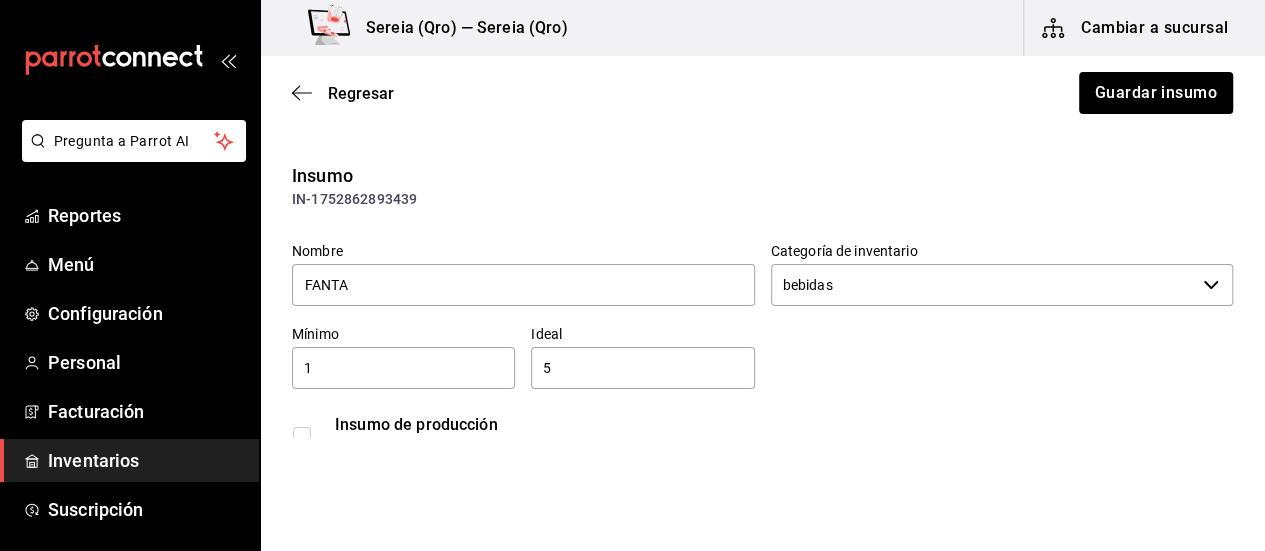 click on "Regresar Guardar insumo" at bounding box center [762, 93] 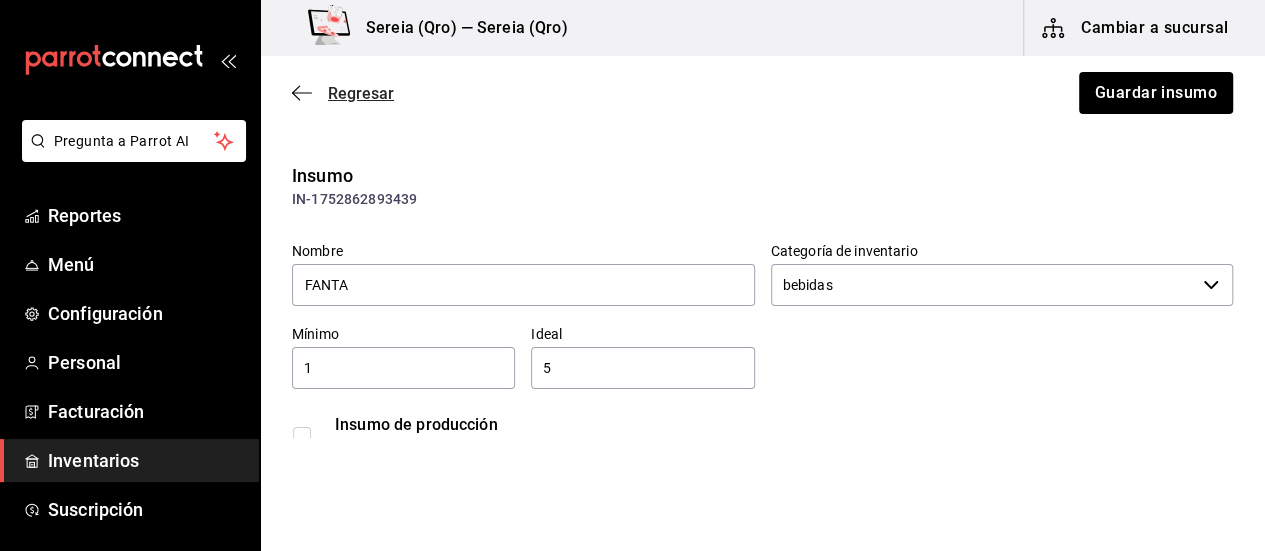 click 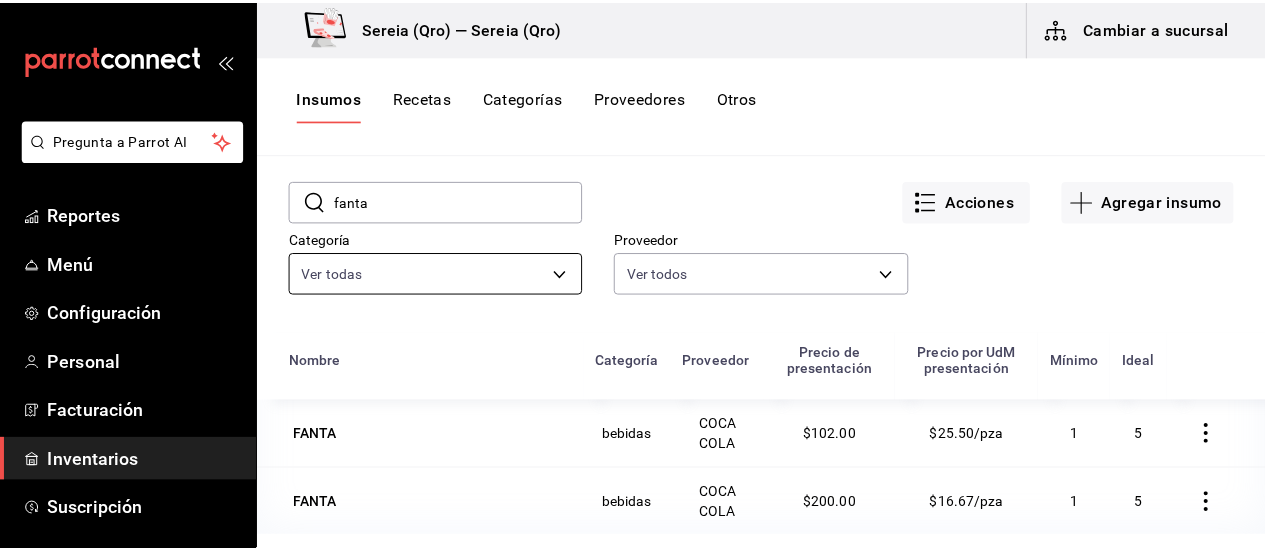scroll, scrollTop: 100, scrollLeft: 0, axis: vertical 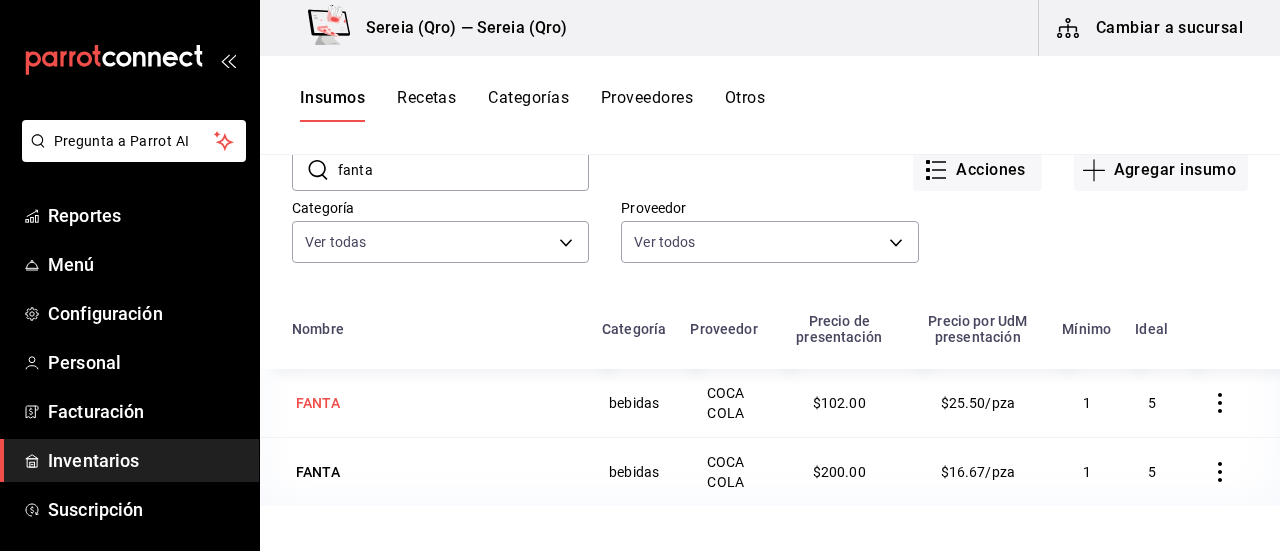 click on "FANTA" at bounding box center [318, 403] 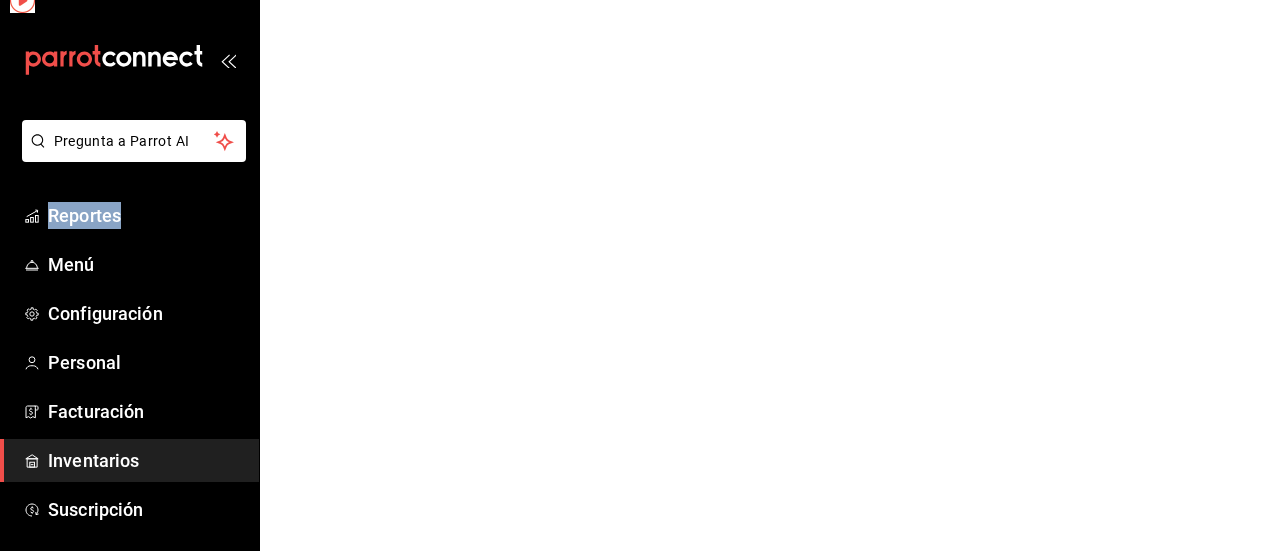 click on "Pregunta a Parrot AI Reportes   Menú   Configuración   Personal   Facturación   Inventarios   Suscripción   Ayuda Recomienda Parrot   Gerardo García   Sugerir nueva función   GANA 1 MES GRATIS EN TU SUSCRIPCIÓN AQUÍ ¿Recuerdas cómo empezó tu restaurante?
Hoy puedes ayudar a un colega a tener el mismo cambio que tú viviste.
Recomienda Parrot directamente desde tu Portal Administrador.
Es fácil y rápido.
🎁 Por cada restaurante que se una, ganas 1 mes gratis. Ver video tutorial Ir a video Pregunta a Parrot AI Reportes   Menú   Configuración   Personal   Facturación   Inventarios   Suscripción   Ayuda Recomienda Parrot   Gerardo García   Sugerir nueva función   Visitar centro de ayuda (81) 2046 6363 soporte@parrotsoftware.io Visitar centro de ayuda (81) 2046 6363 soporte@parrotsoftware.io" at bounding box center [640, 0] 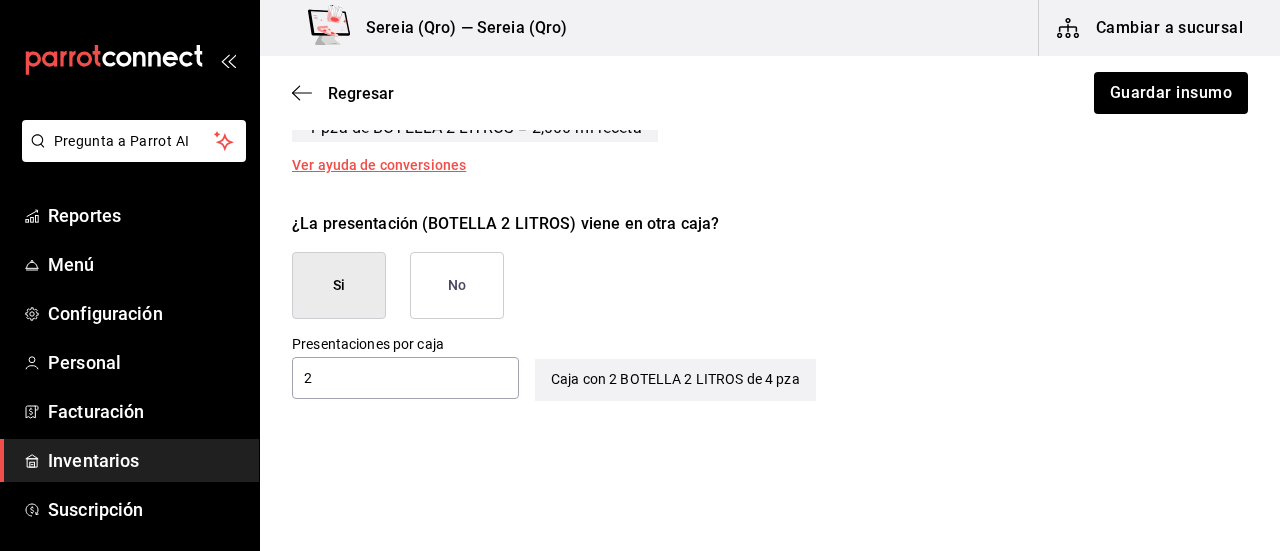 scroll, scrollTop: 1000, scrollLeft: 0, axis: vertical 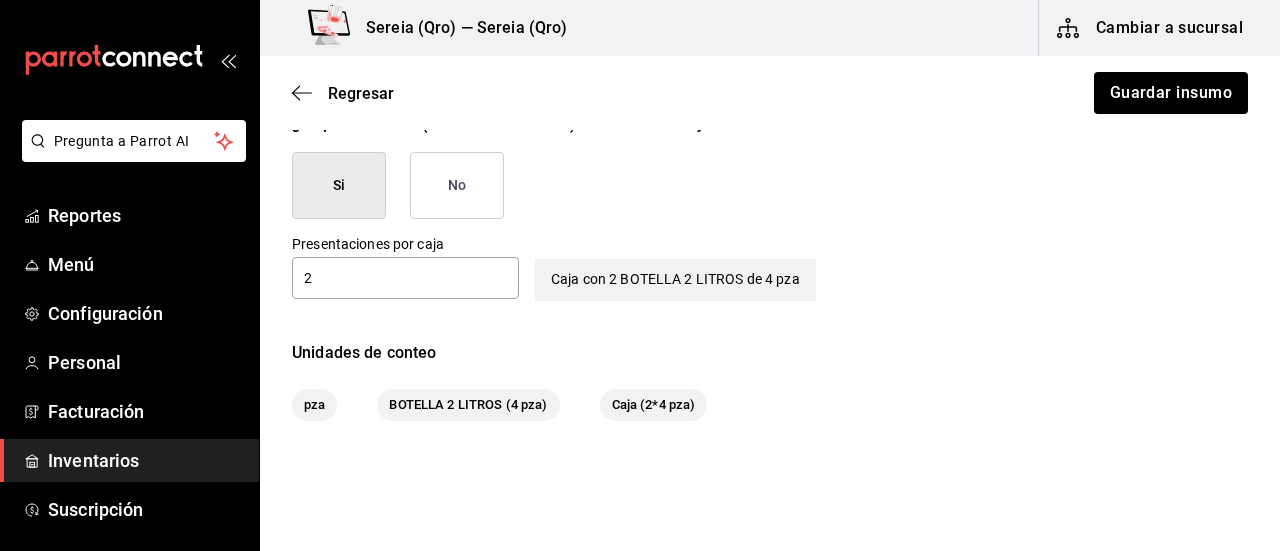 click on "2" at bounding box center [405, 278] 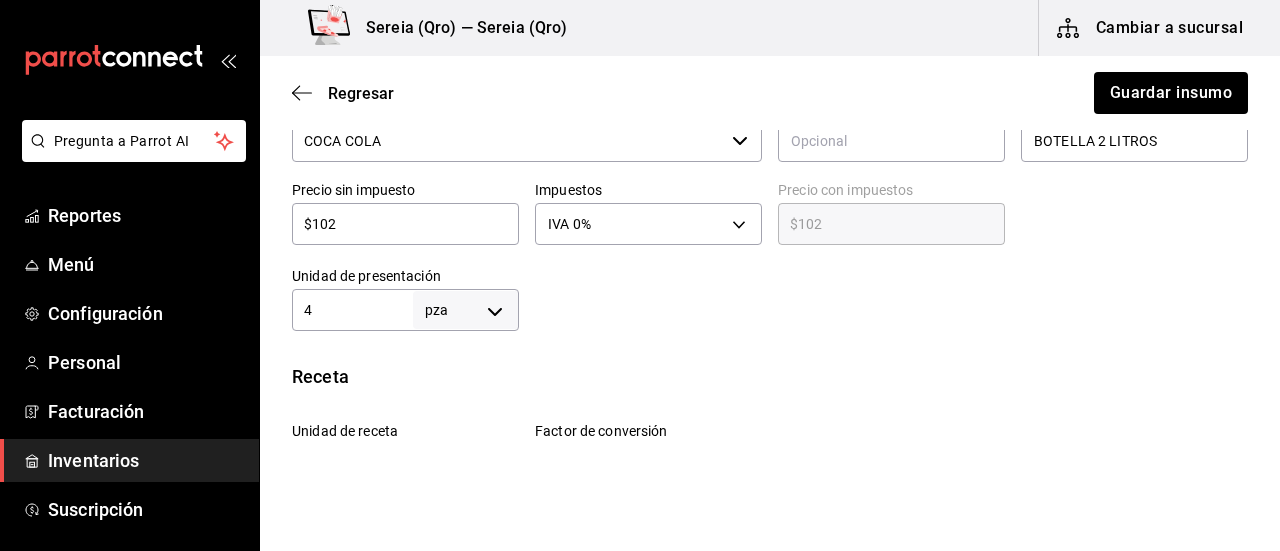 scroll, scrollTop: 400, scrollLeft: 0, axis: vertical 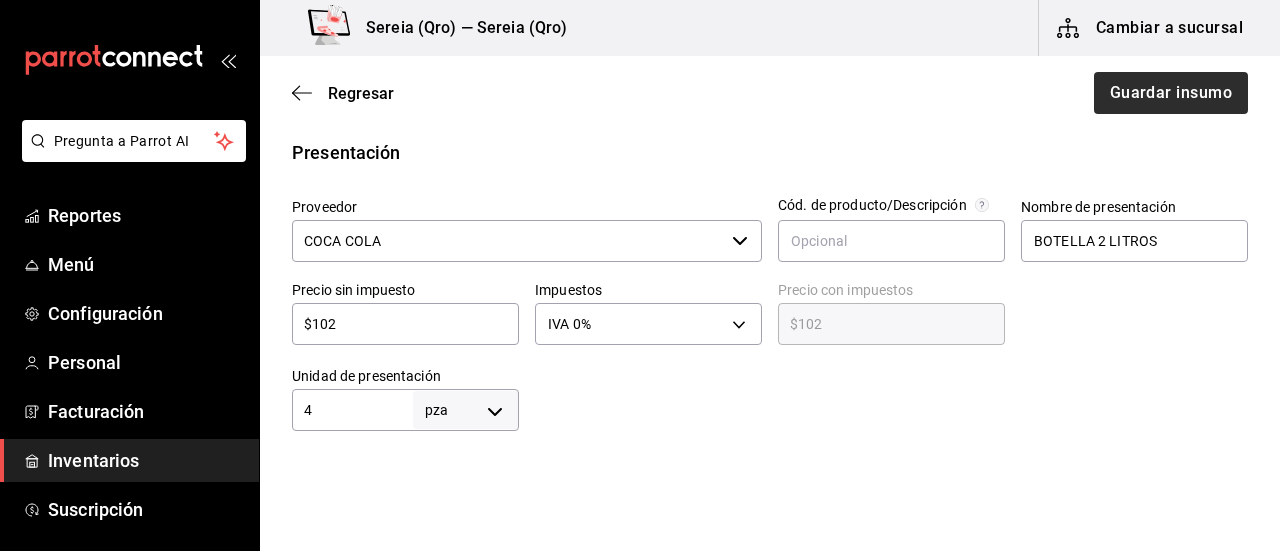 type on "3" 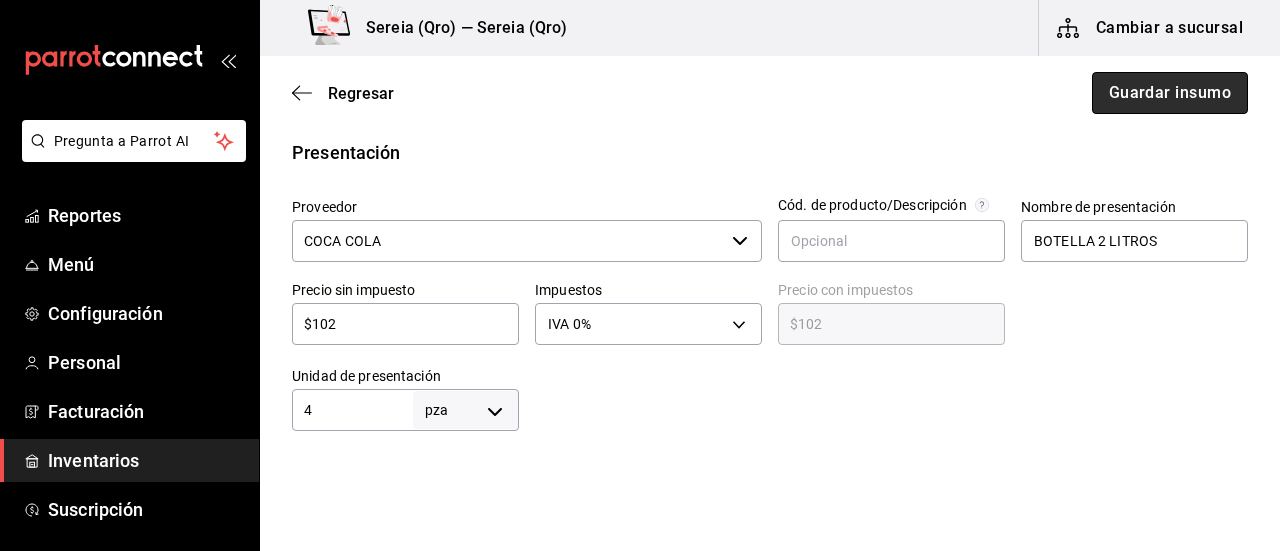 click on "Guardar insumo" at bounding box center (1170, 93) 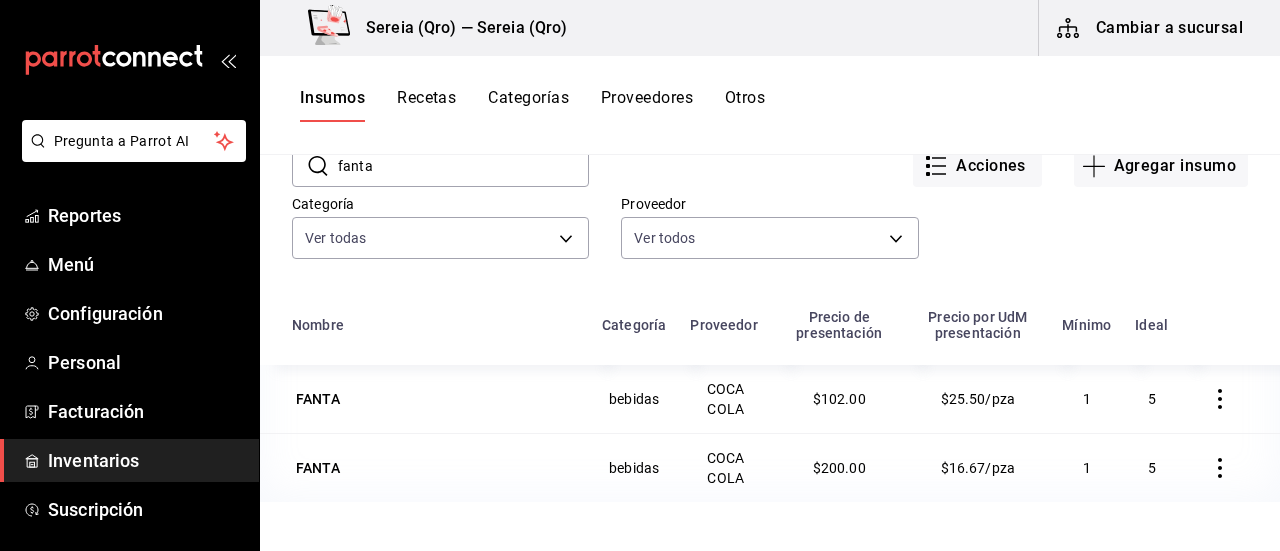 scroll, scrollTop: 246, scrollLeft: 0, axis: vertical 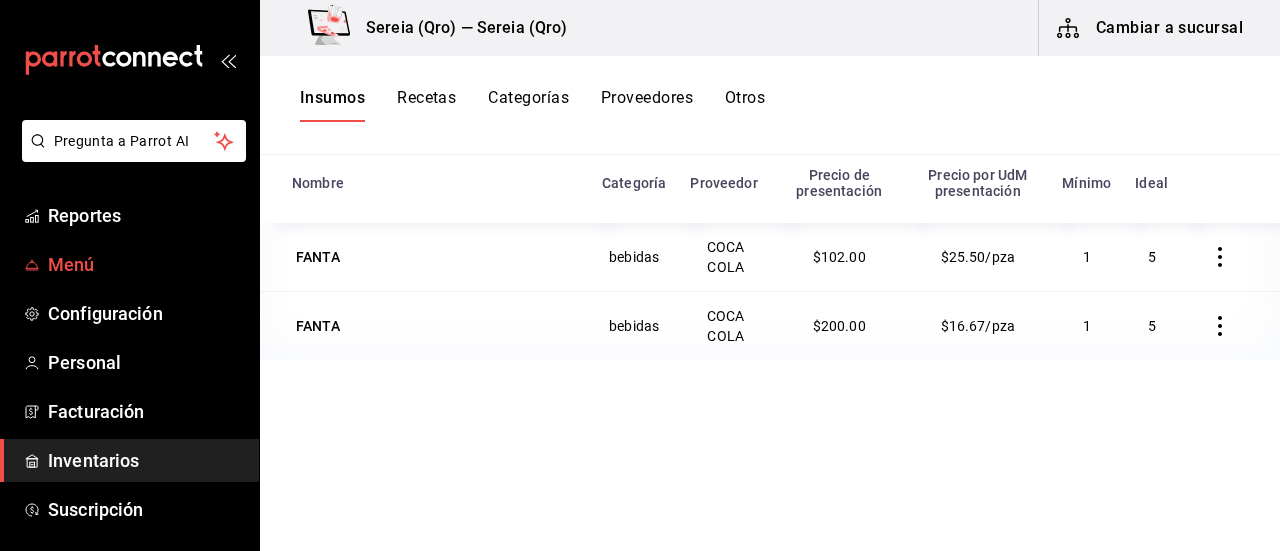 click on "Menú" at bounding box center (145, 264) 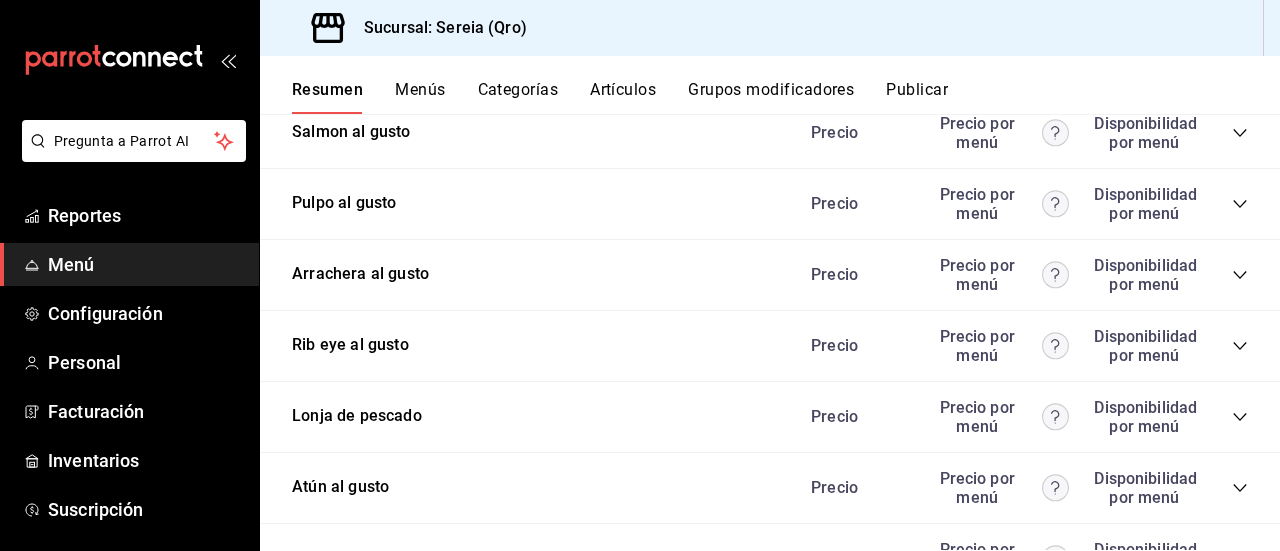 scroll, scrollTop: 2872, scrollLeft: 0, axis: vertical 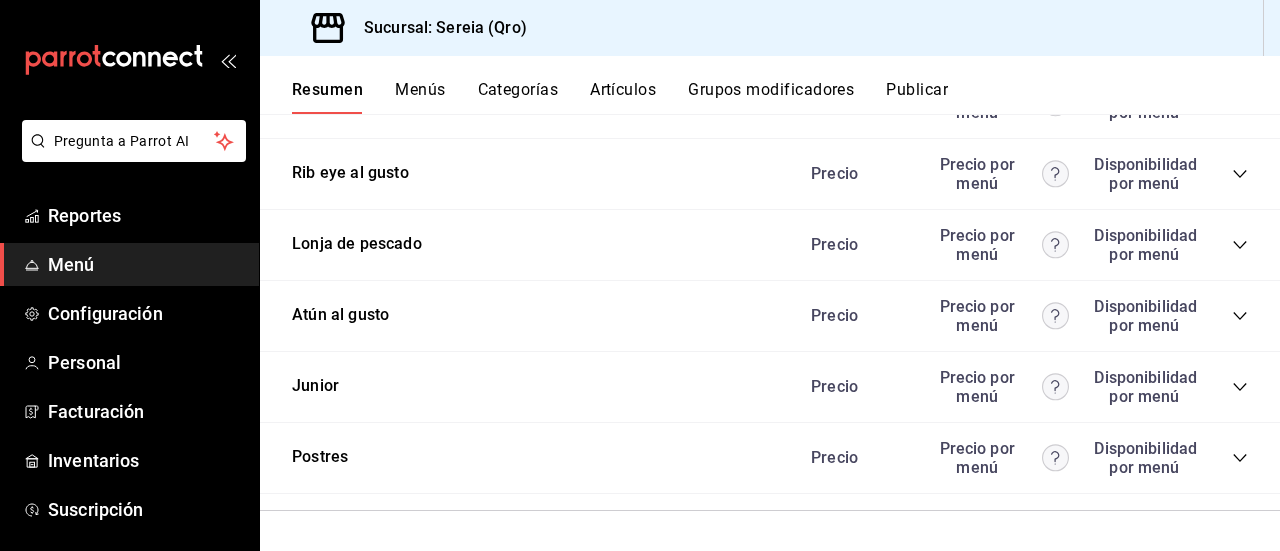 click on "Atún al gusto Precio Precio por menú   Disponibilidad por menú" at bounding box center [770, 316] 